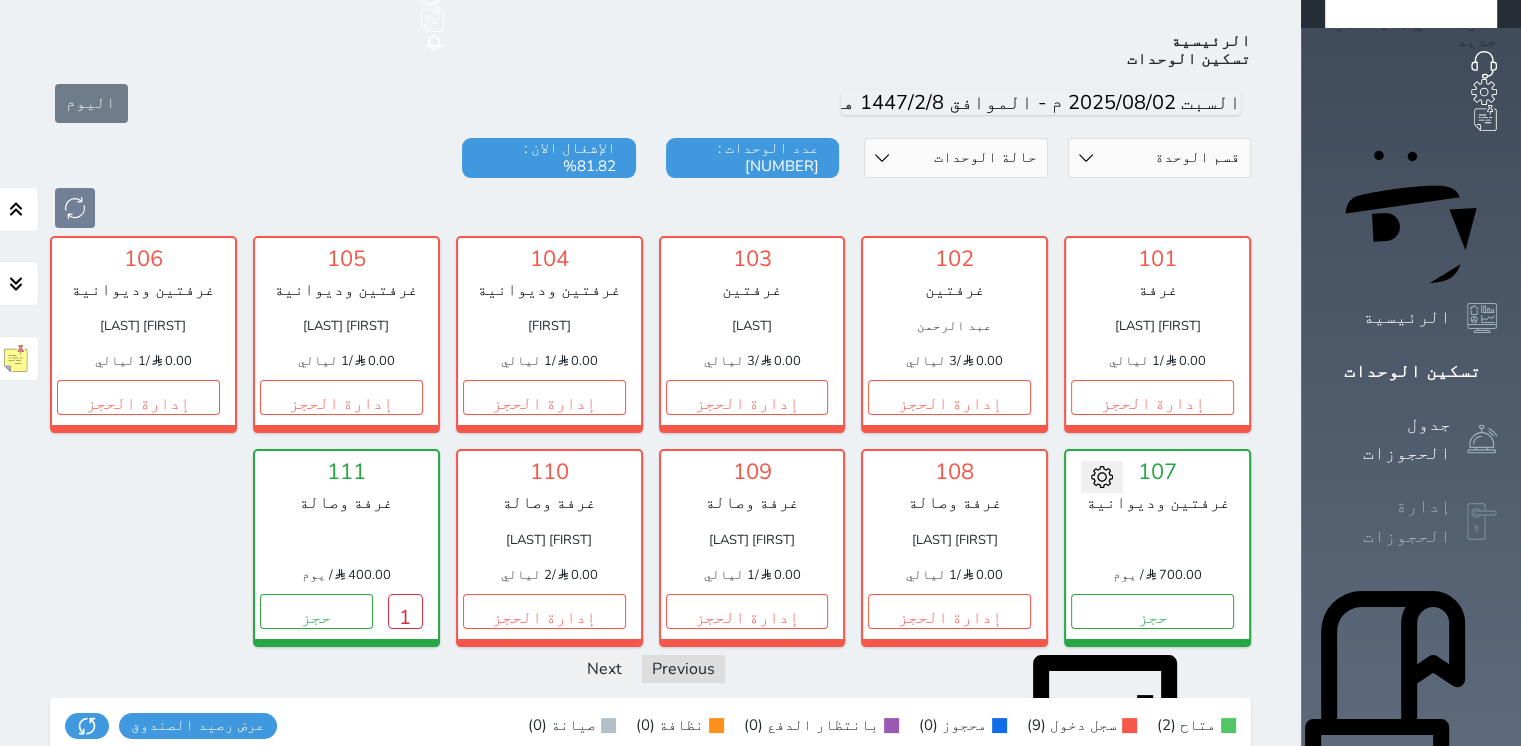 scroll, scrollTop: 78, scrollLeft: 0, axis: vertical 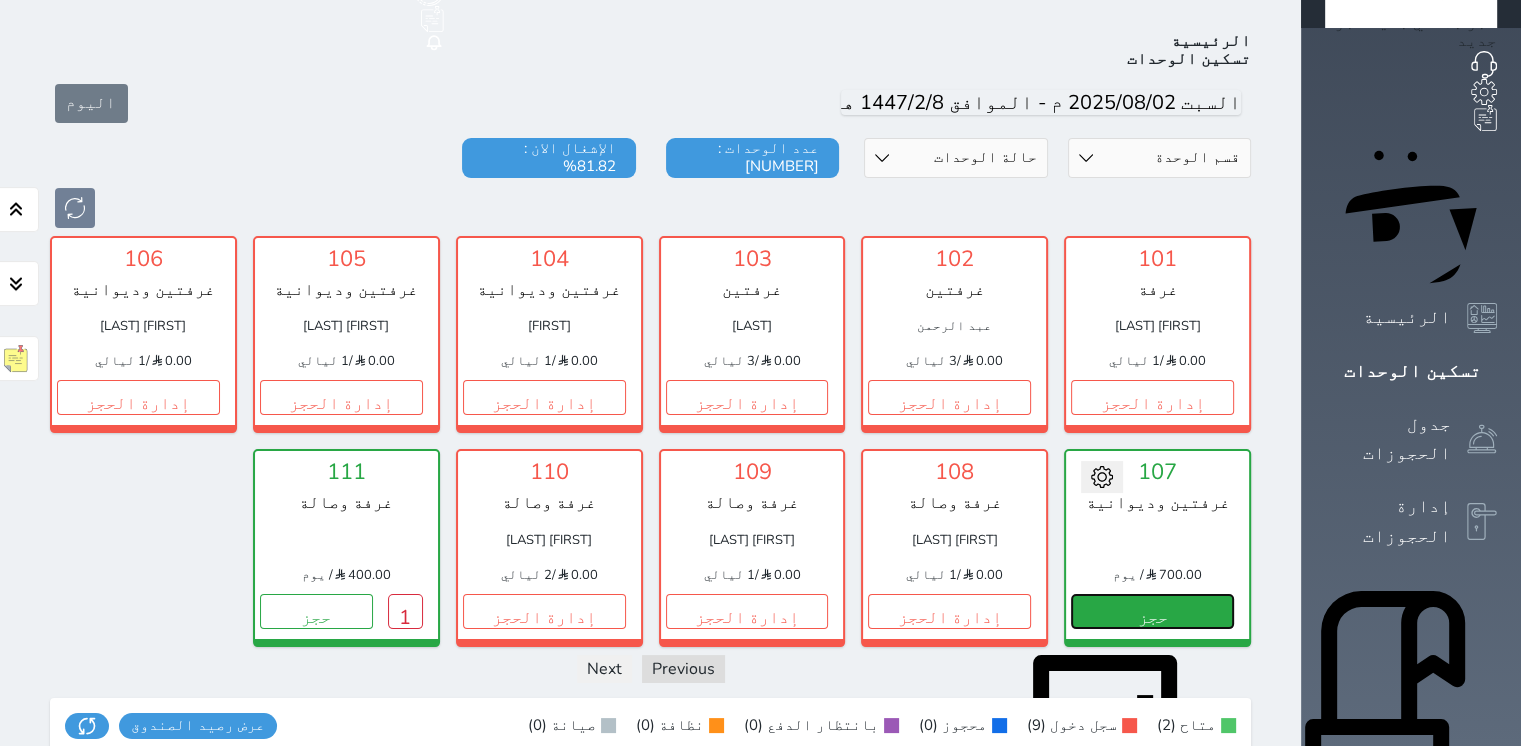 click on "حجز" at bounding box center (1152, 611) 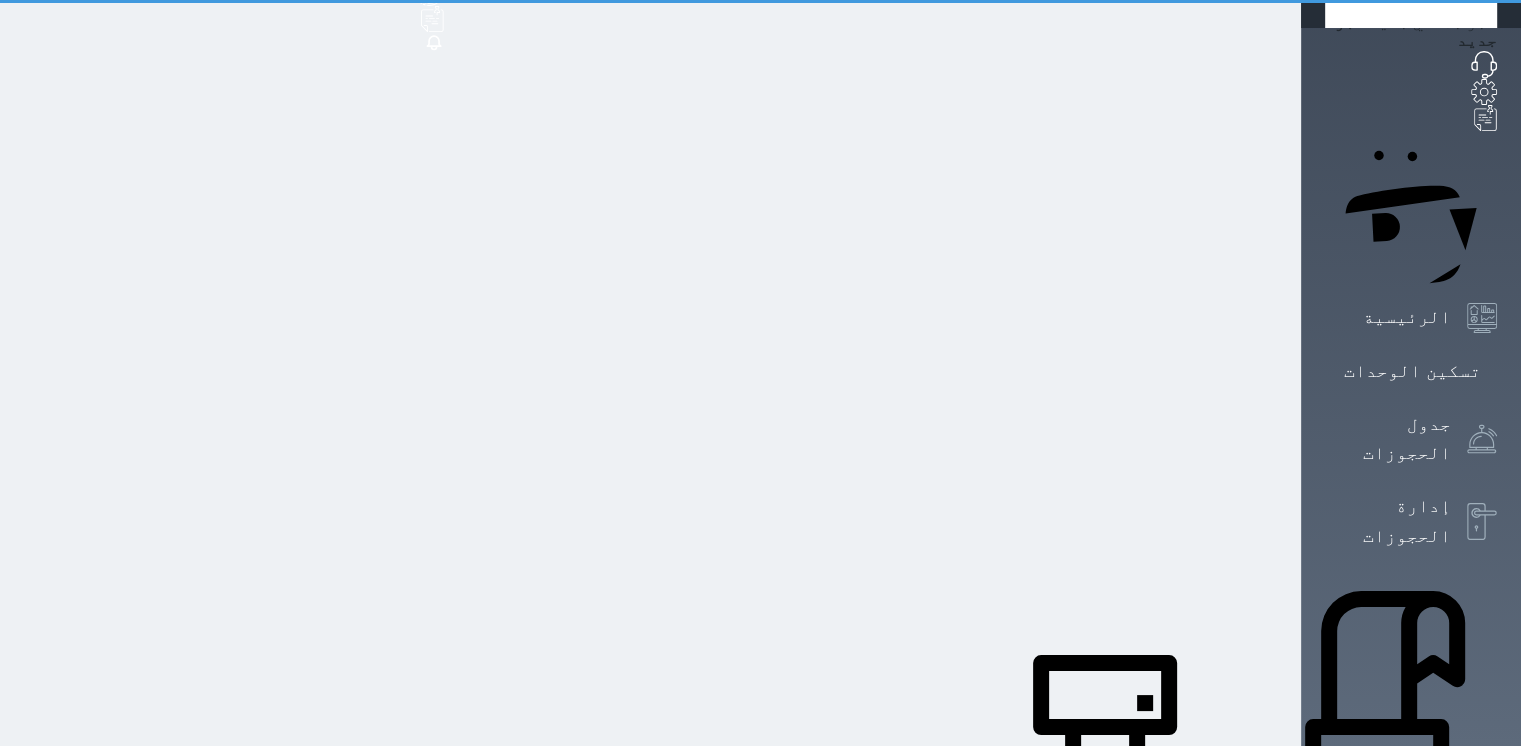scroll, scrollTop: 66, scrollLeft: 0, axis: vertical 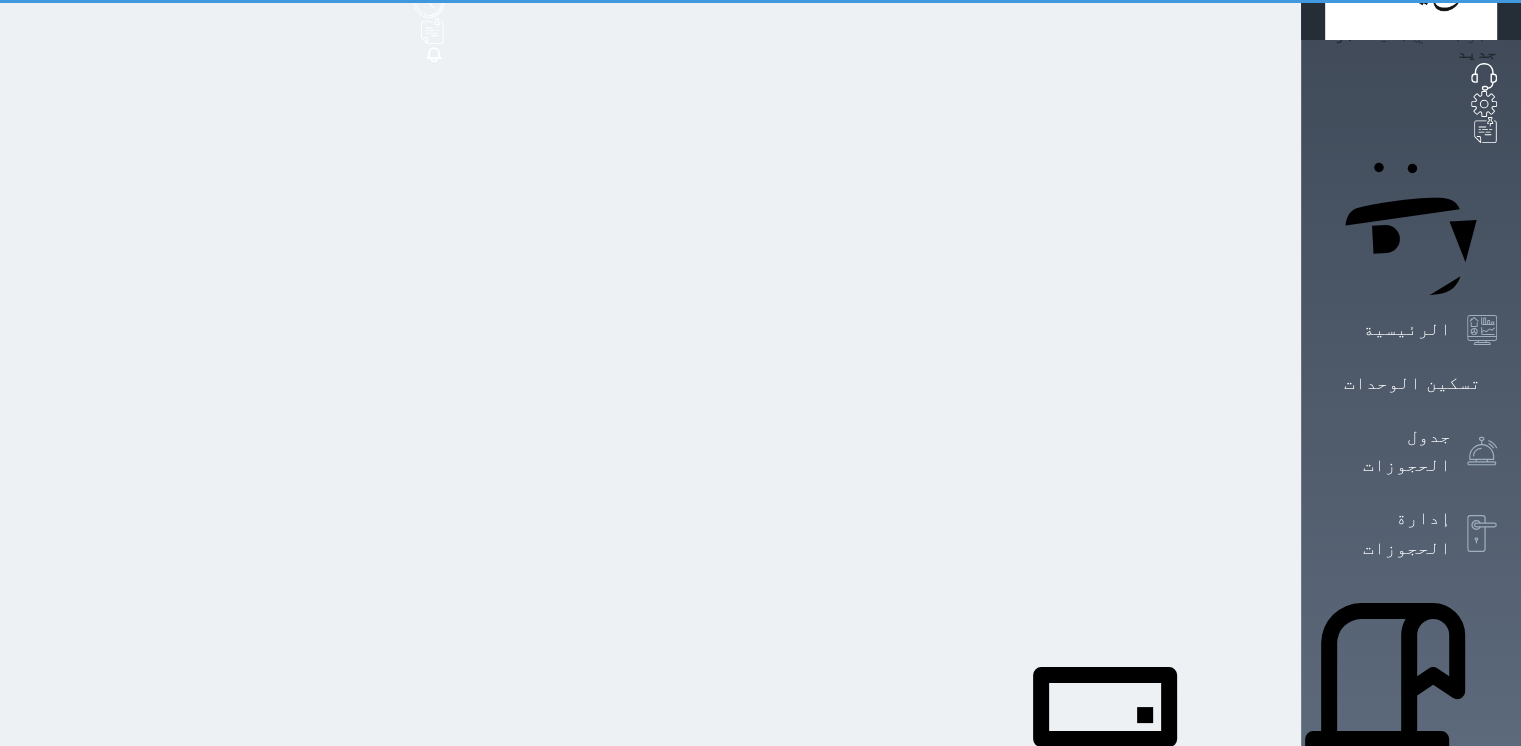 select on "1" 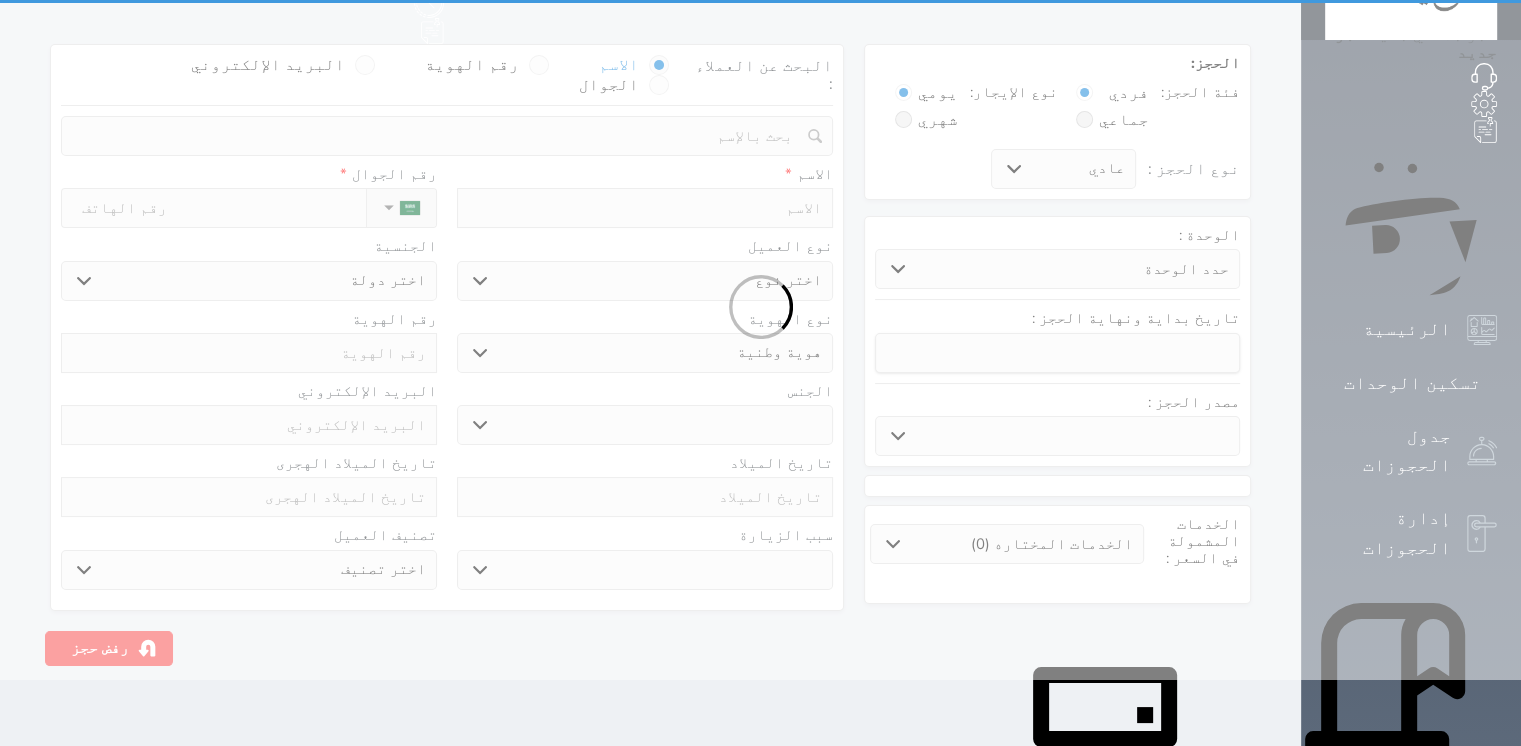 scroll, scrollTop: 0, scrollLeft: 0, axis: both 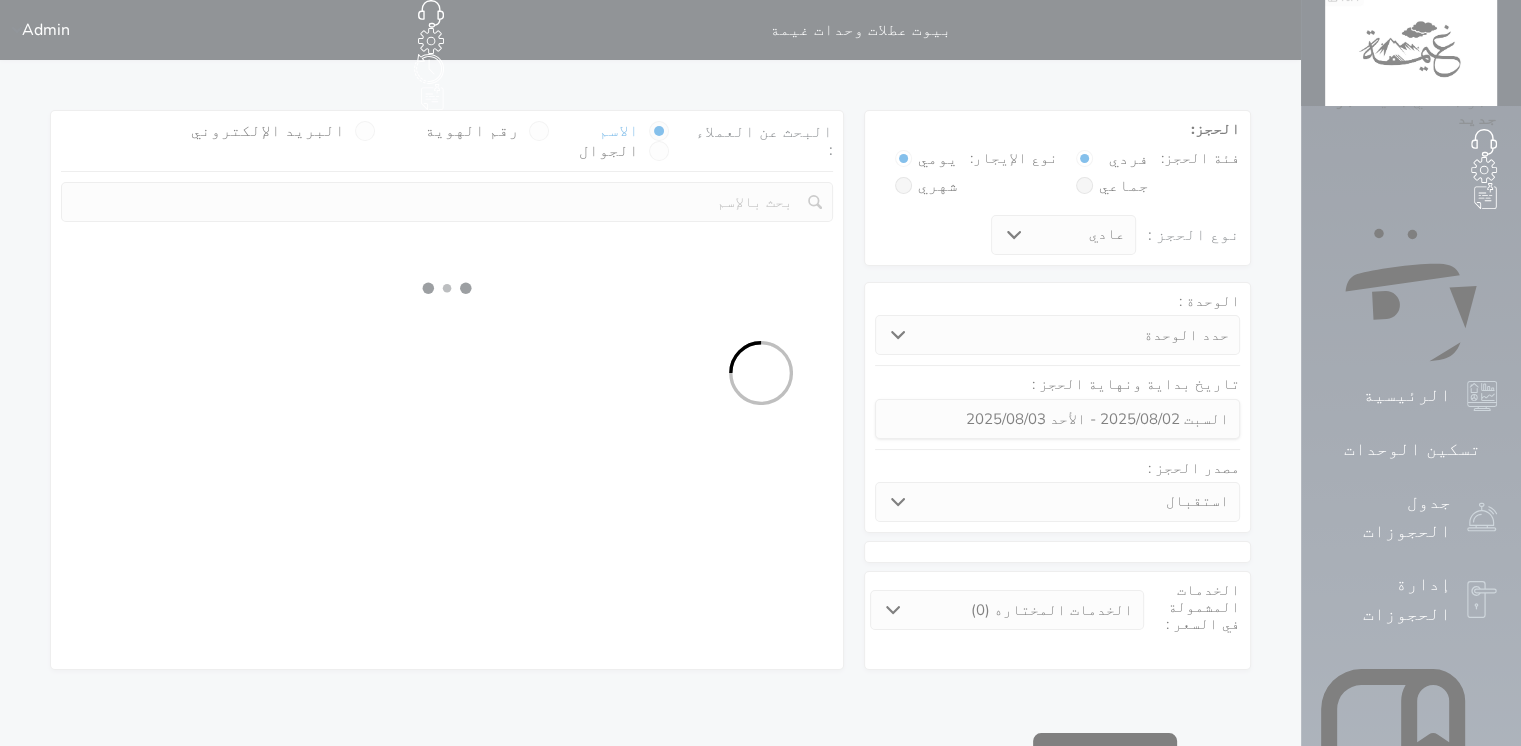 select on "74844" 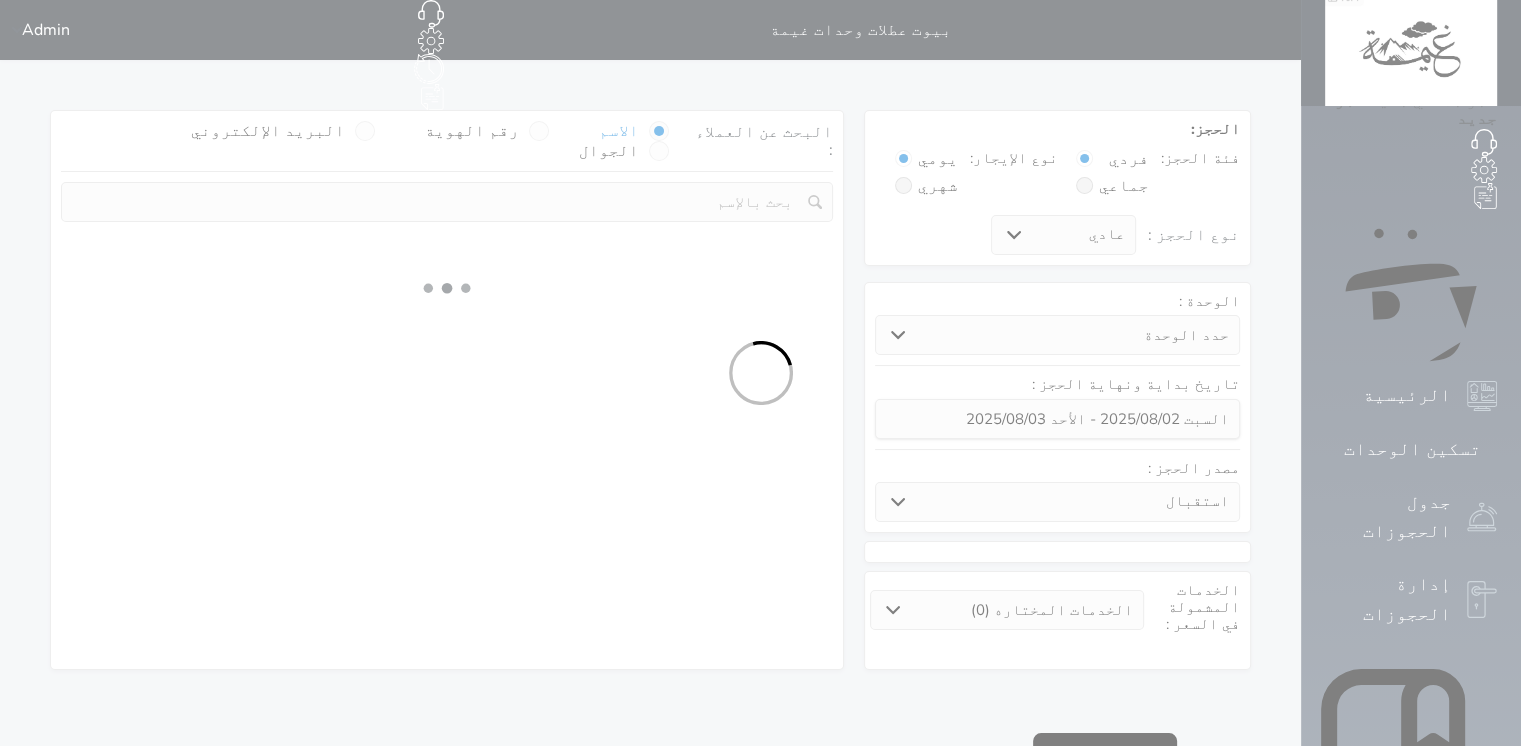 select on "1" 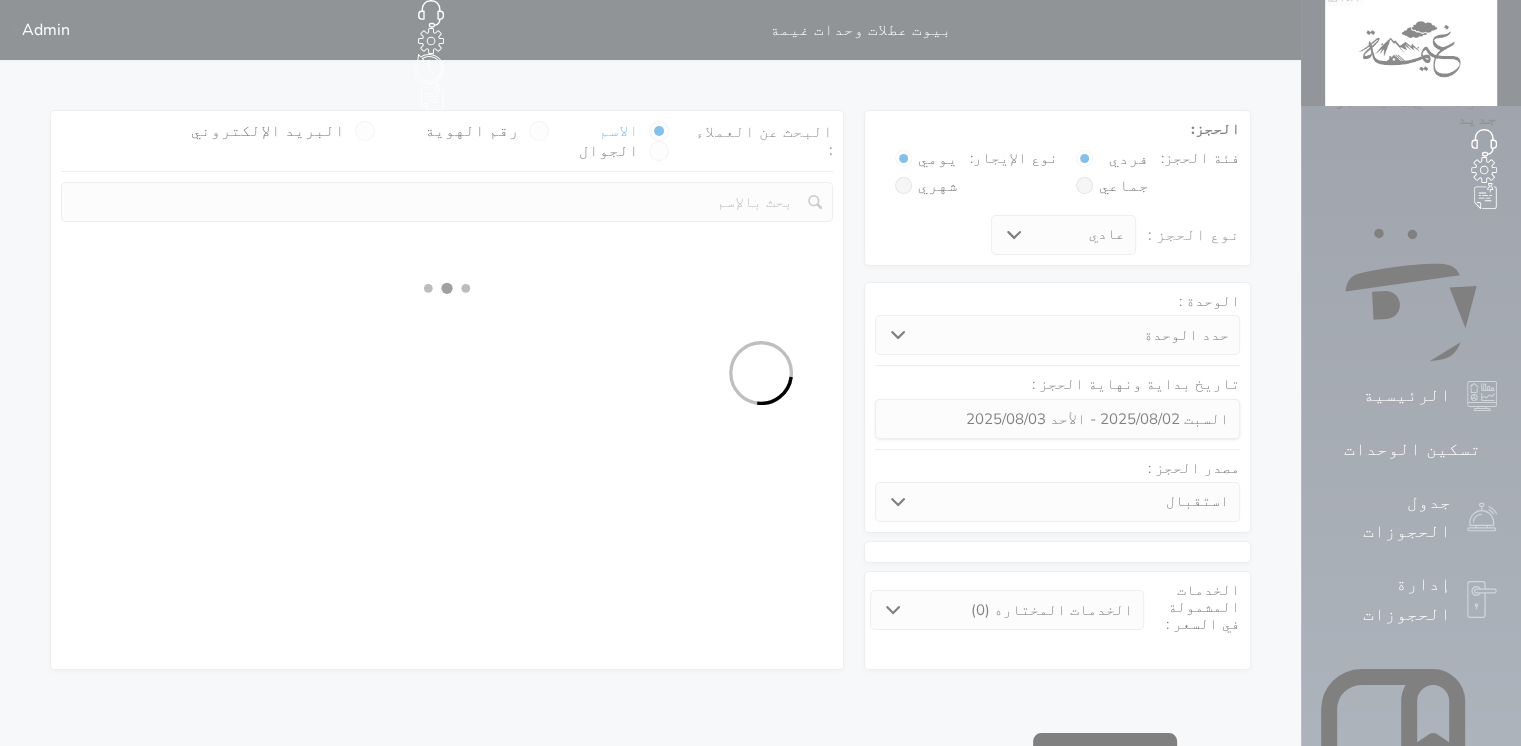 select on "113" 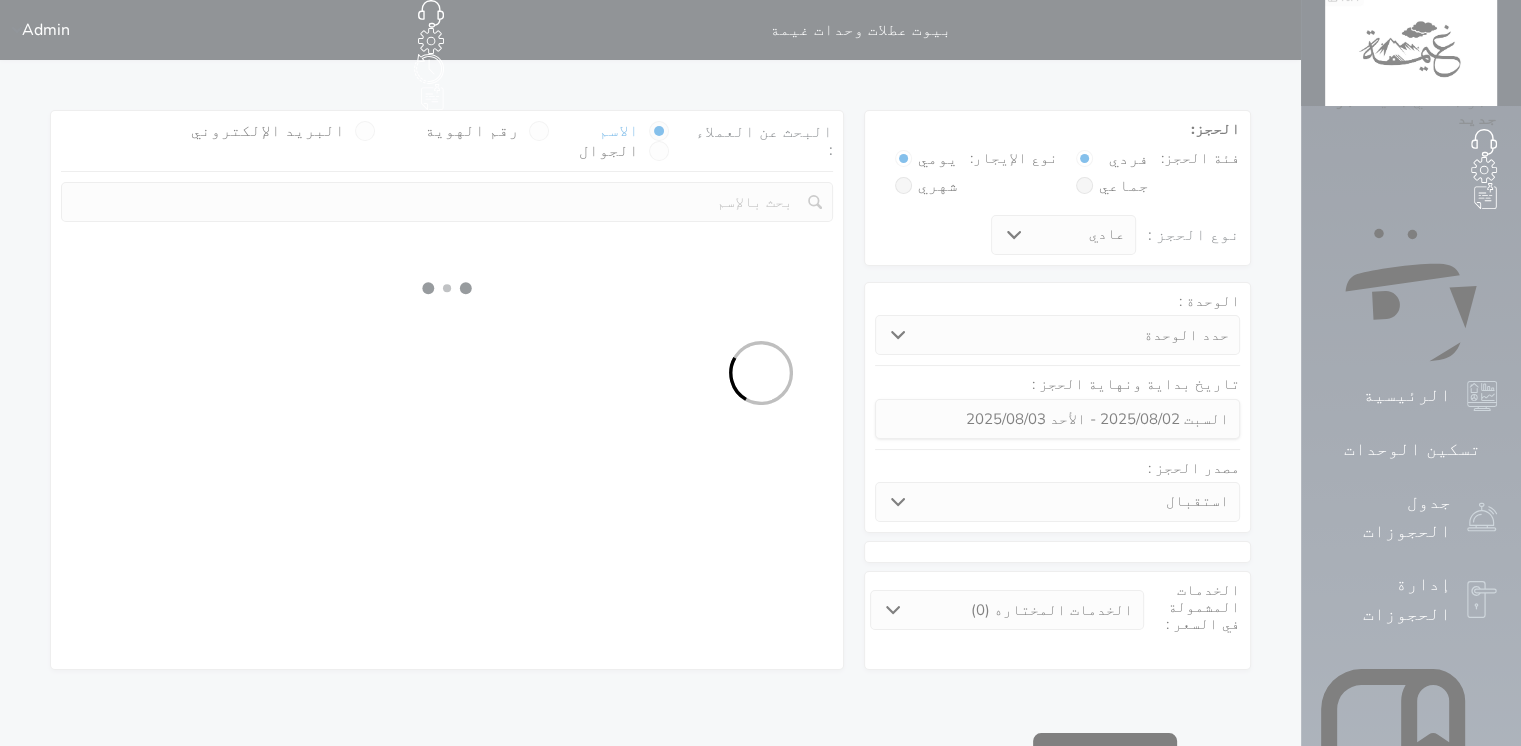 select on "1" 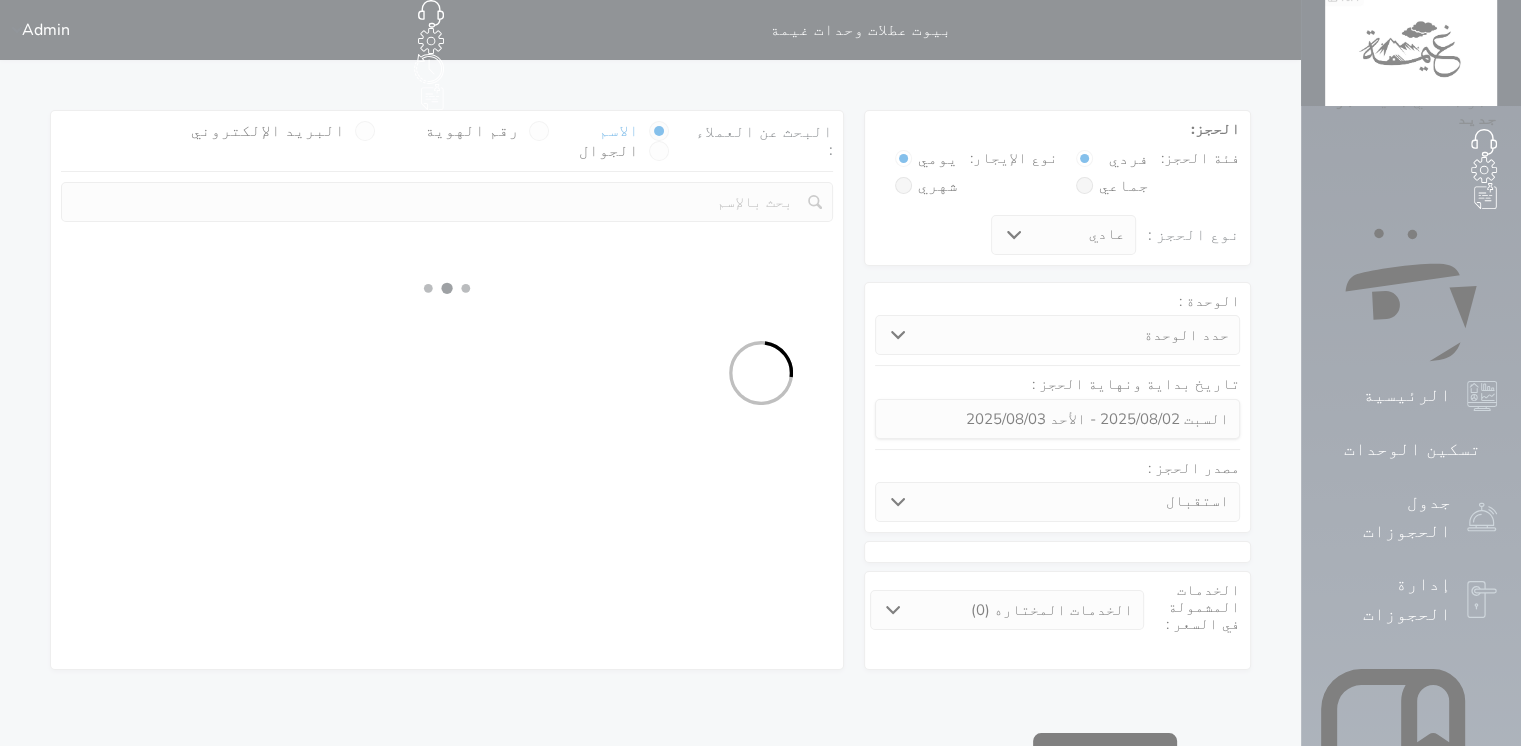 select 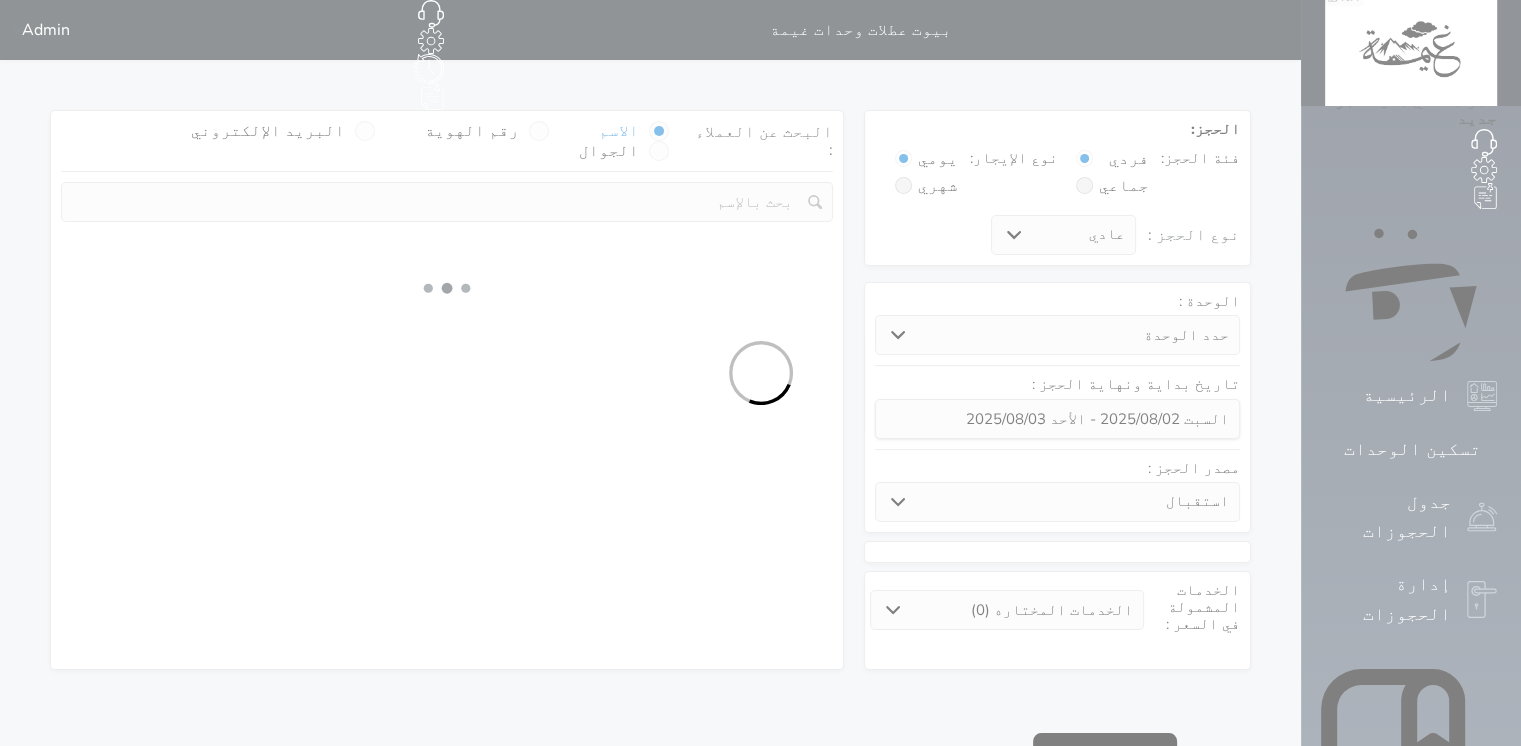 select on "7" 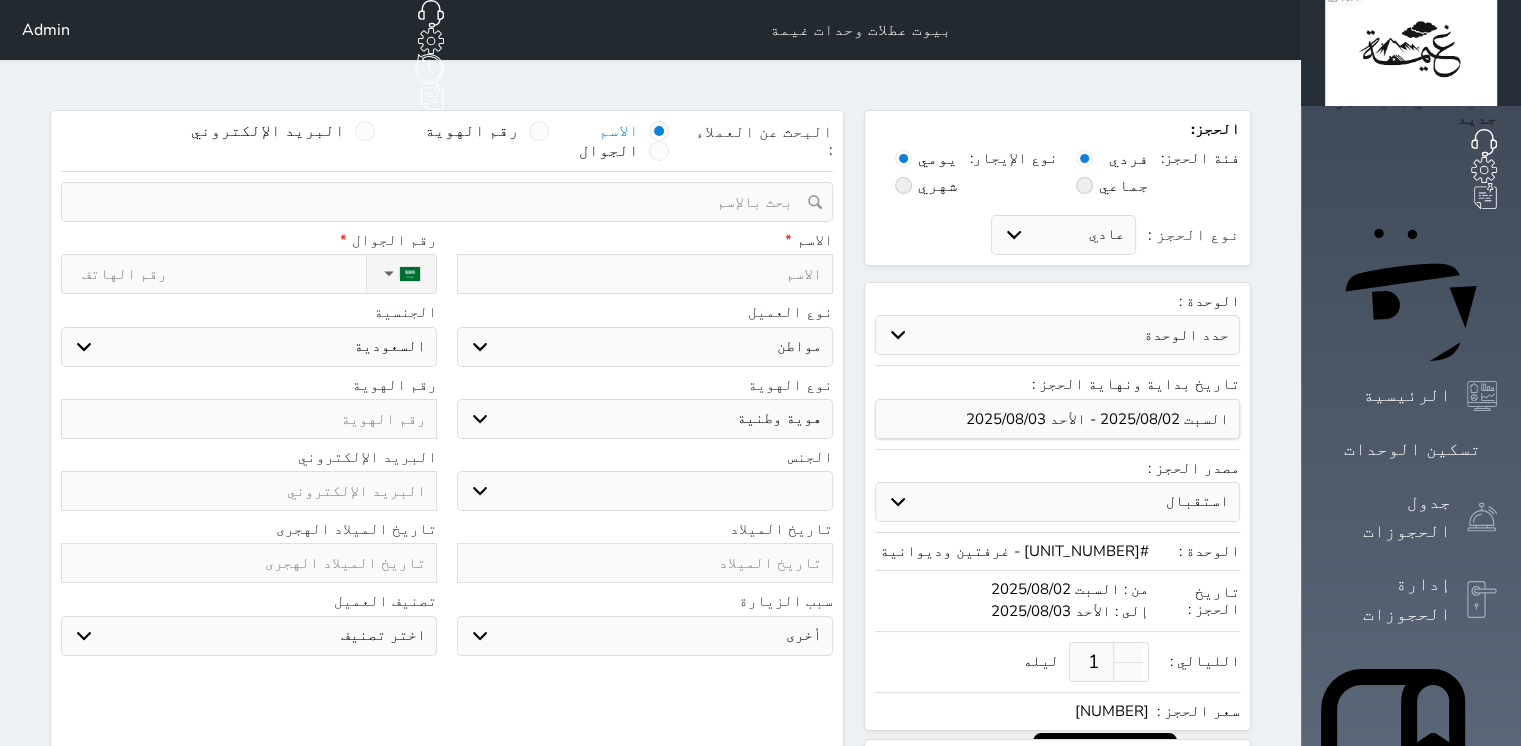 select 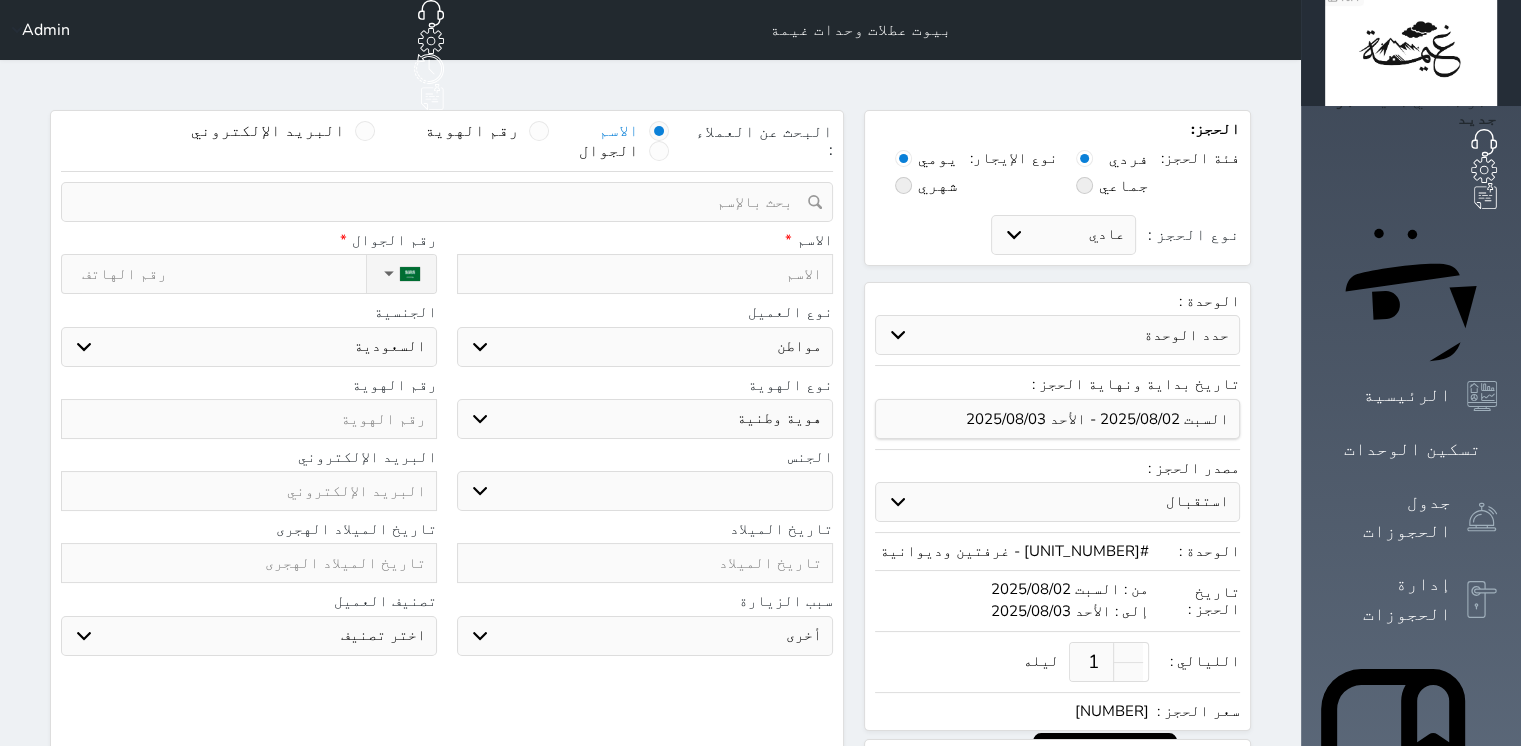 click on "نوع الحجز :" at bounding box center [224, 274] 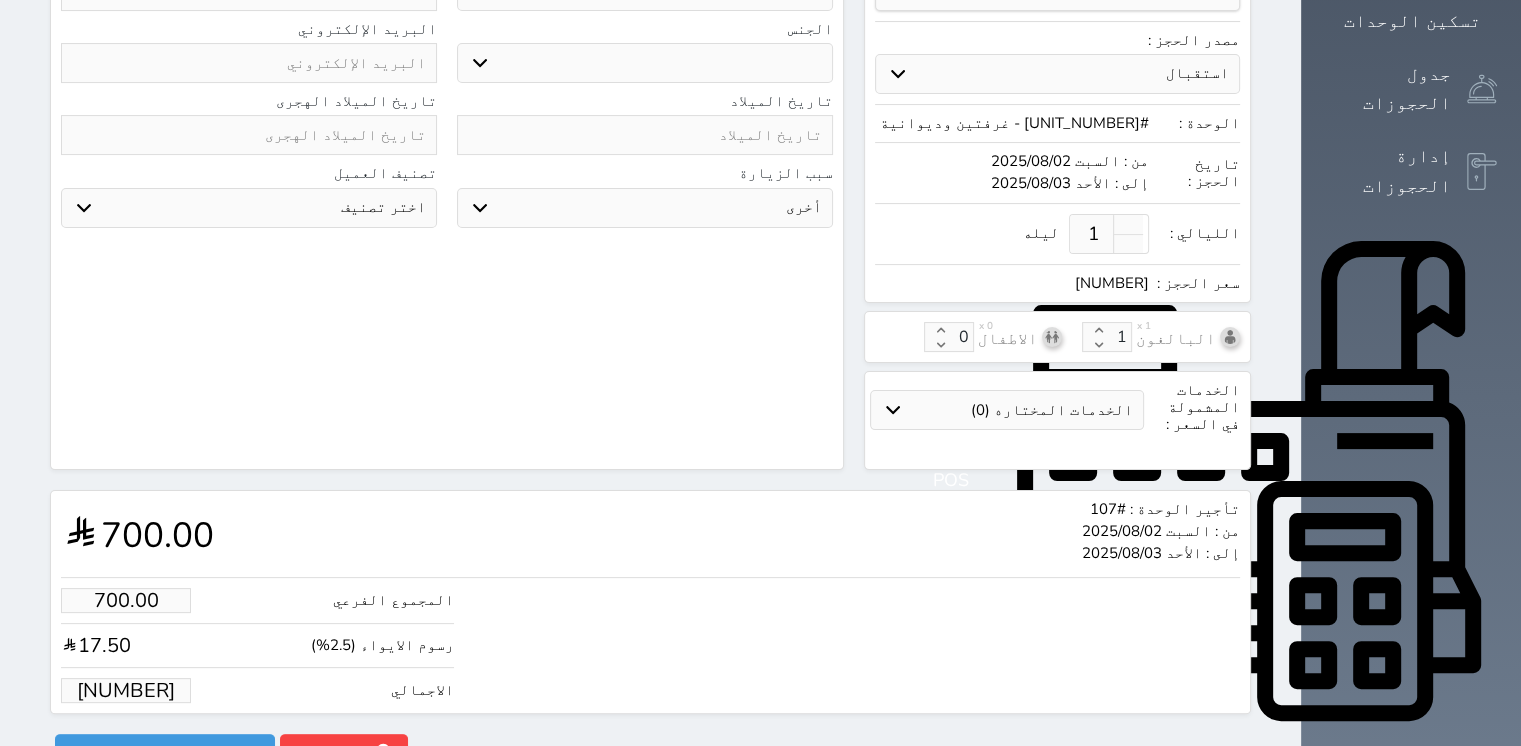 scroll, scrollTop: 440, scrollLeft: 0, axis: vertical 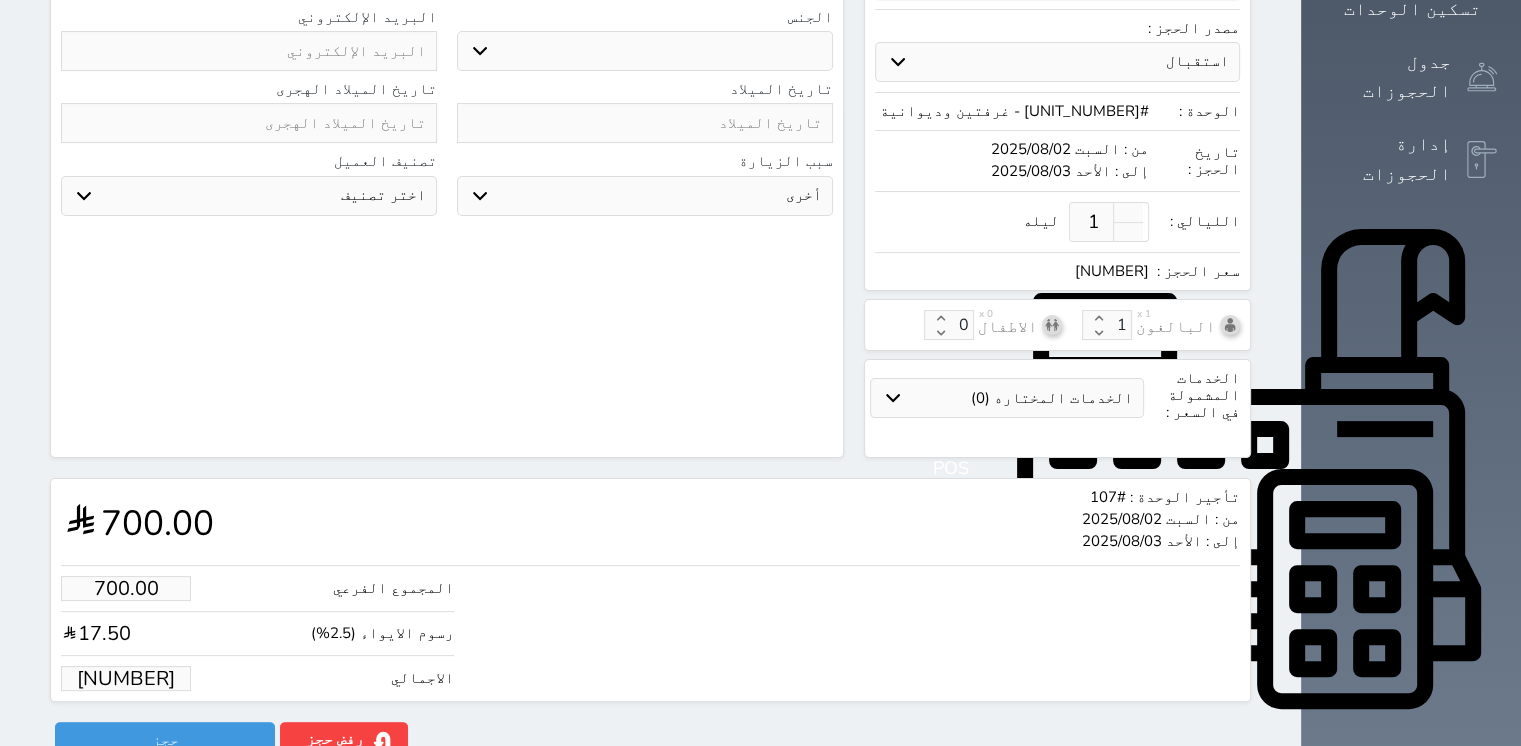drag, startPoint x: 124, startPoint y: 643, endPoint x: 3, endPoint y: 634, distance: 121.33425 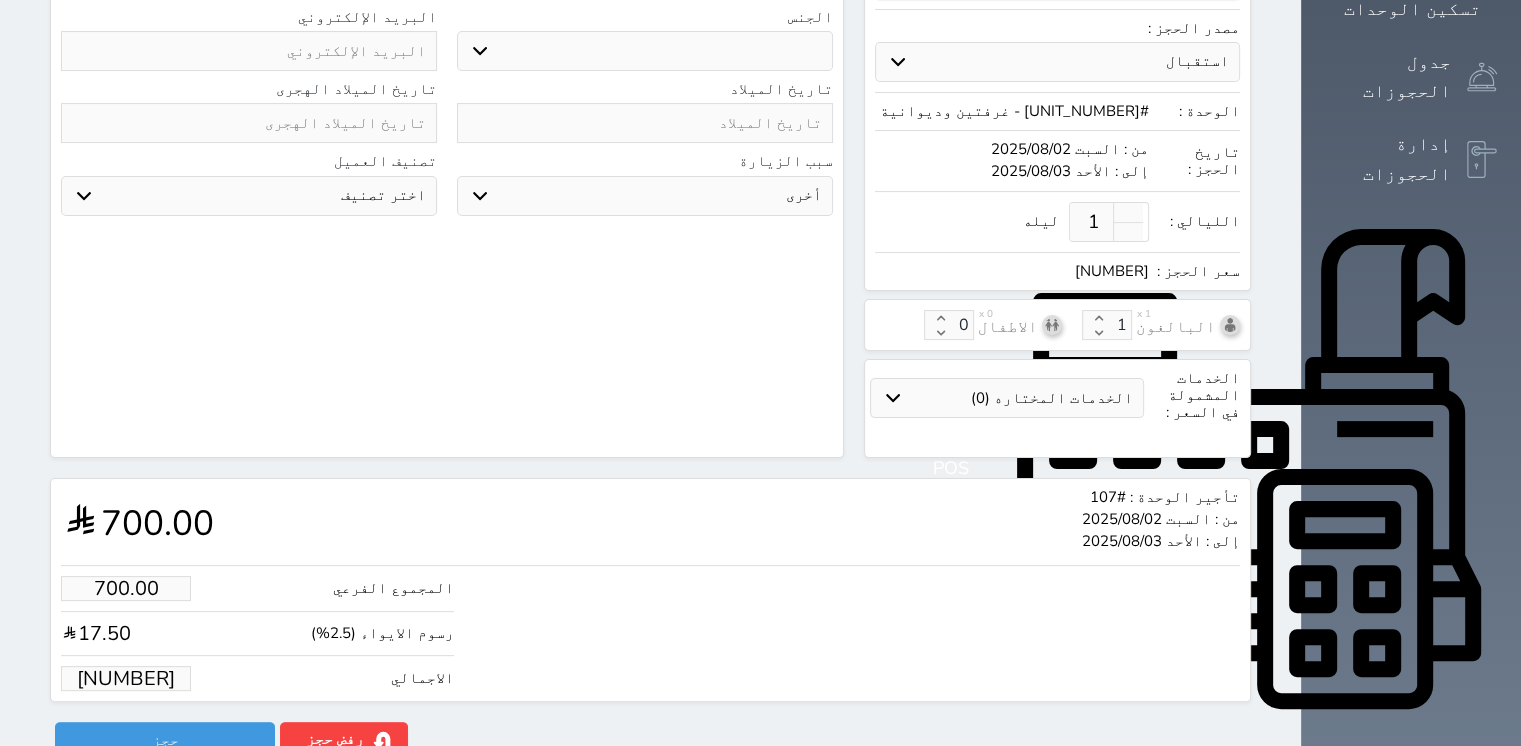type on "1.00" 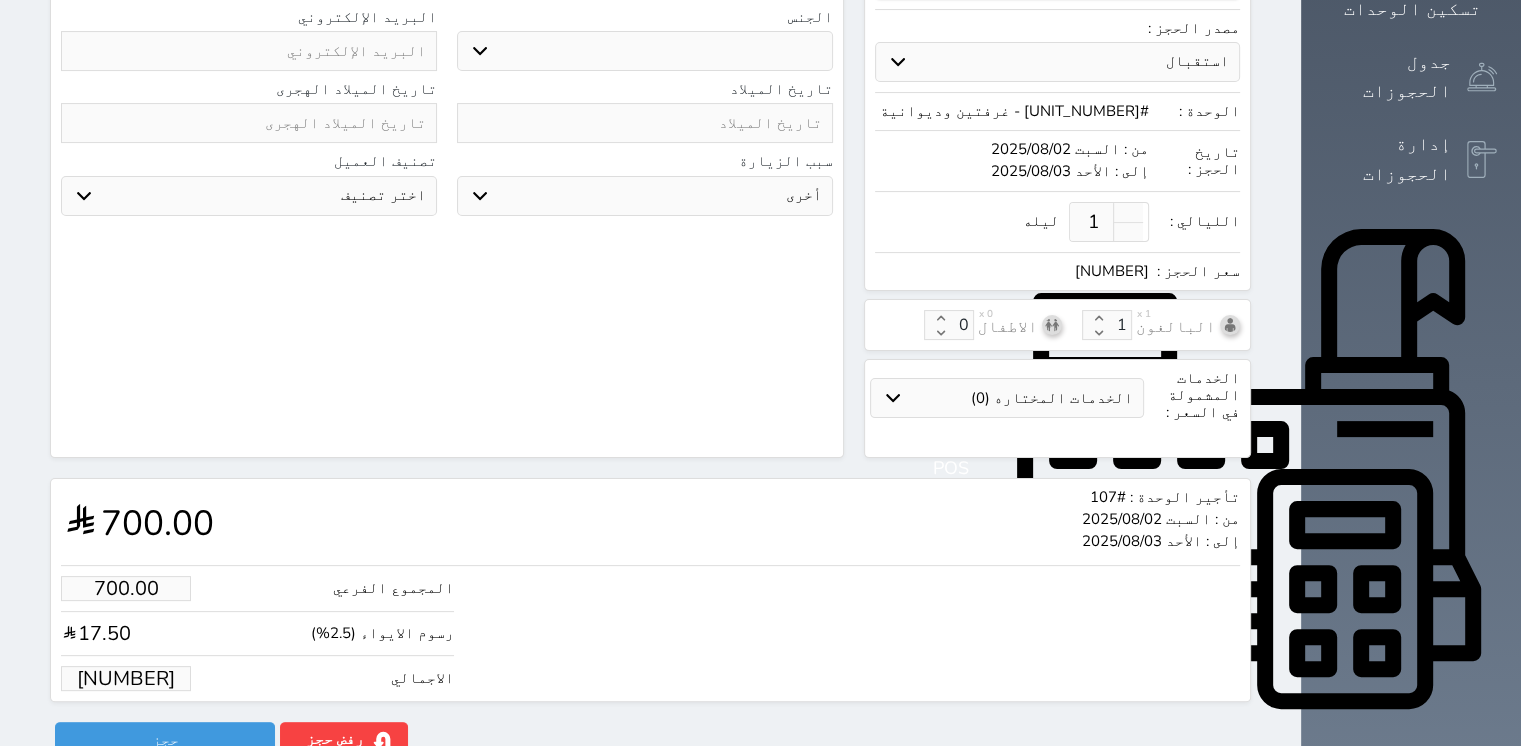 type on "1.025" 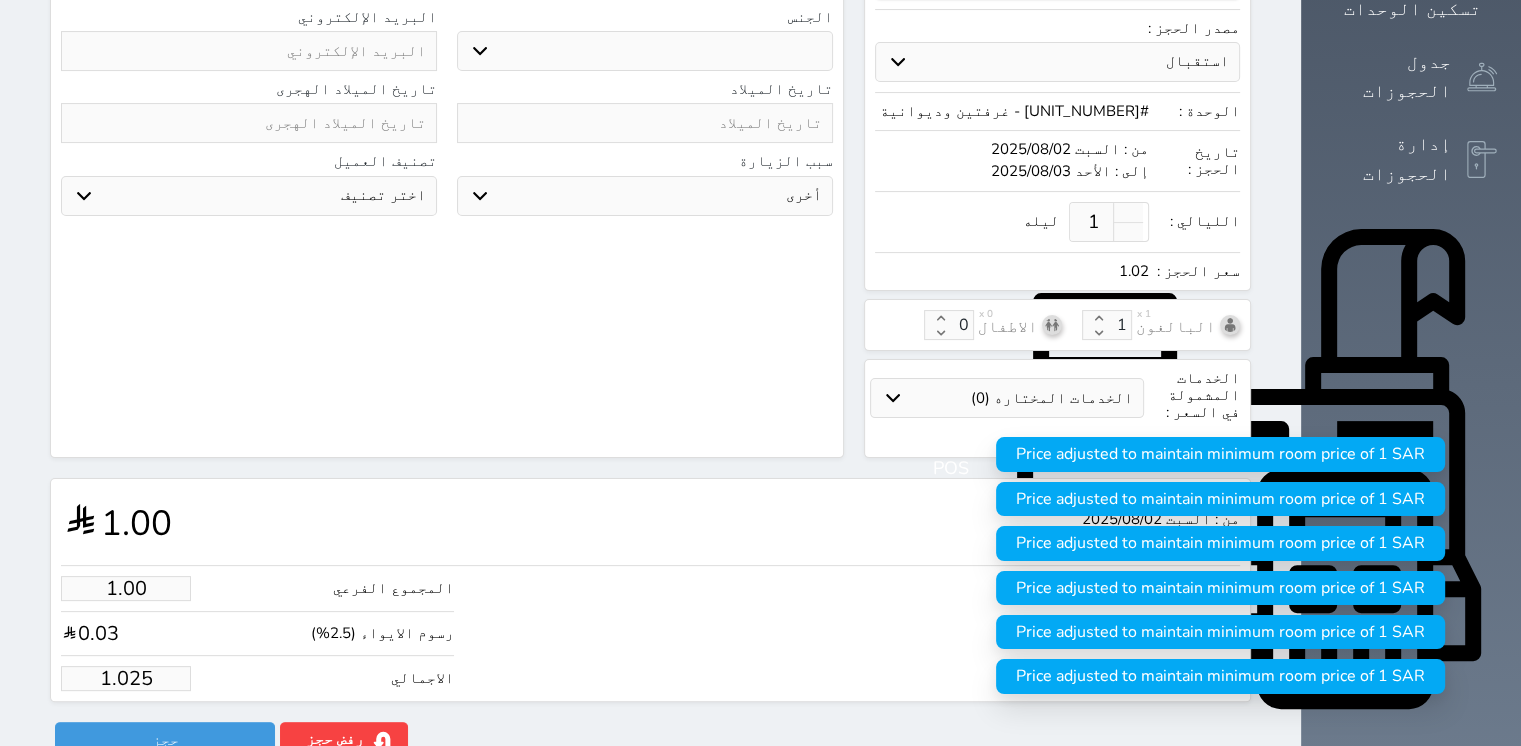 type on "1.02" 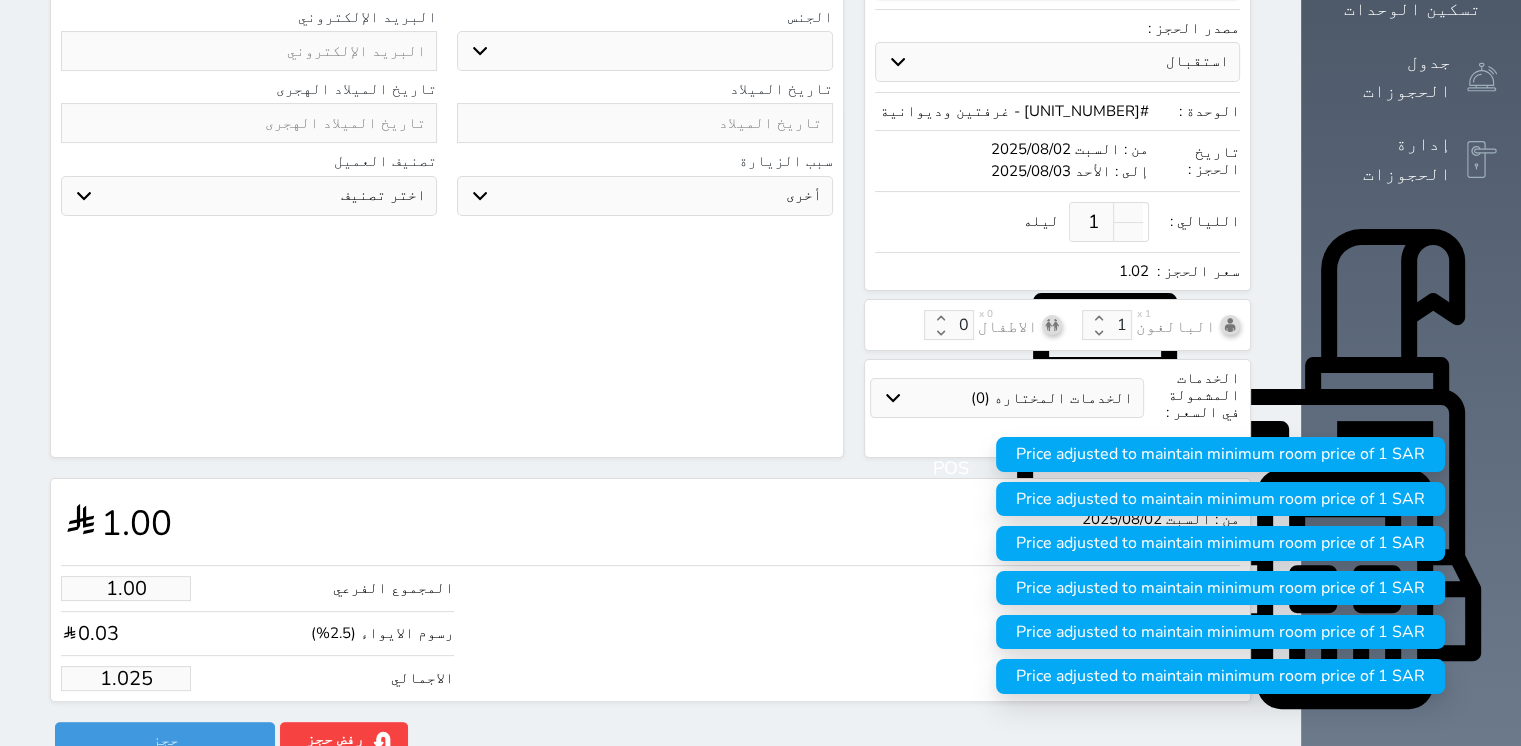 select 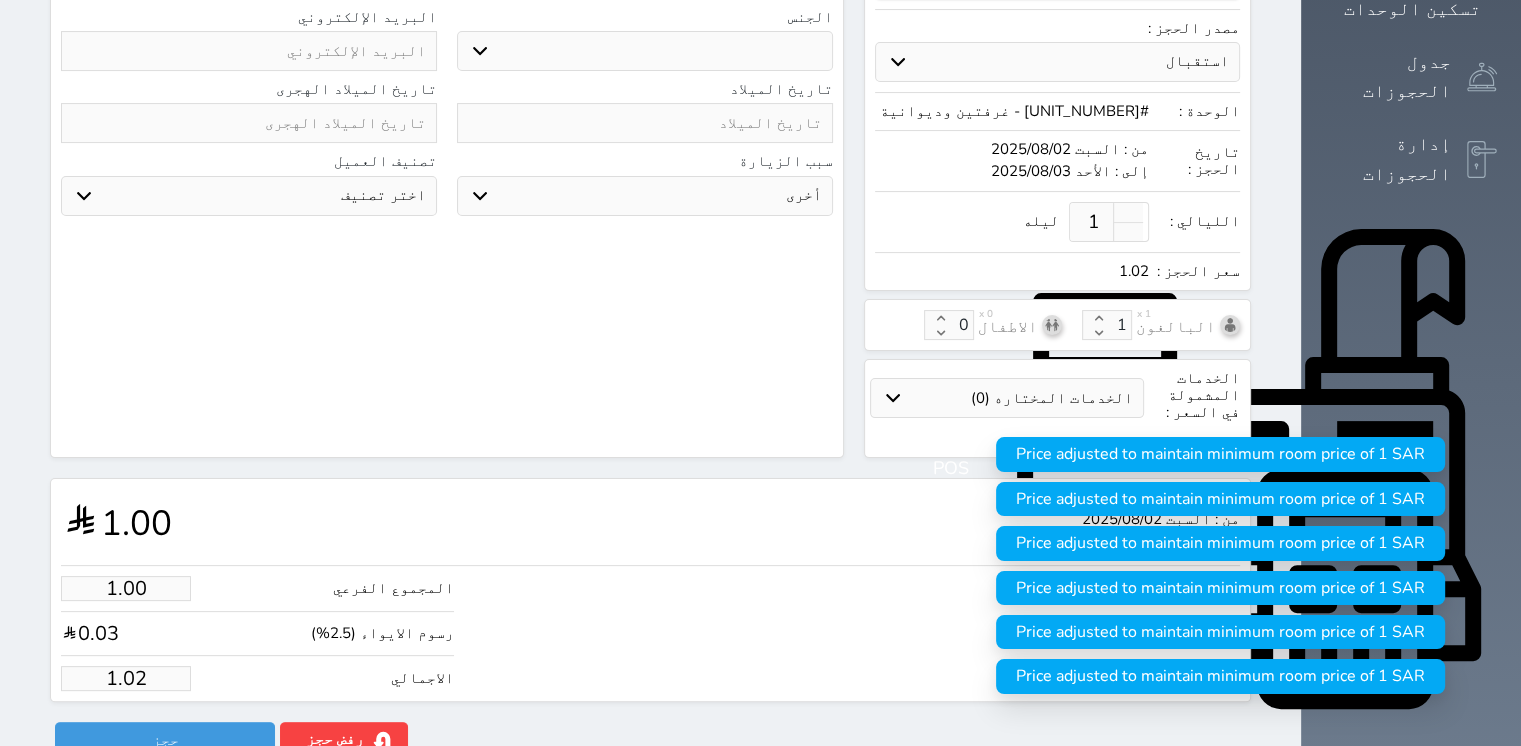 type on "1.0" 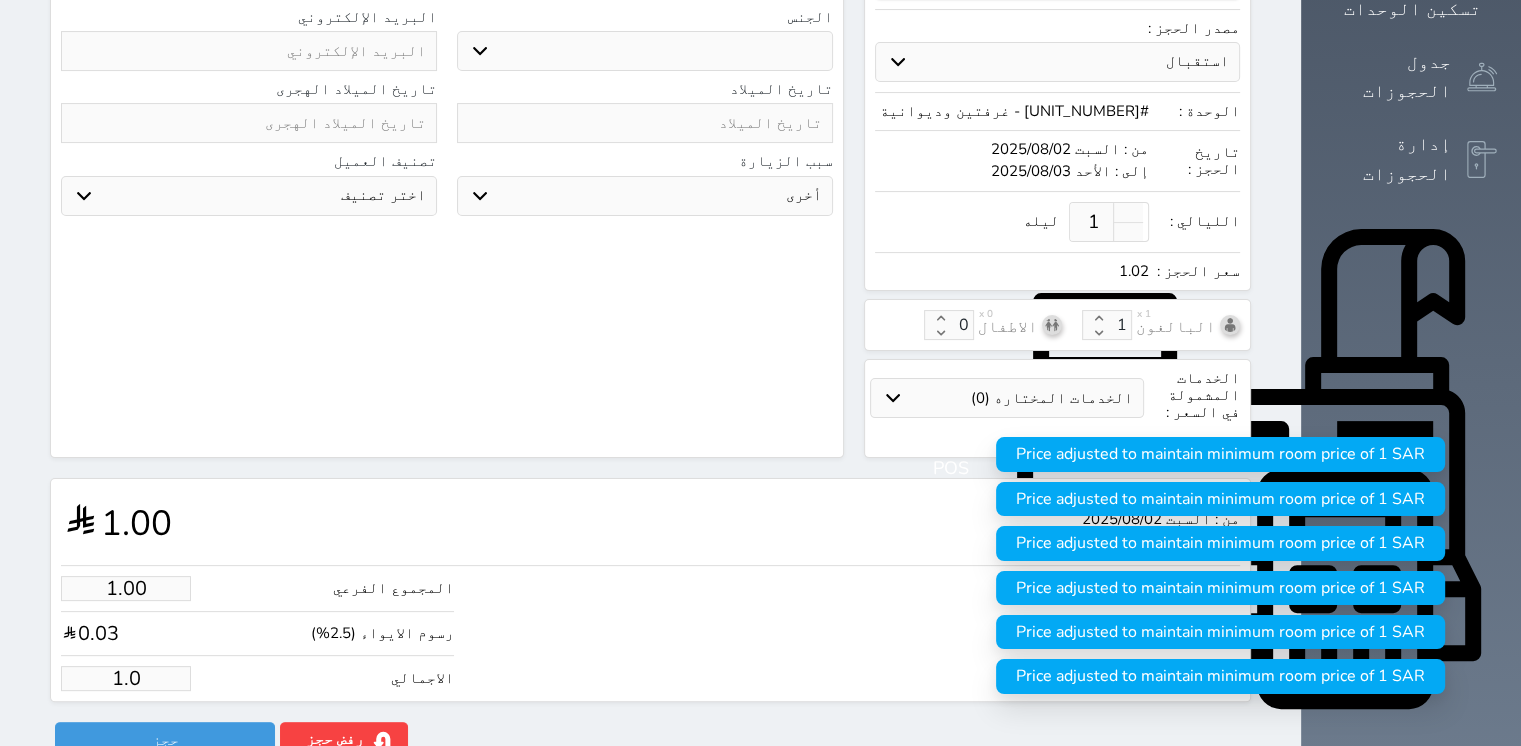 select 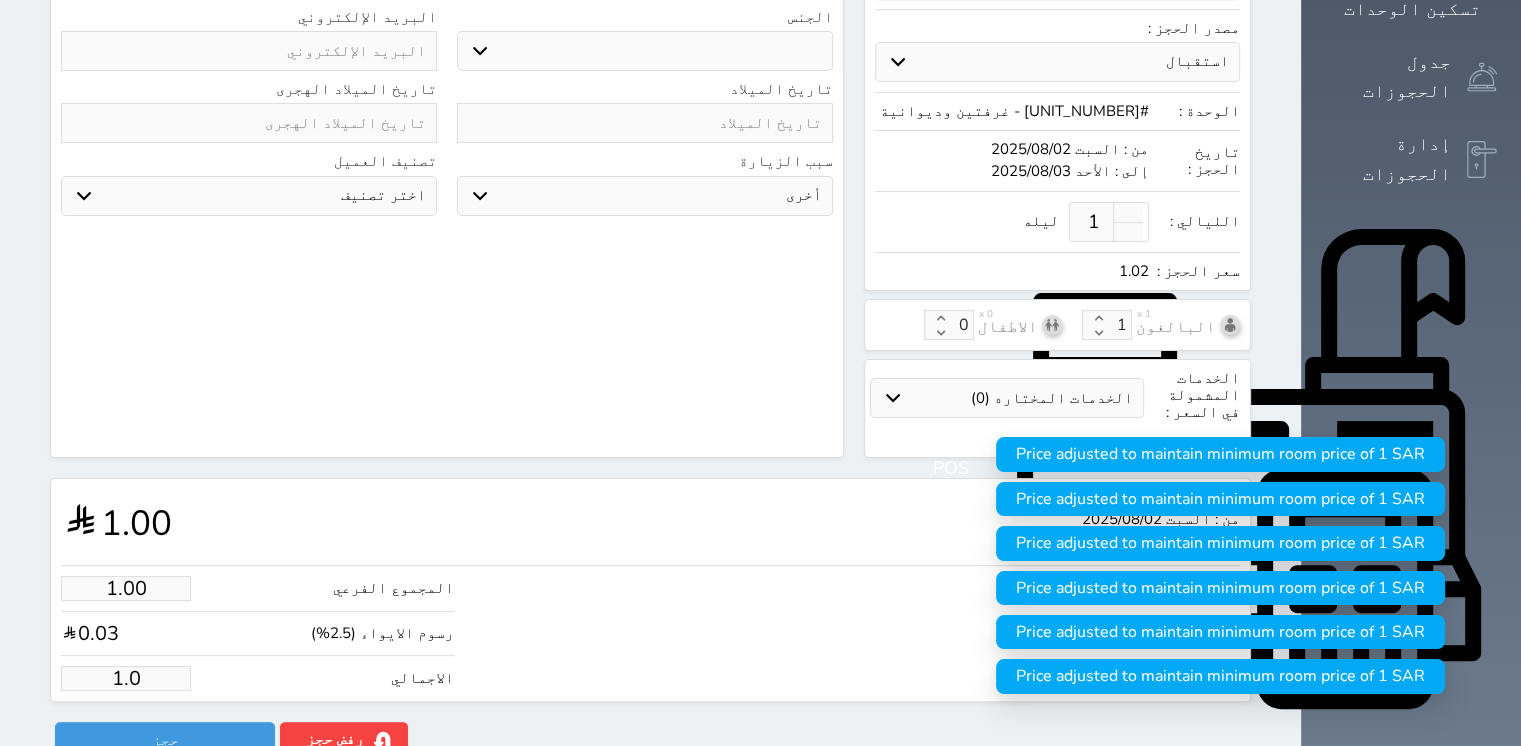 type on "1." 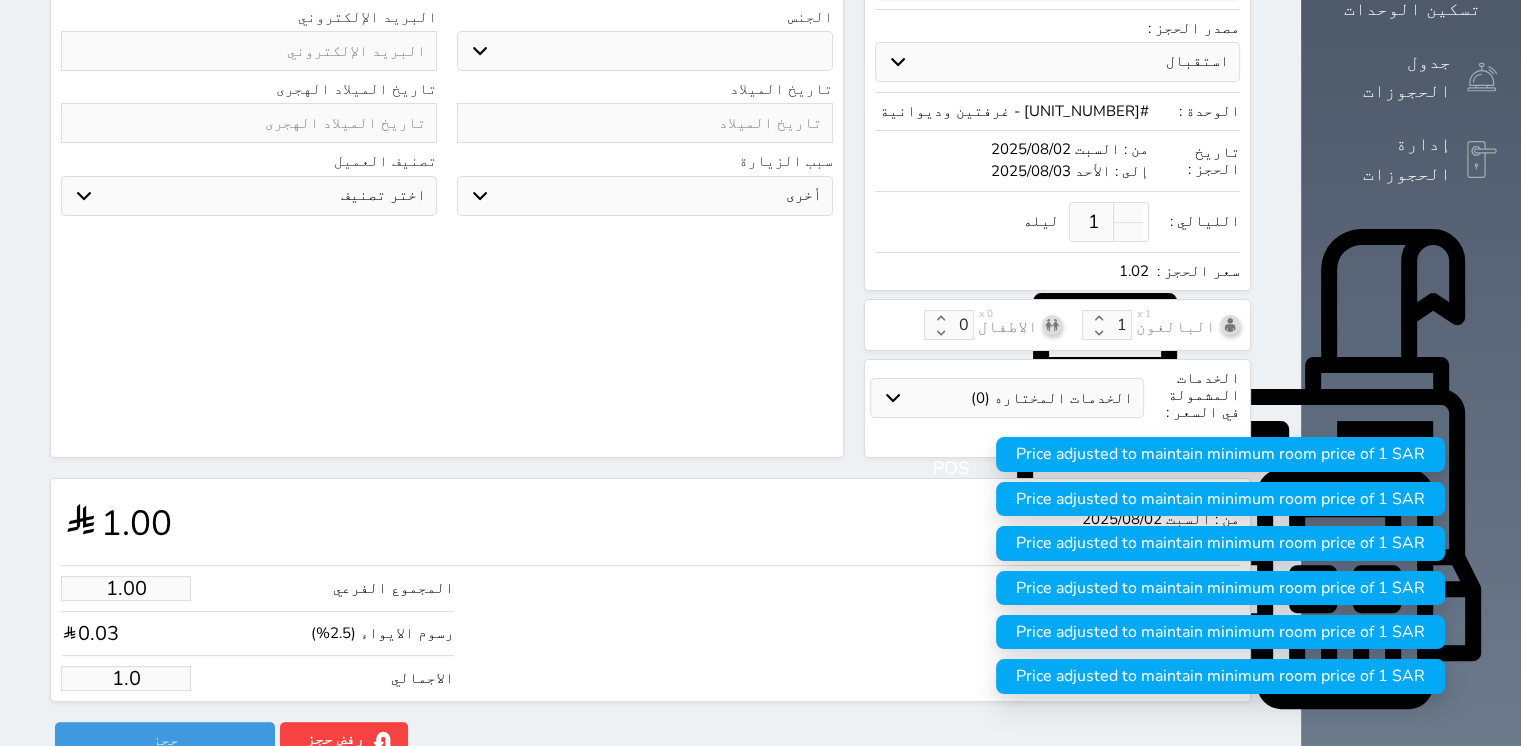 select 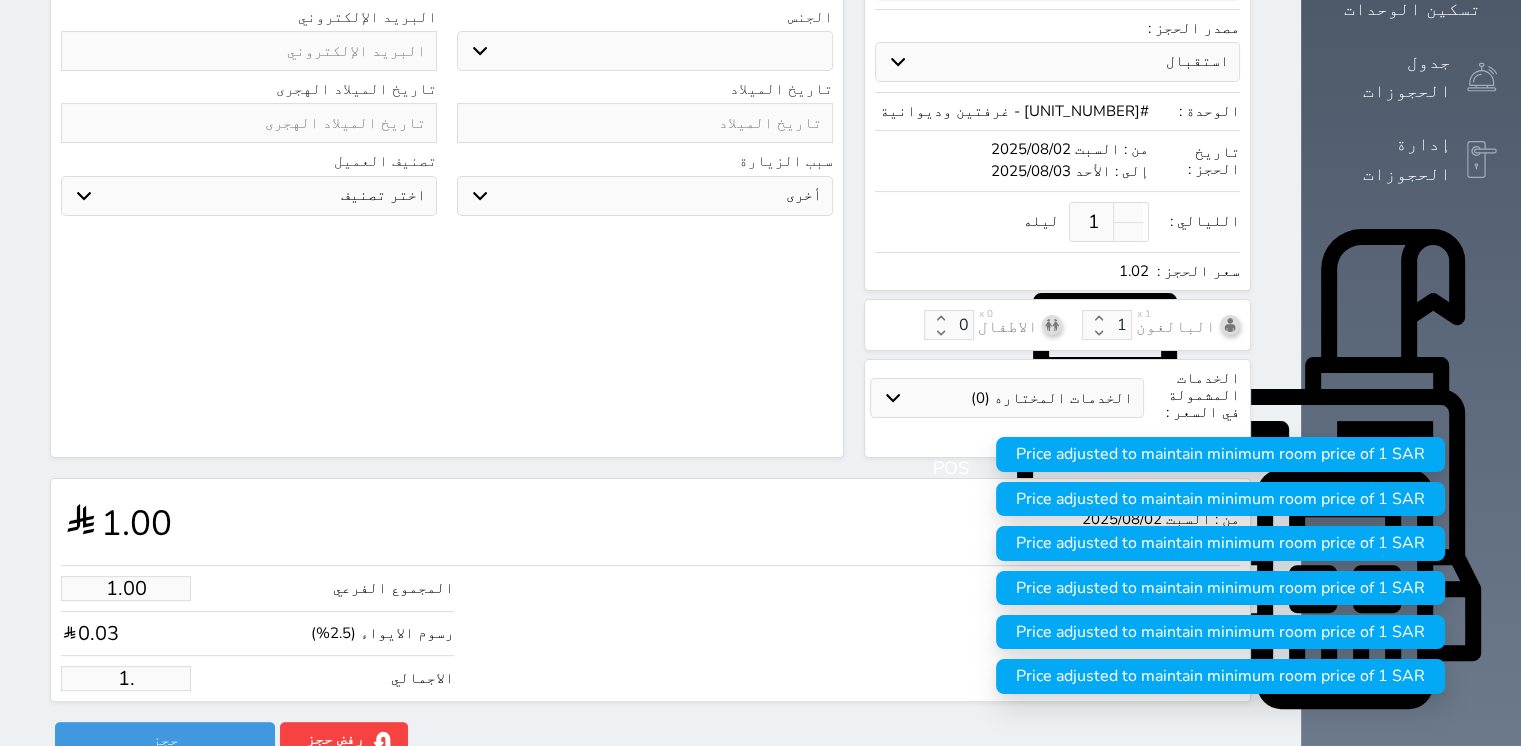type on "1" 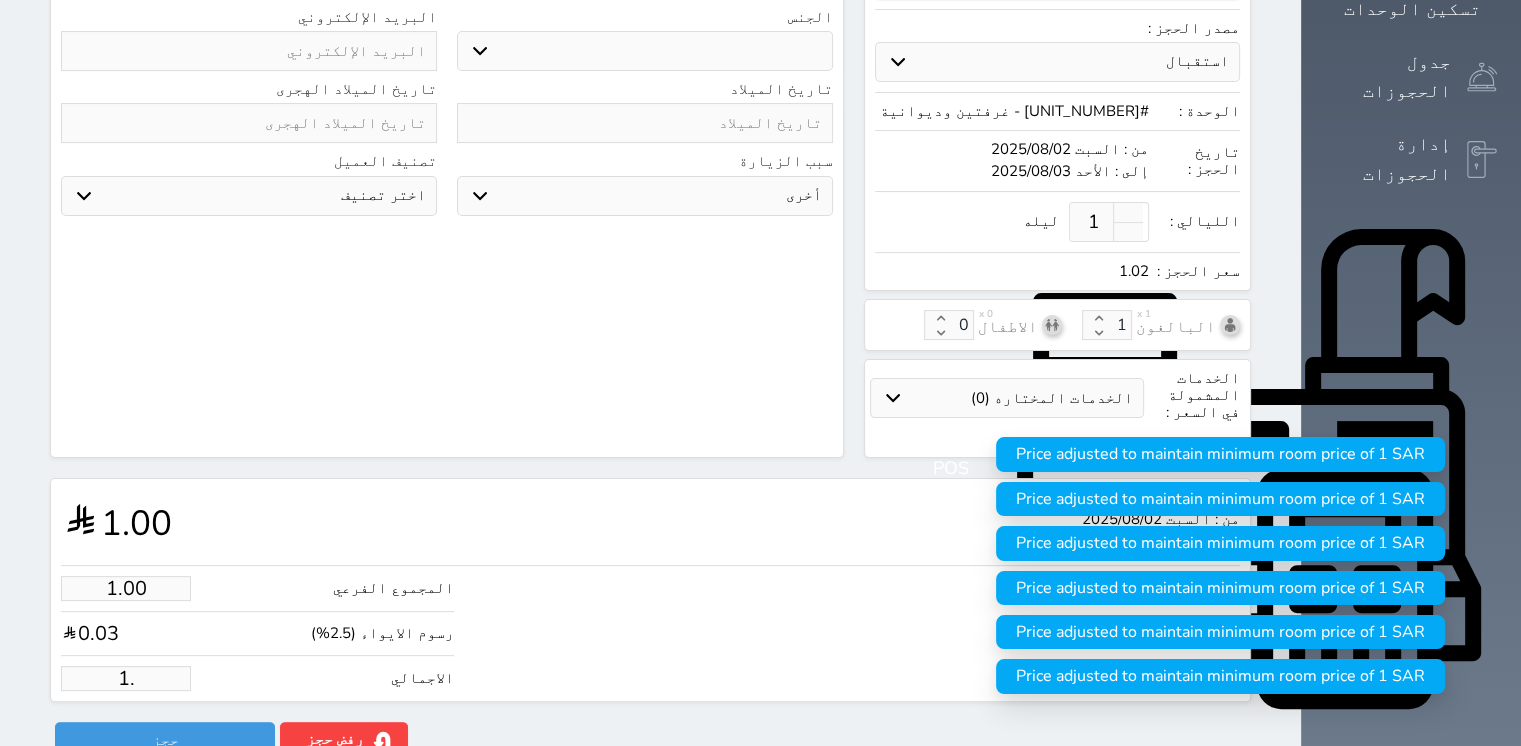 select 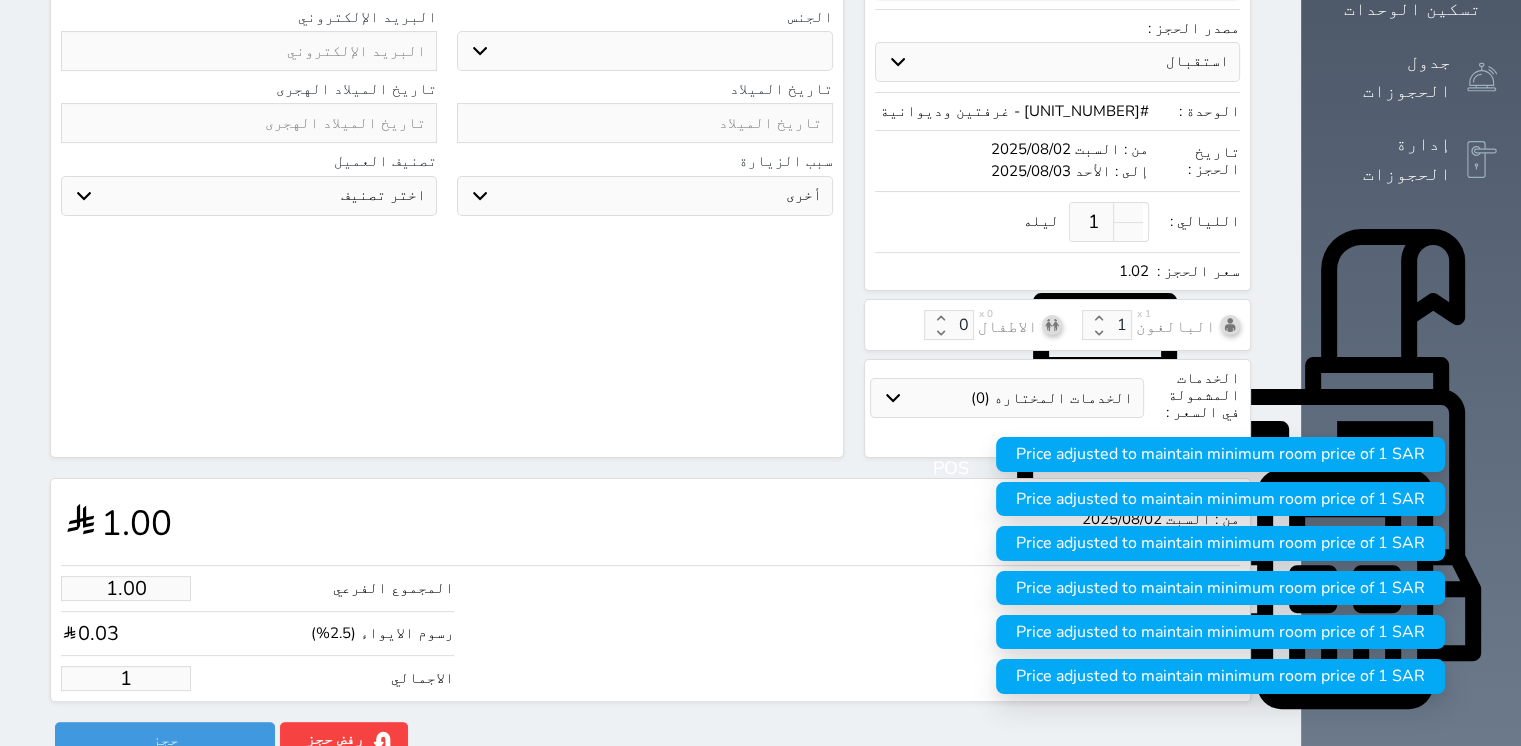 type 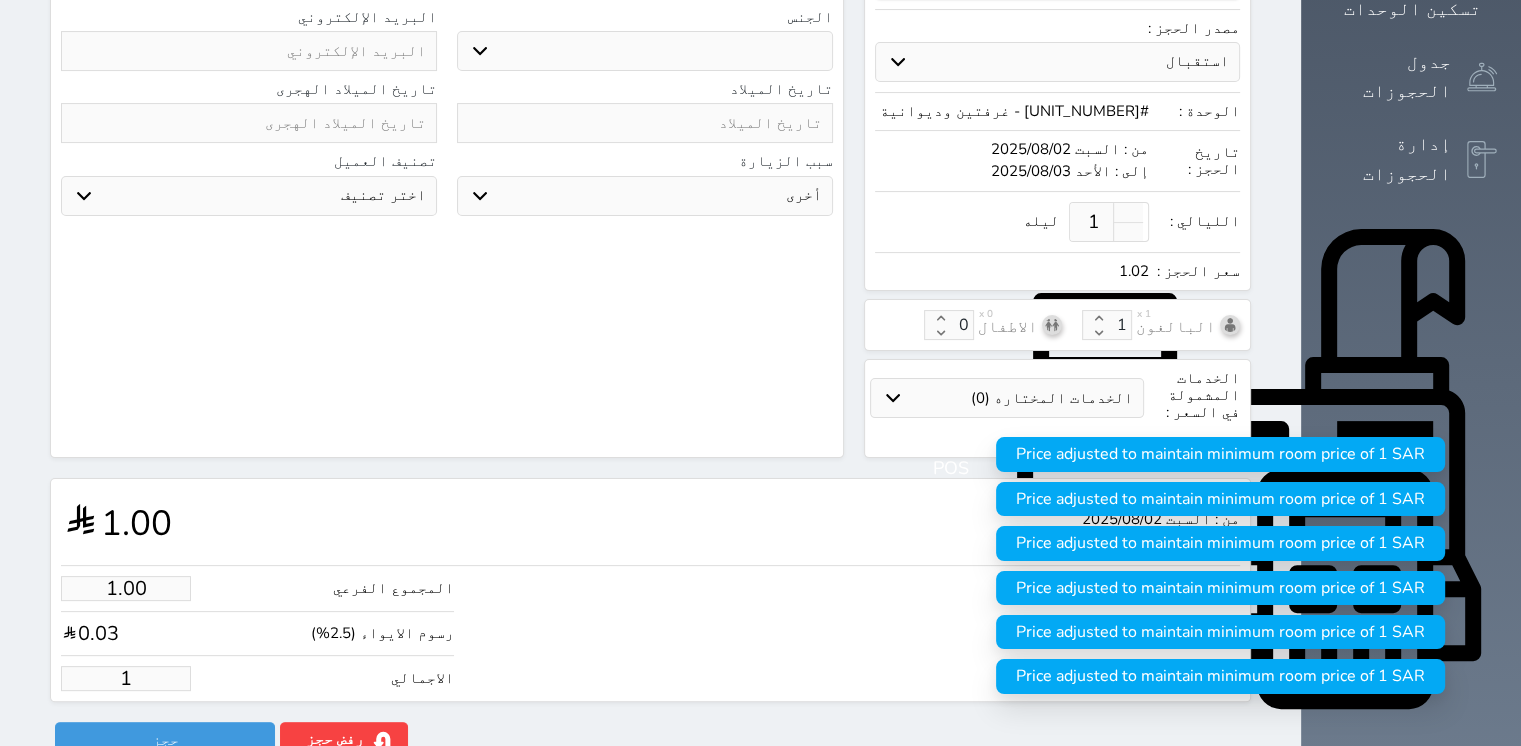 select 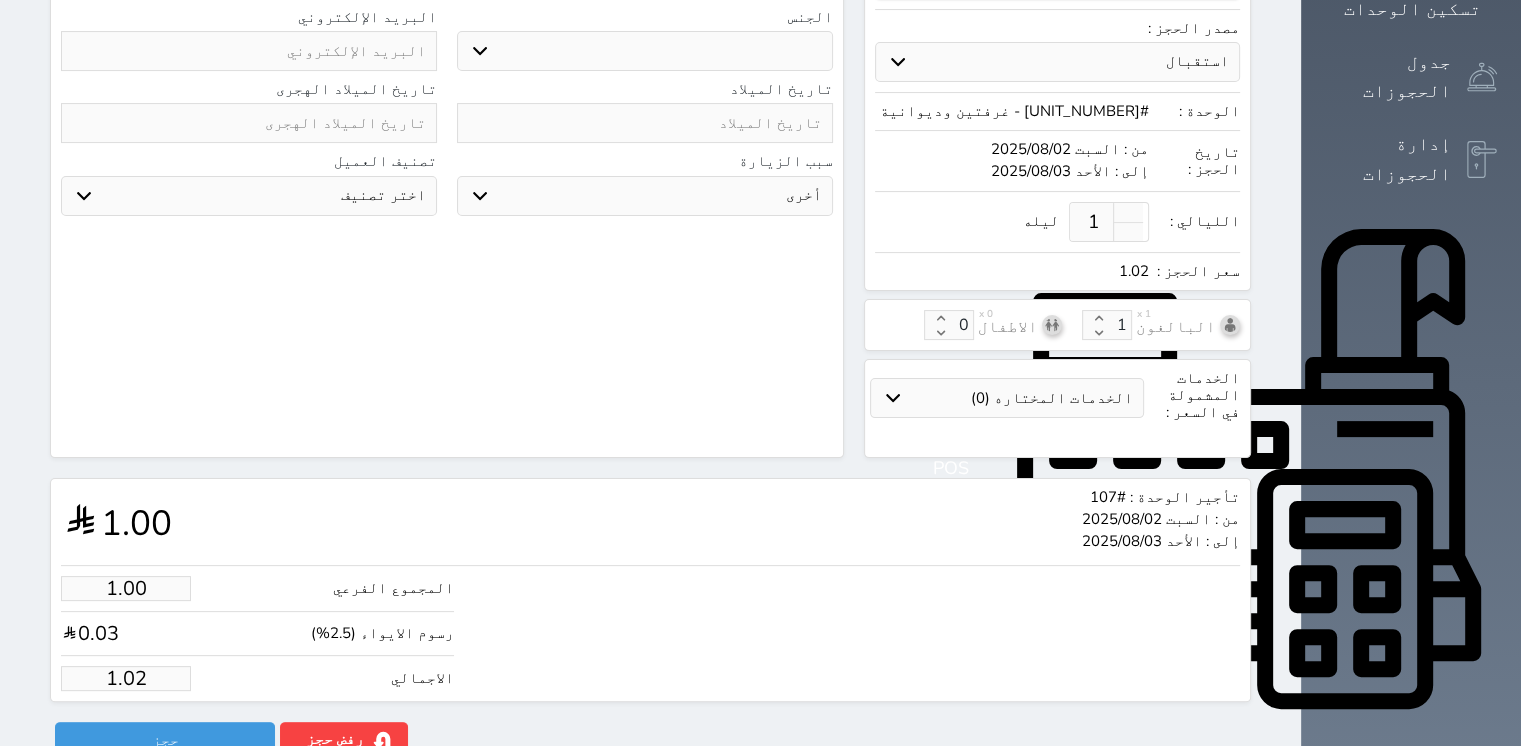 click on "تاريخ الميلاد
تاريخ الميلاد الهجرى" at bounding box center [447, 117] 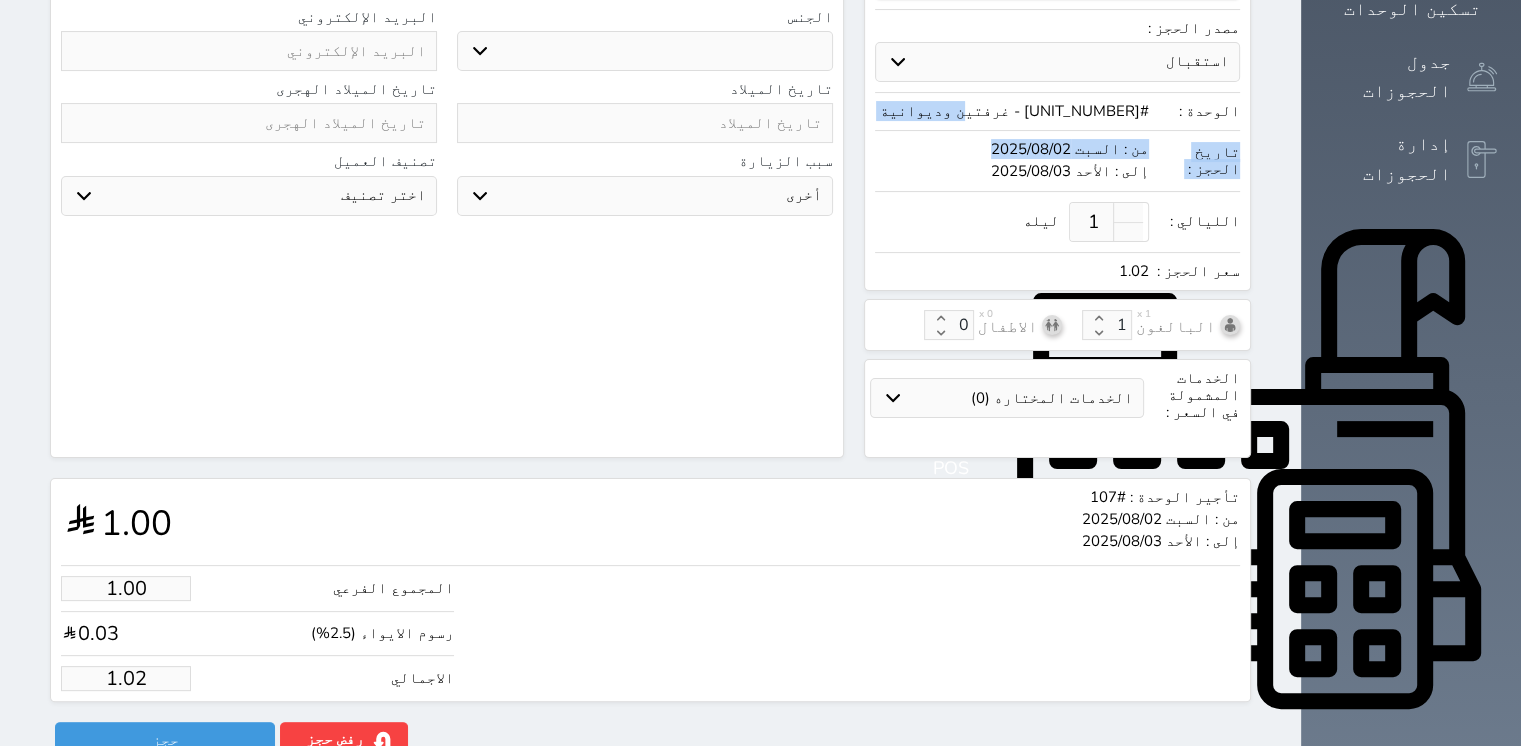 drag, startPoint x: 136, startPoint y: 610, endPoint x: 92, endPoint y: 657, distance: 64.381676 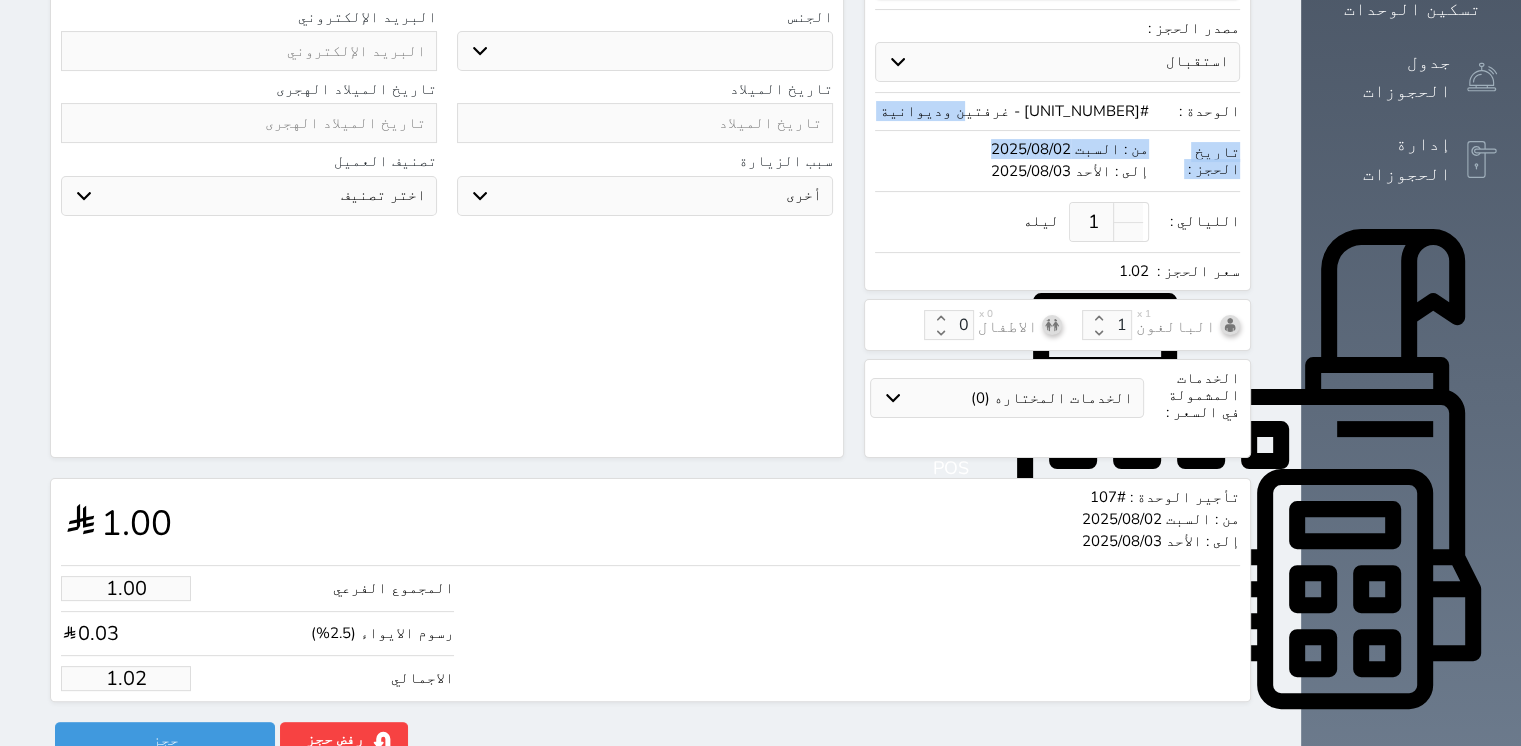 click on "تأجير الوحدة : #107   من : السبت 2025/08/02   إلى : الأحد 2025/08/03    1.00       المجموع الفرعي   1.00   رسوم الايواء (2.5%)    0.03        الاجمالي   1.02" at bounding box center [650, 590] 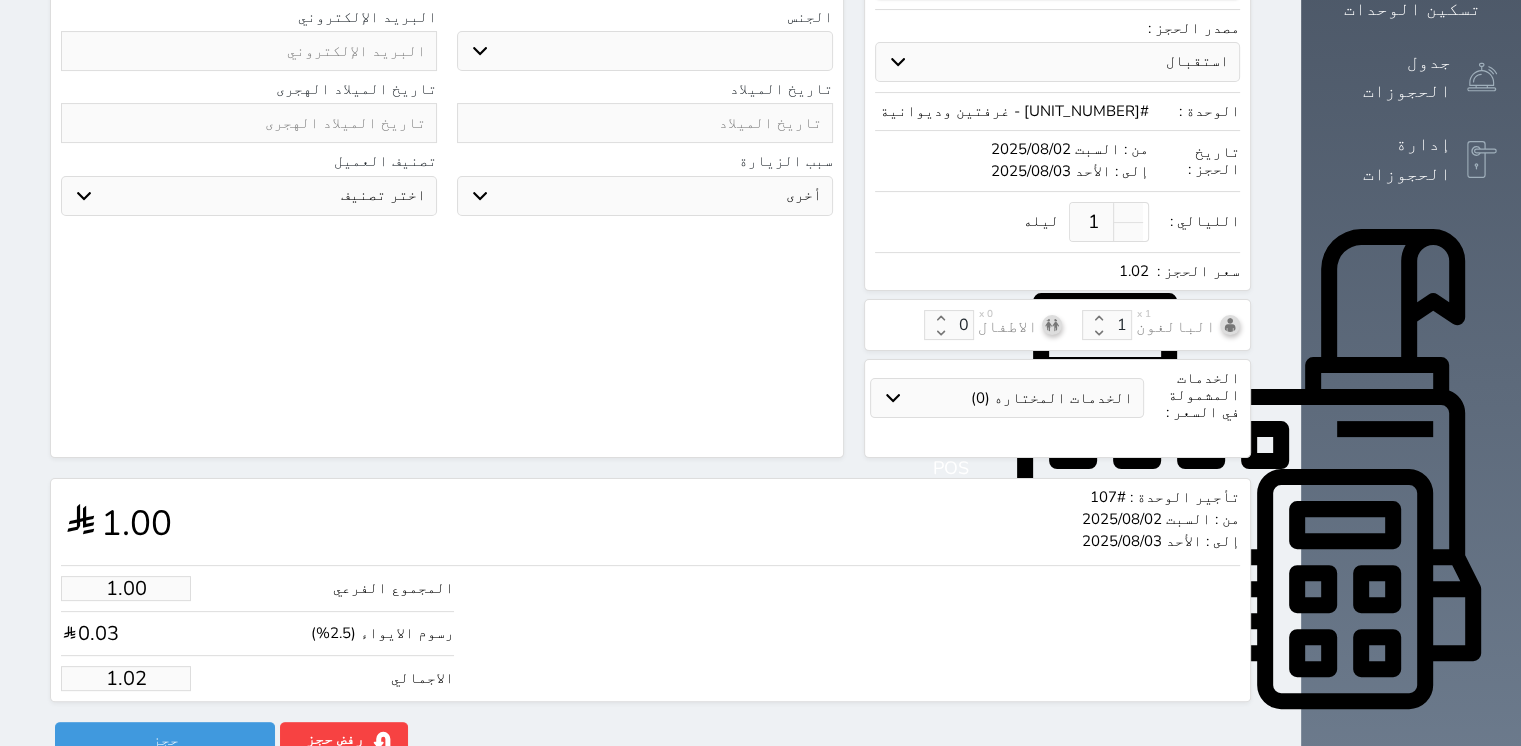 click on "تأجير الوحدة : #107   من : السبت 2025/08/02   إلى : الأحد 2025/08/03    1.00       المجموع الفرعي   1.00   رسوم الايواء (2.5%)    0.03        الاجمالي   1.02" at bounding box center (650, 590) 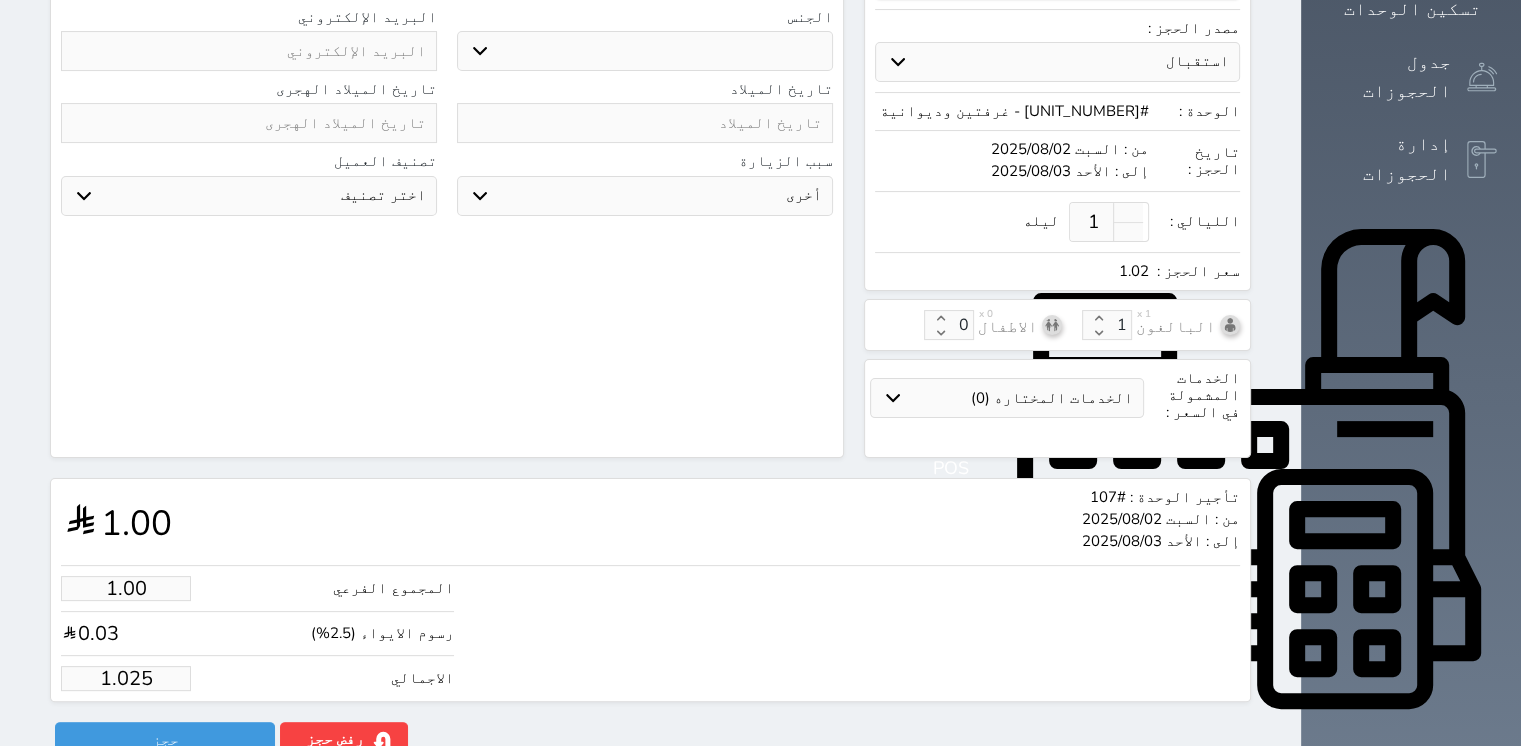 scroll, scrollTop: 4, scrollLeft: 0, axis: vertical 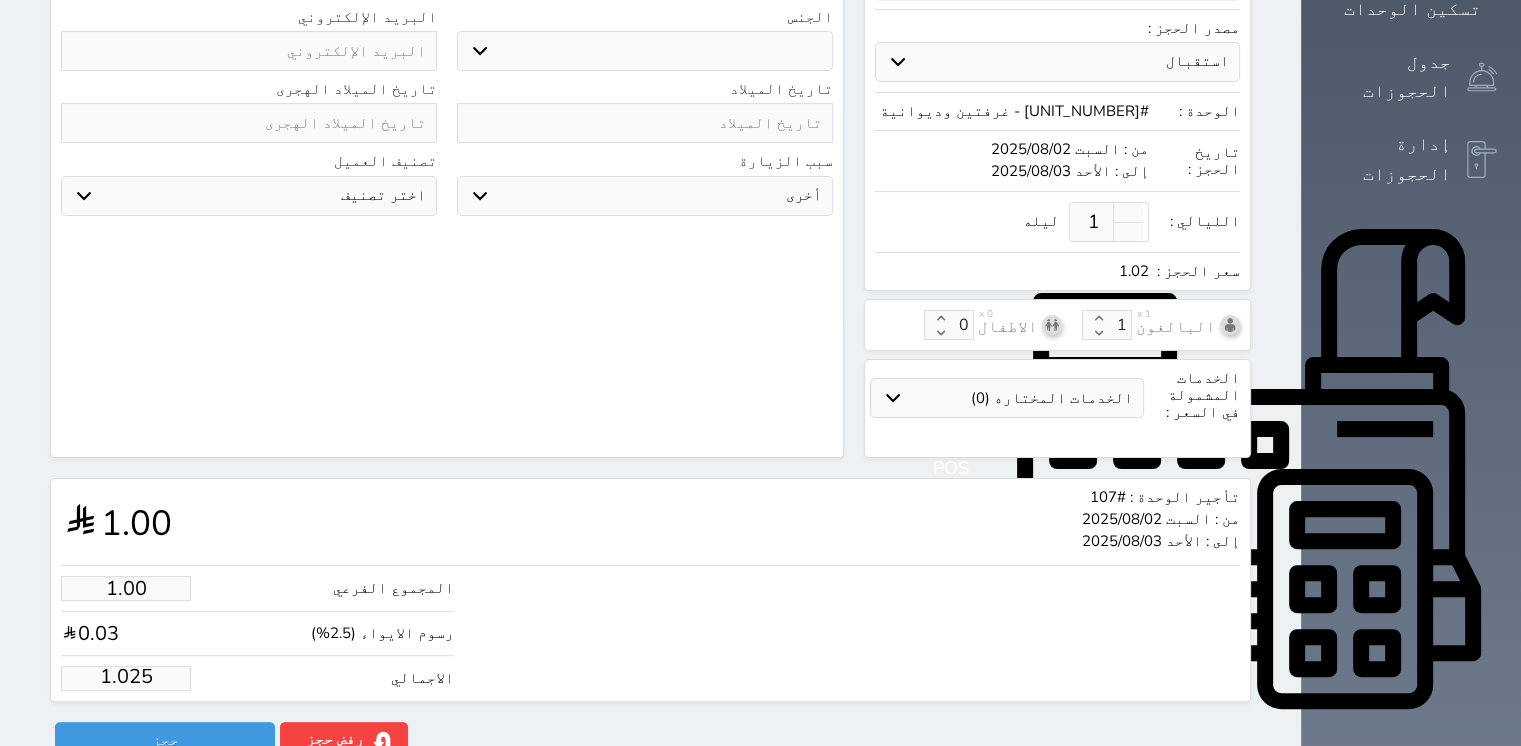 click on "تأجير الوحدة : #107   من : السبت 2025/08/02   إلى : الأحد 2025/08/03    1.00       المجموع الفرعي   1.00   رسوم الايواء (2.5%)    0.03        الاجمالي   1.025" at bounding box center [650, 590] 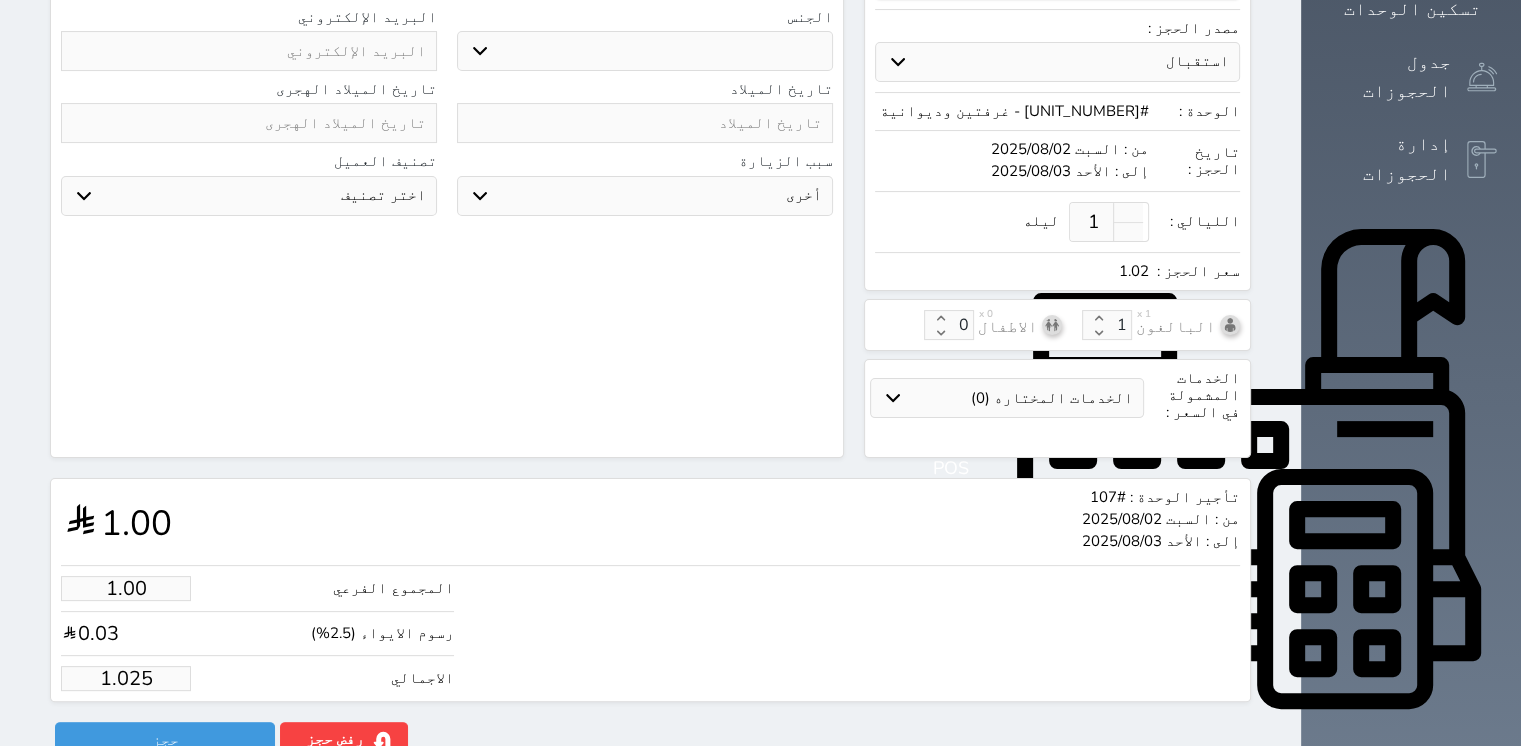 drag, startPoint x: 128, startPoint y: 634, endPoint x: 56, endPoint y: 623, distance: 72.835434 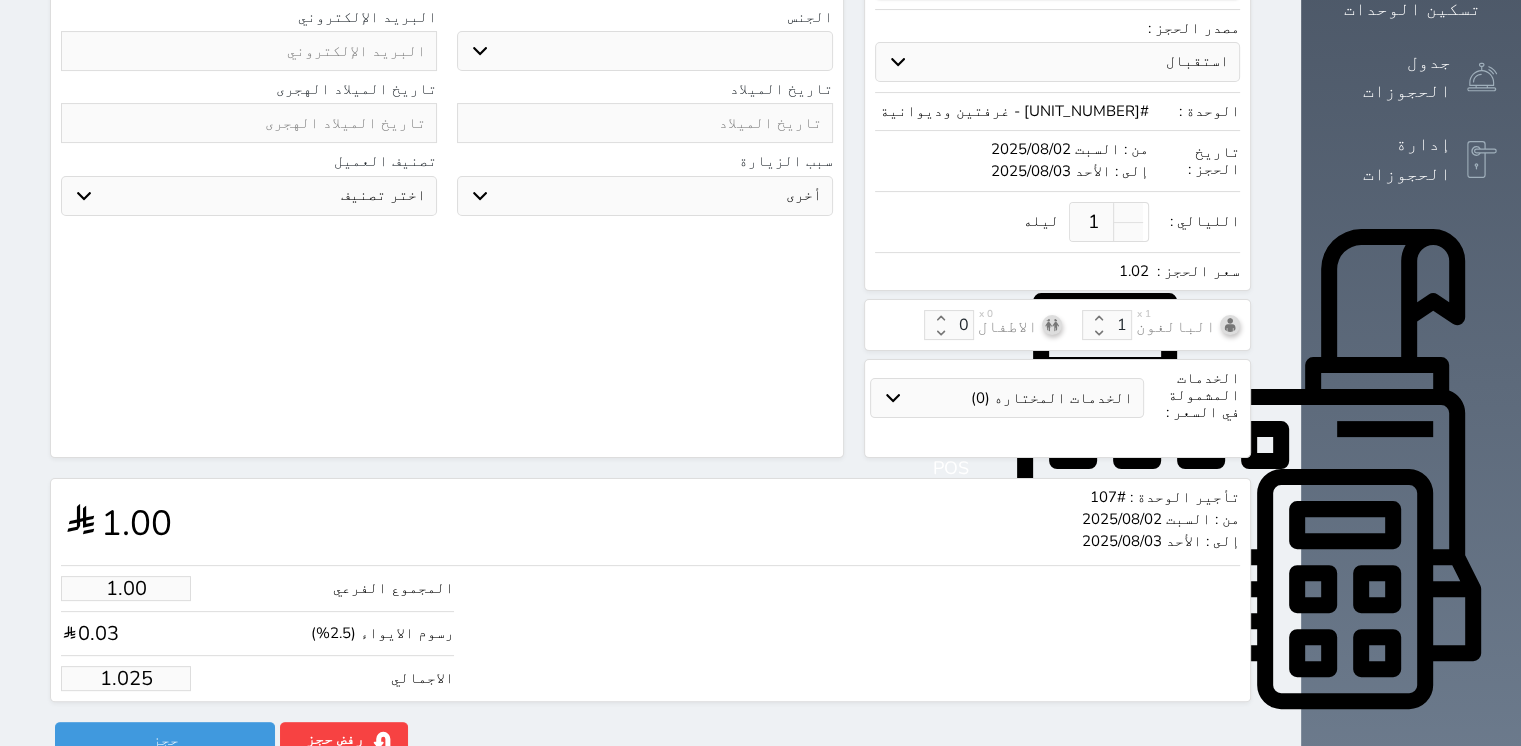 type 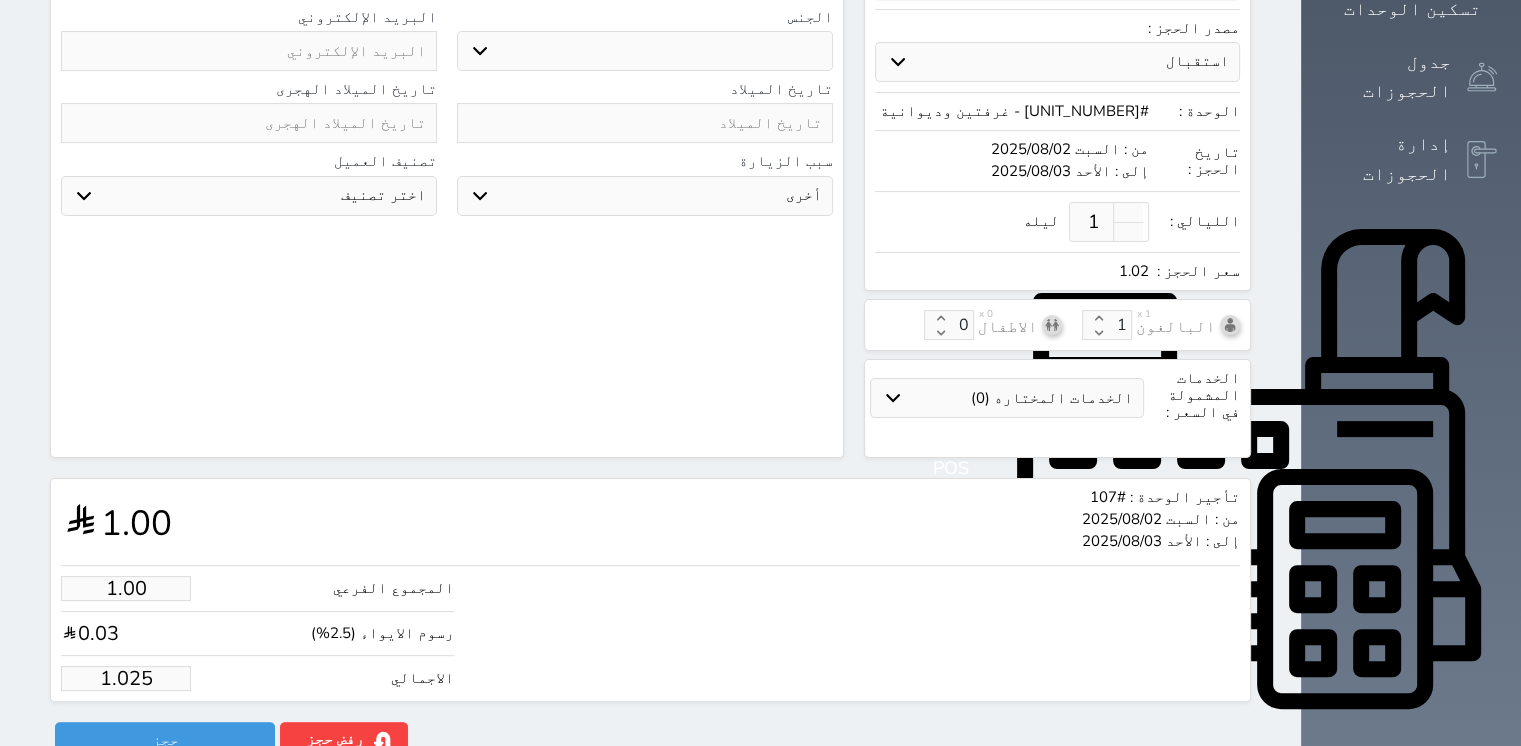 select 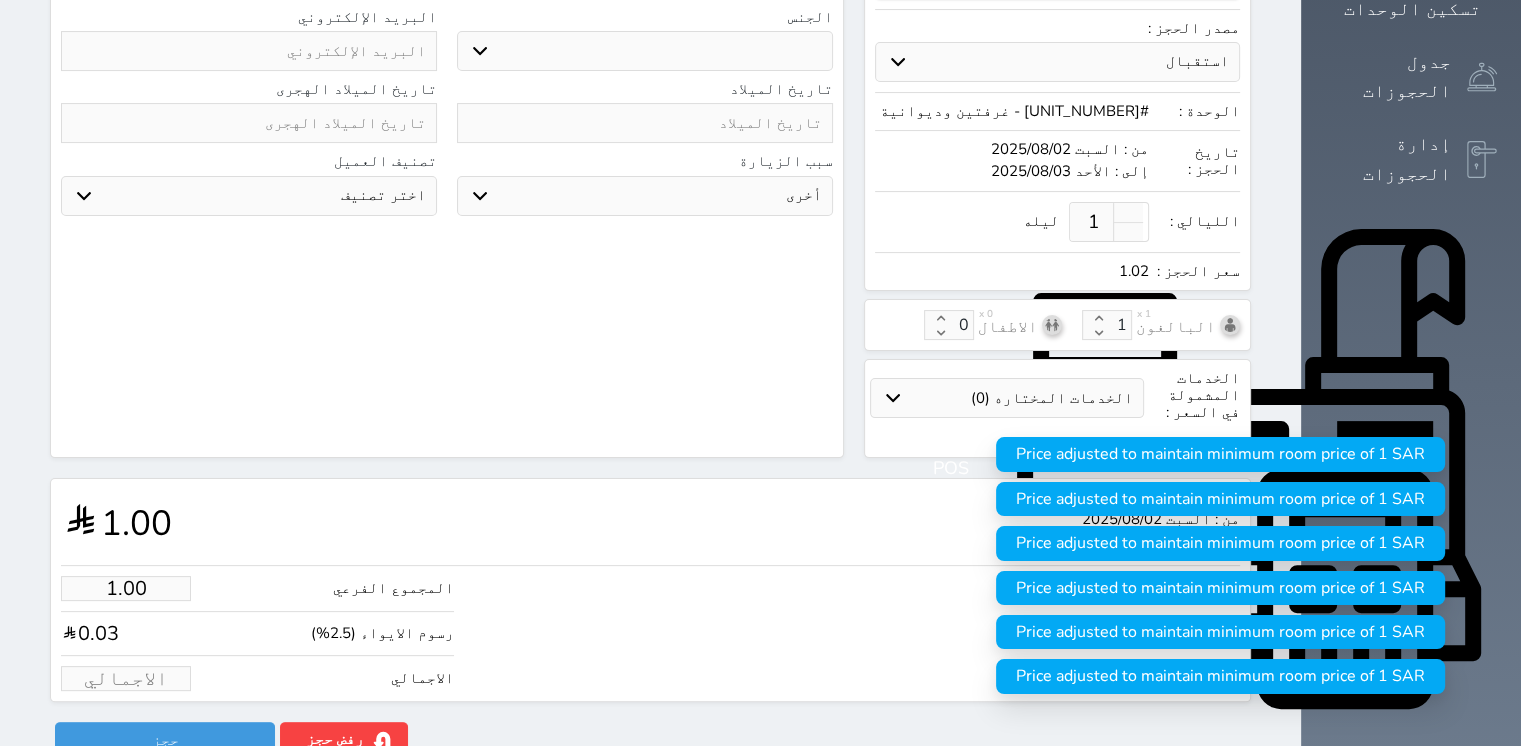 type on "1" 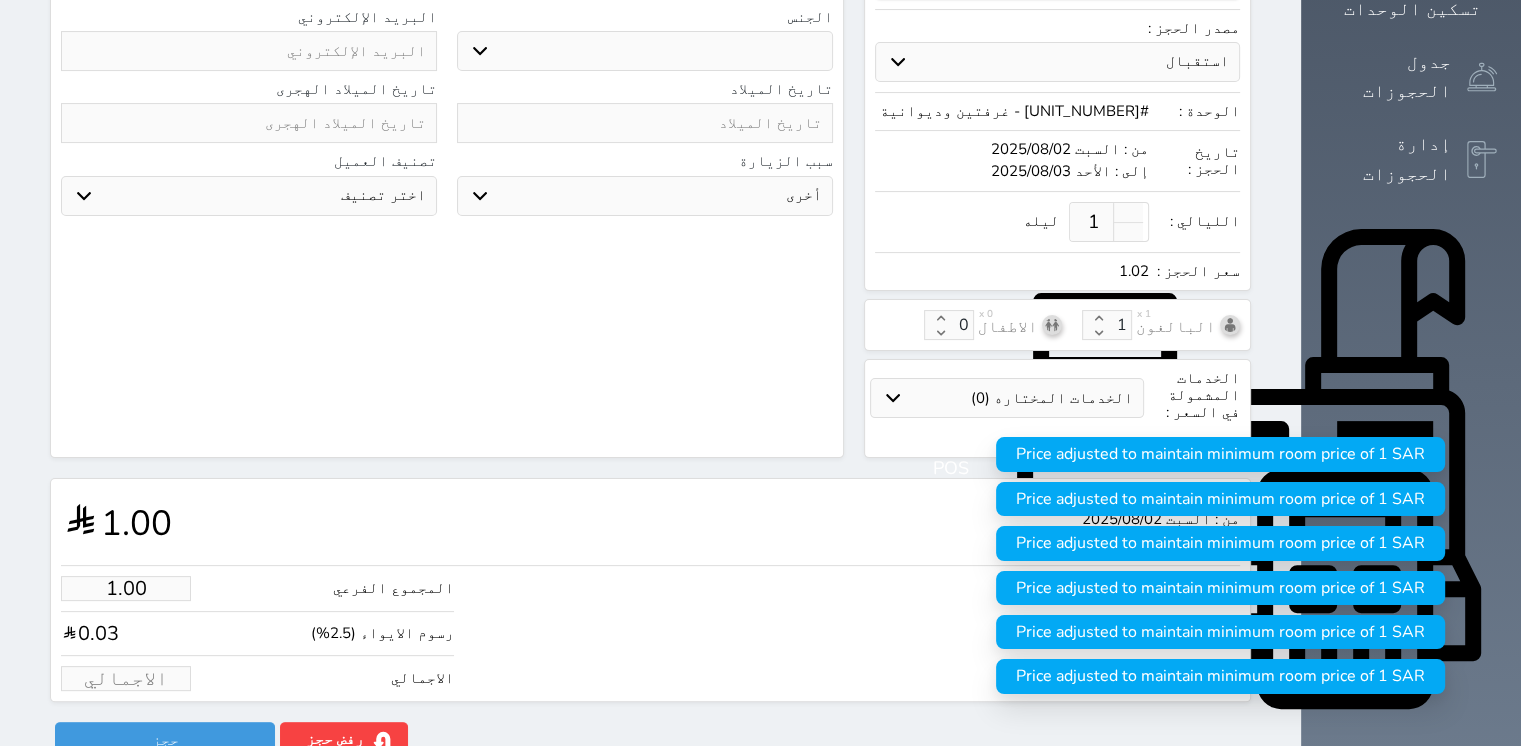 select 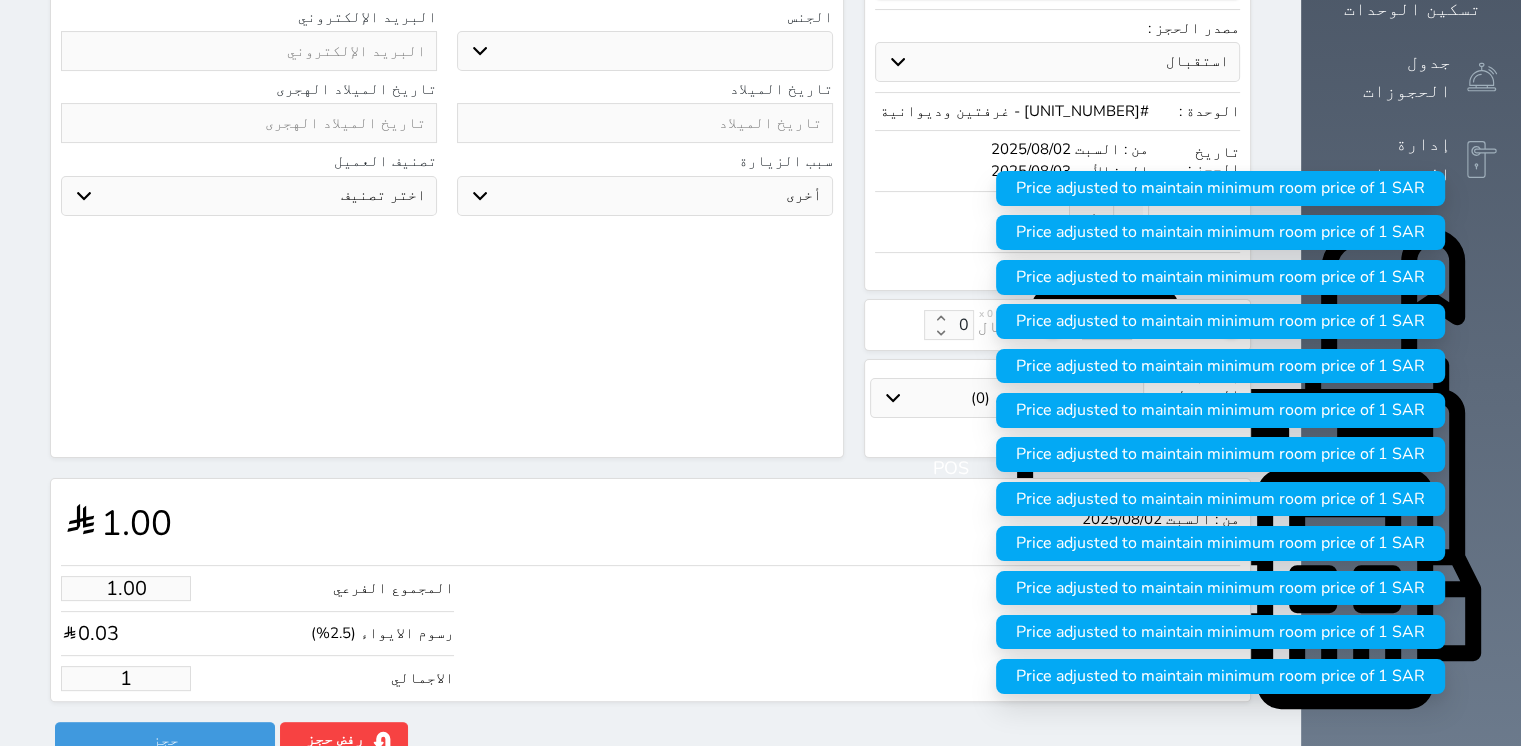 type on "14.63" 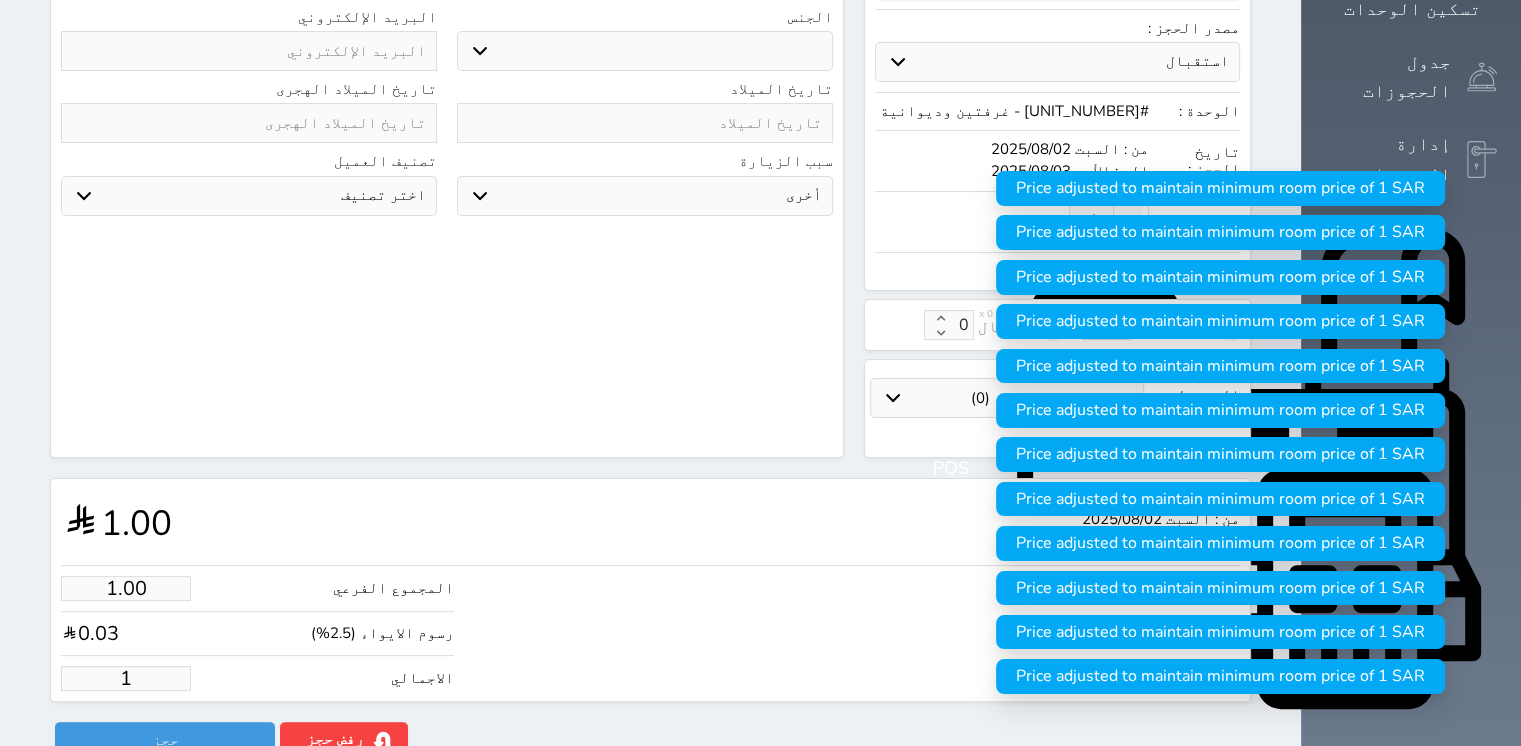 type on "15" 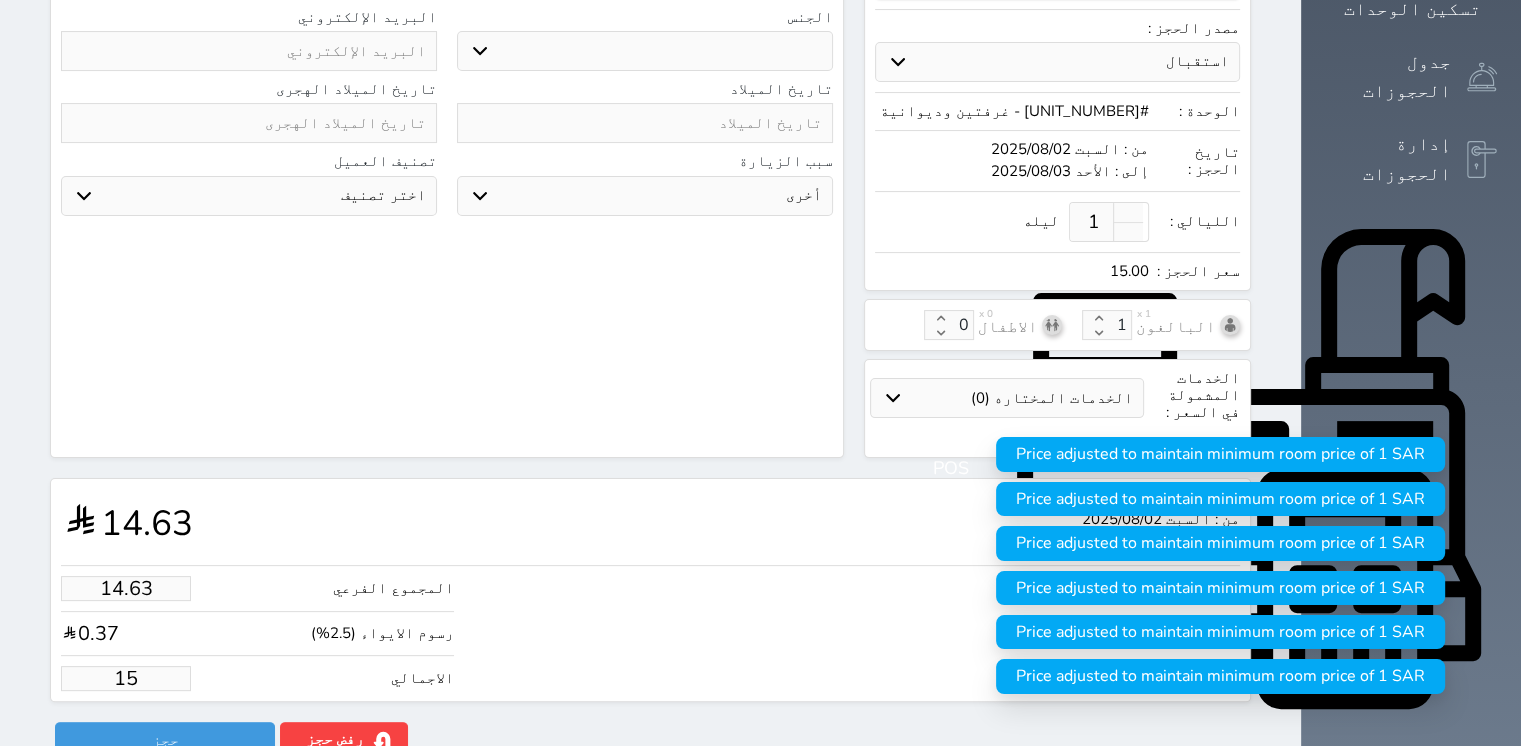 type on "146.34" 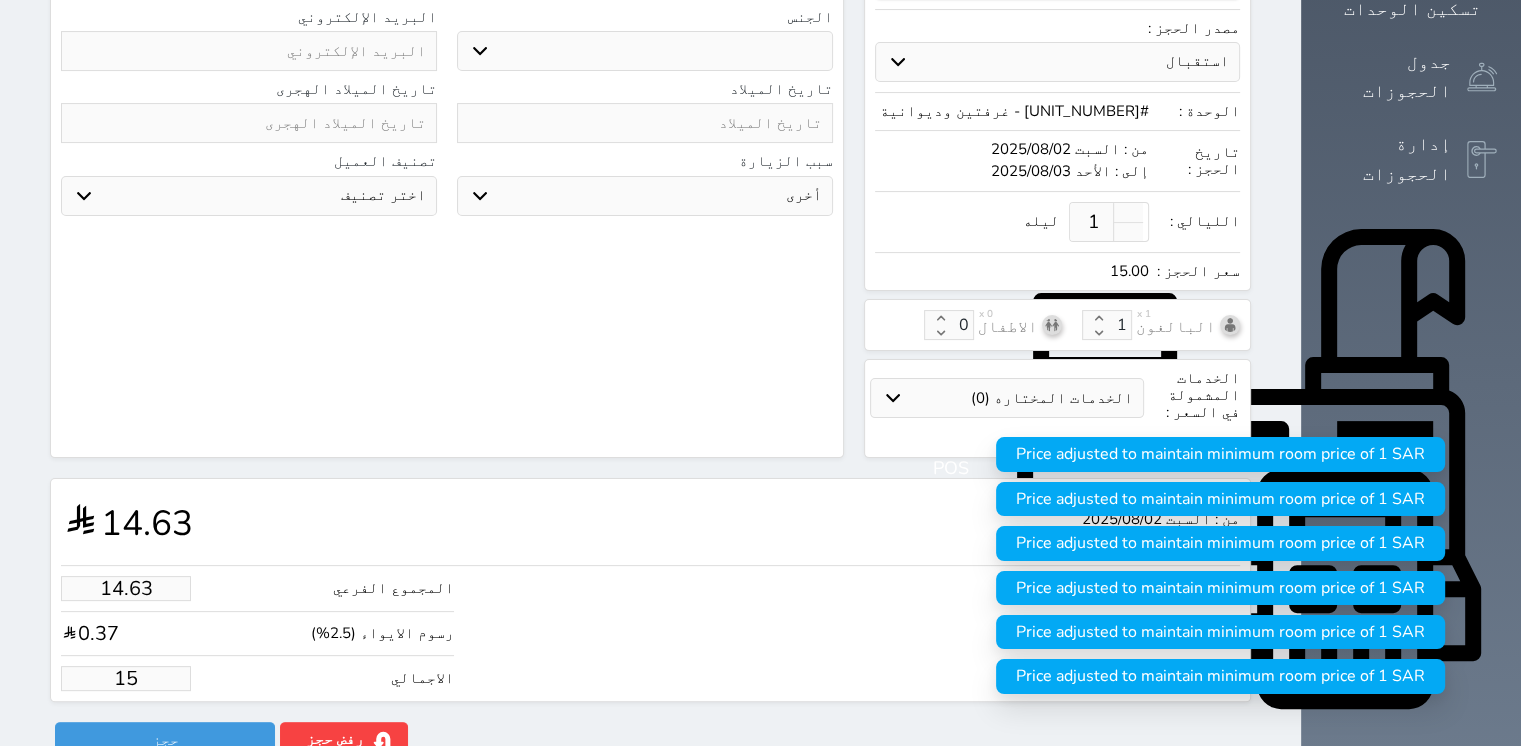 type on "150" 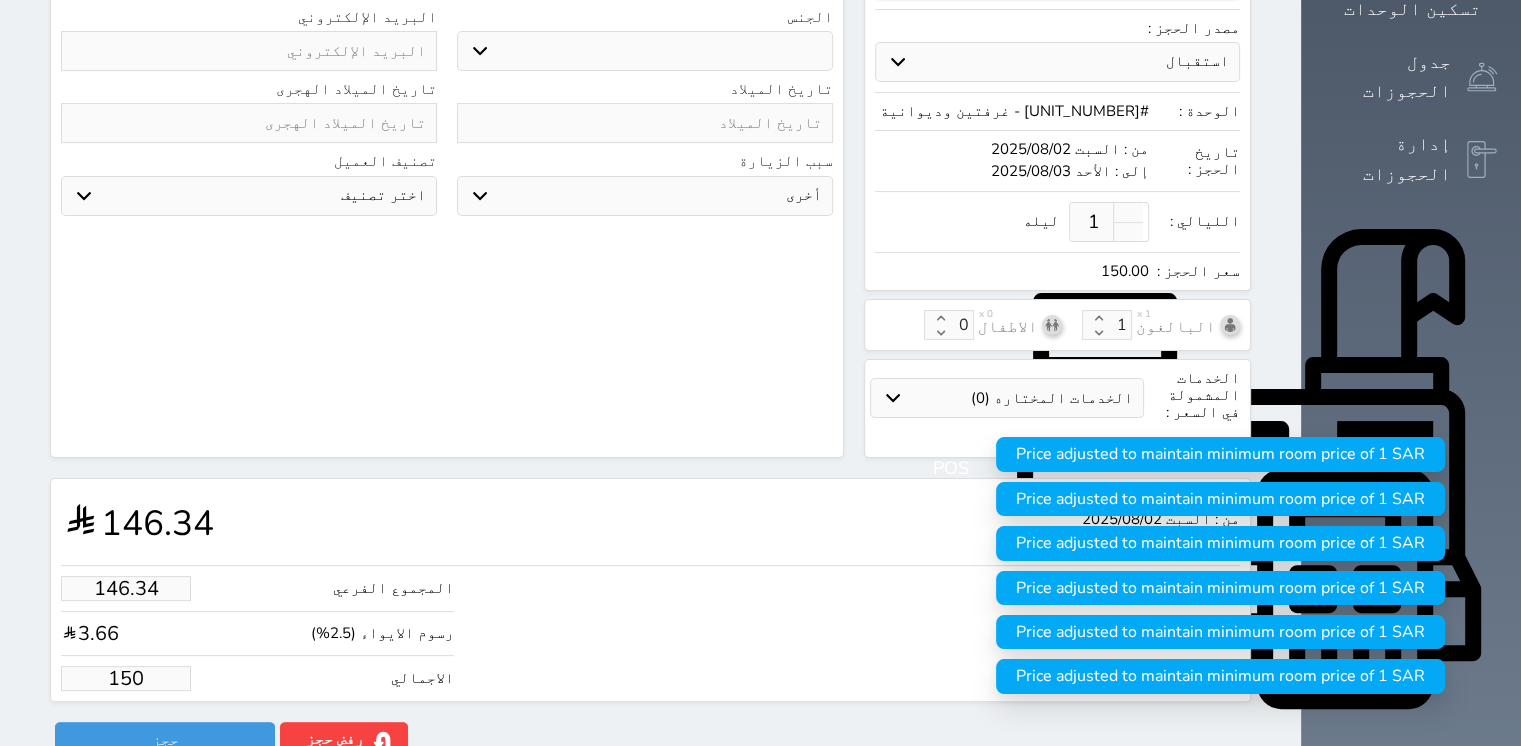 type on "1463.41" 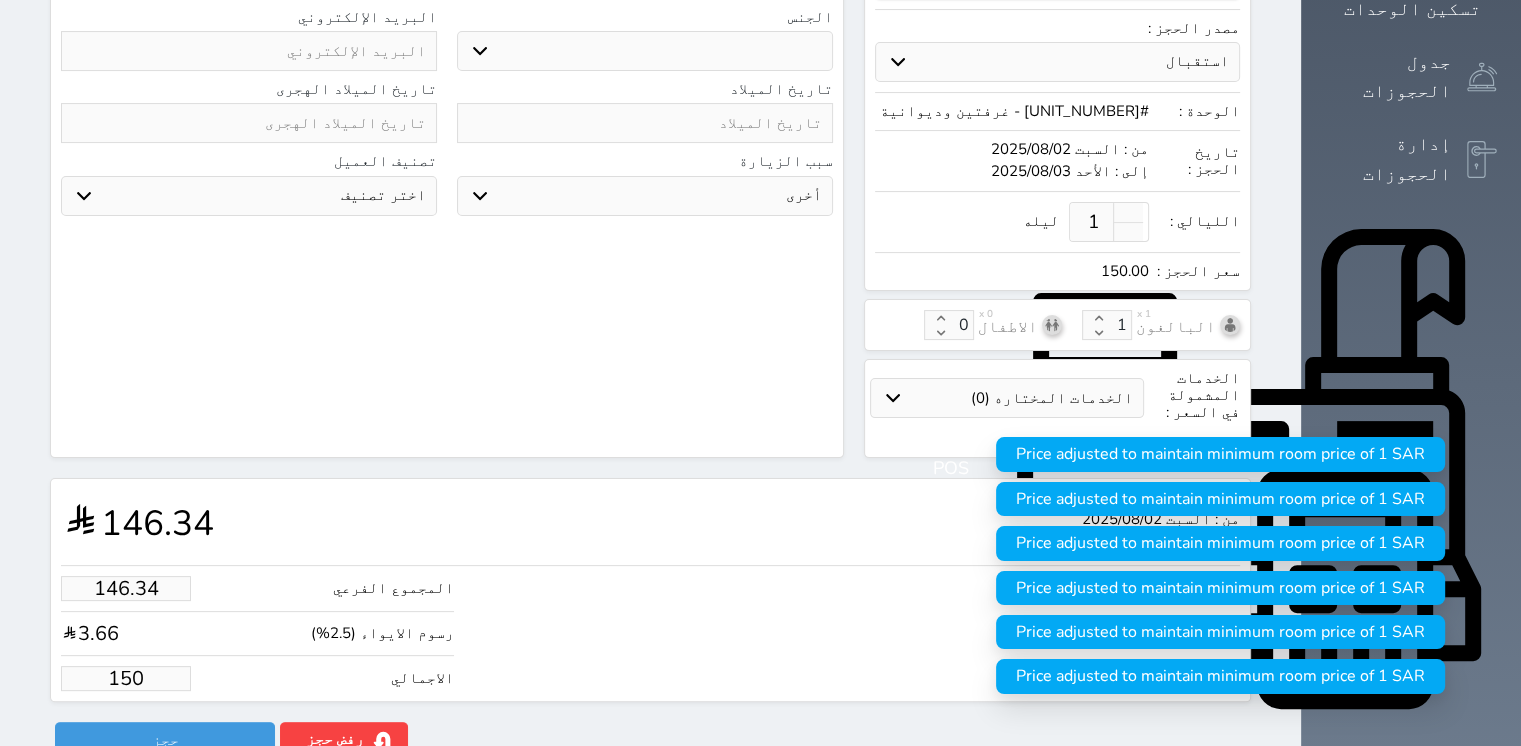 type on "1500" 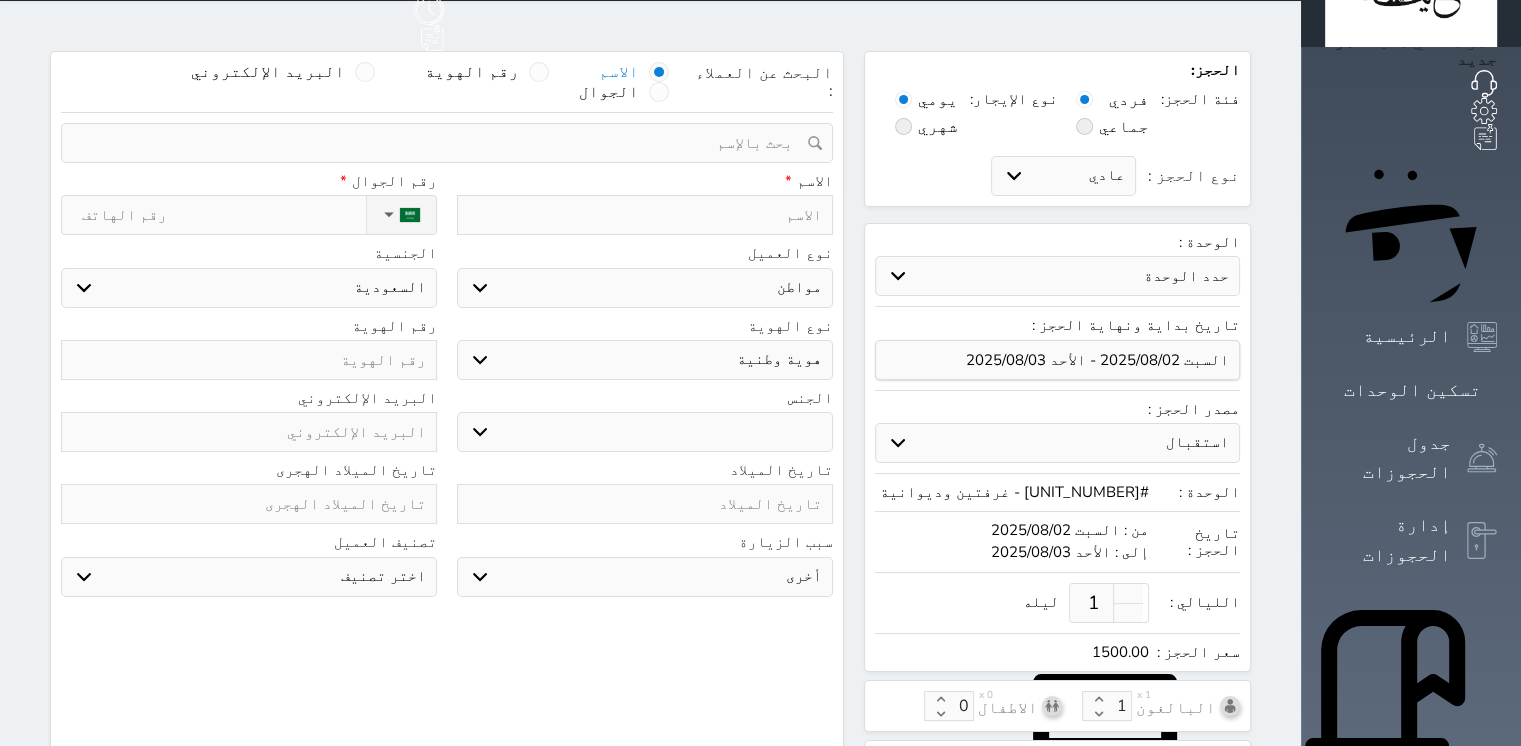 scroll, scrollTop: 0, scrollLeft: 0, axis: both 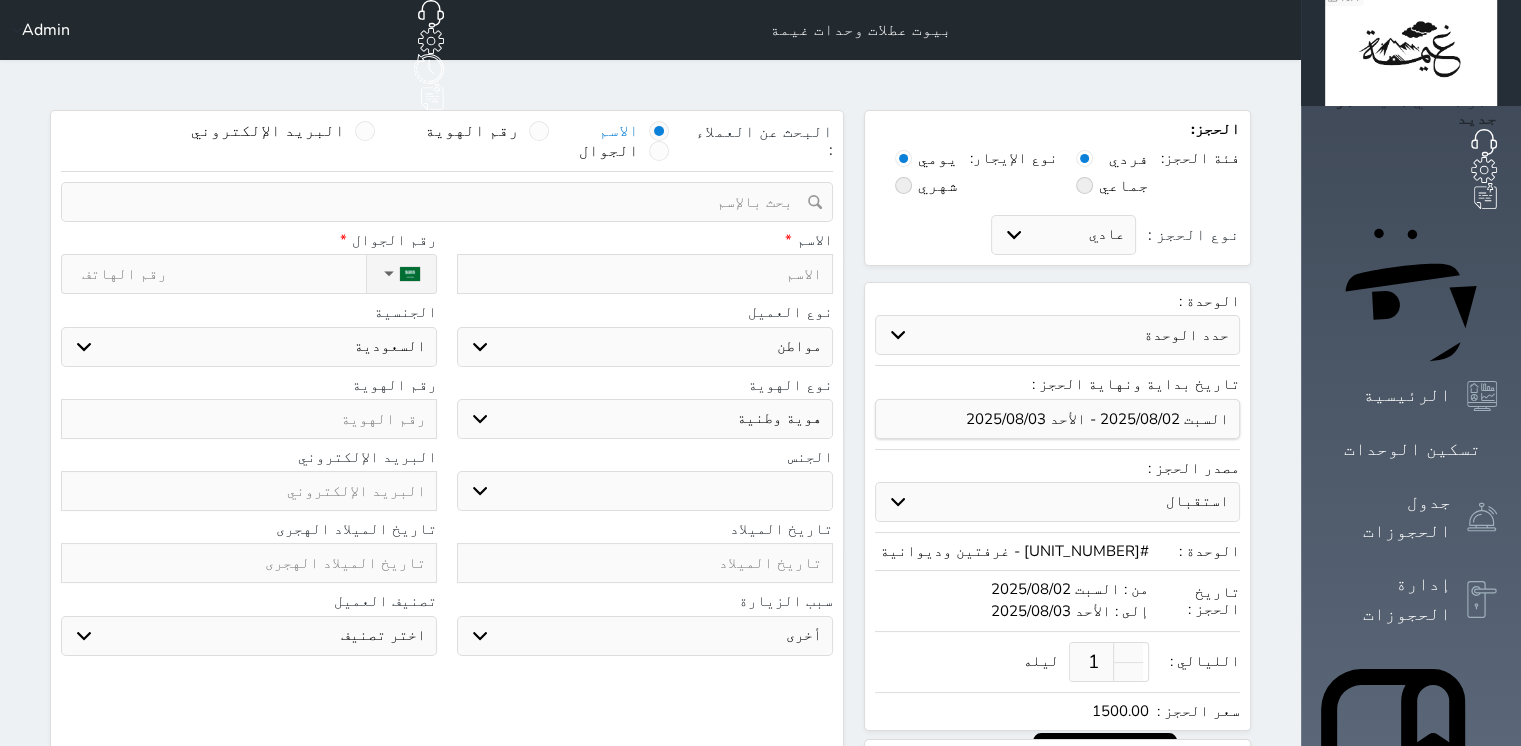 type on "1500.00" 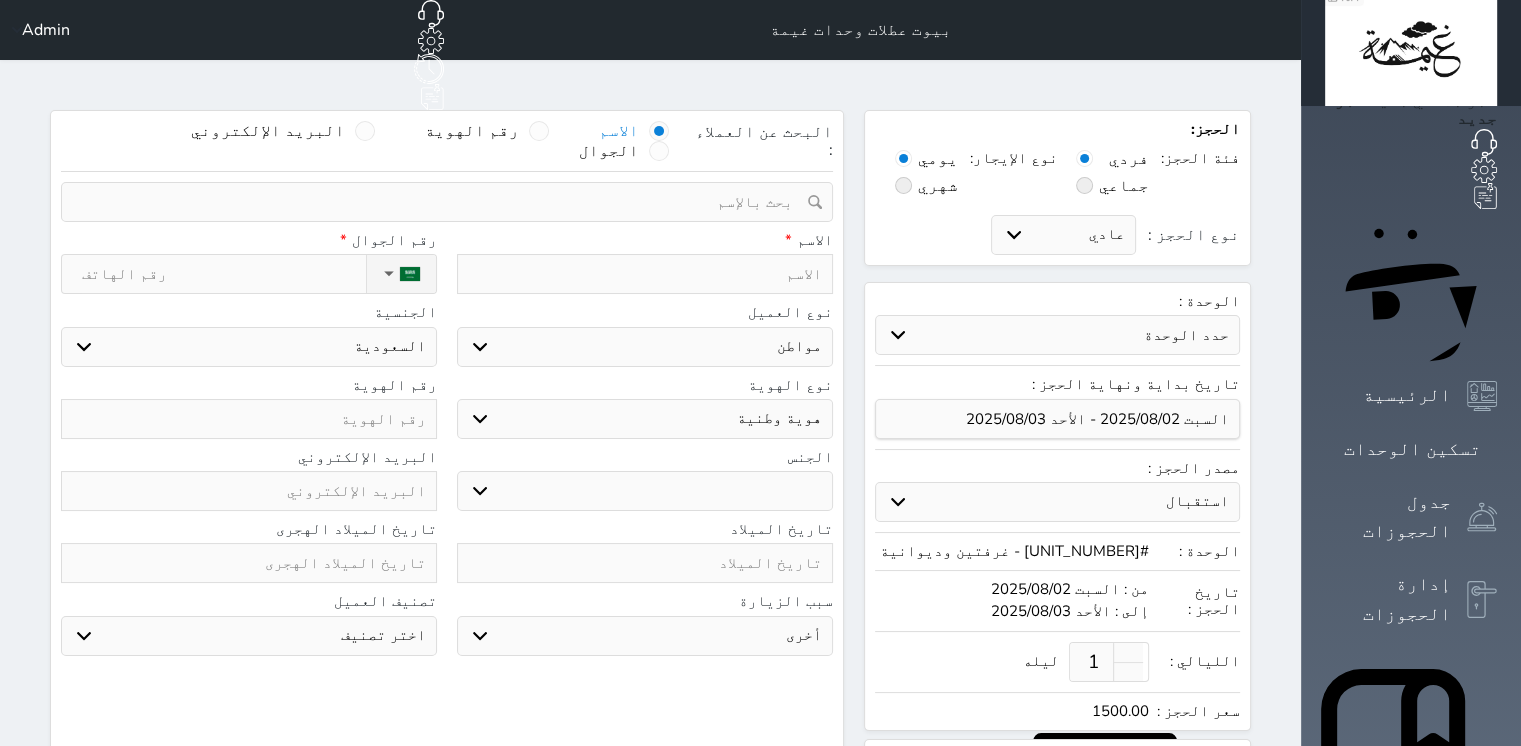 type on "0" 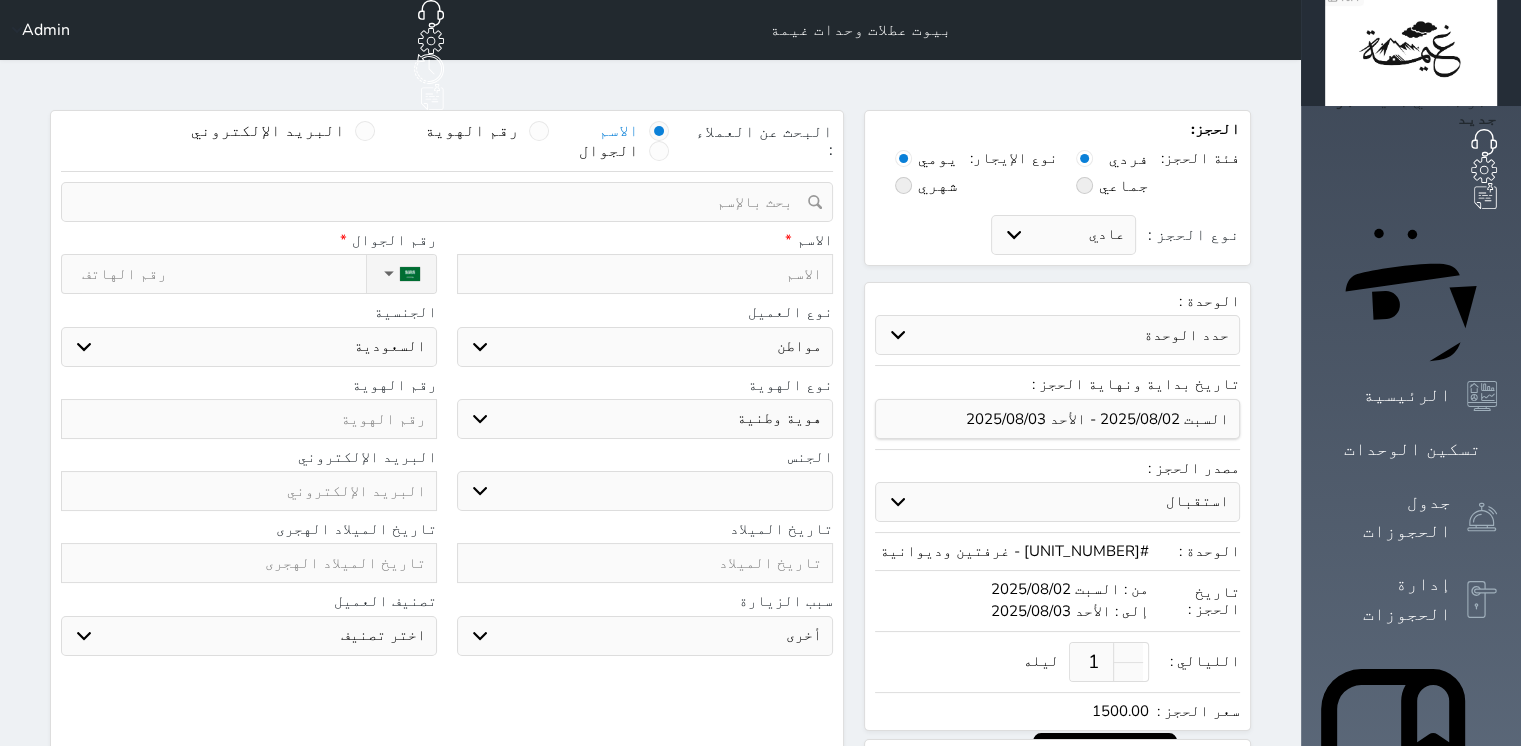 select 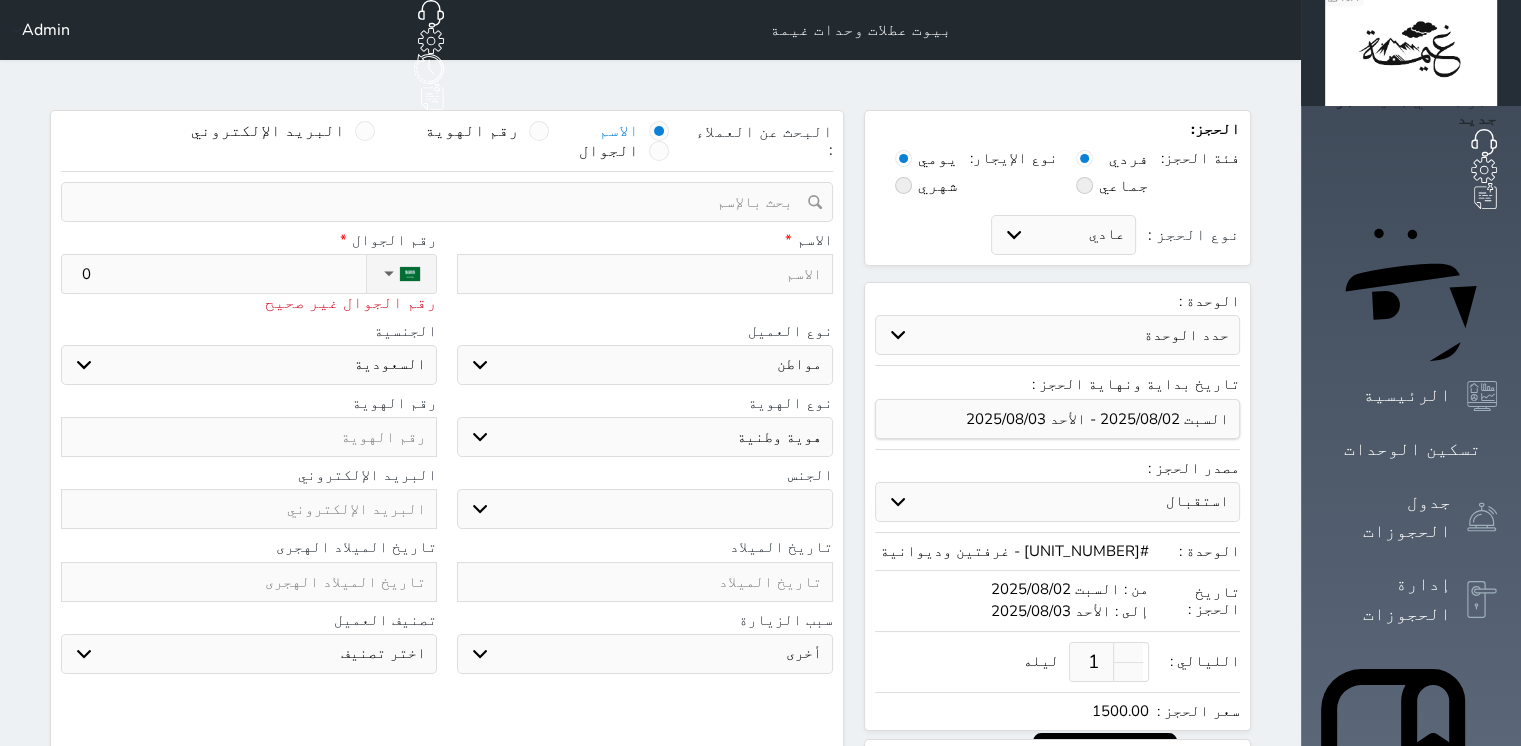 type on "05" 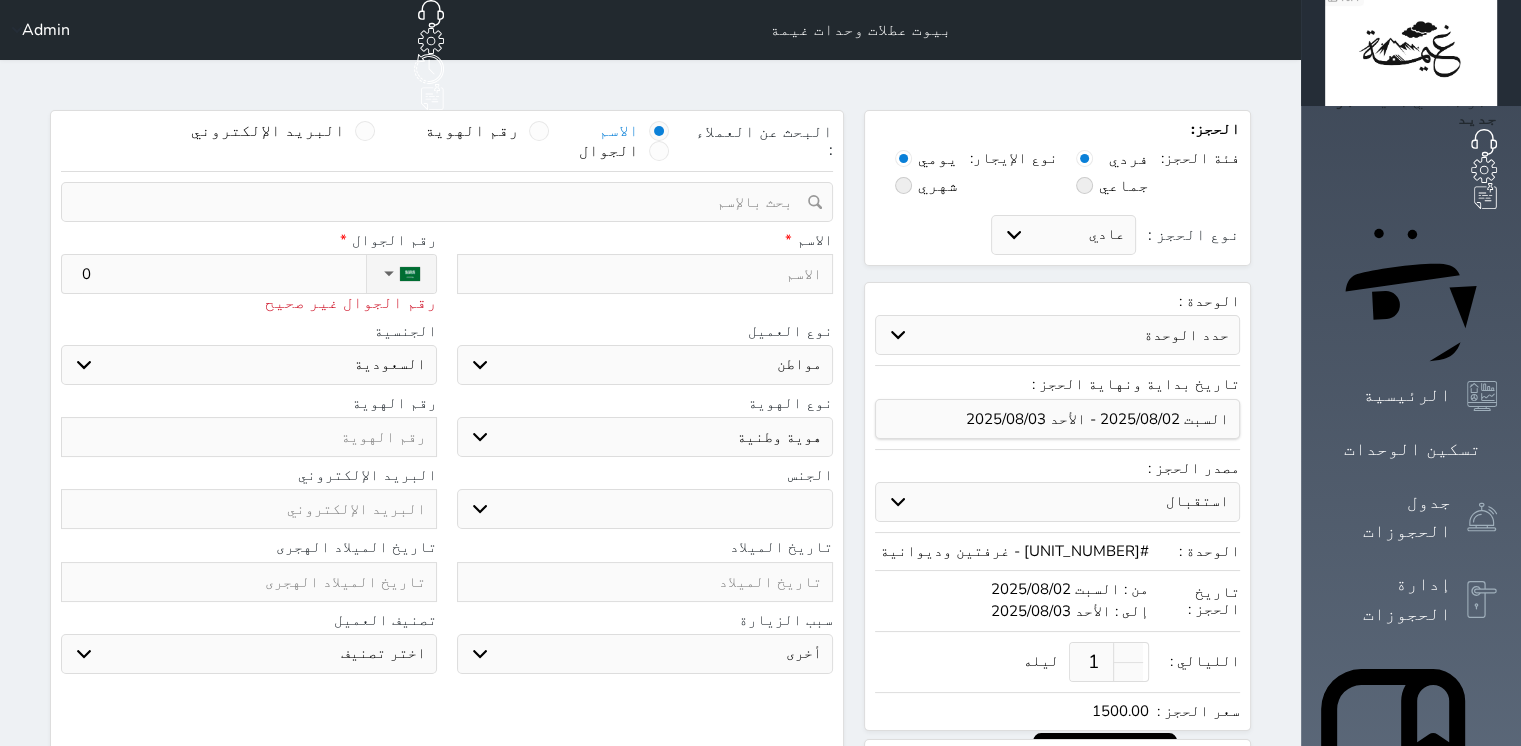 select 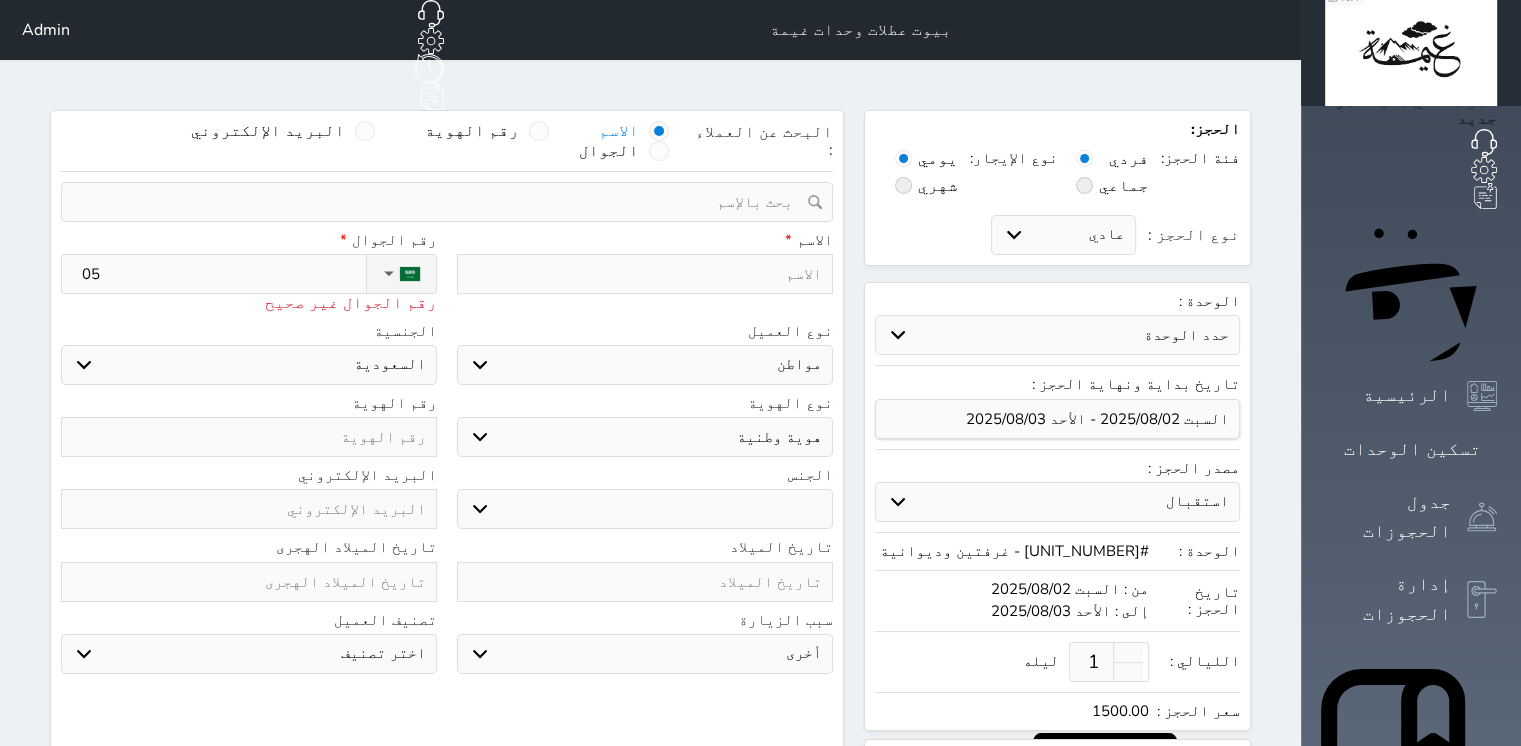 type on "053" 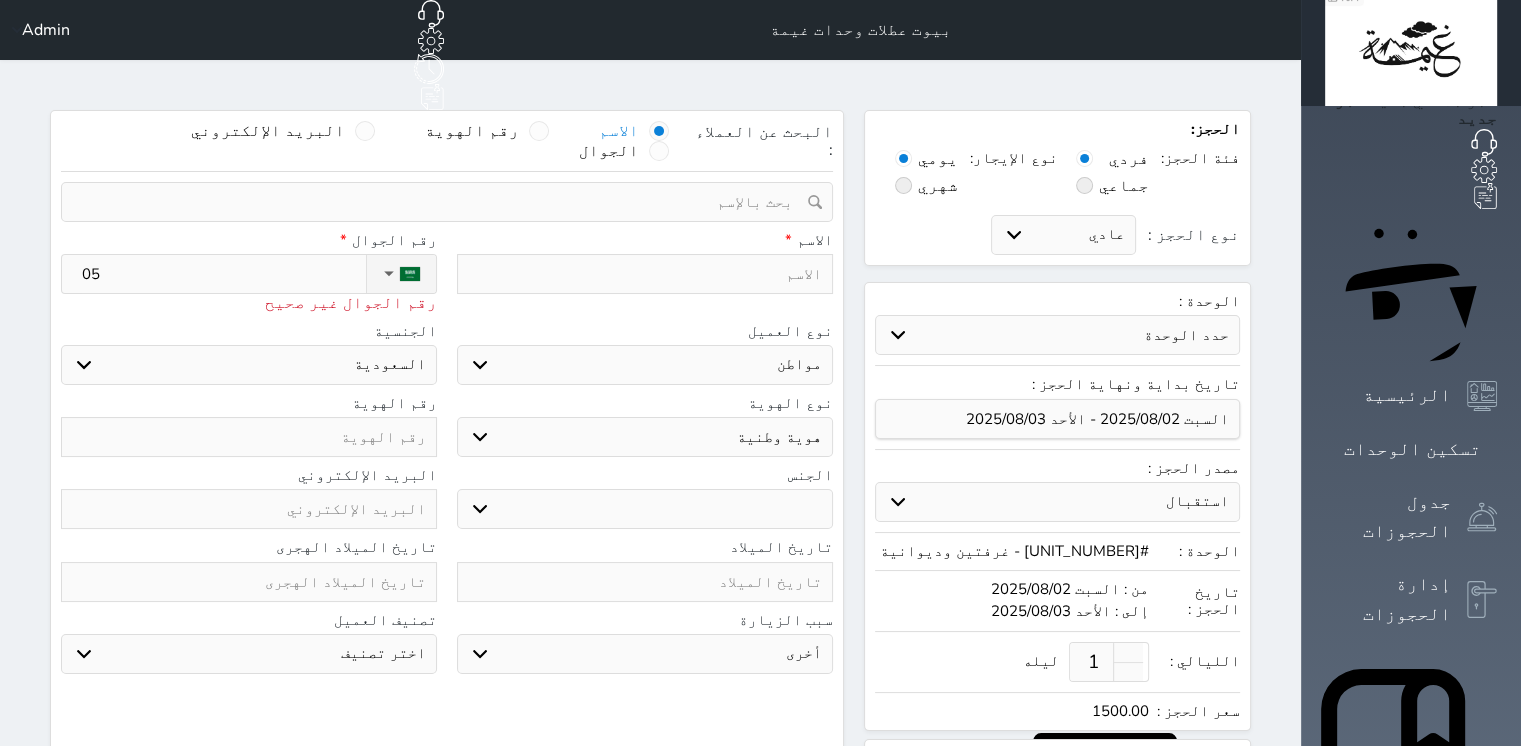 select 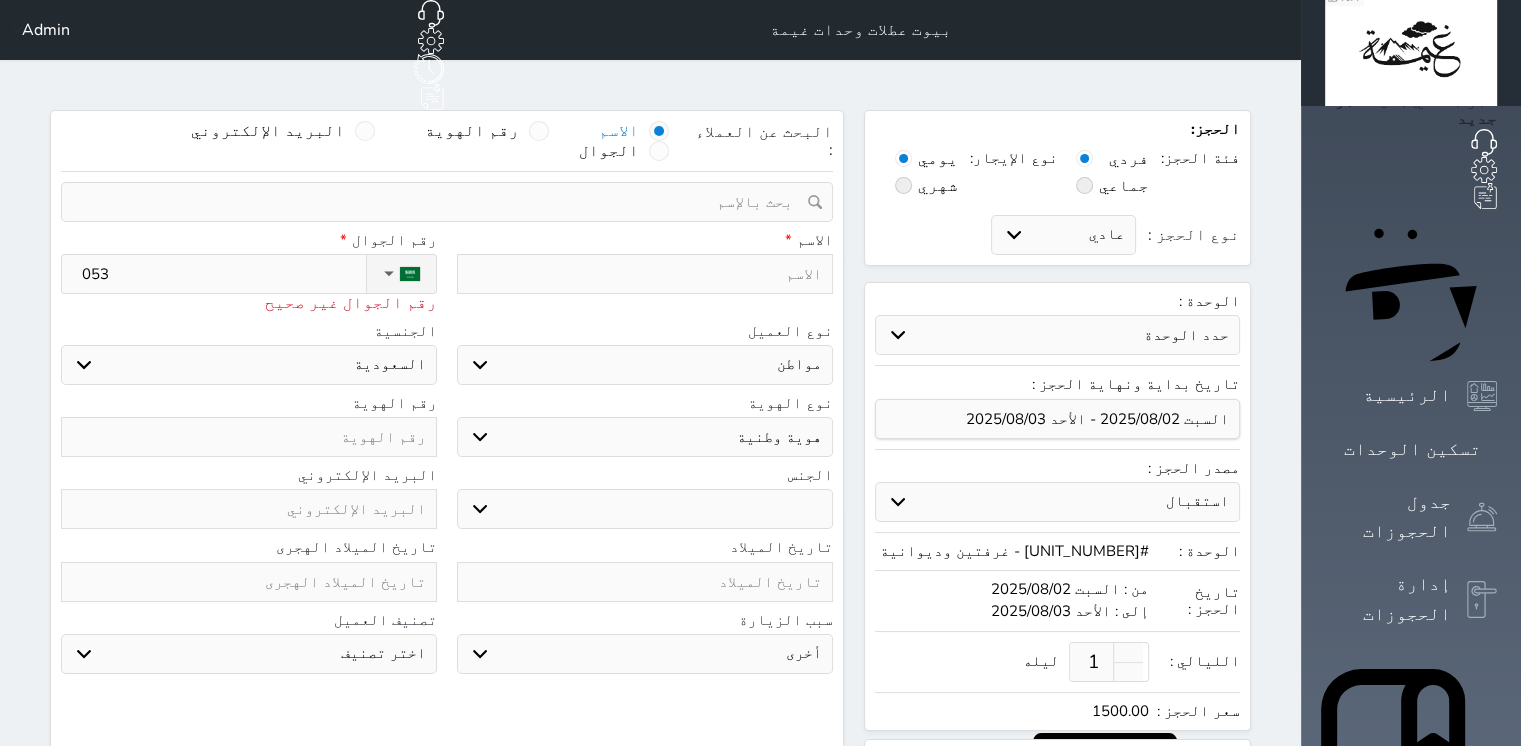 type on "0533" 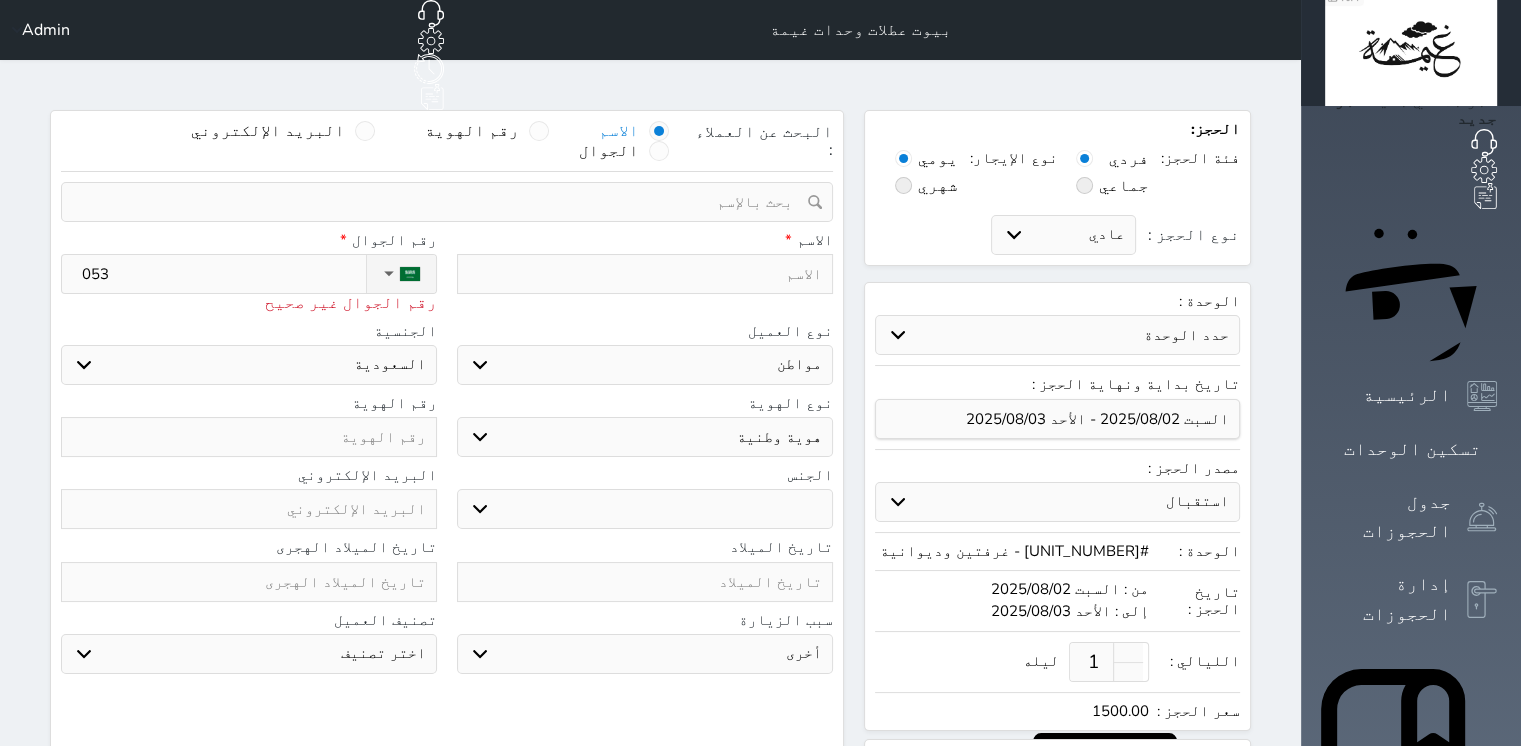 select 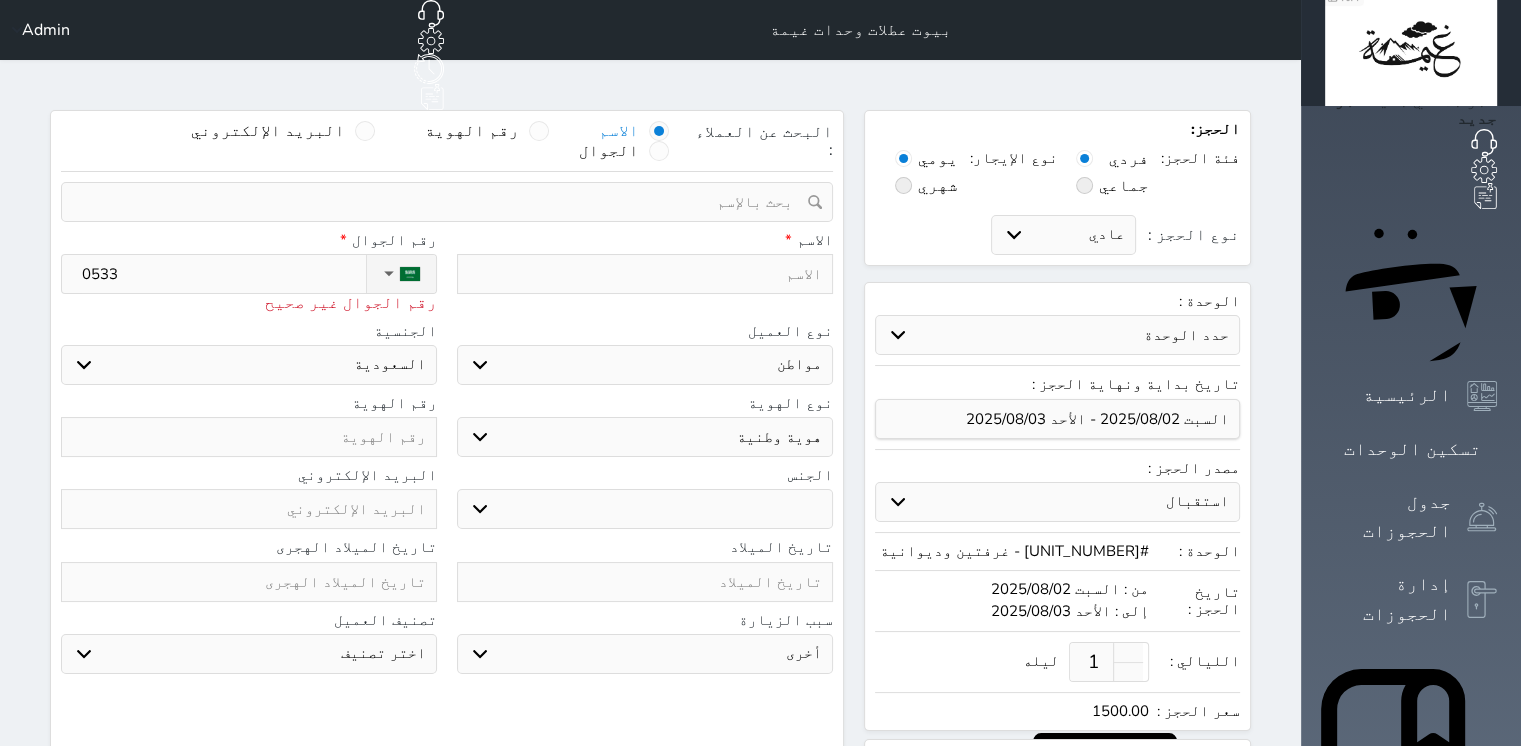 type on "05332" 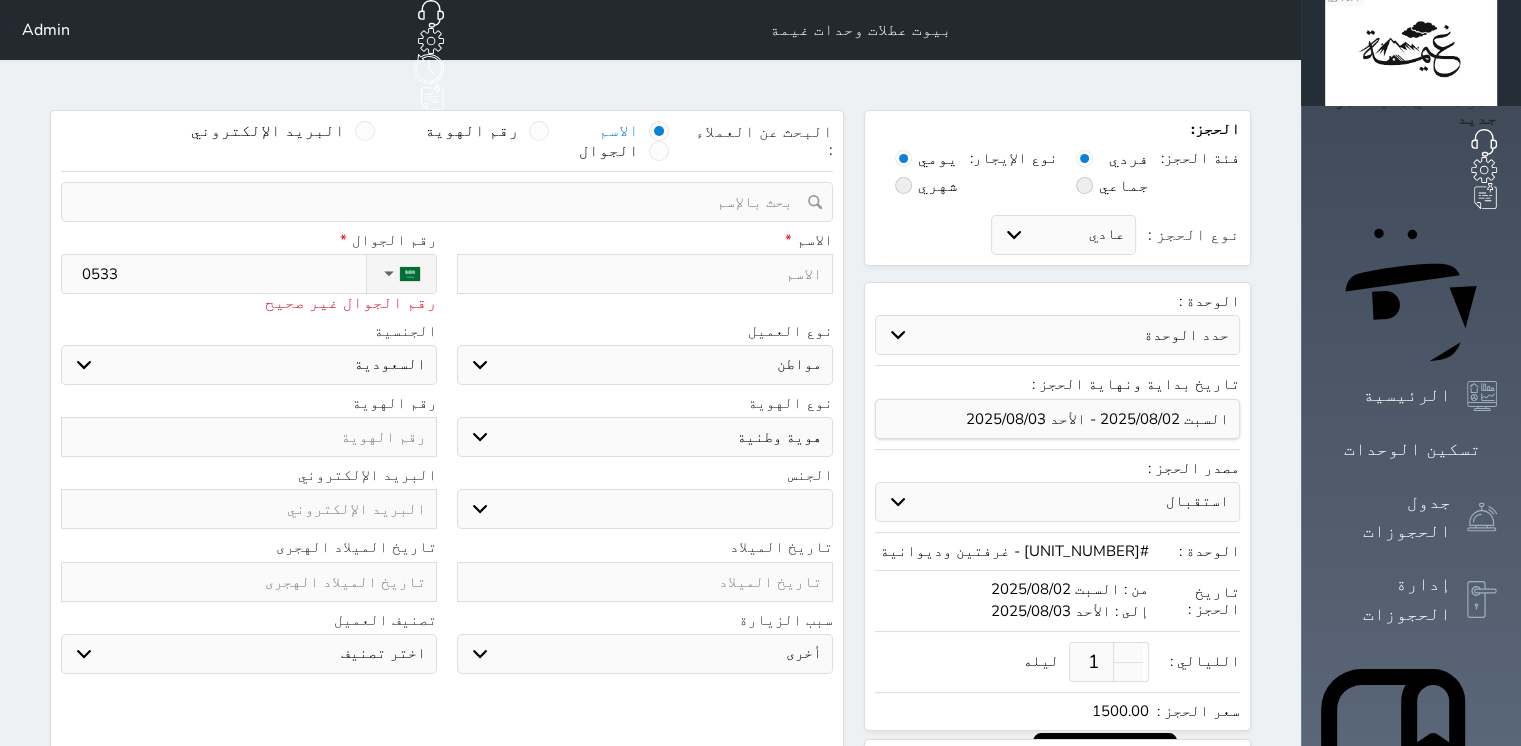 select 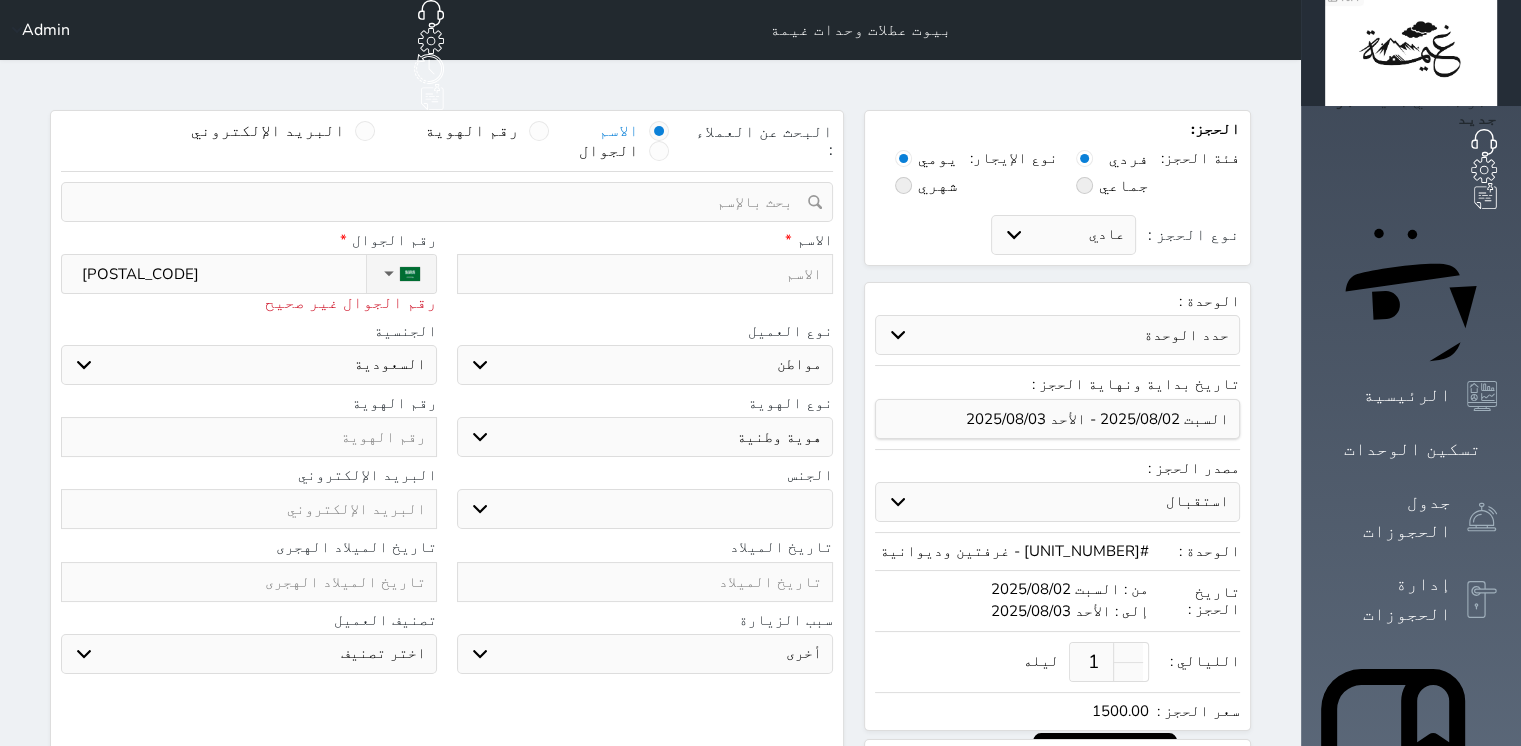 type on "053322" 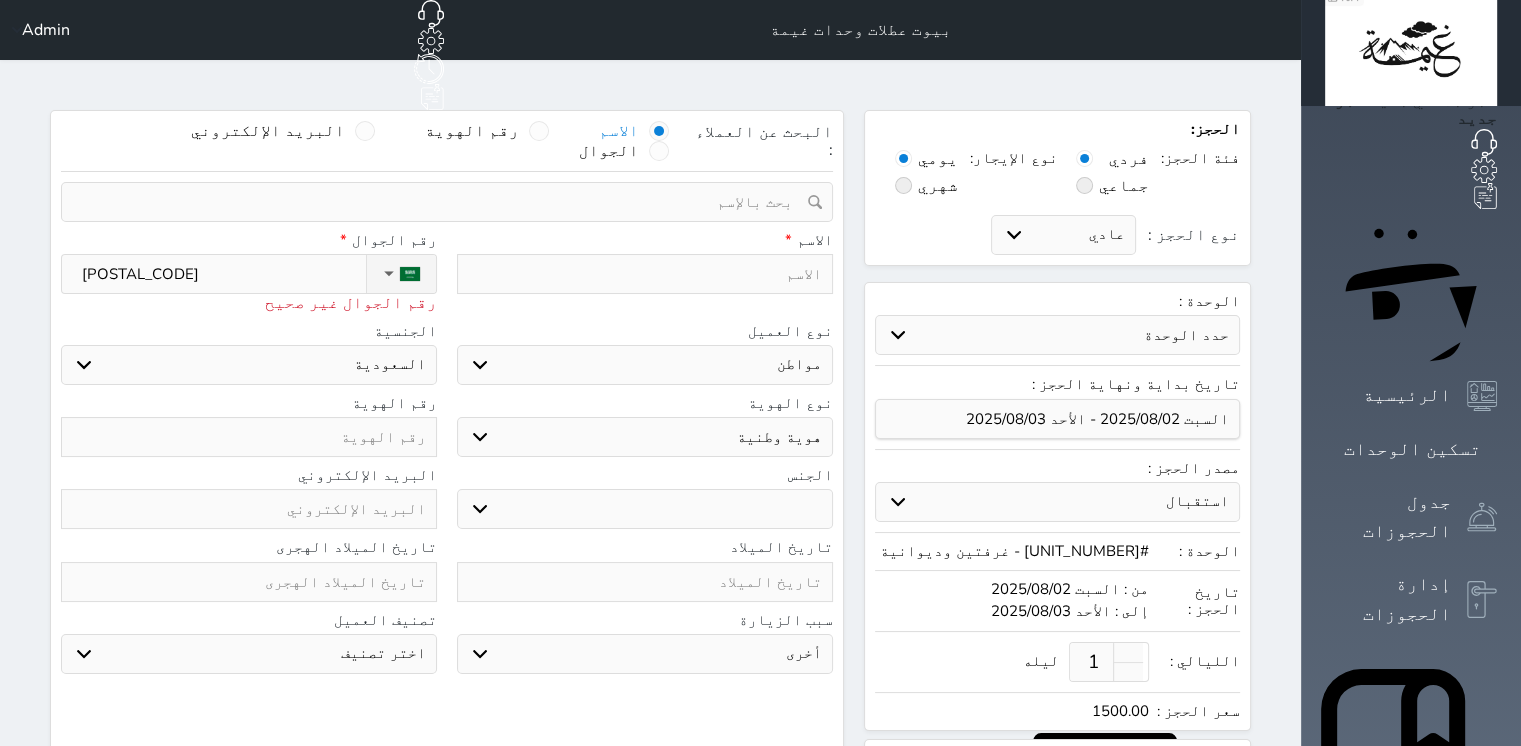 select 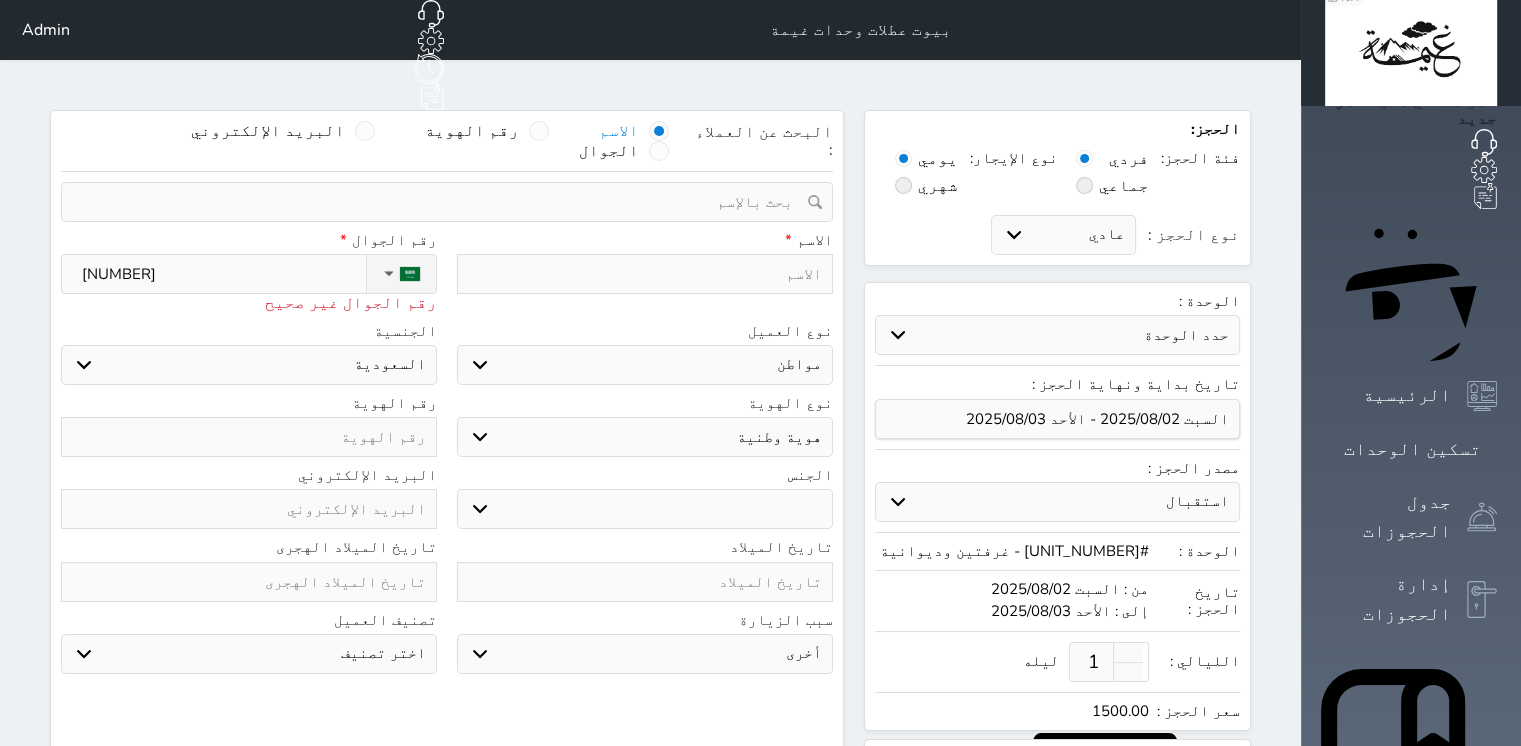 type on "0533220" 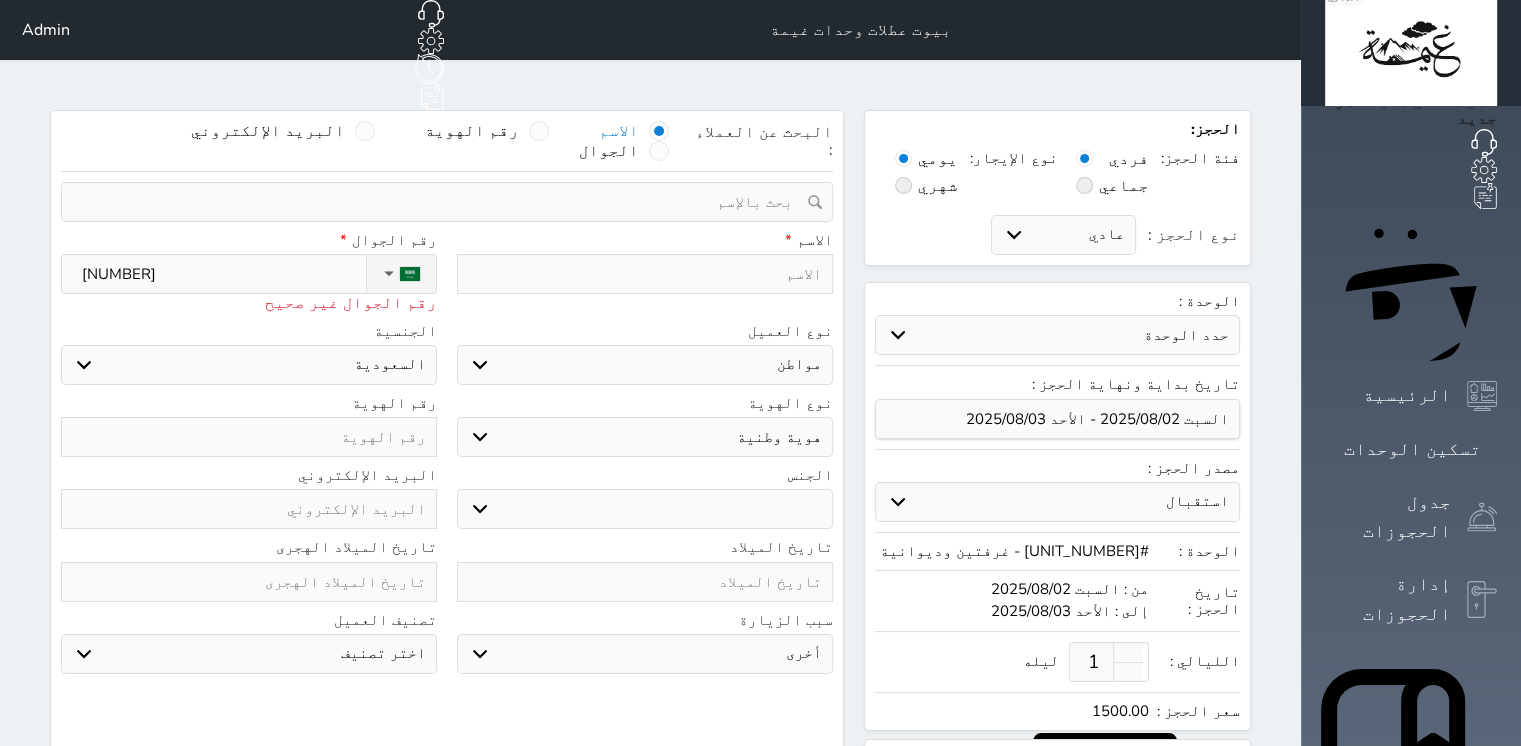 select 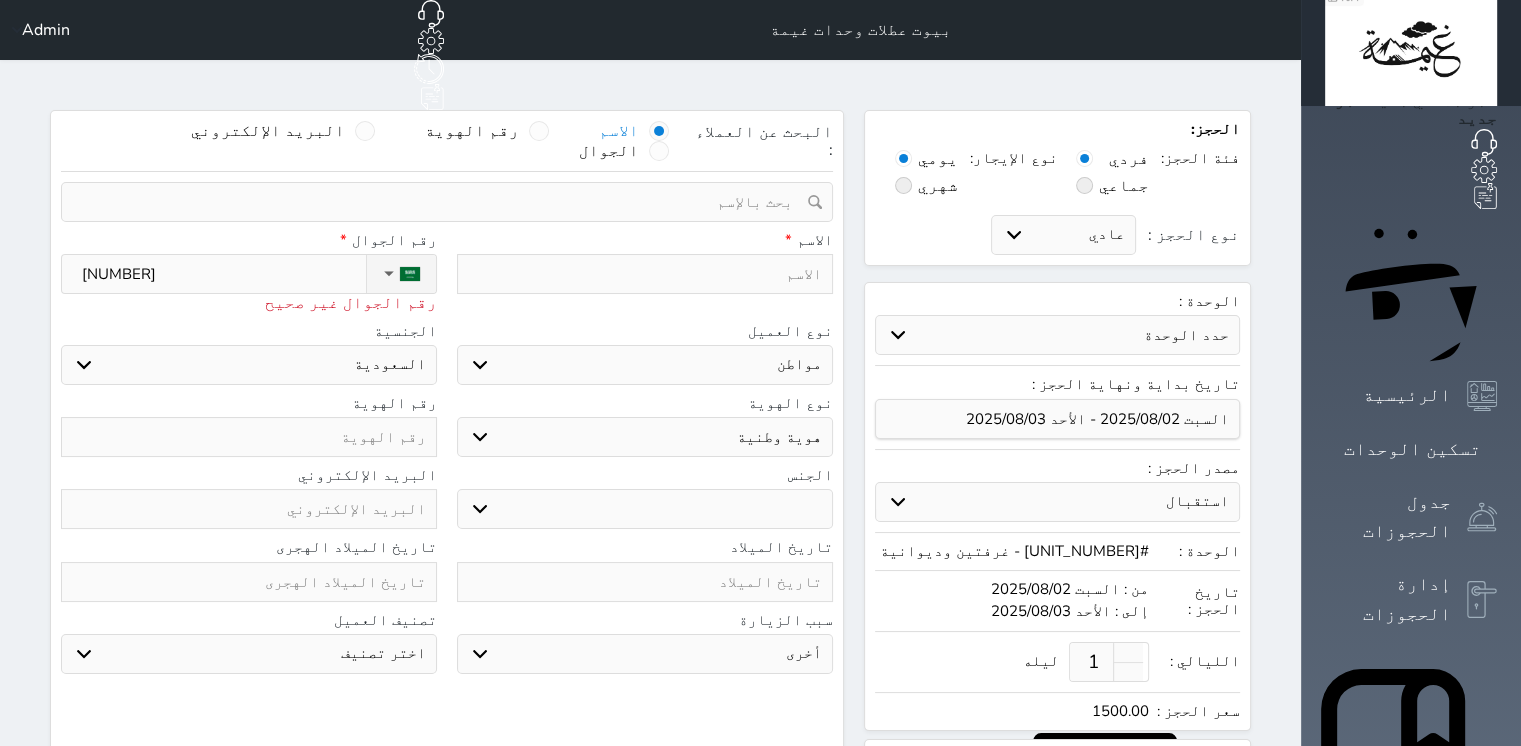 type on "05332205" 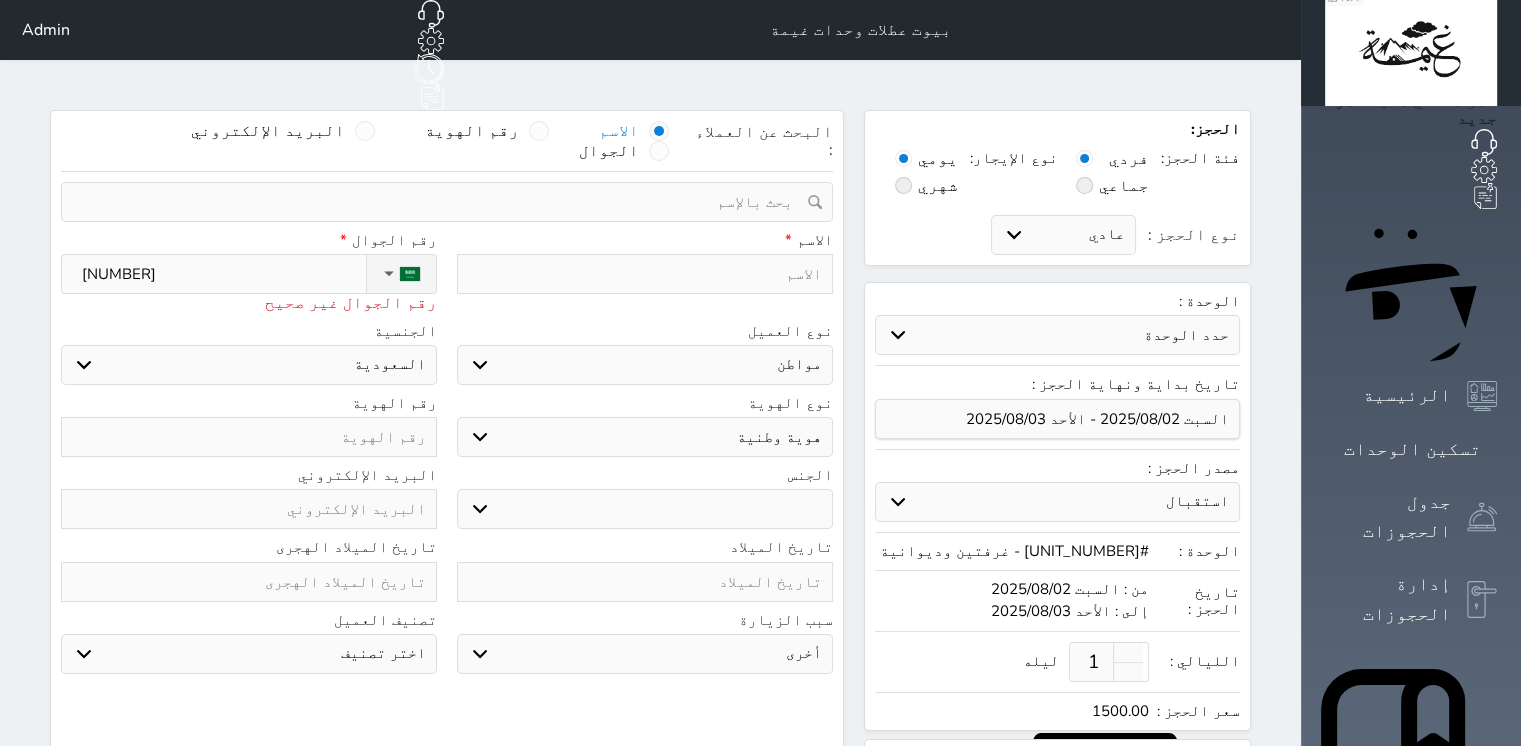 select 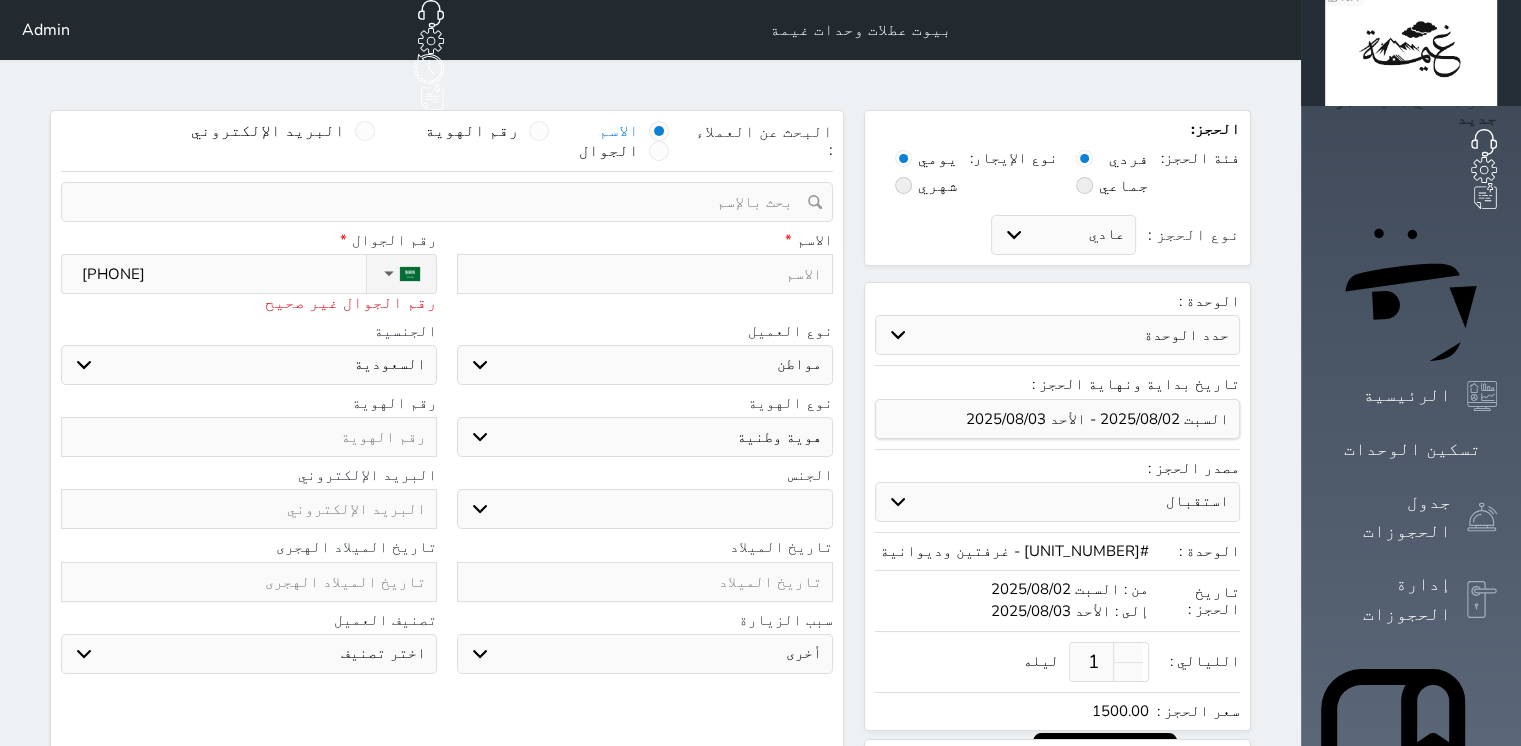type on "053322053" 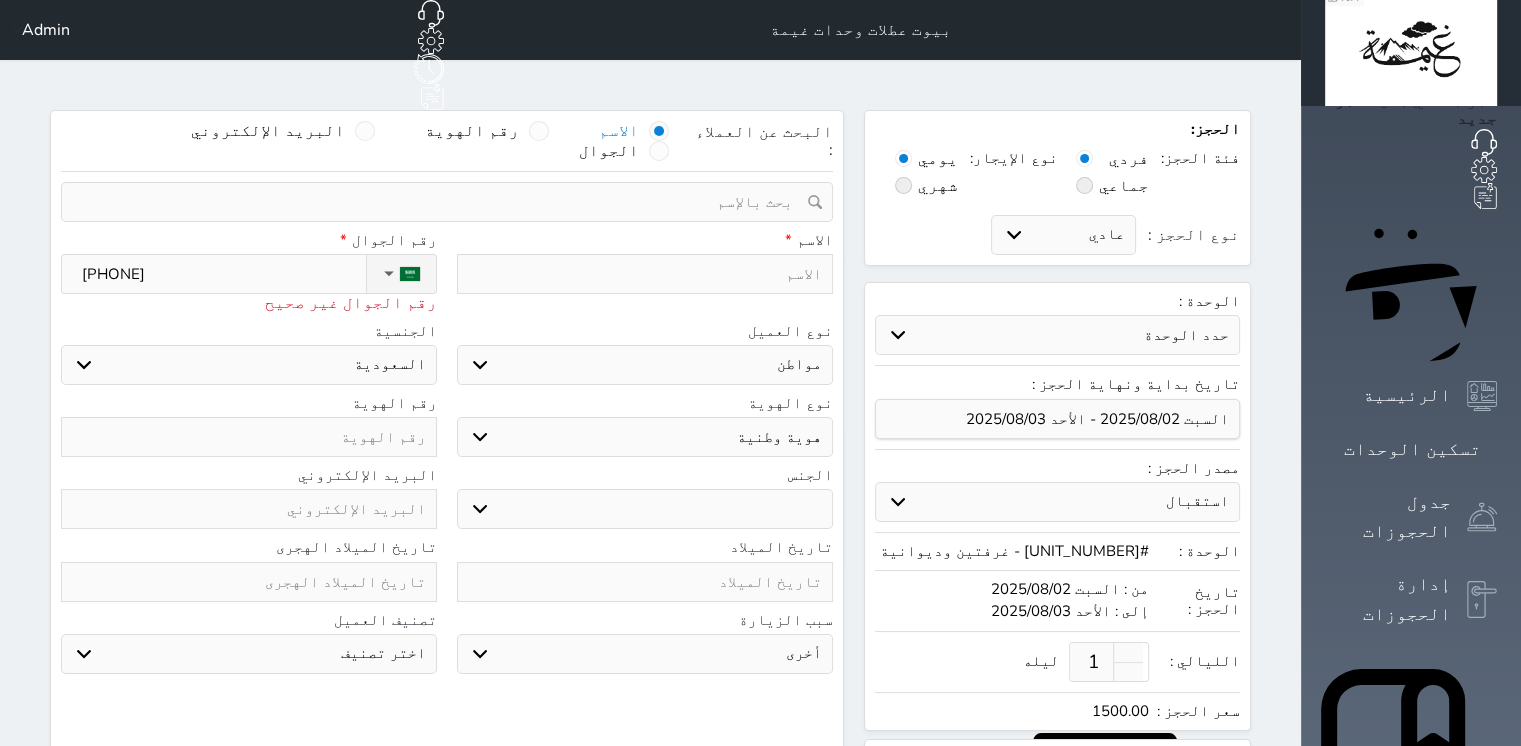 select 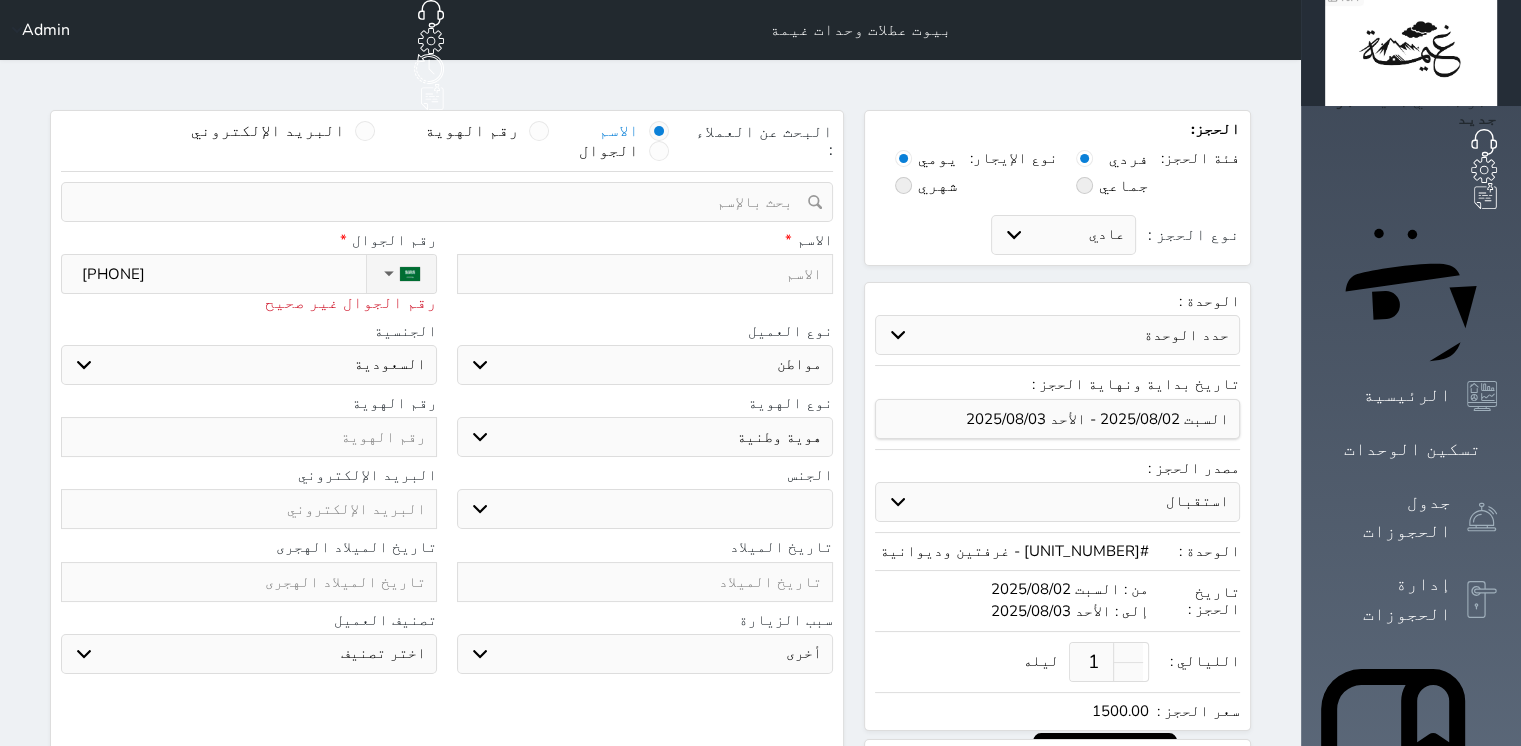 type on "+966 53 322 0533" 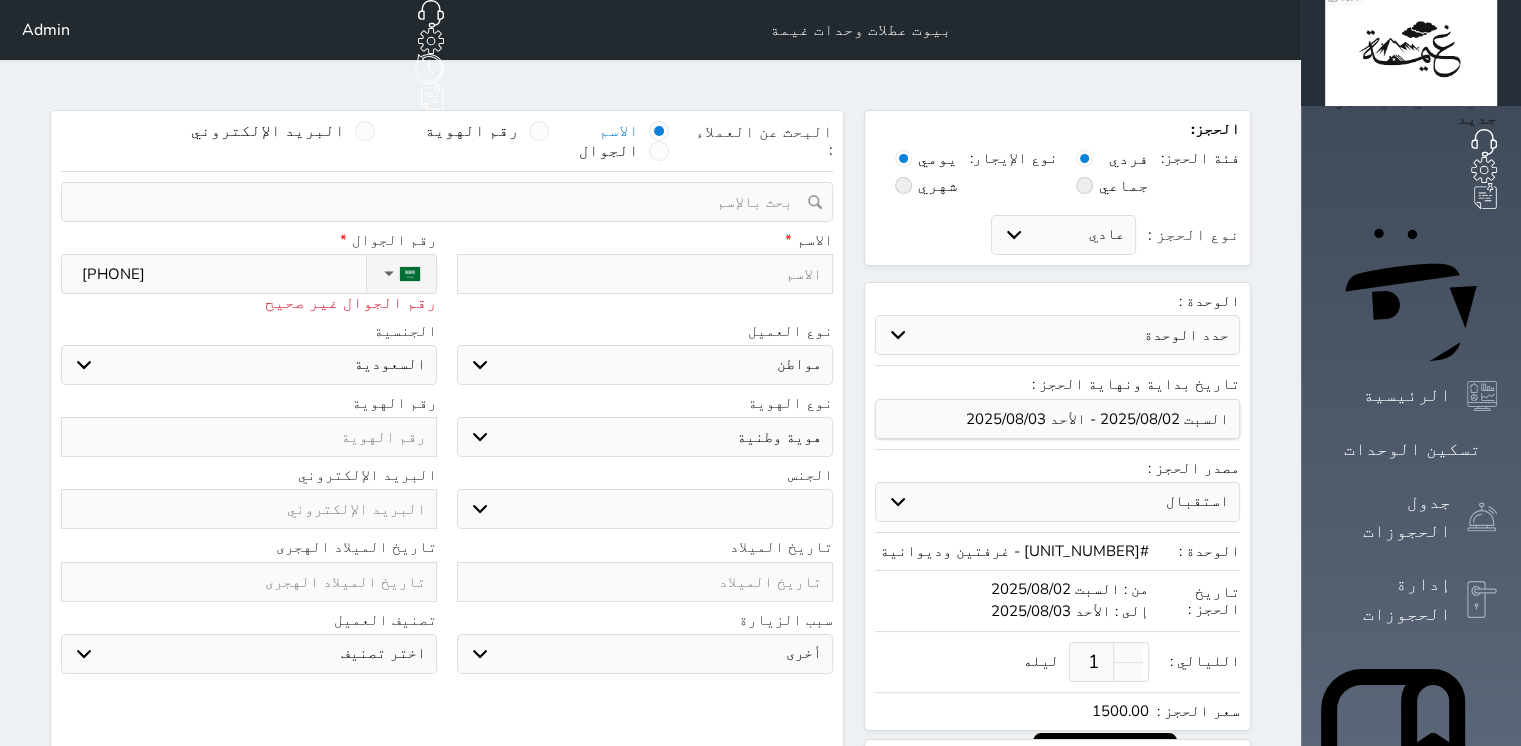 select 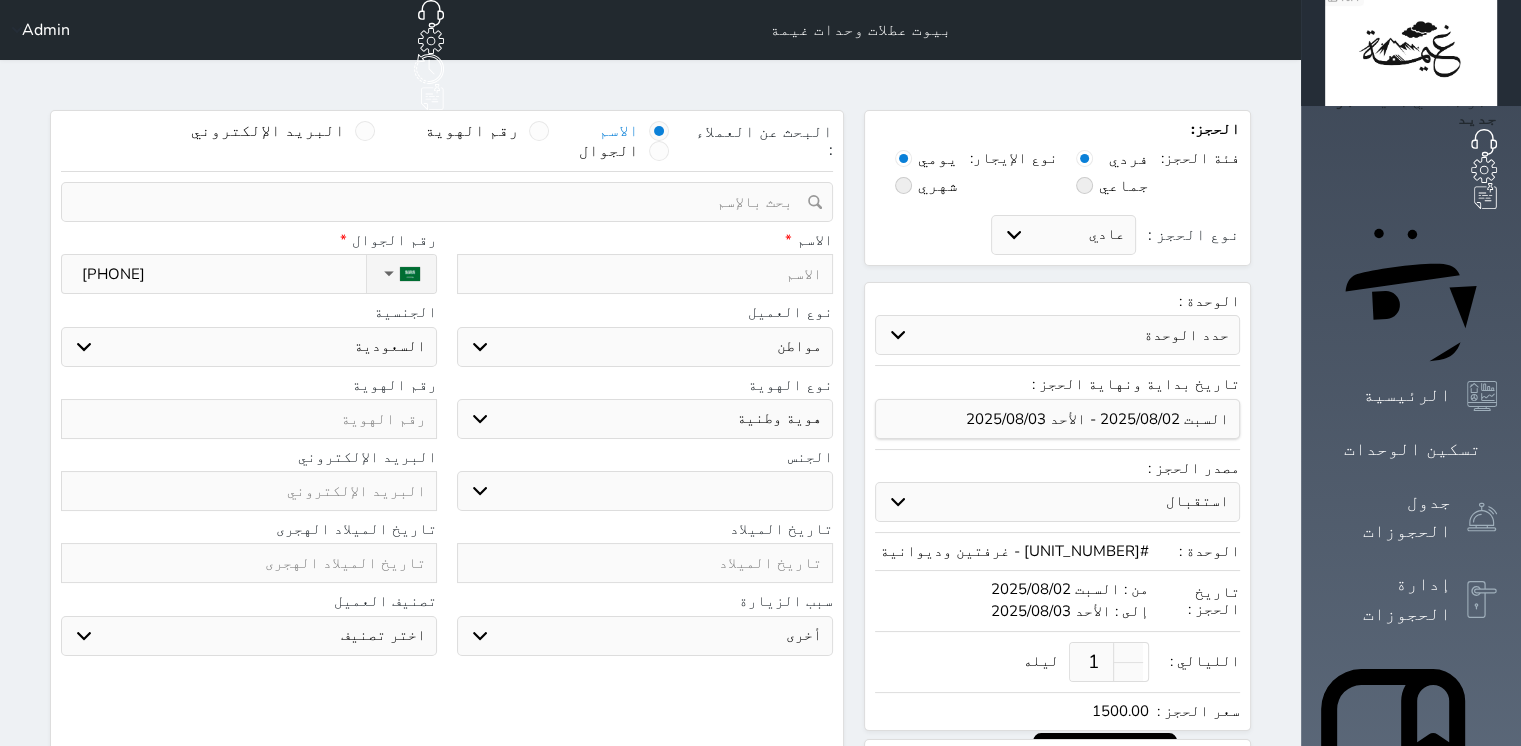 type on "+966 53 322 0533" 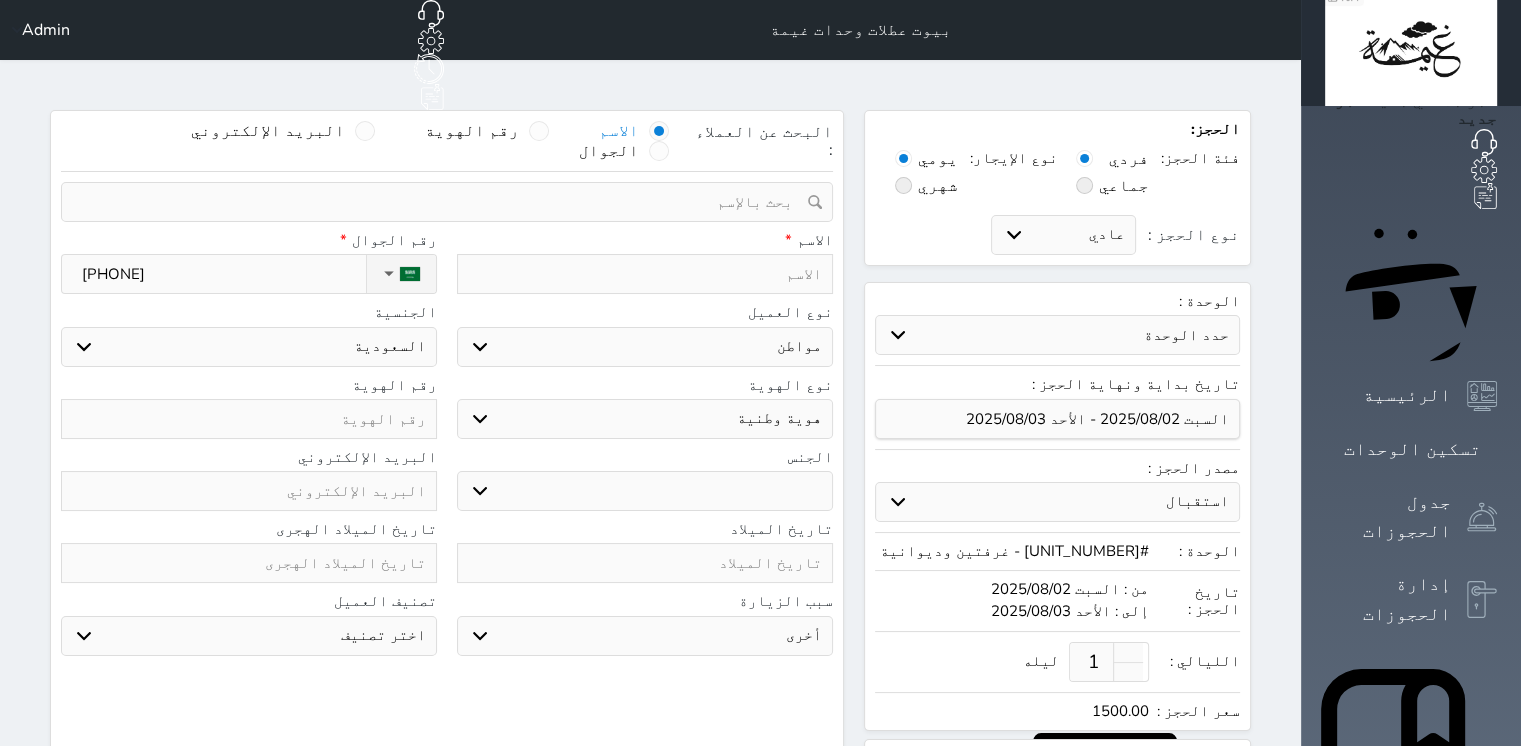 type on "1" 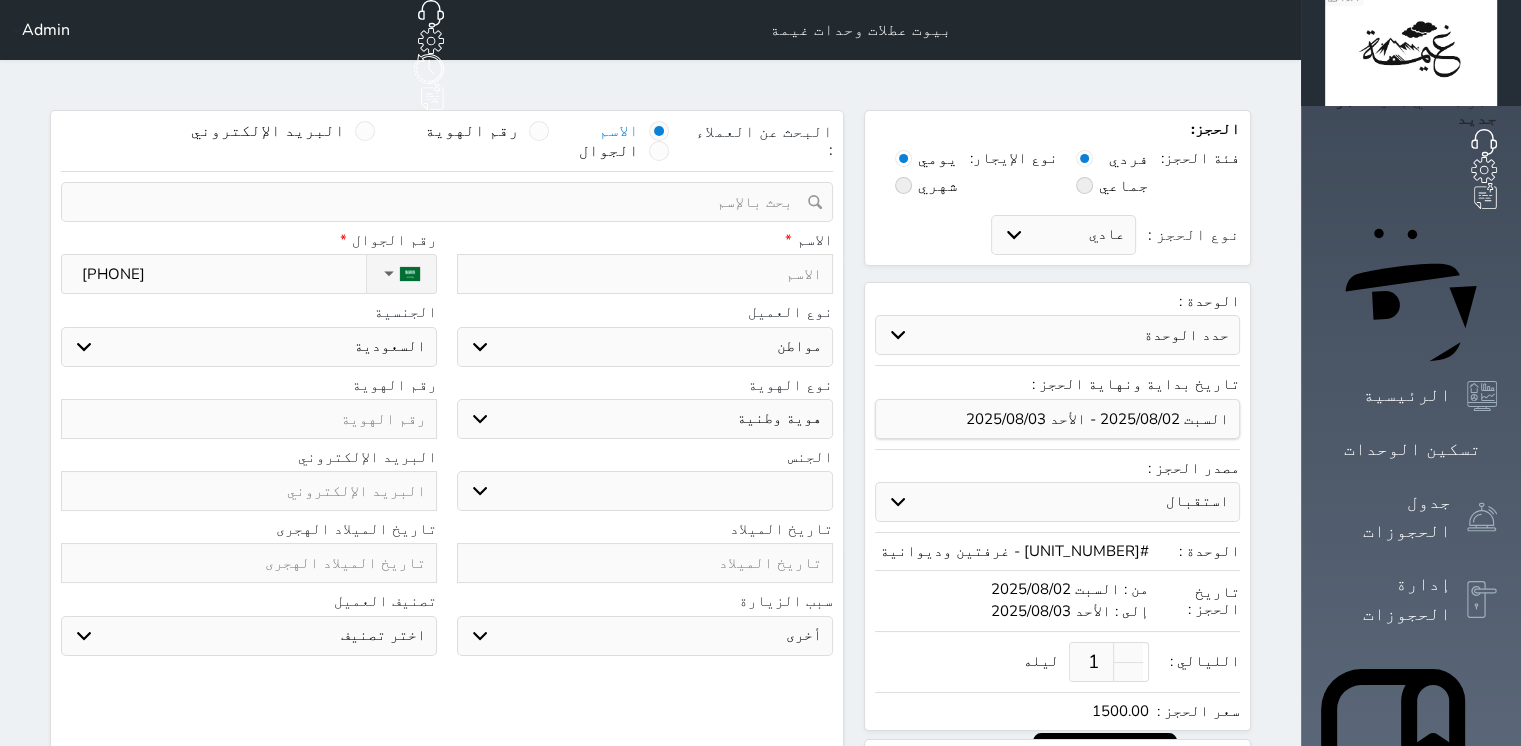 select 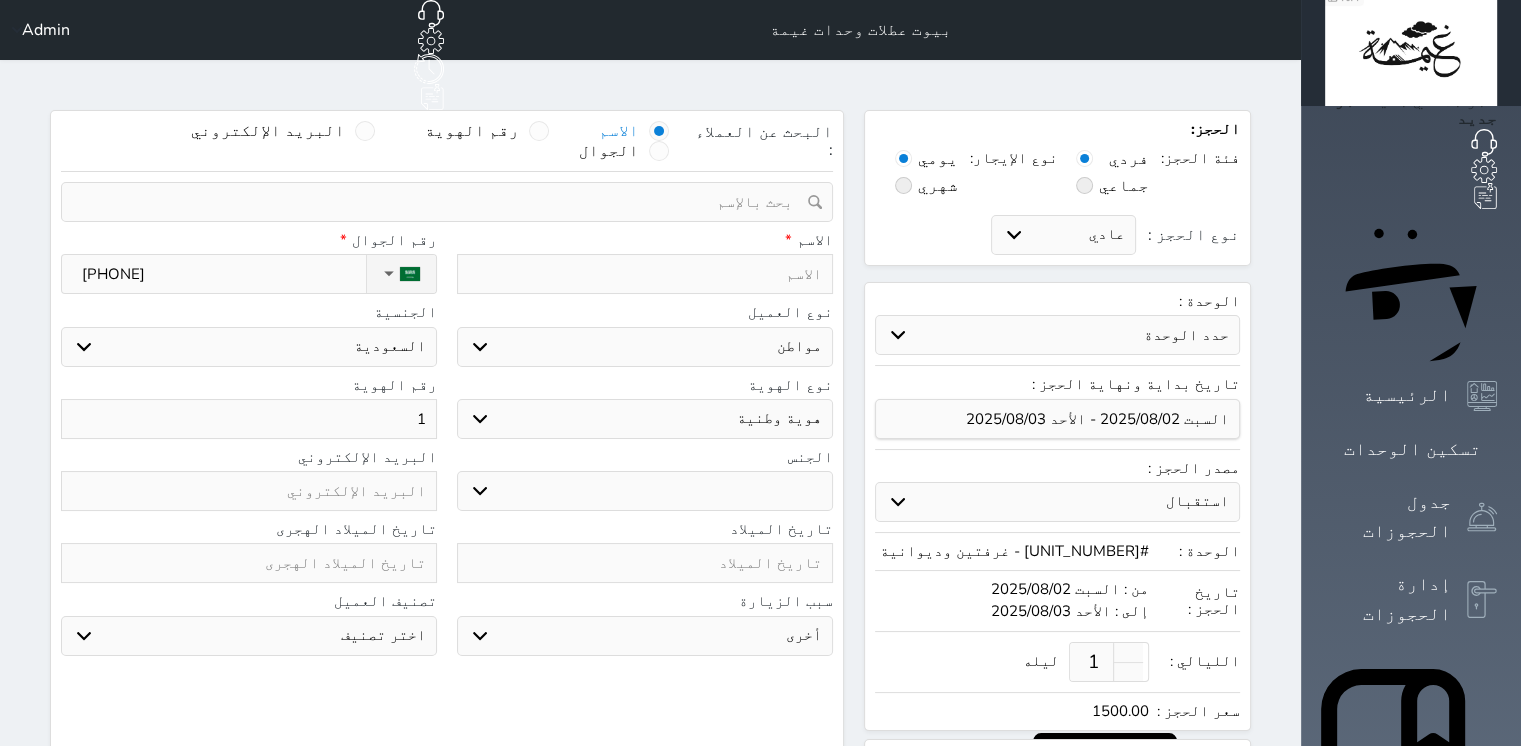 type on "10" 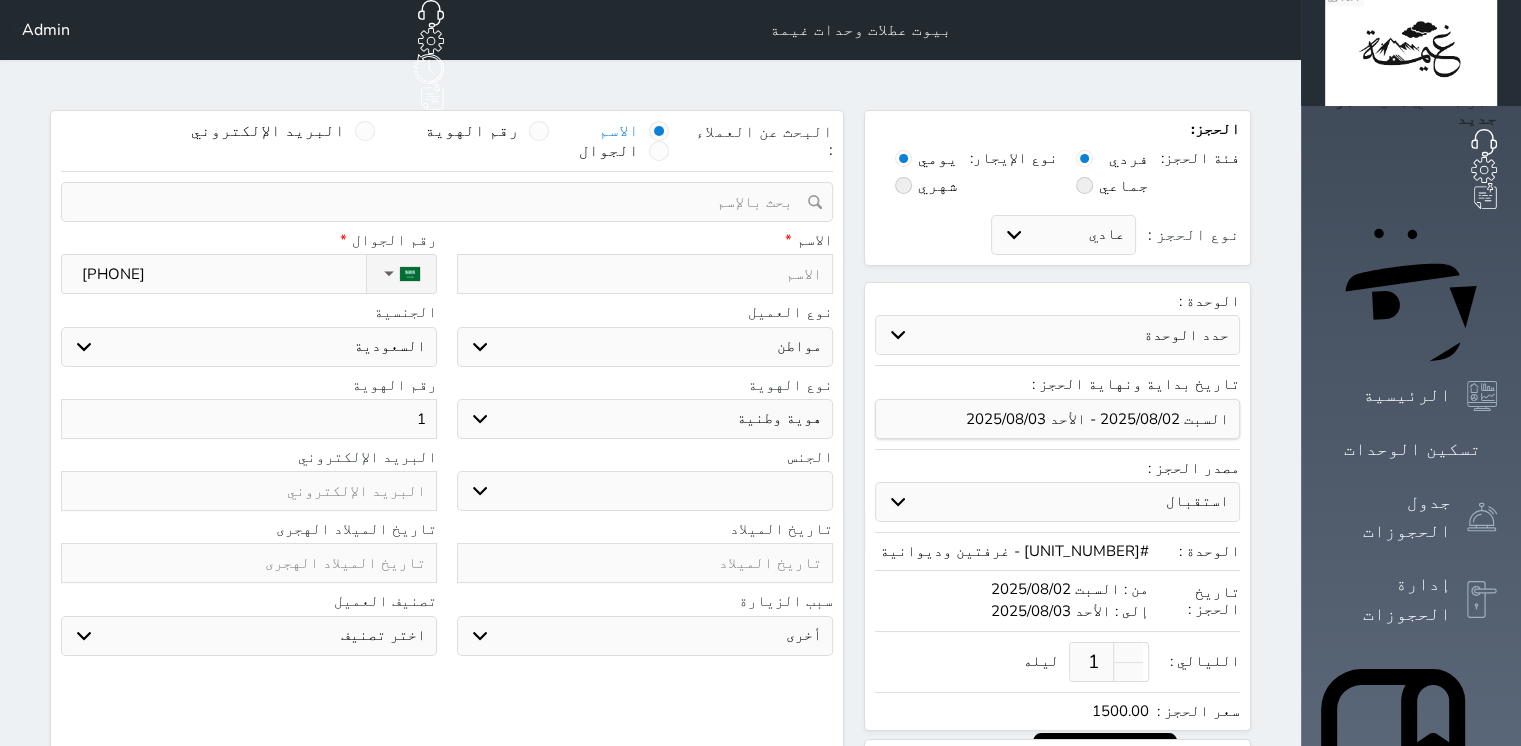 select 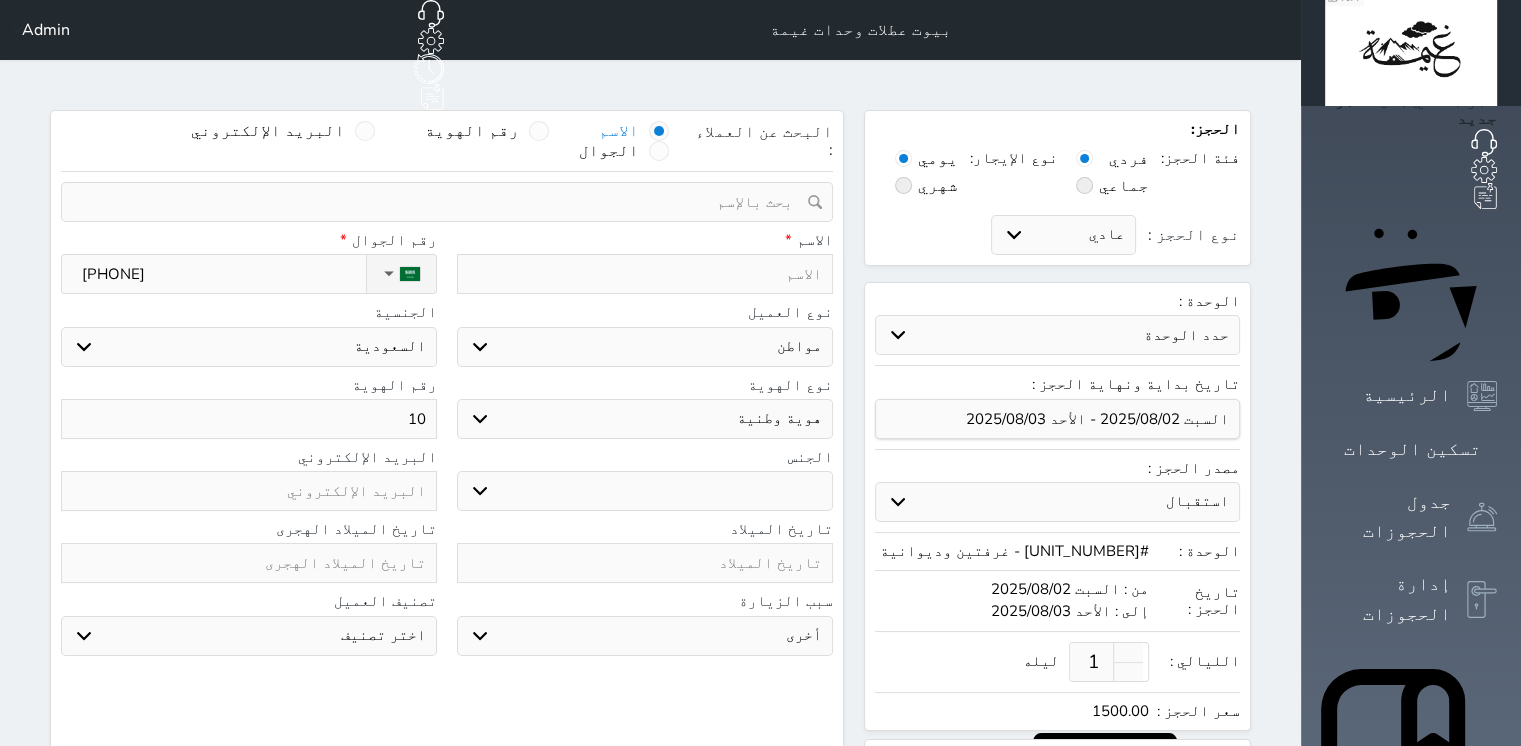 type on "107" 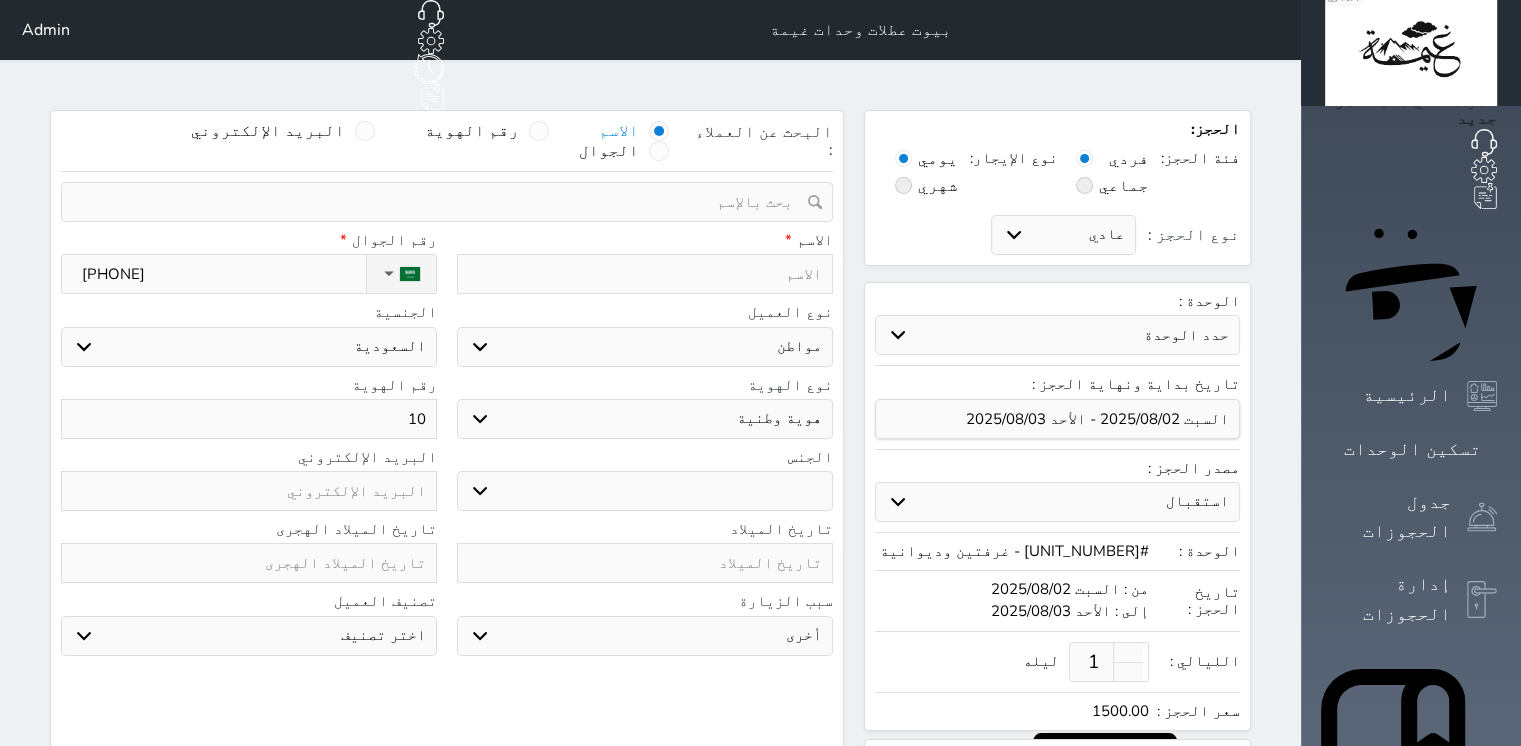 select 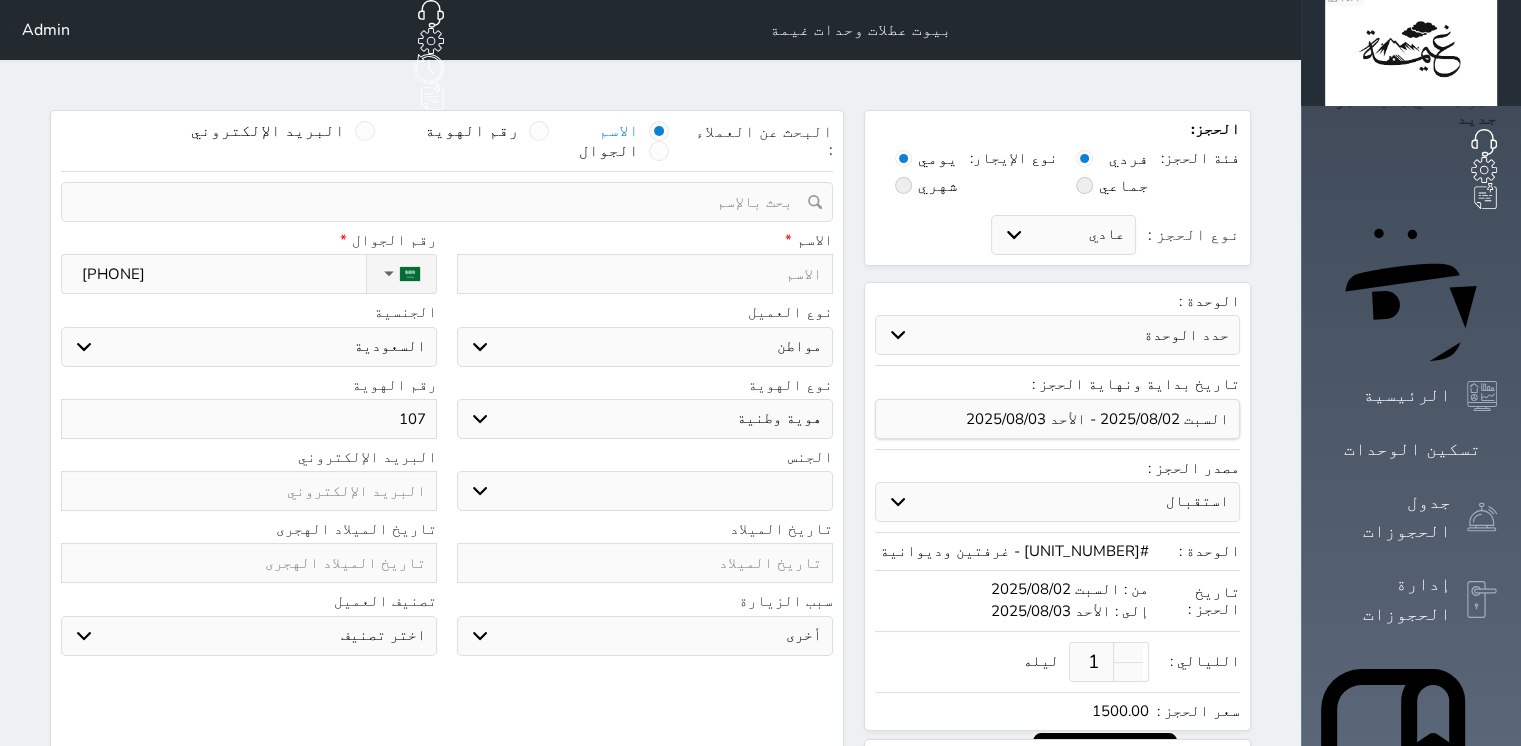 type on "1074" 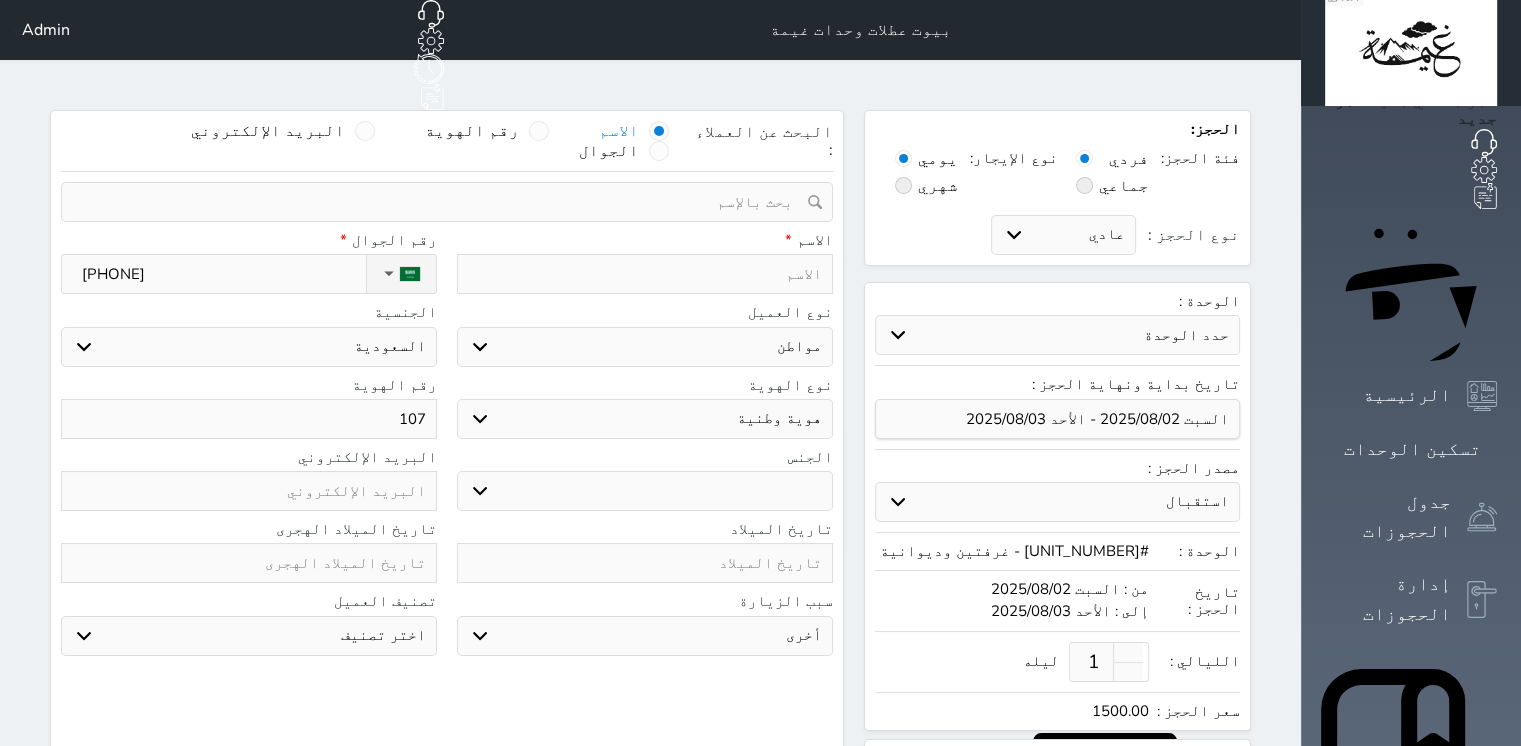 select 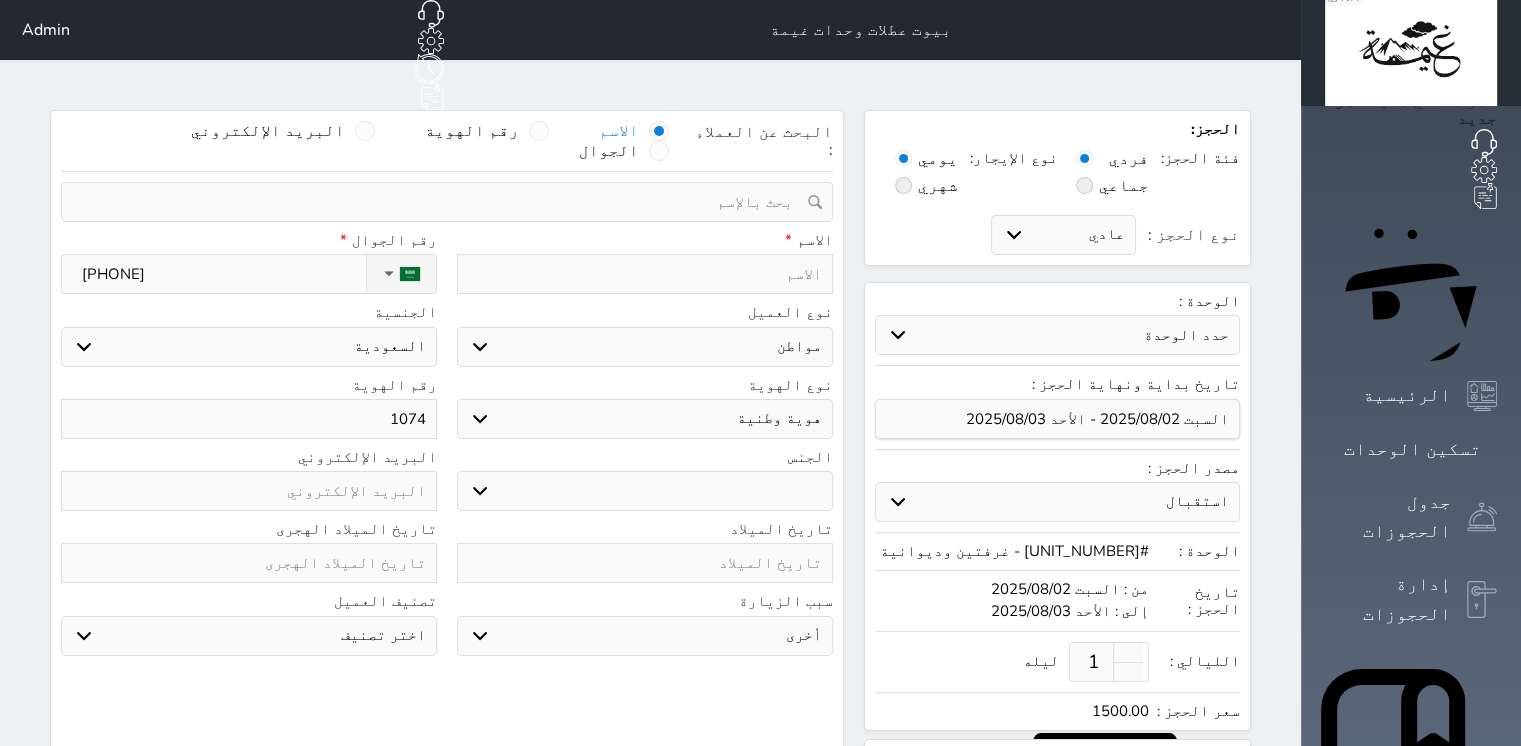 type on "10748" 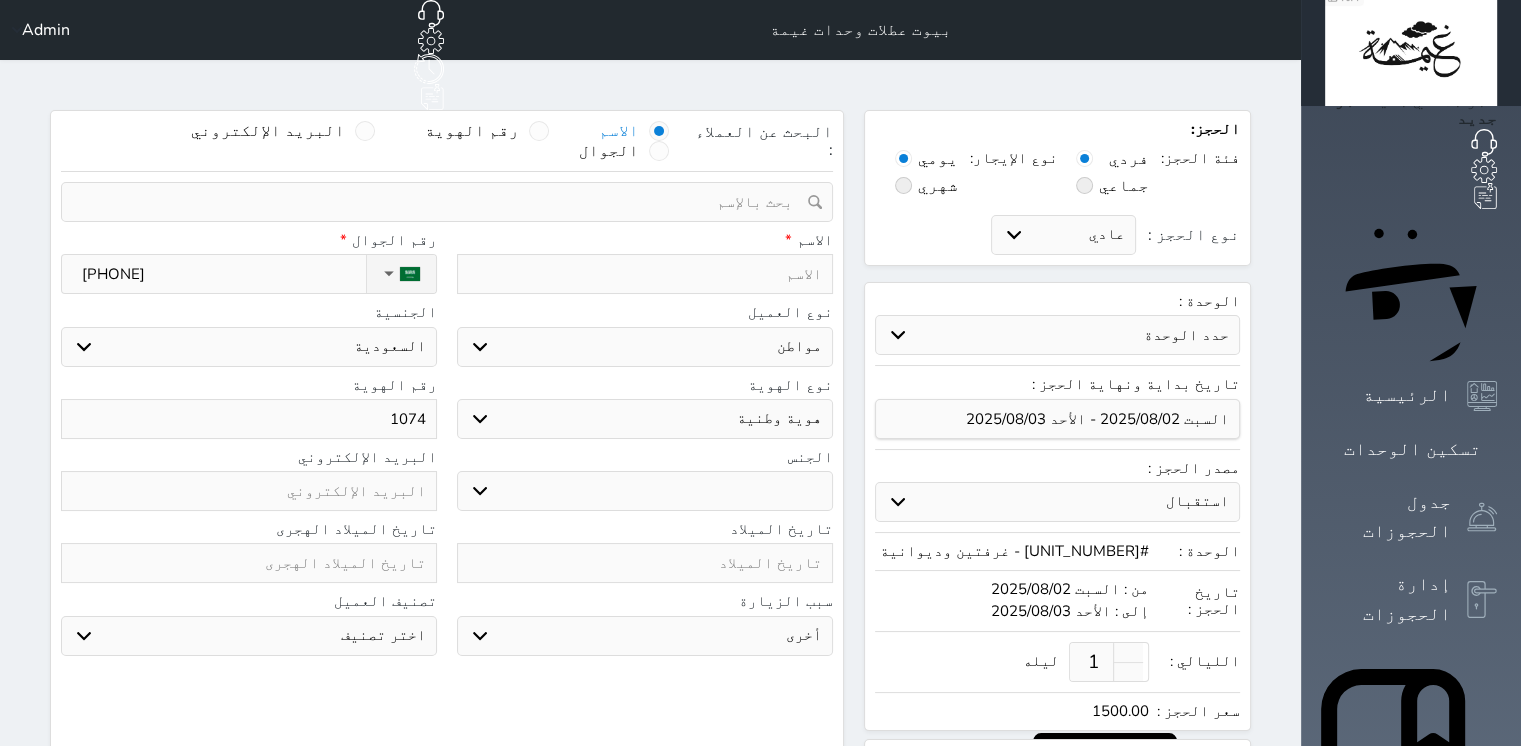 select 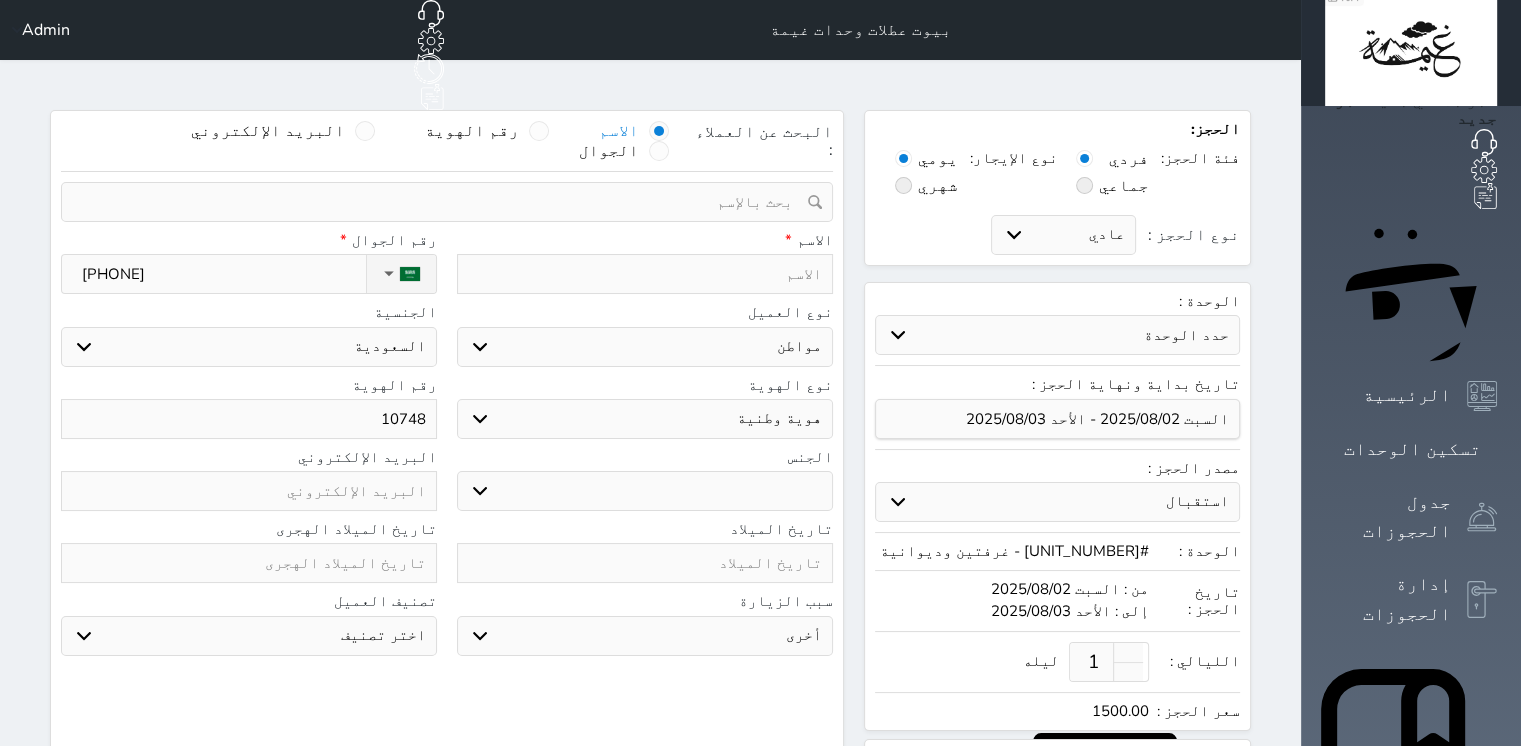 type on "107483" 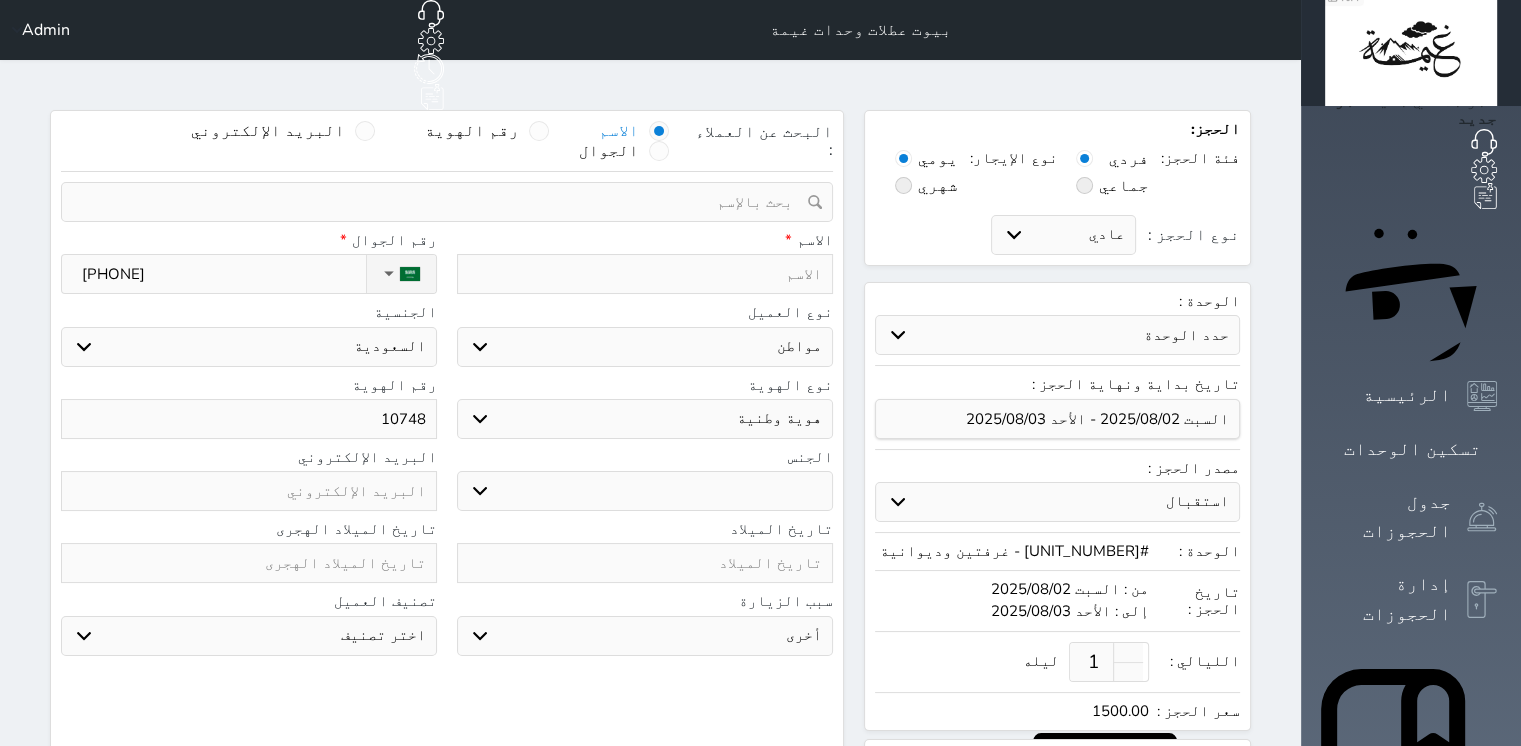 select 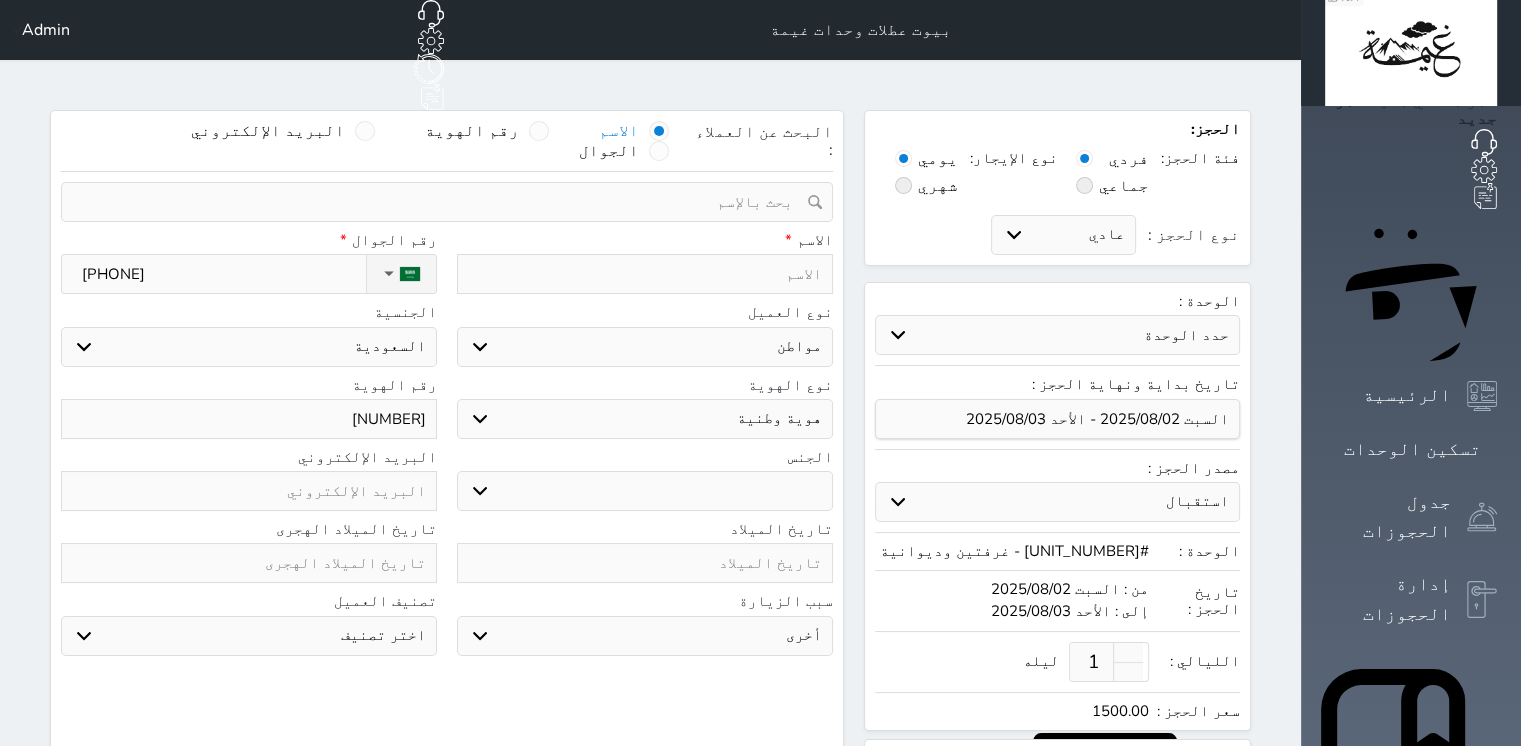type on "1074839" 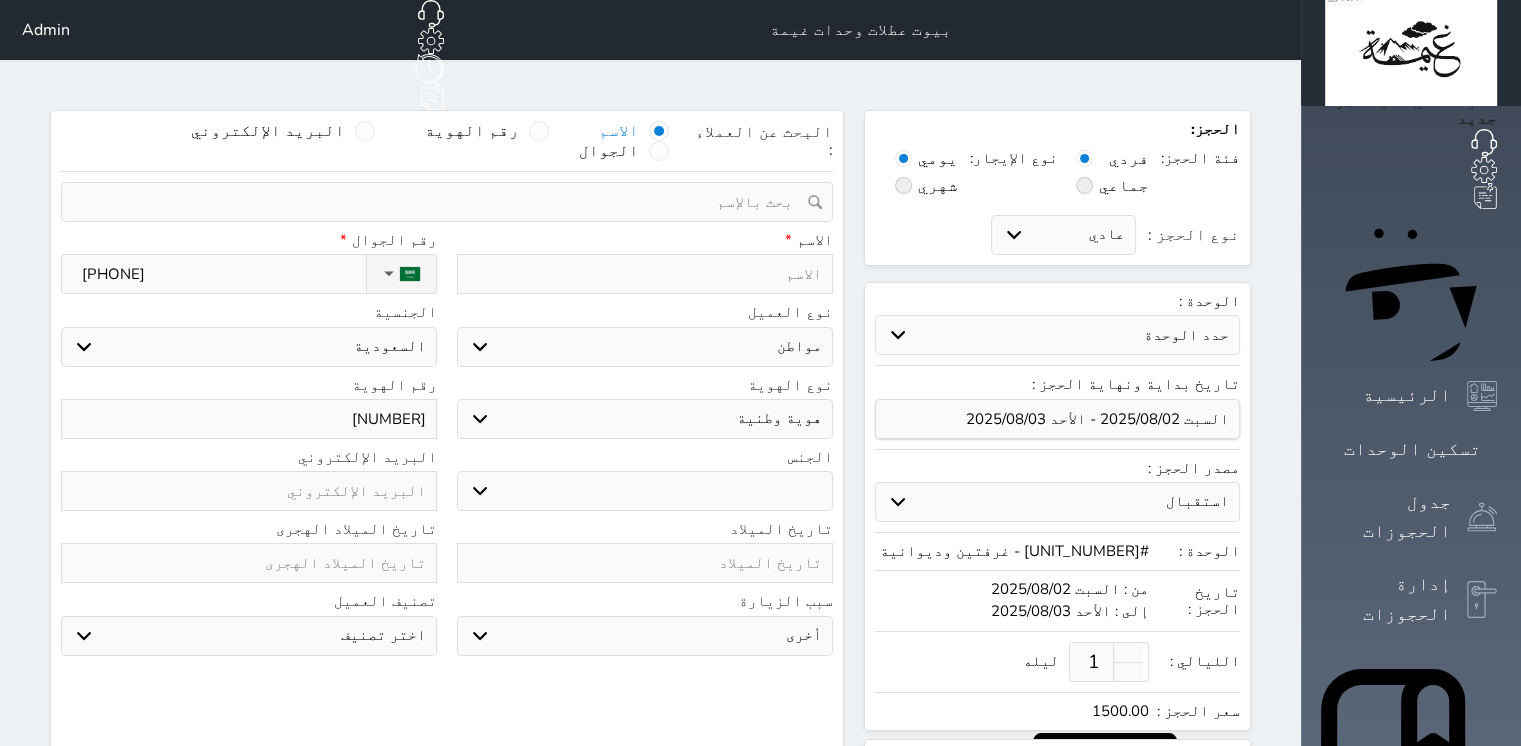 select 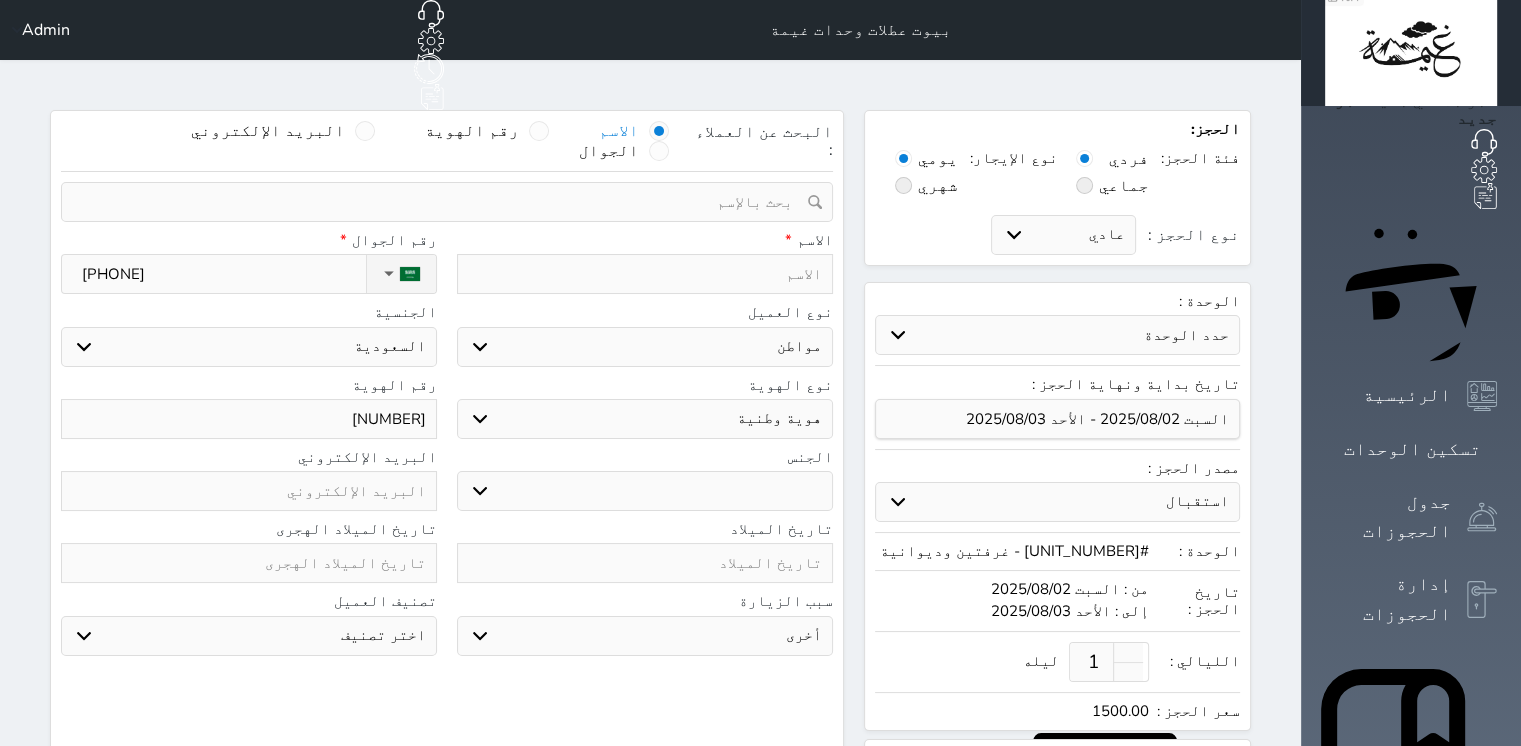 type on "10748396" 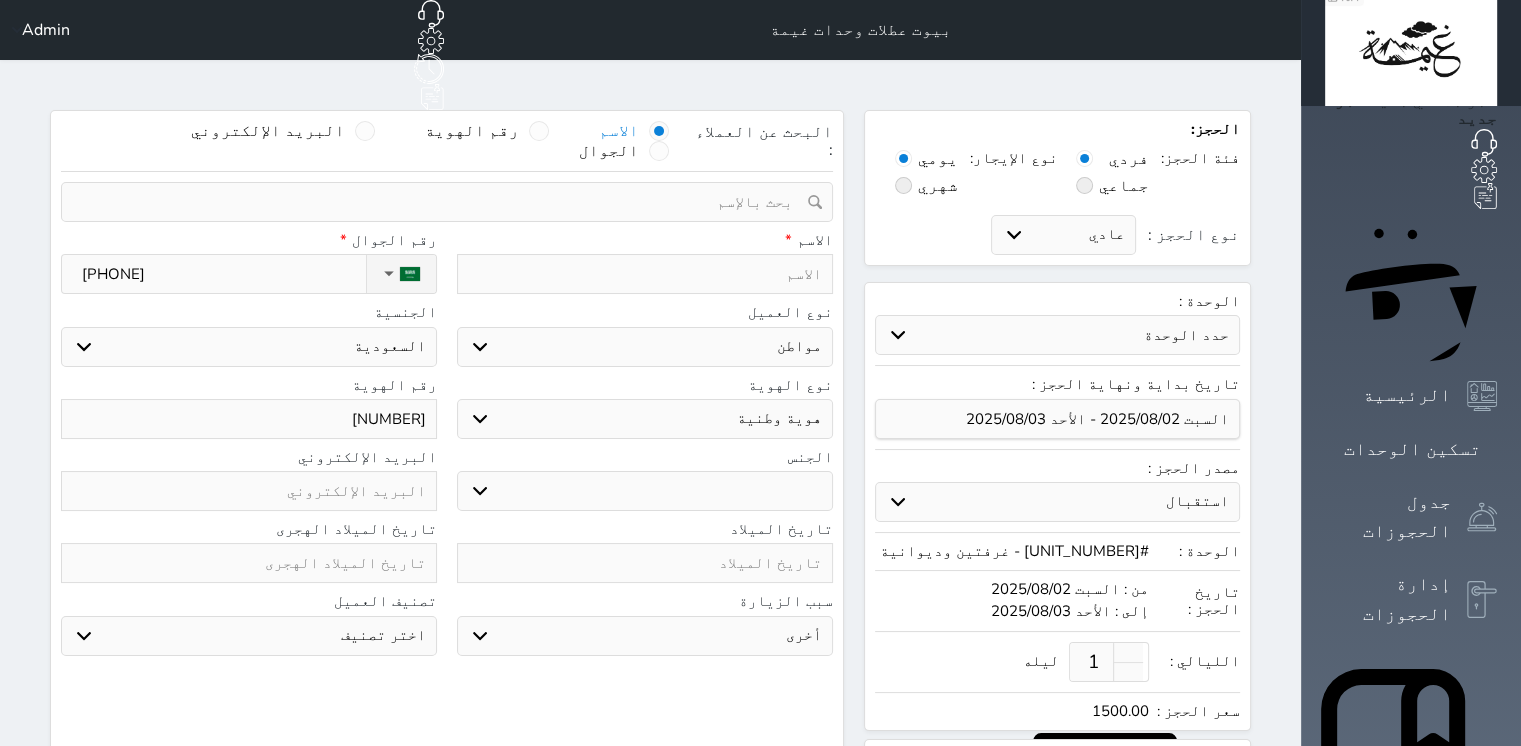 select 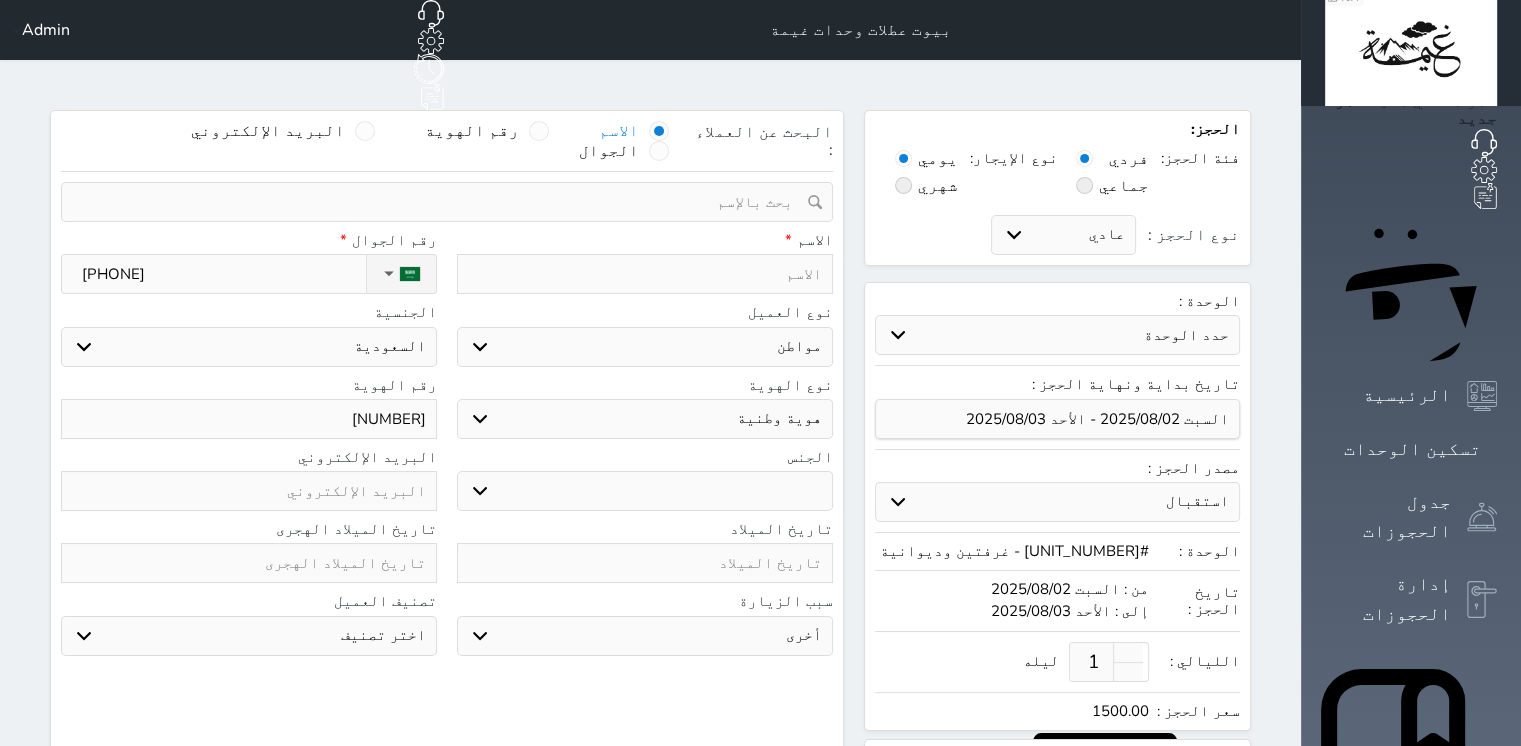 type on "107483965" 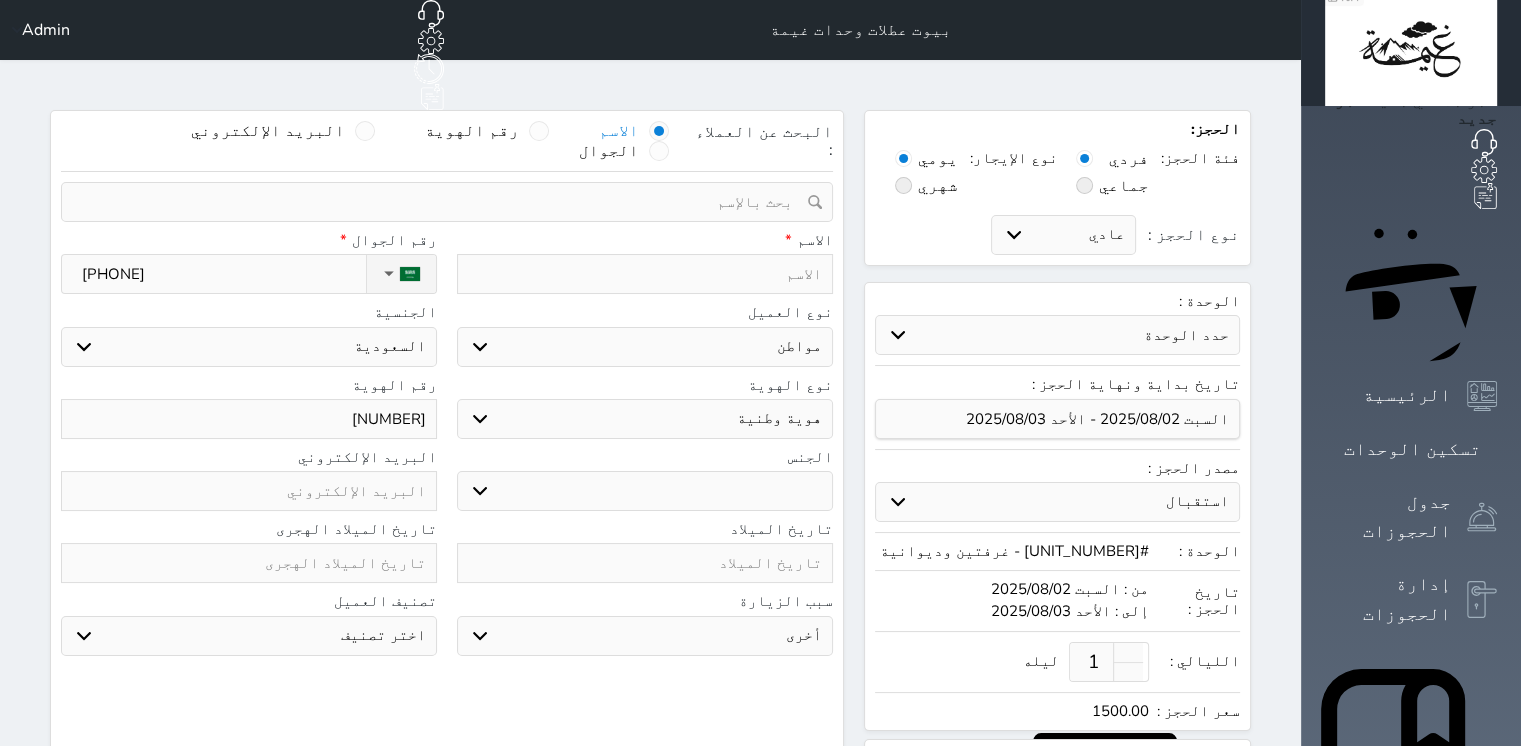 select 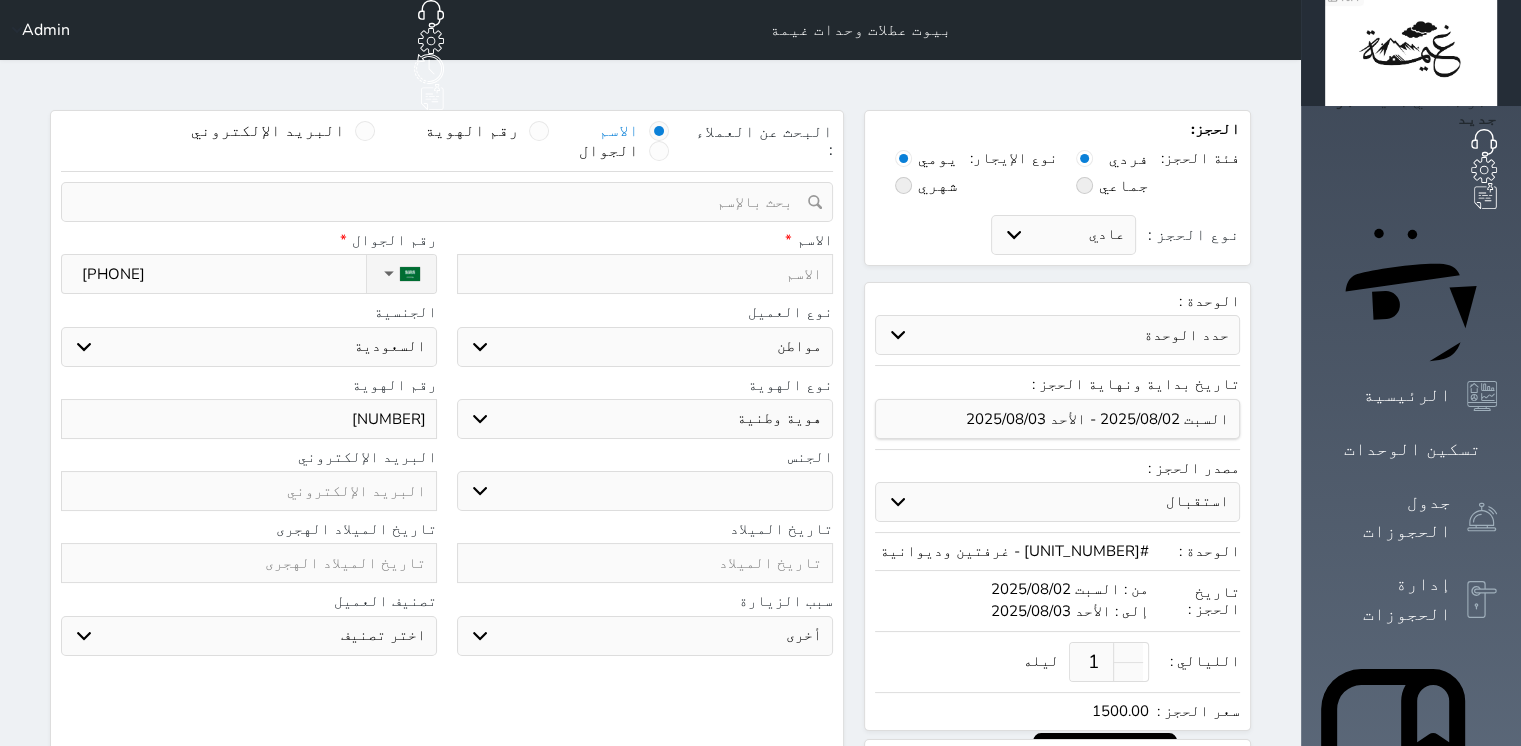 type on "1074839653" 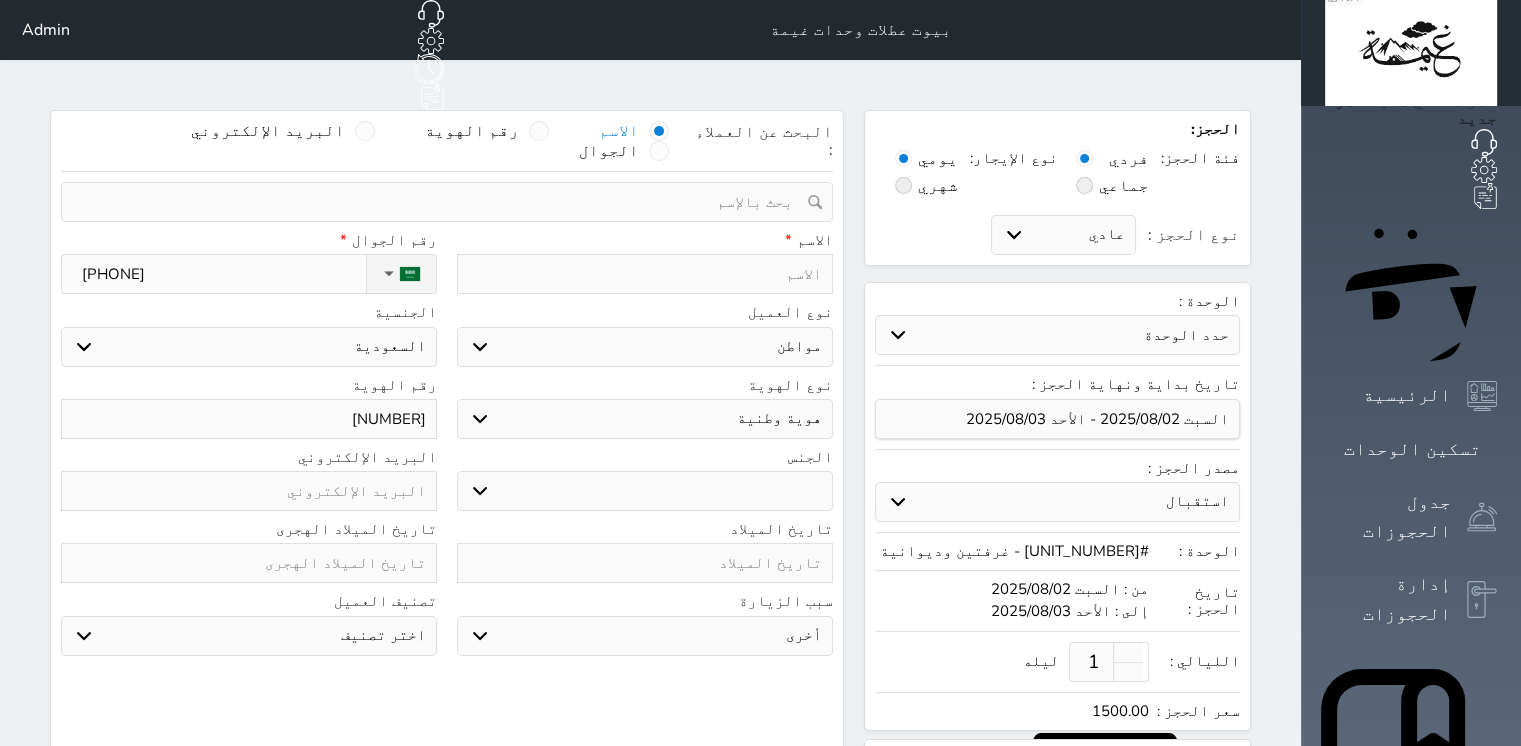 select 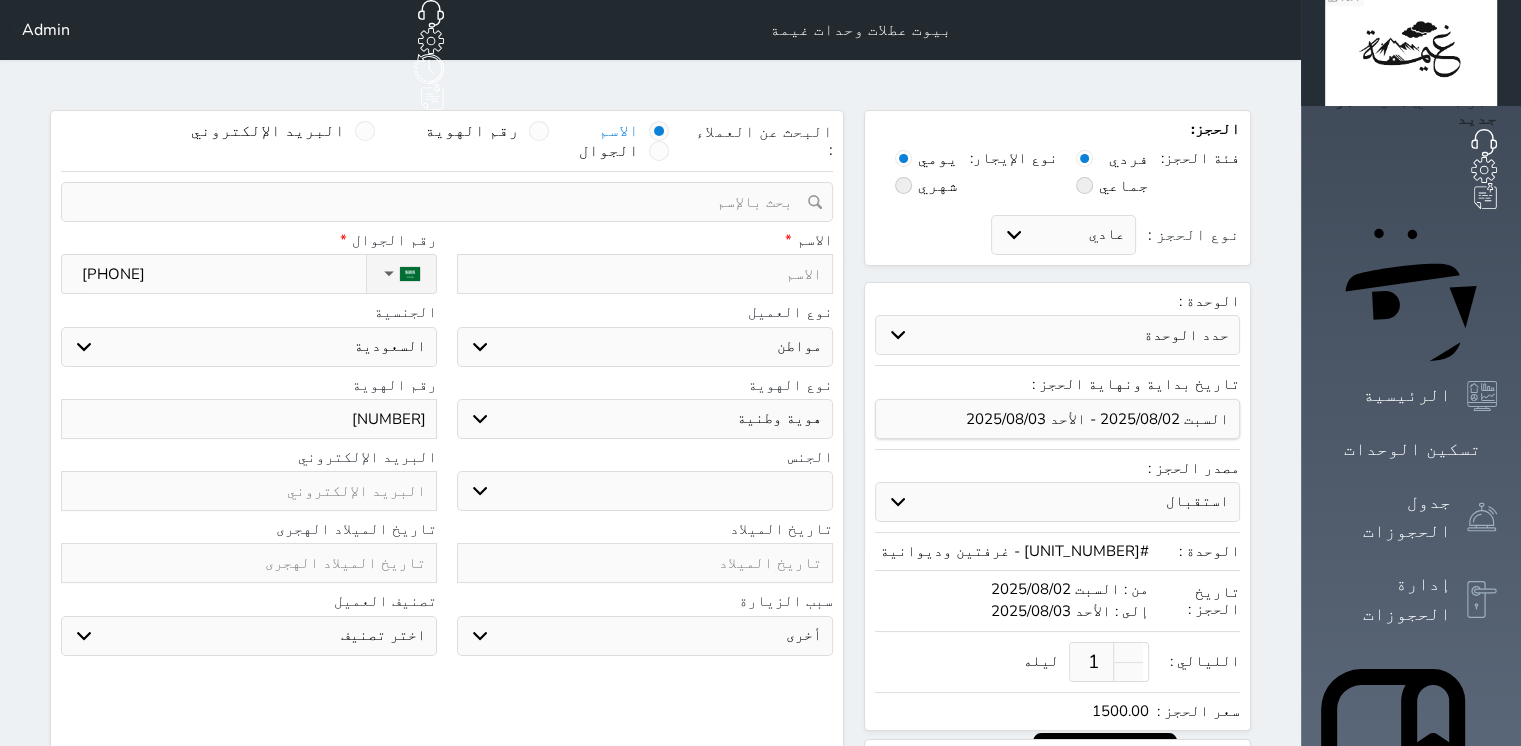 type on "1074839653" 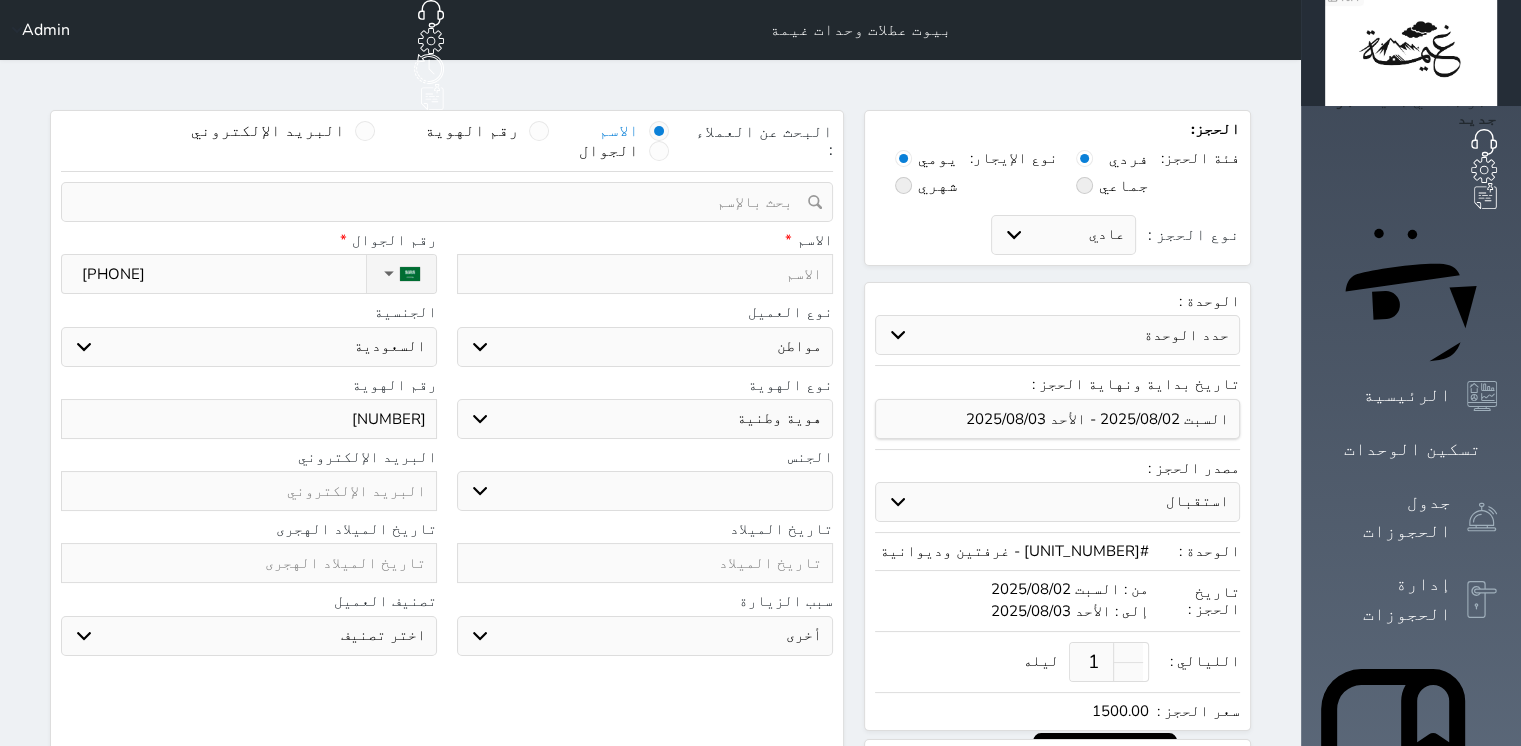type on "ص" 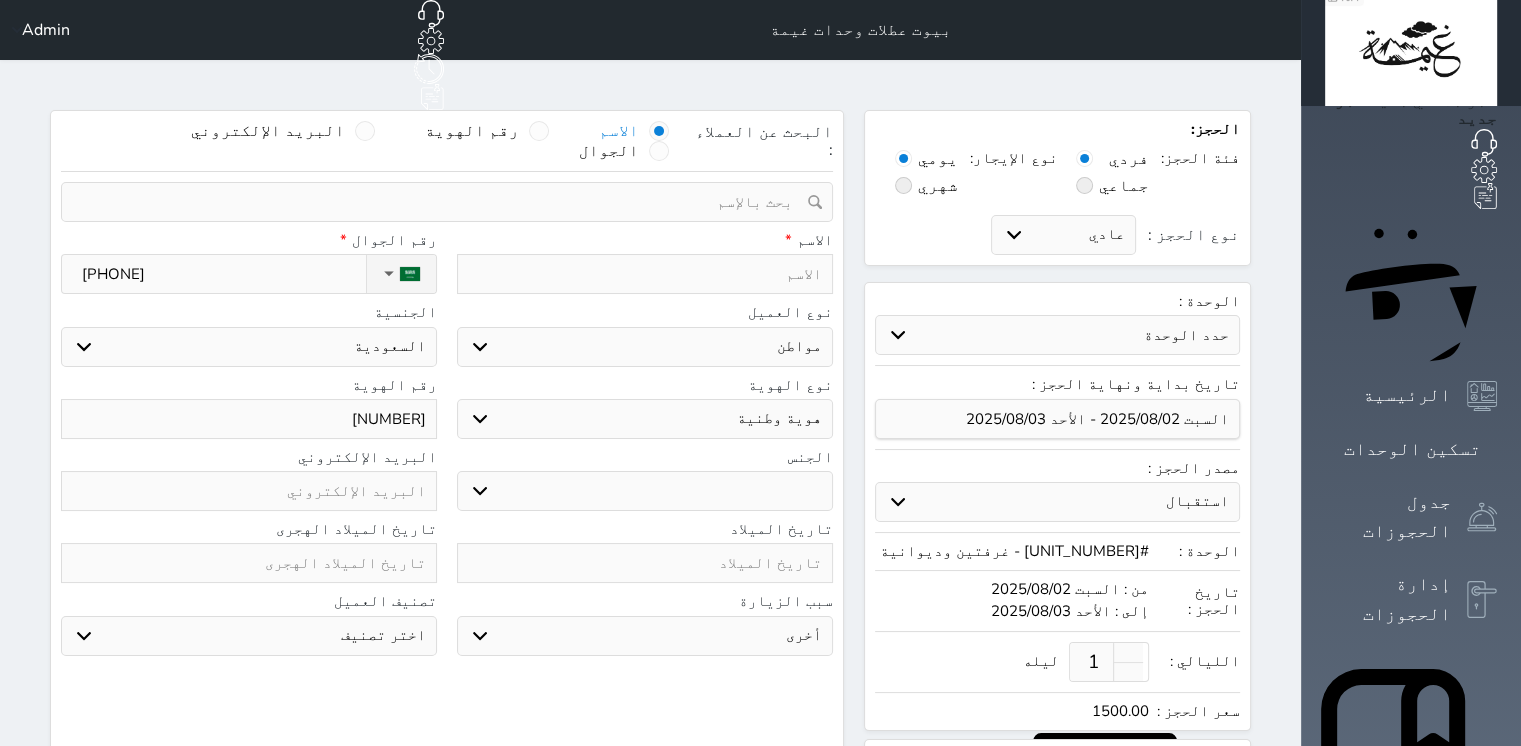 select 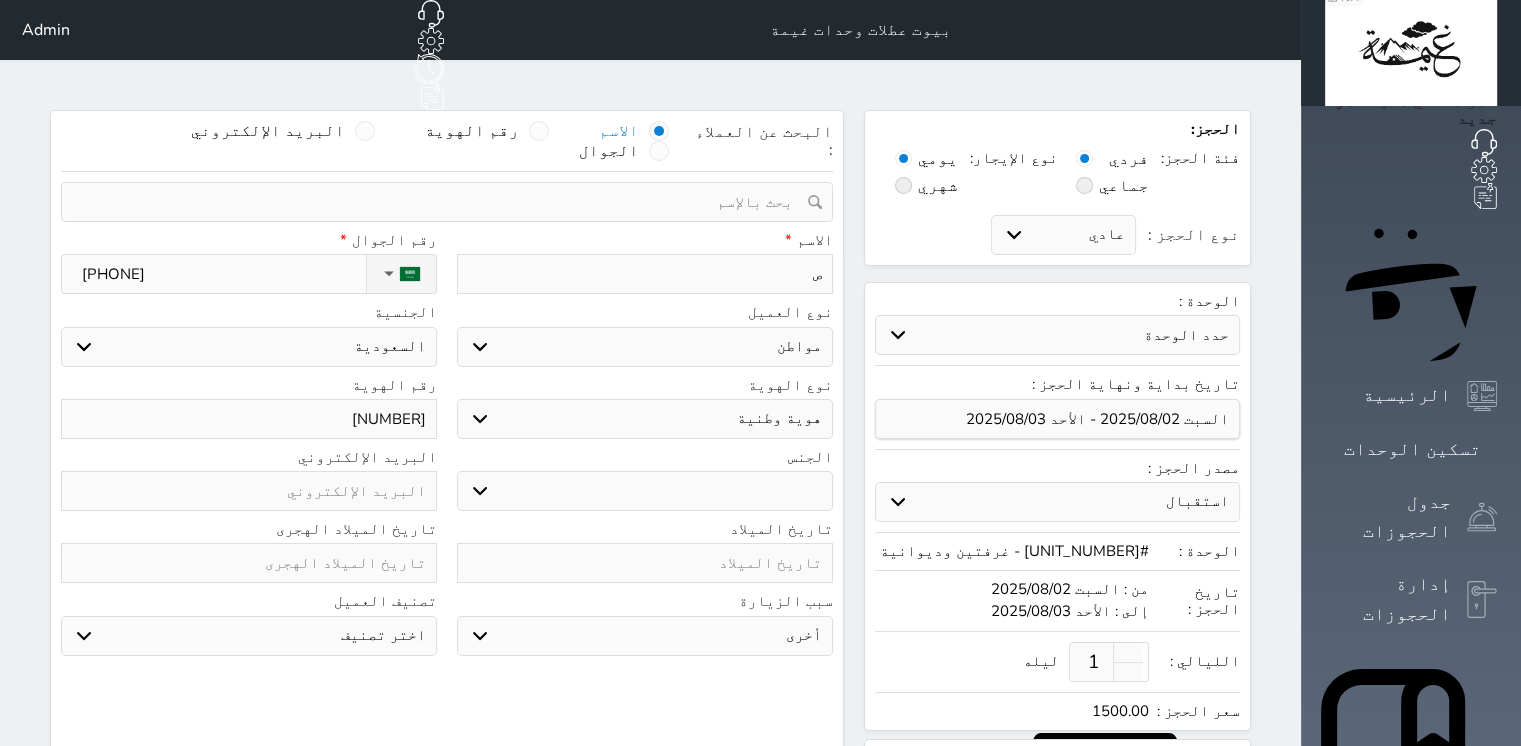 type 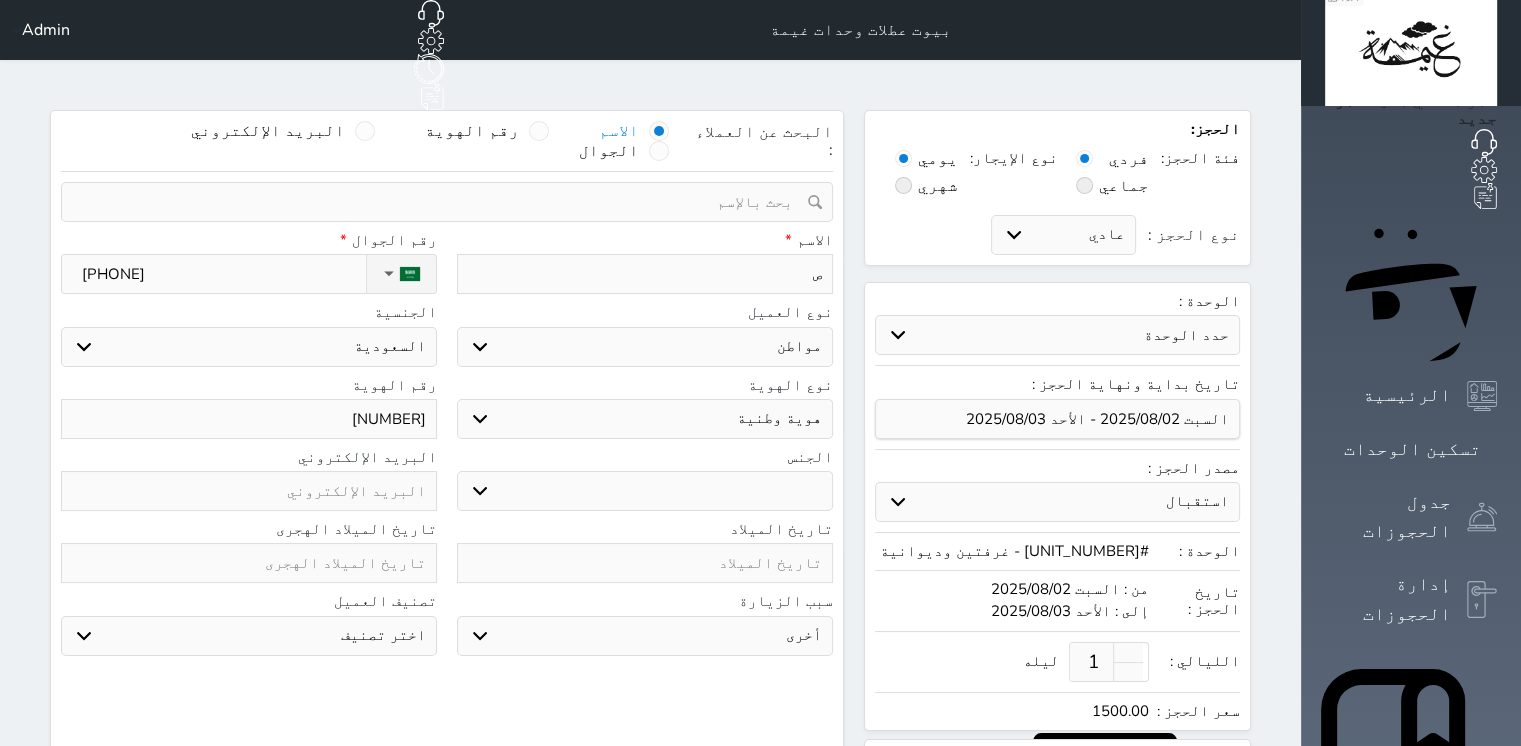 select 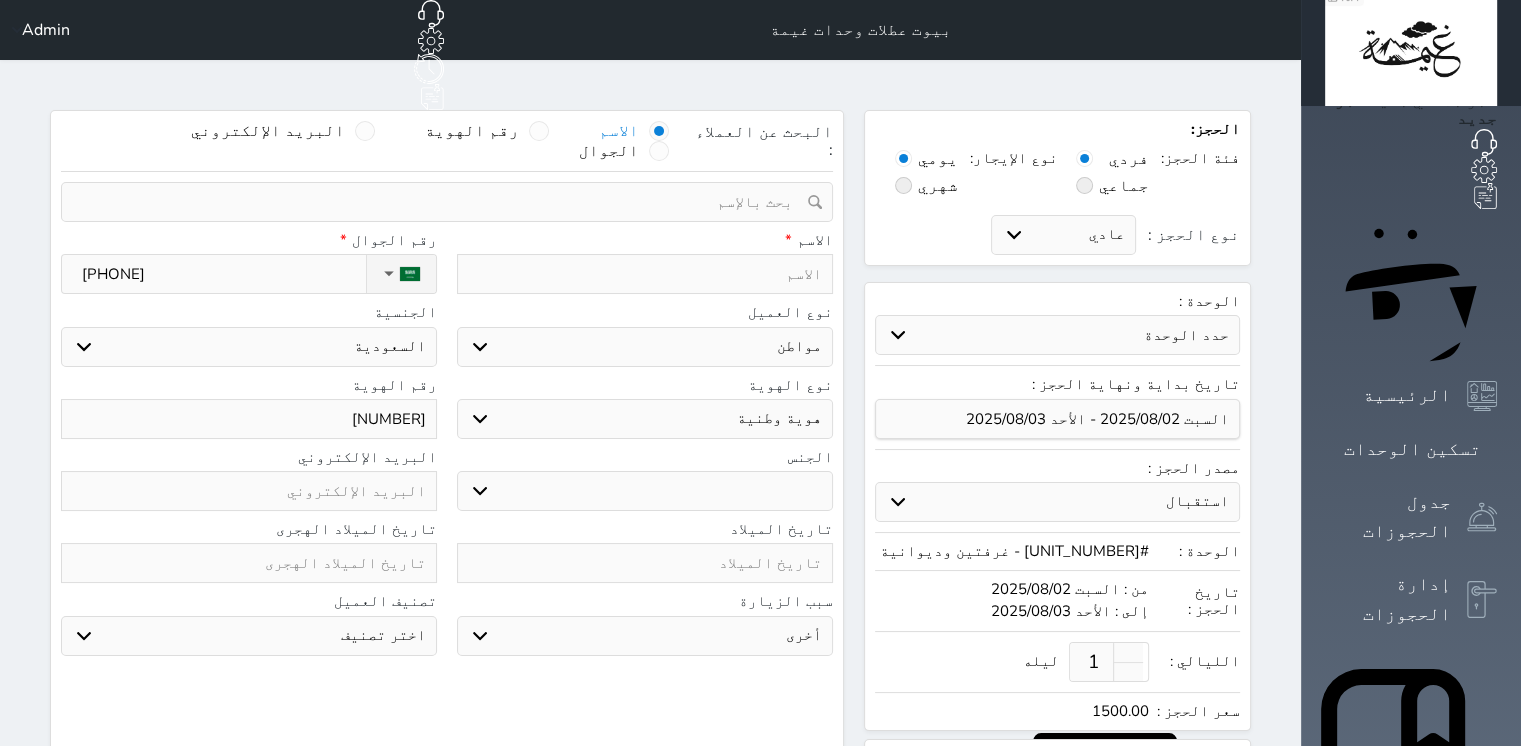 type on "W" 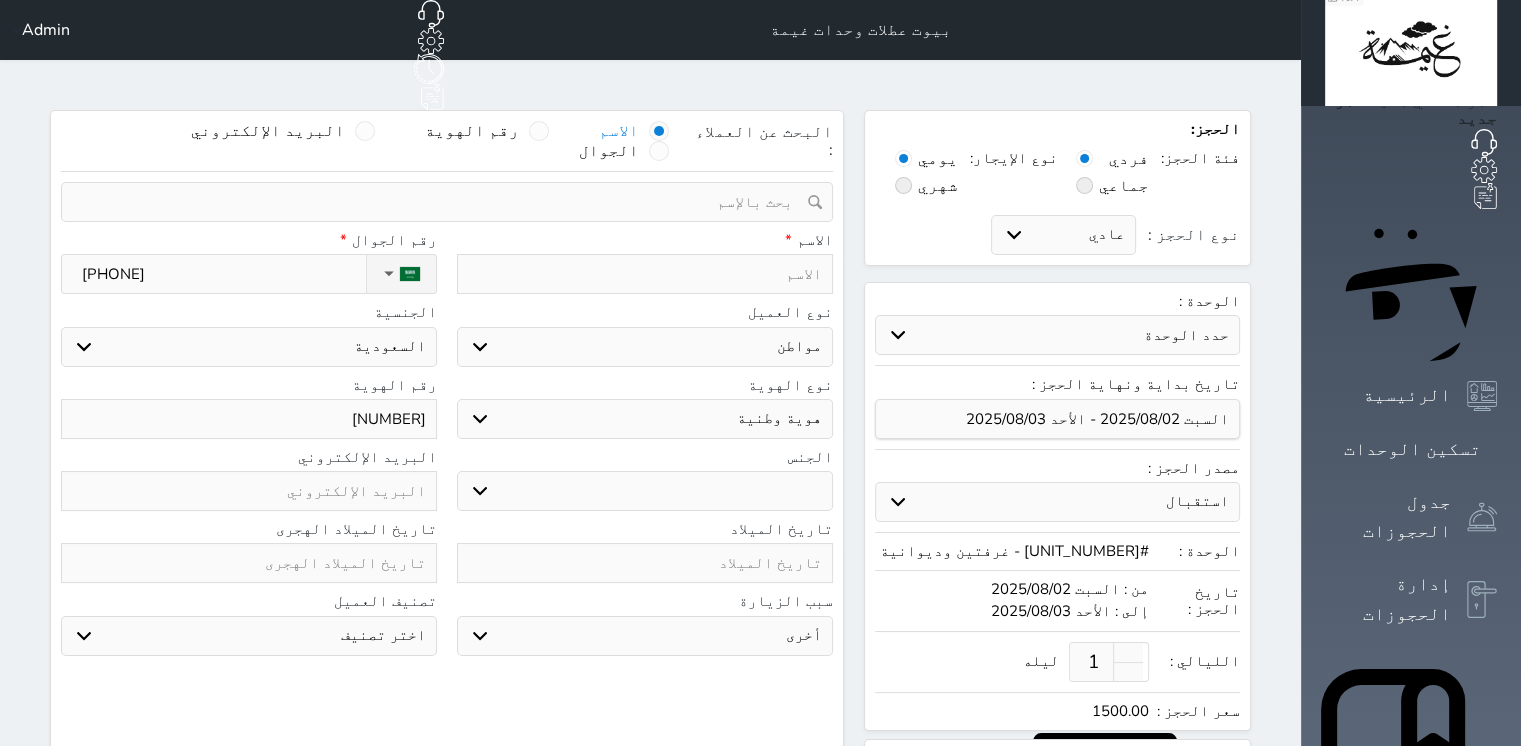 select 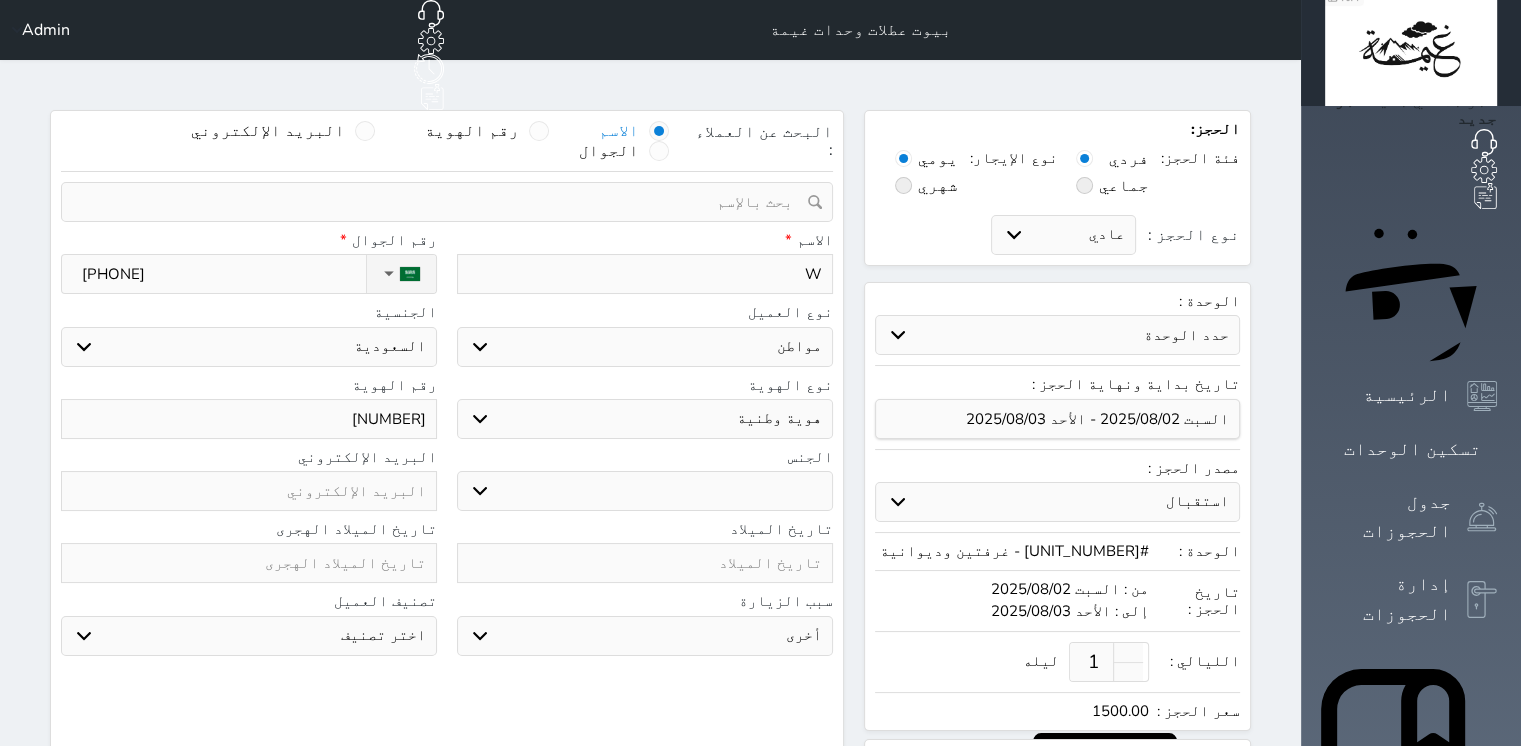 type on "WM" 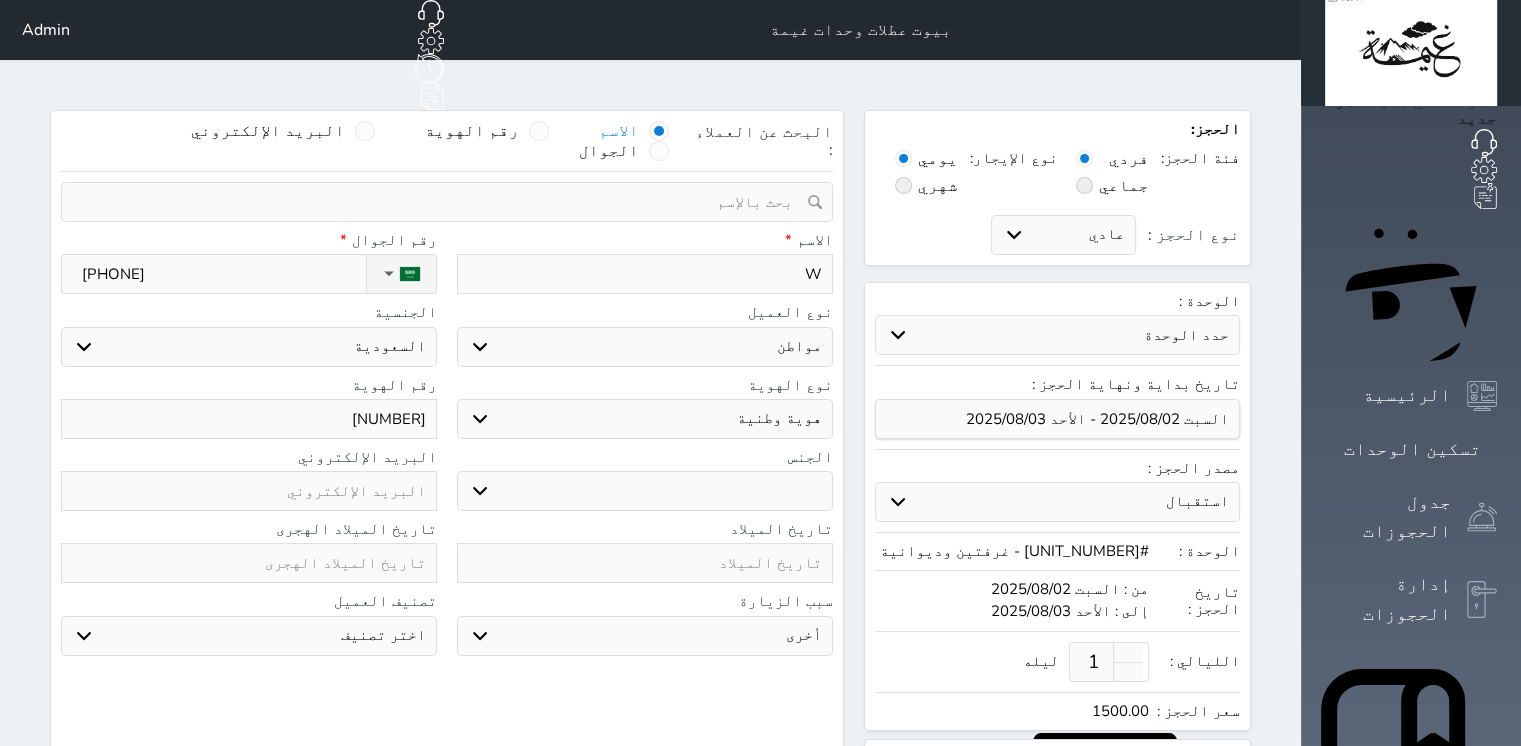 select 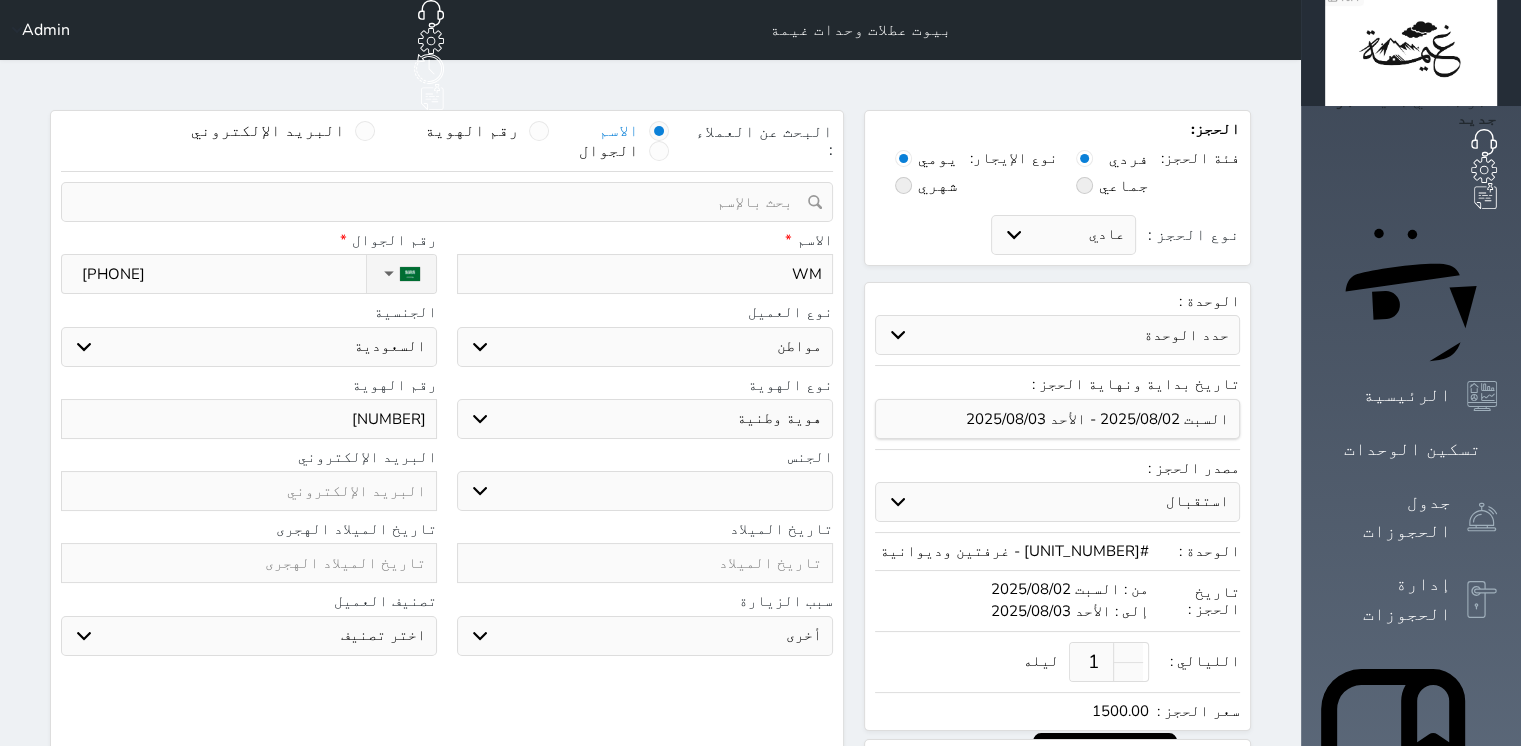 type on "WMA" 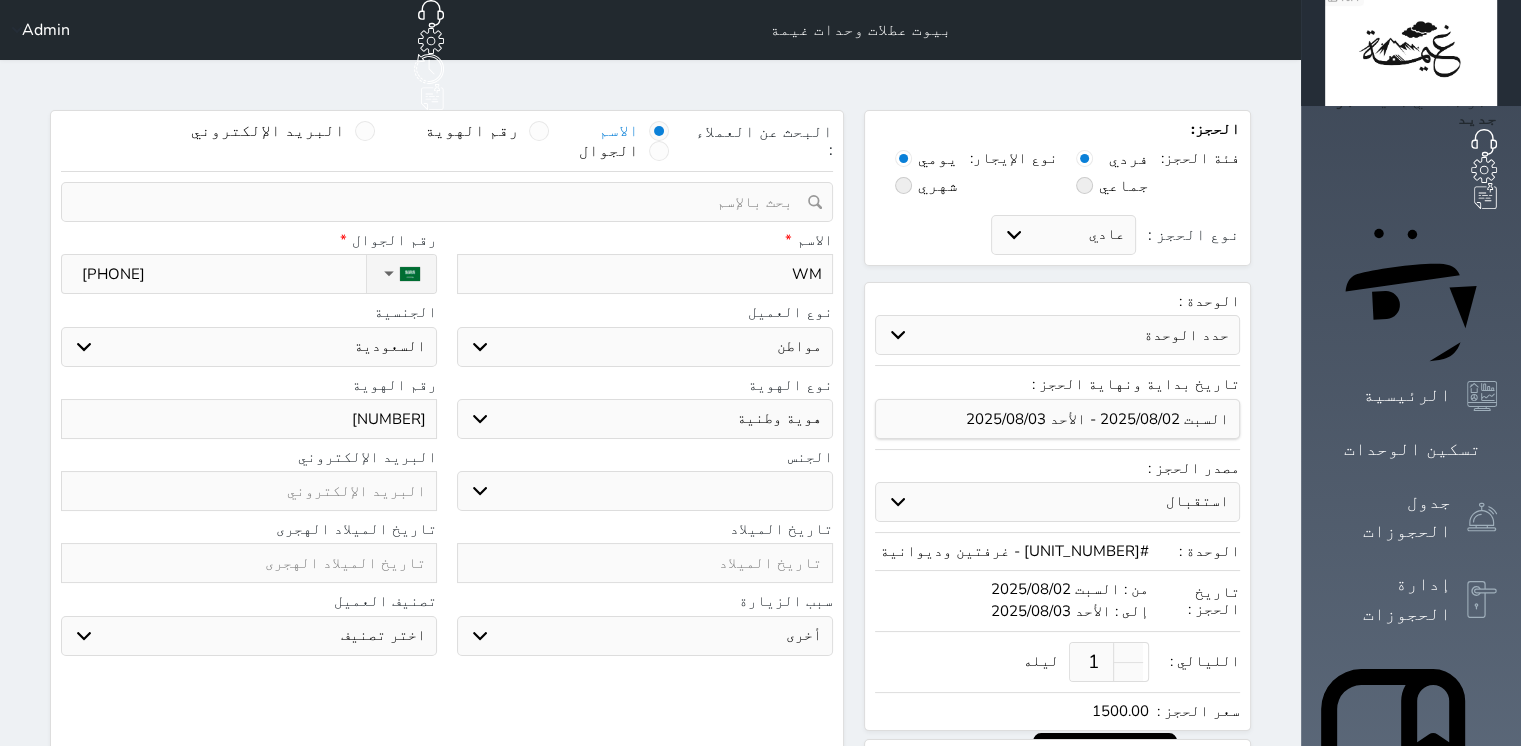 select 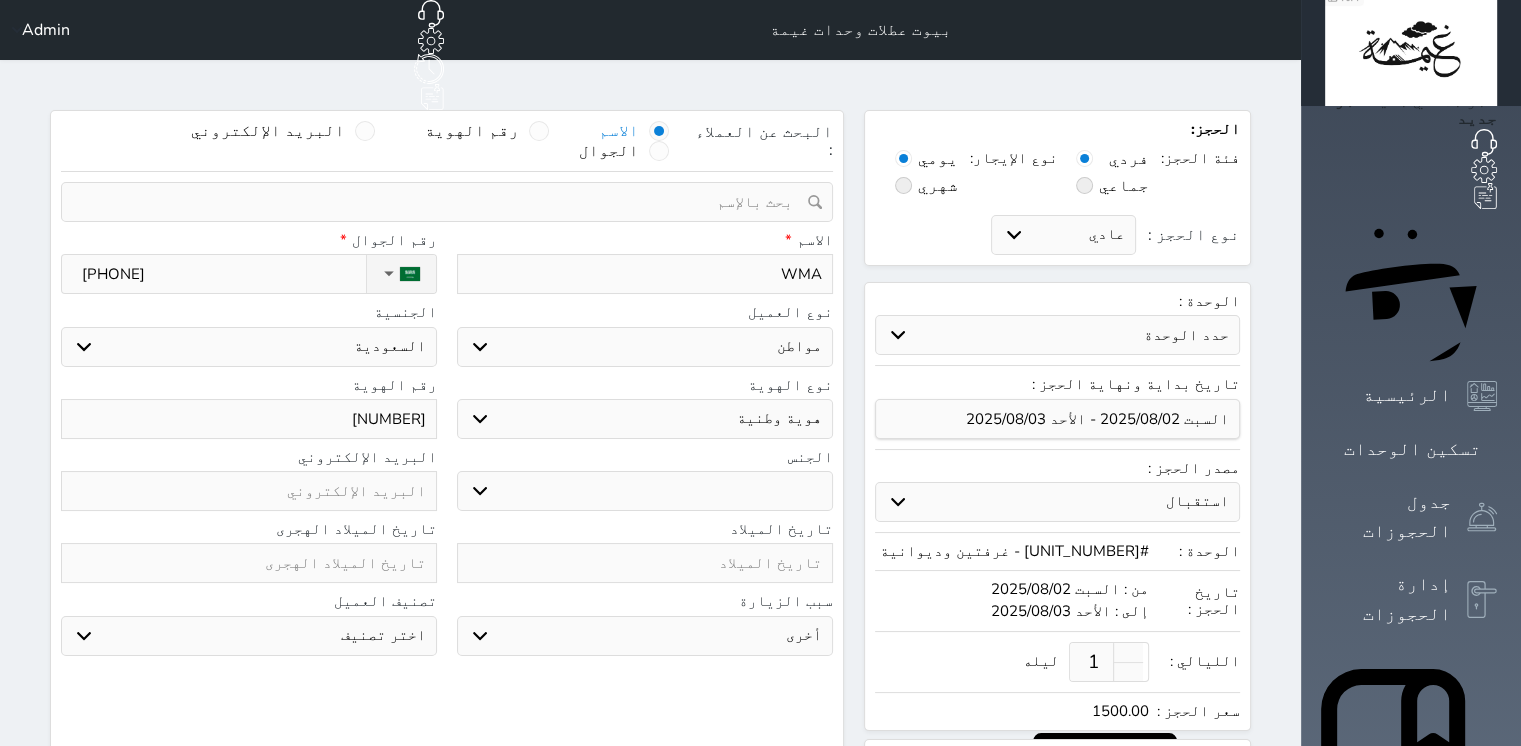 type on "WMAR" 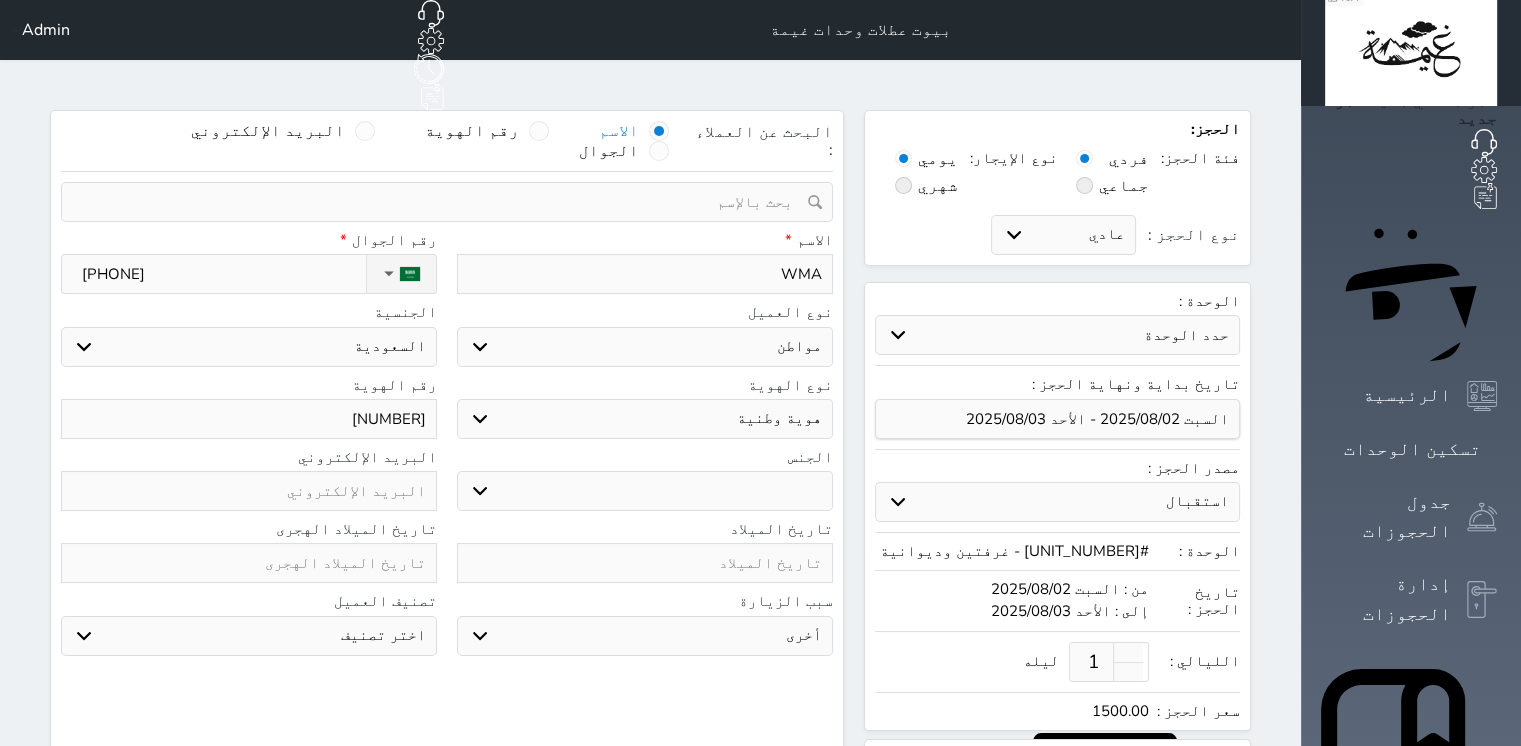 select 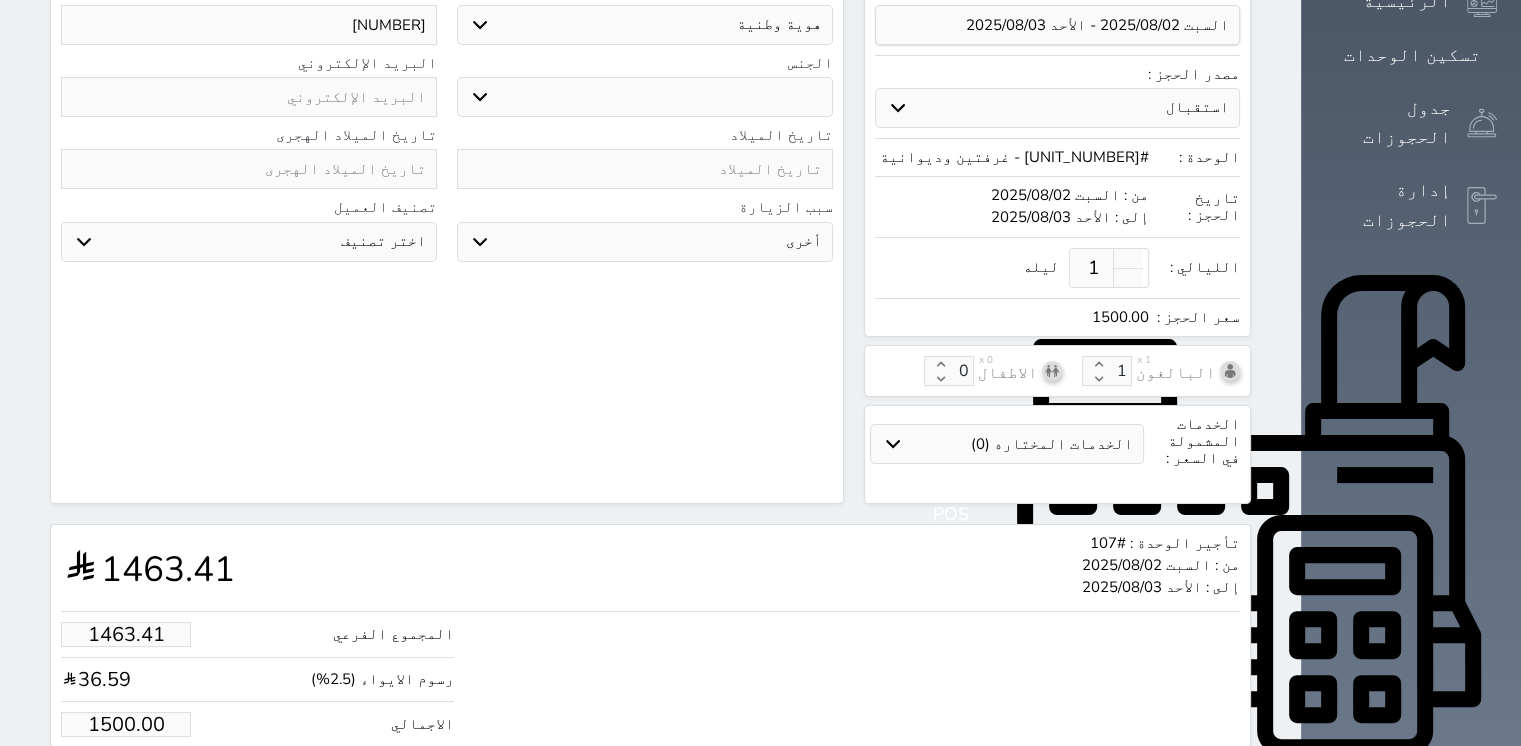 scroll, scrollTop: 440, scrollLeft: 0, axis: vertical 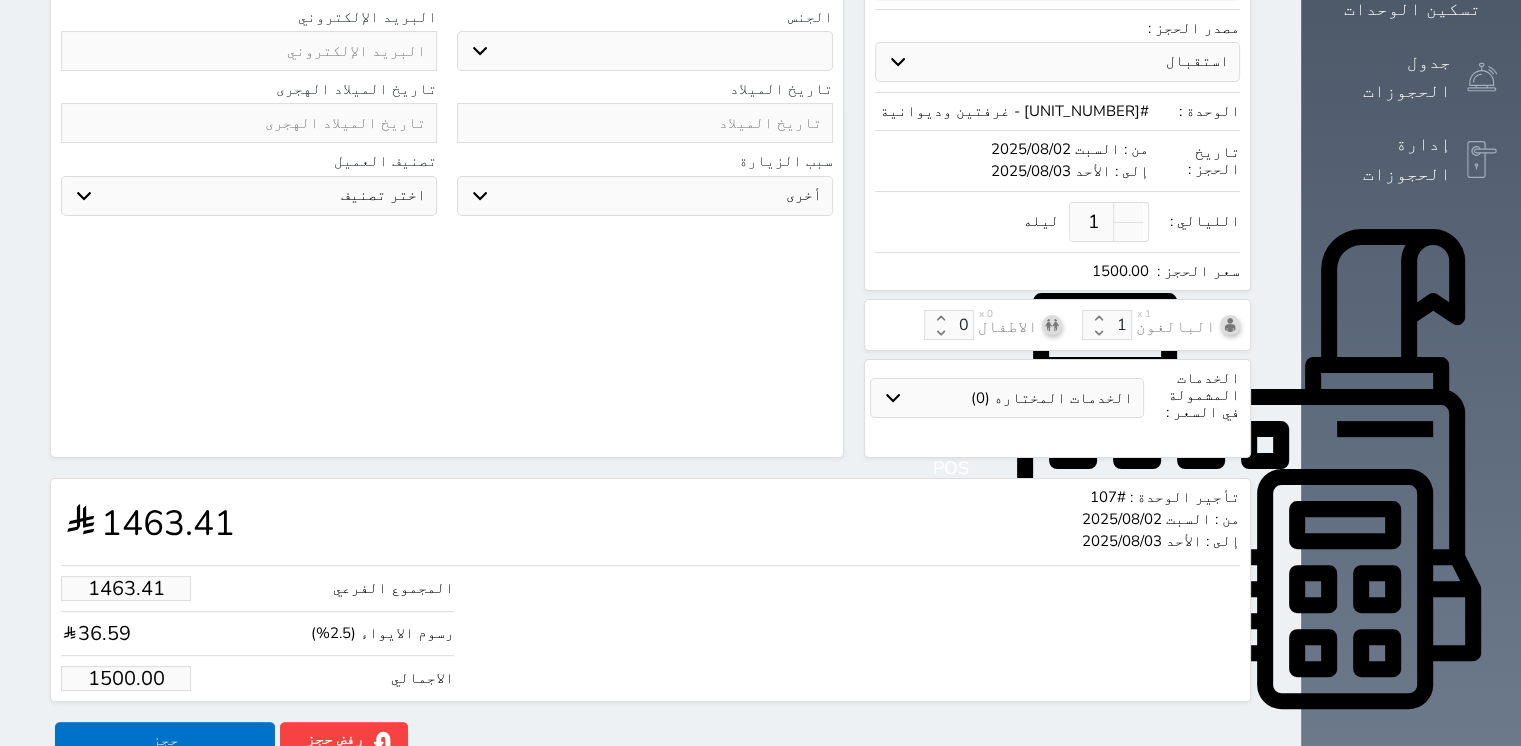 type on "WMAR" 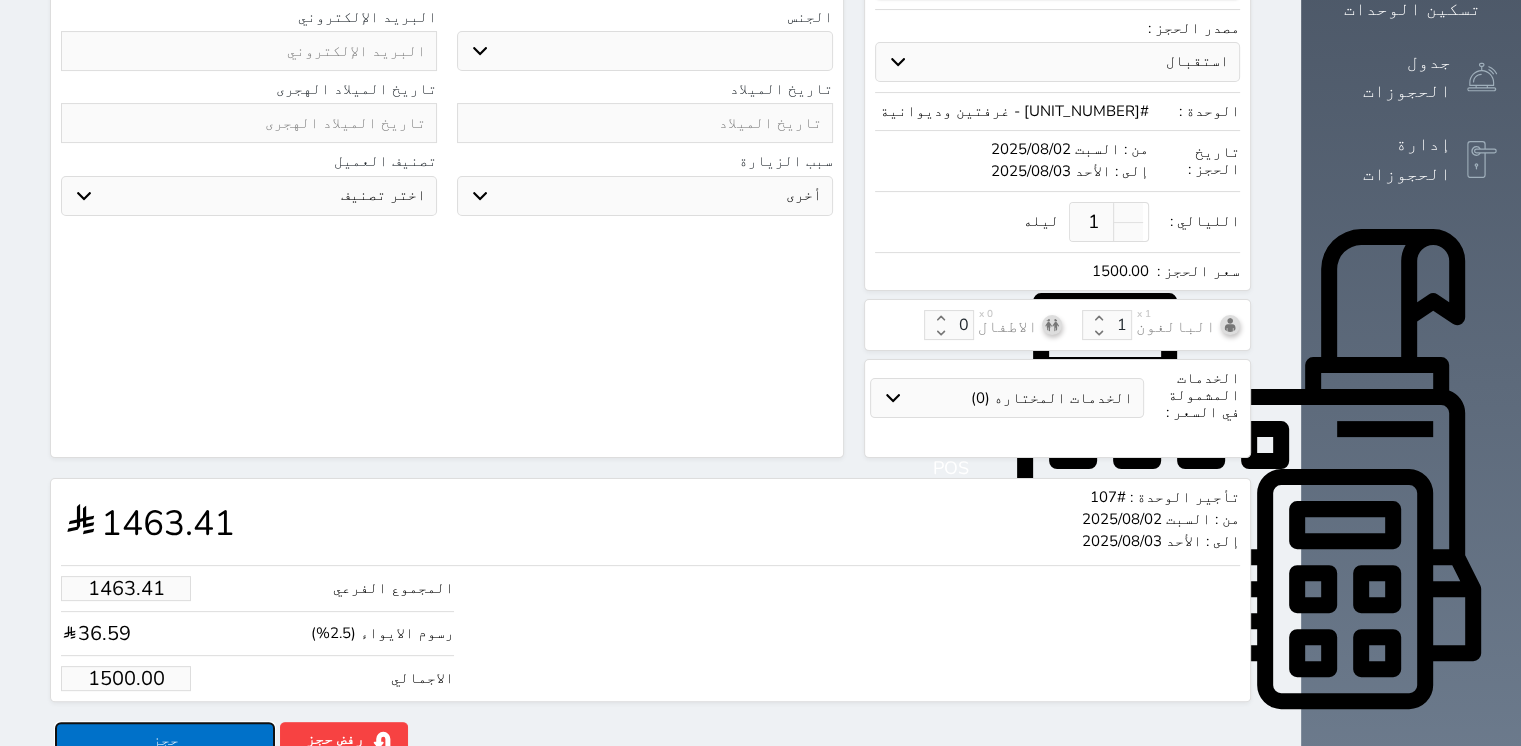 click on "حجز" at bounding box center (165, 739) 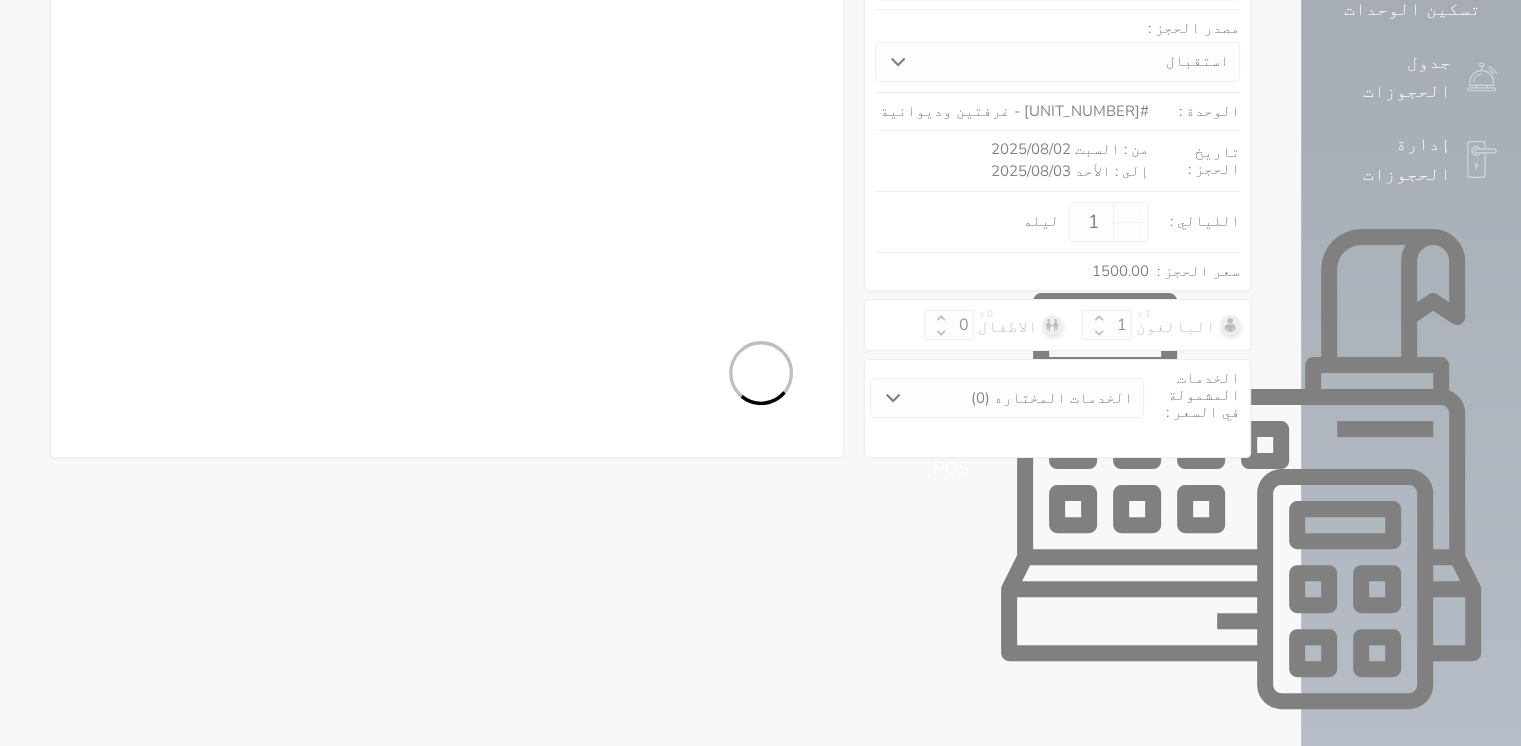 select on "1" 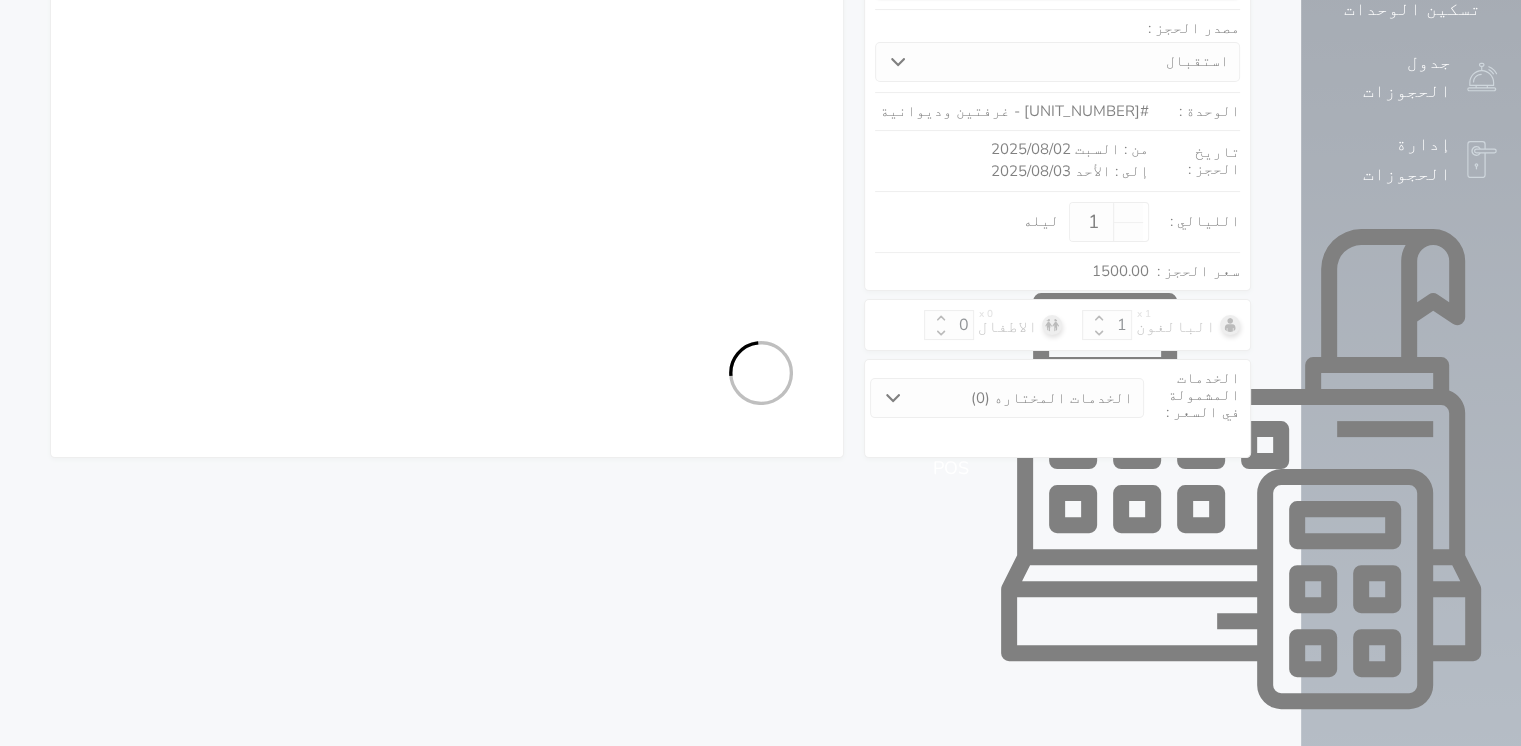 select on "113" 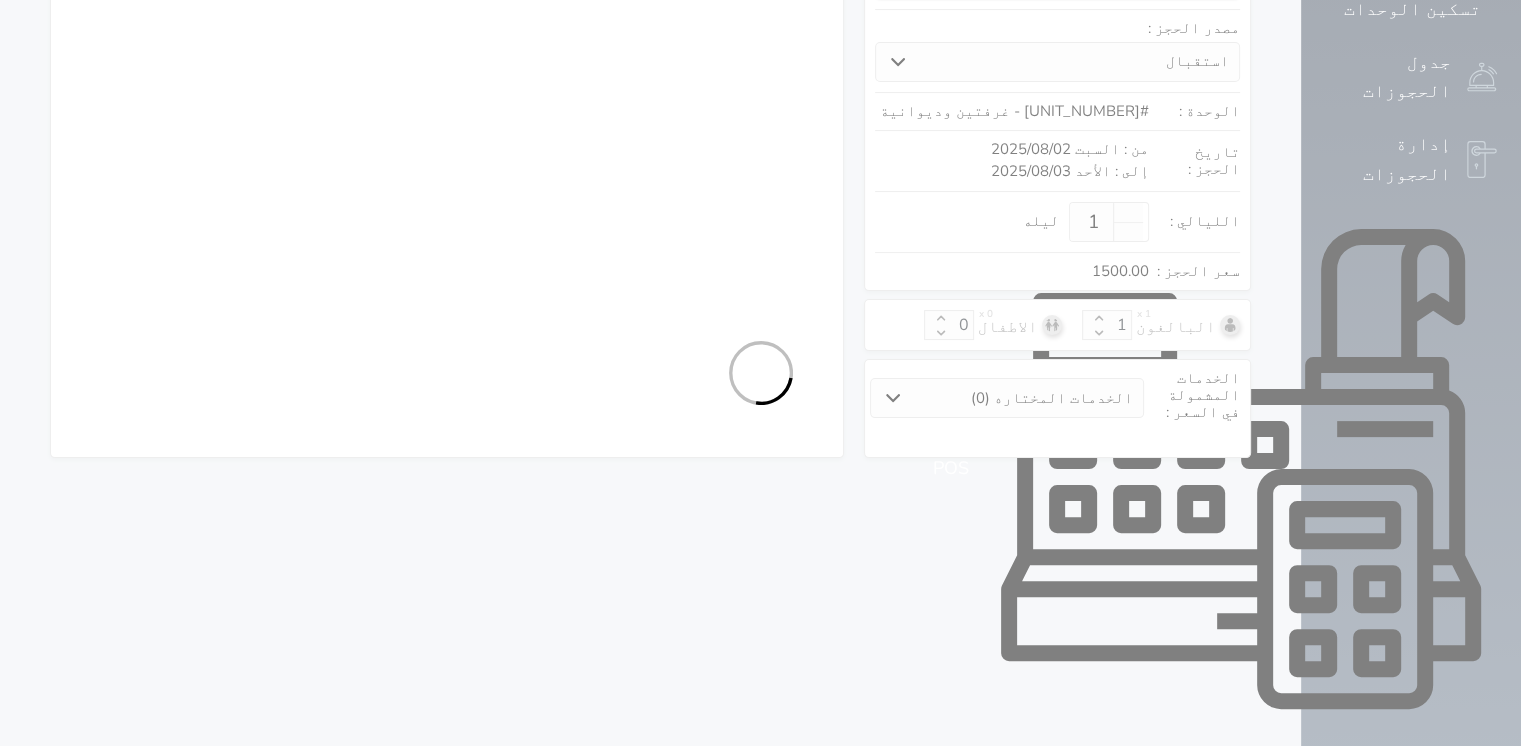 select on "1" 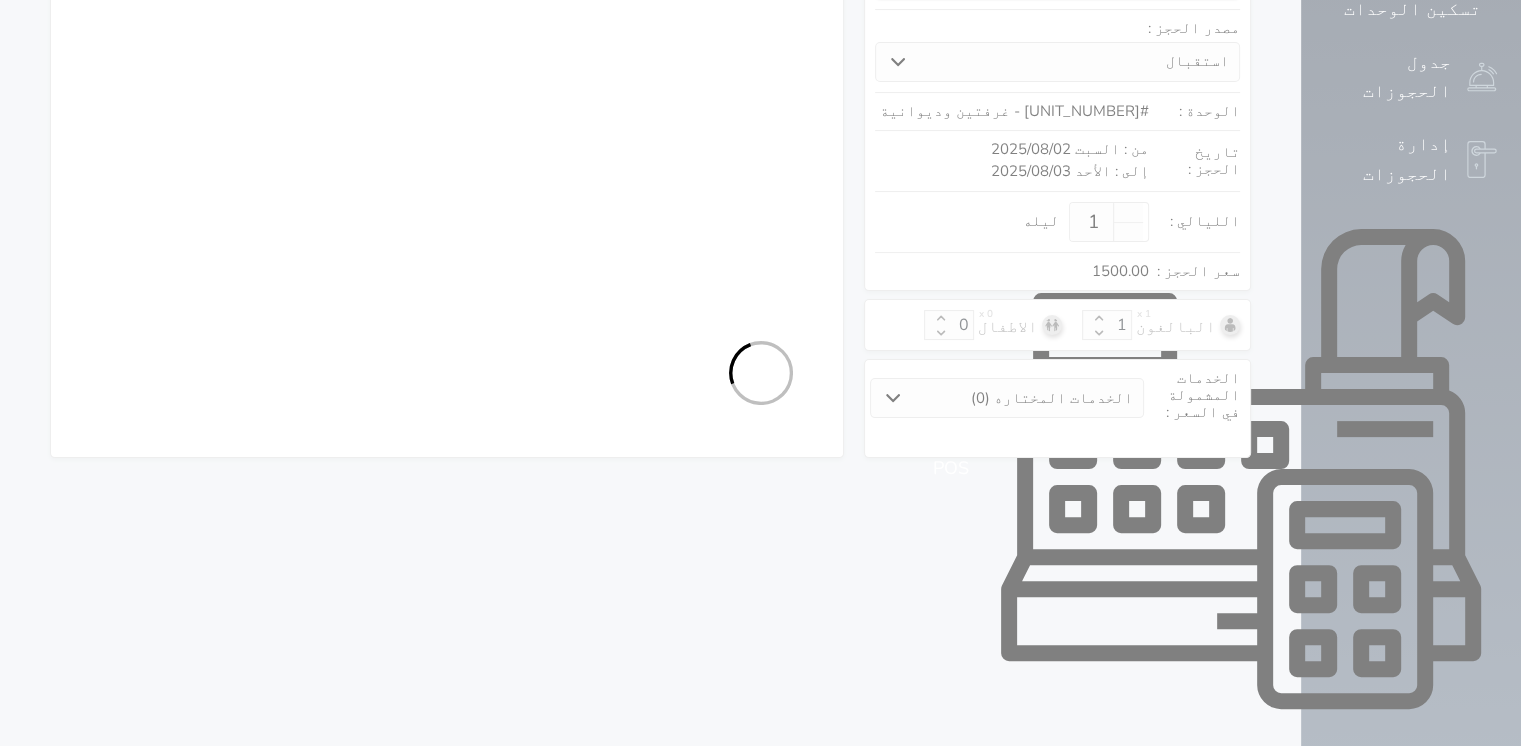select 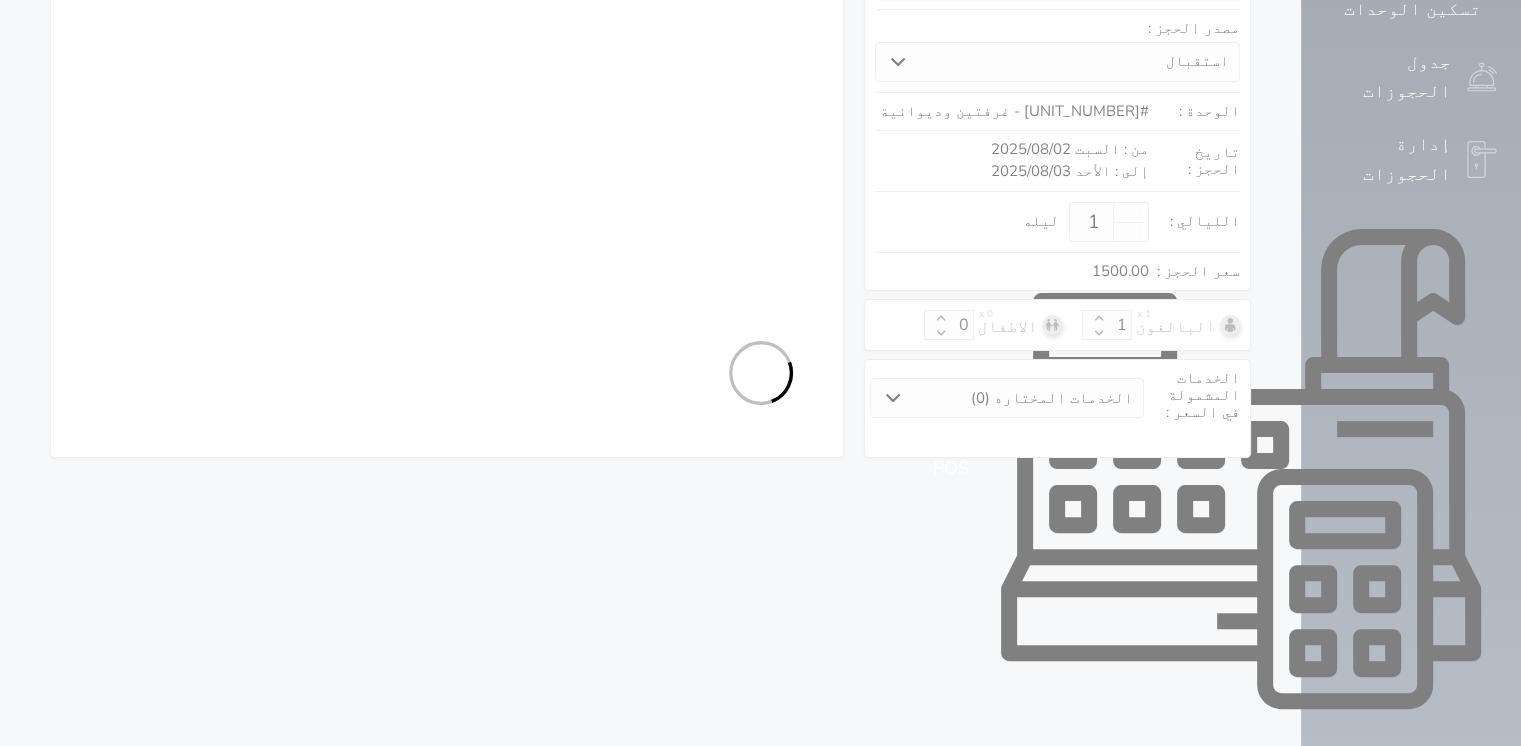 select on "7" 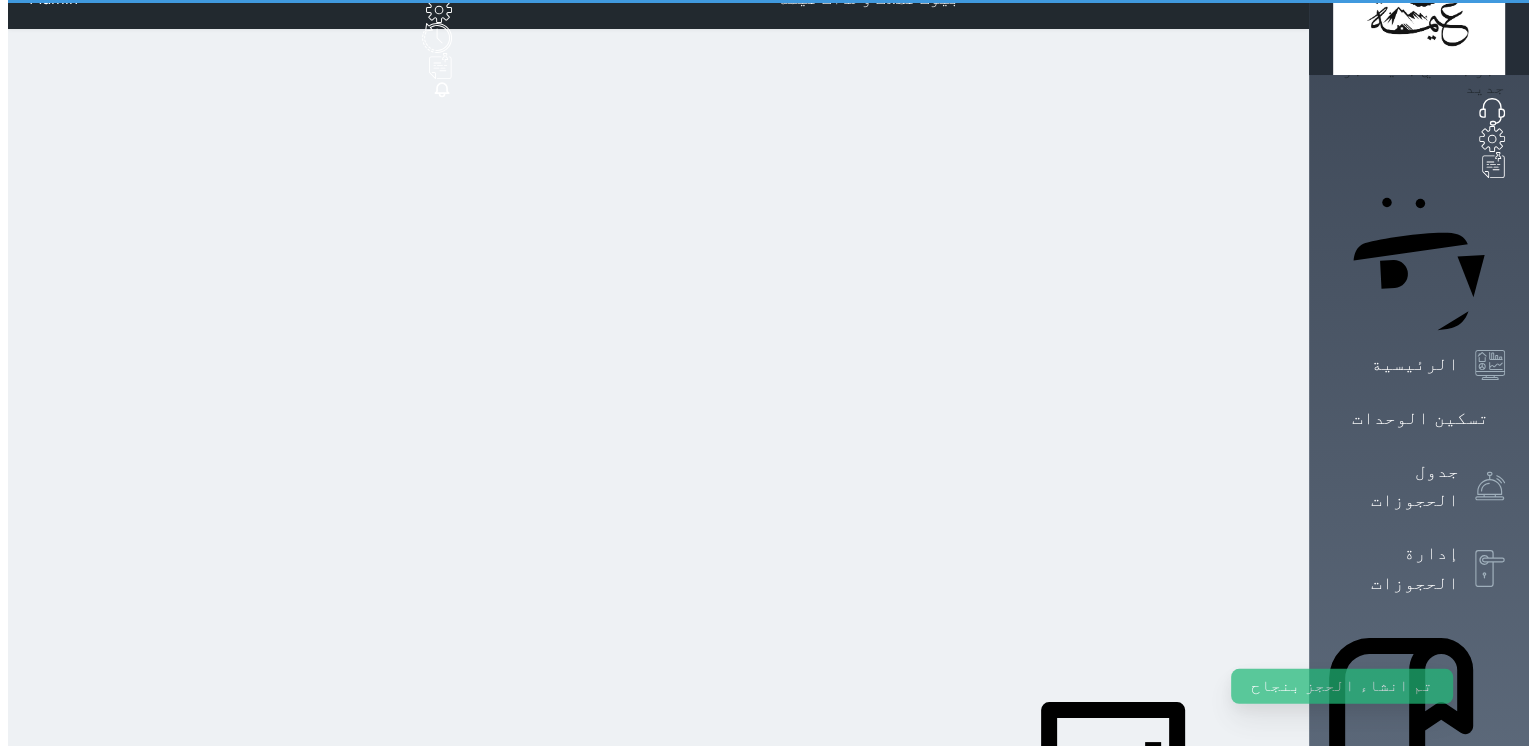 scroll, scrollTop: 0, scrollLeft: 0, axis: both 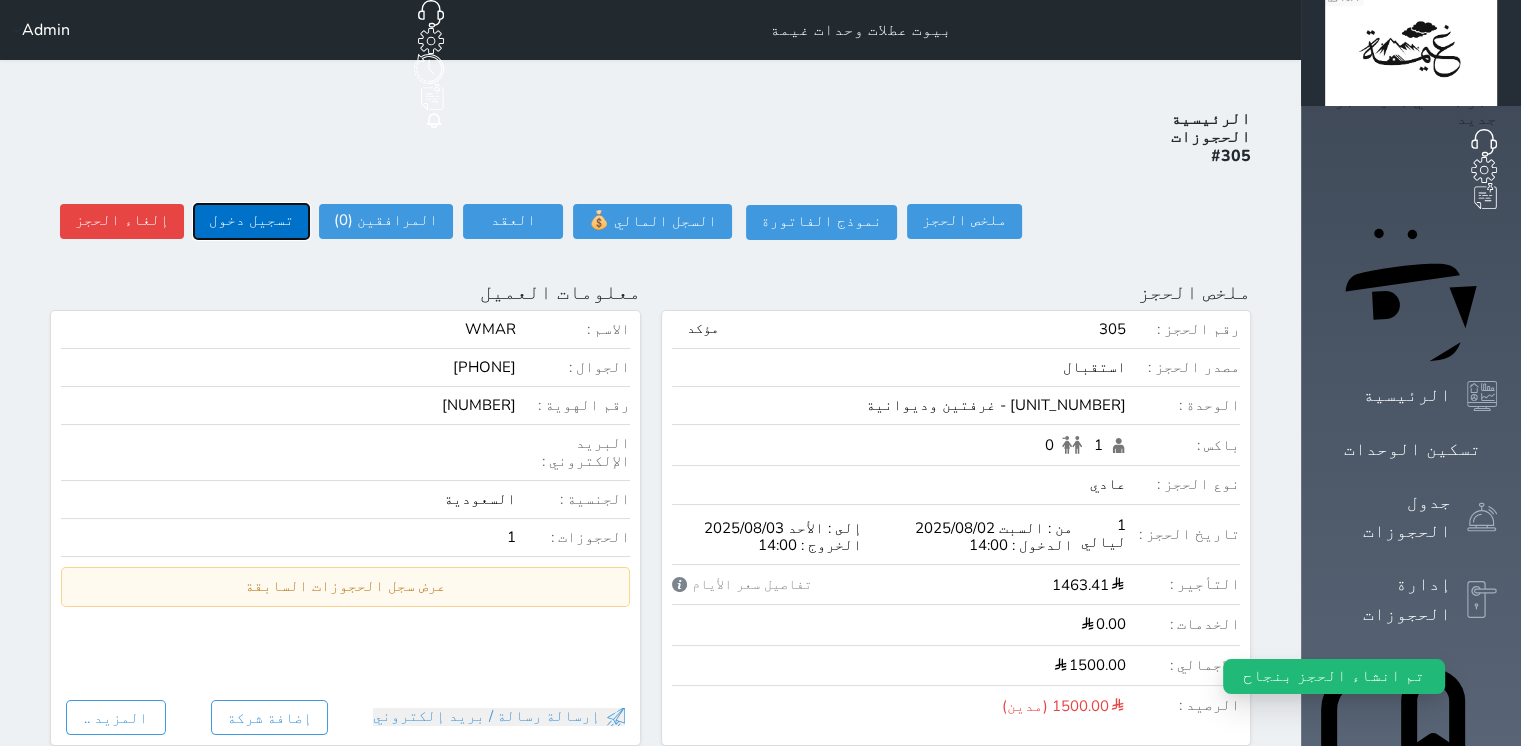 click on "تسجيل دخول" at bounding box center [251, 221] 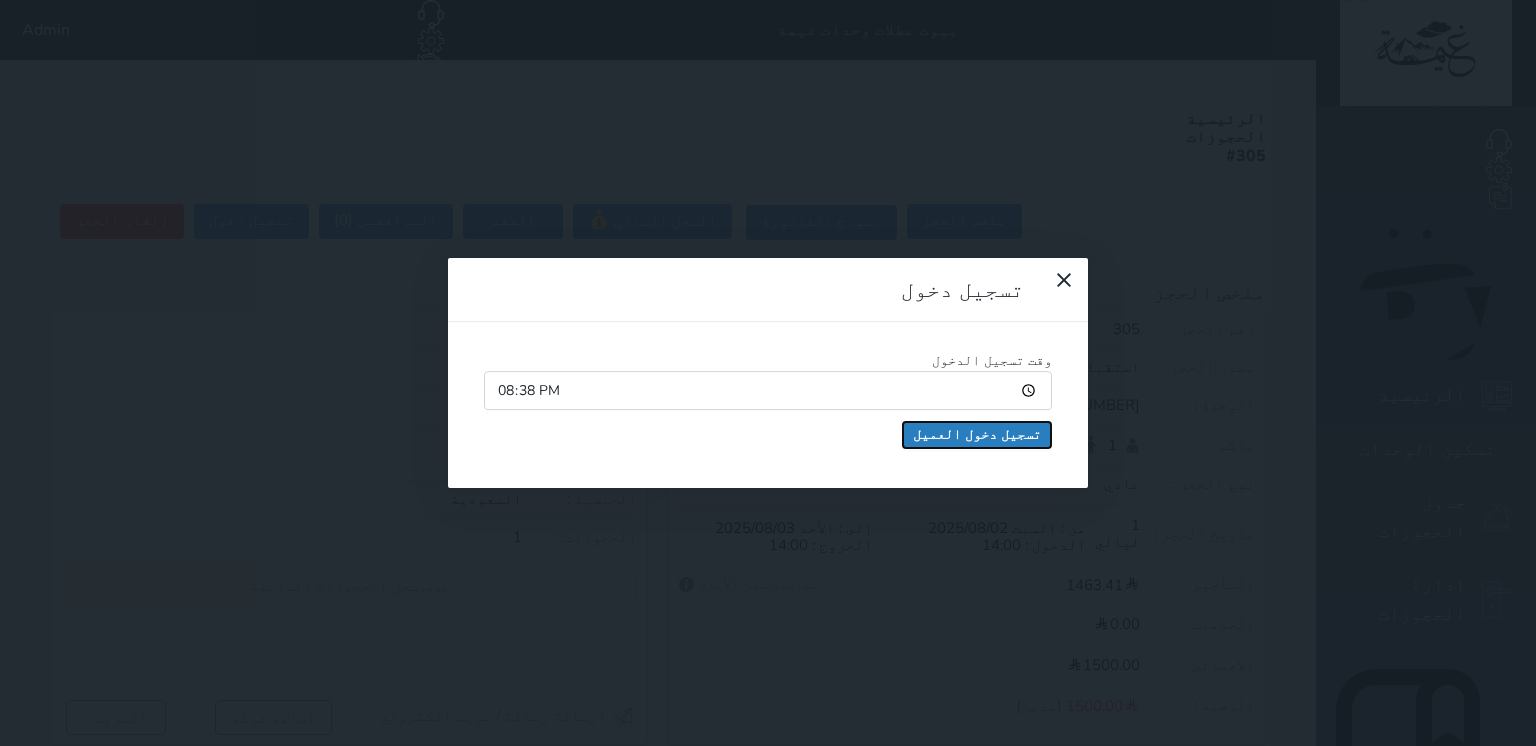 click on "تسجيل دخول العميل" at bounding box center [977, 435] 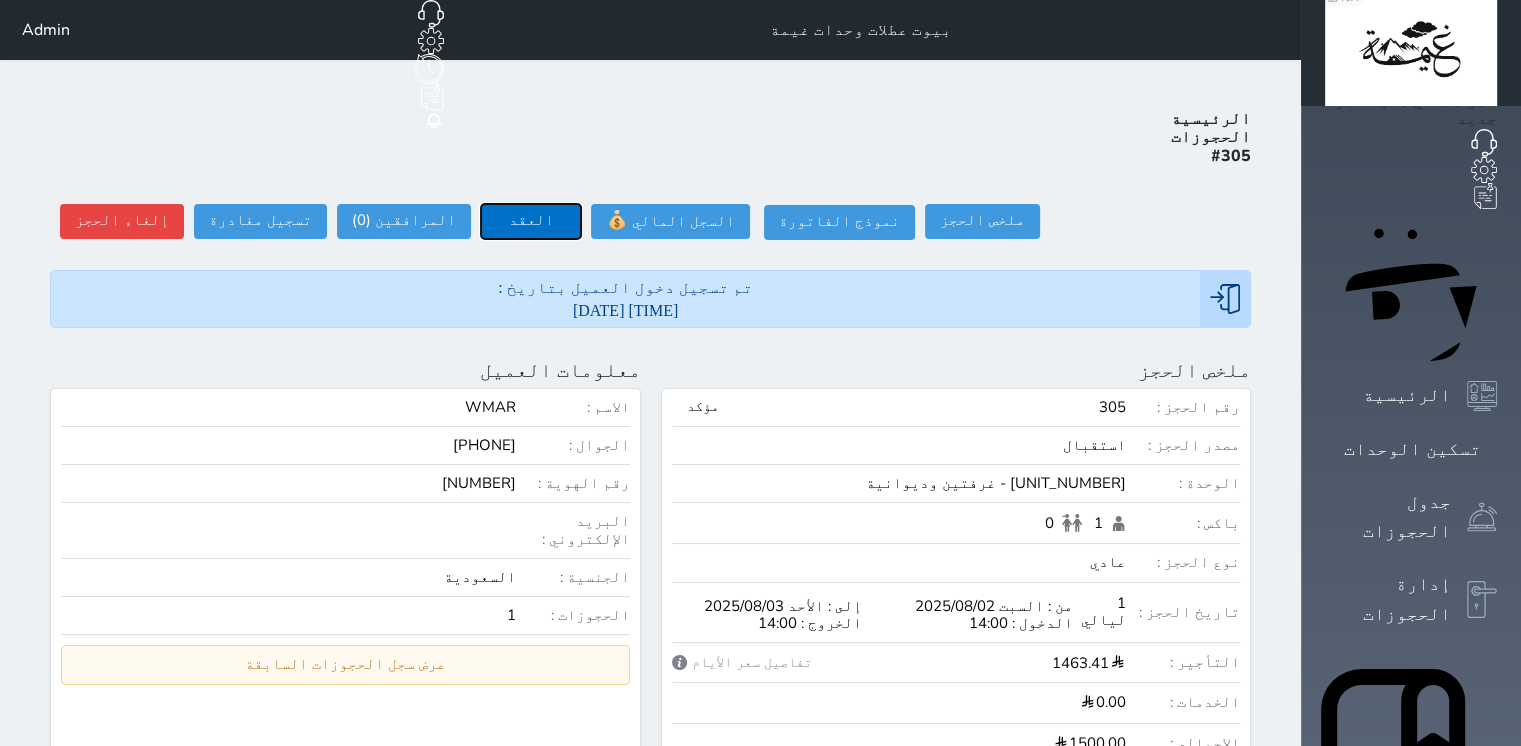 click on "العقد" at bounding box center [531, 221] 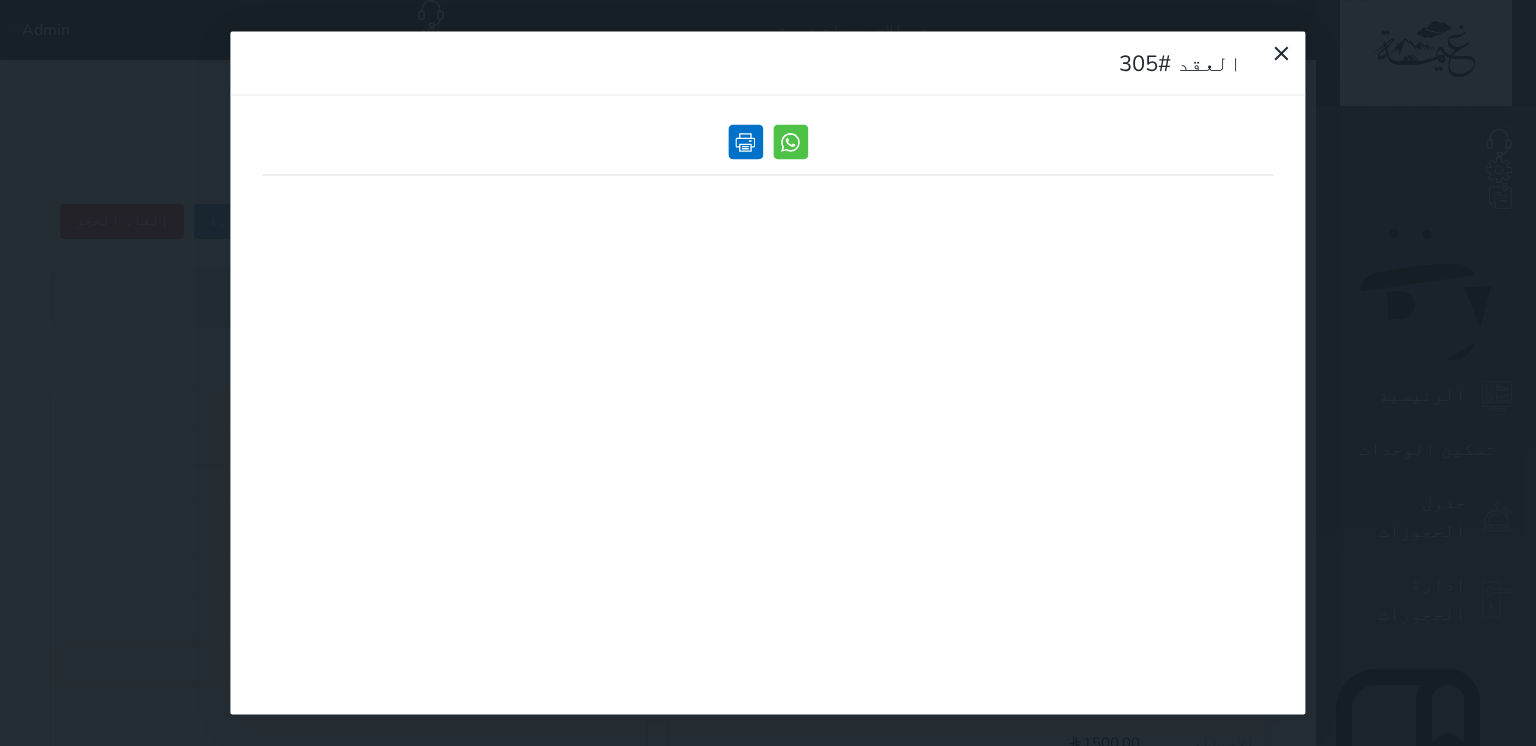 click at bounding box center [745, 142] 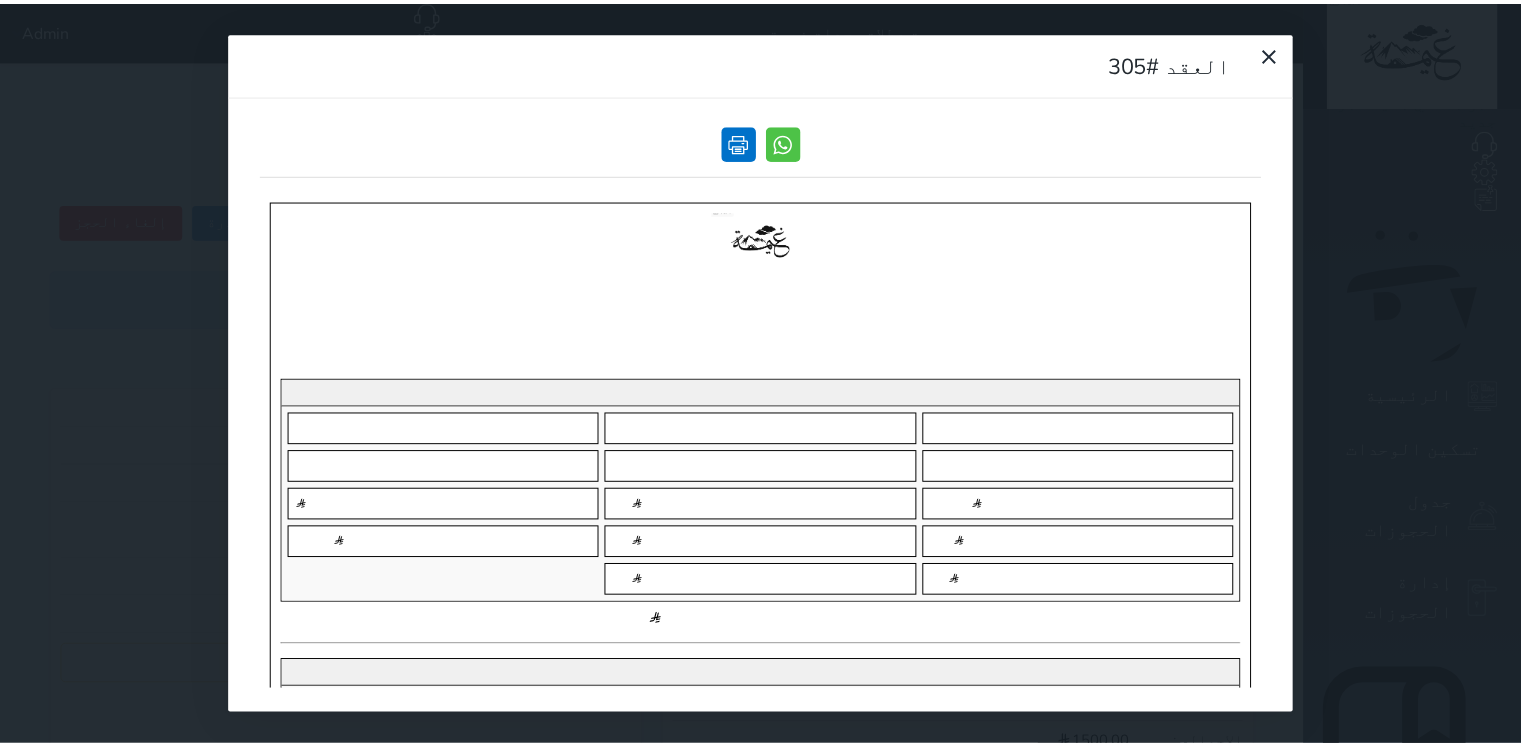 scroll, scrollTop: 0, scrollLeft: 0, axis: both 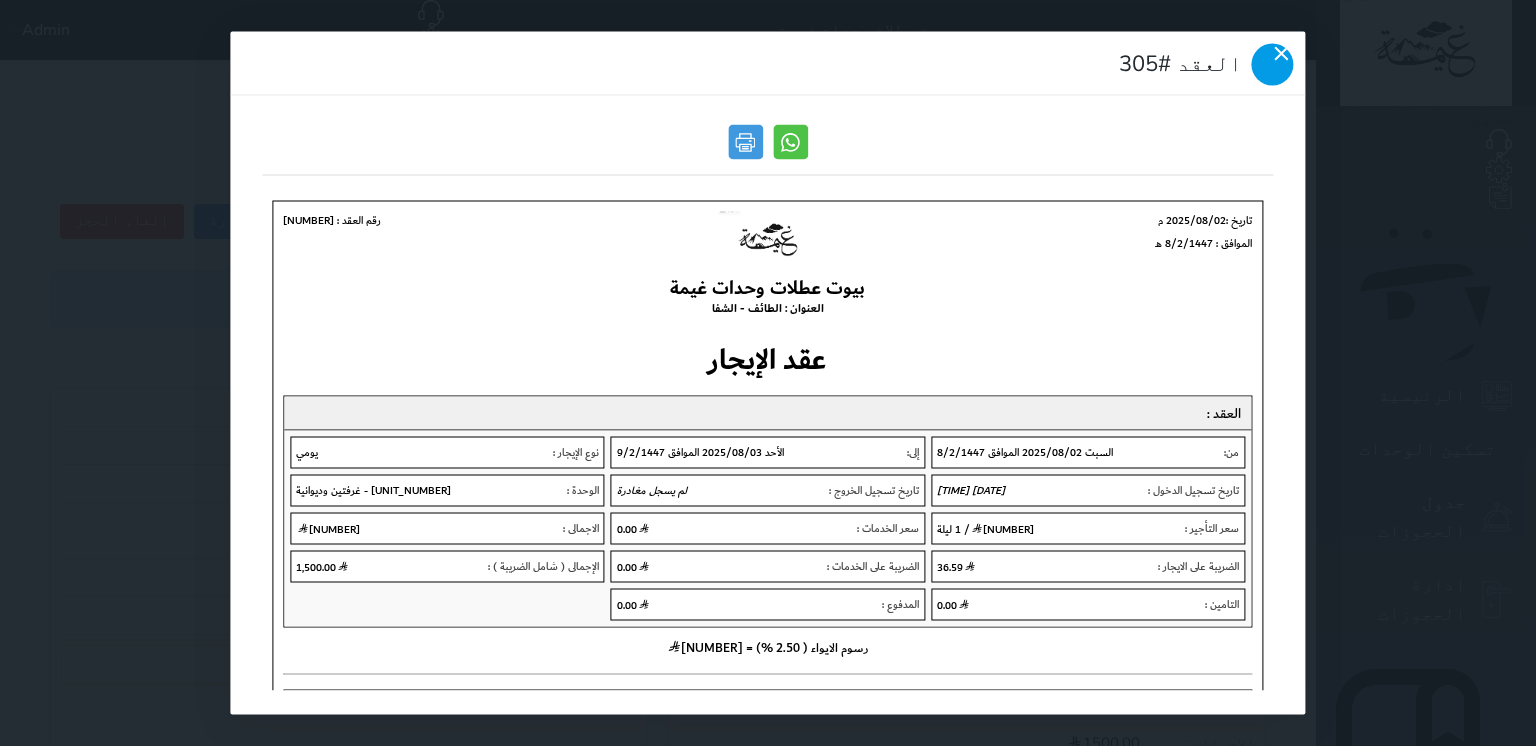 click 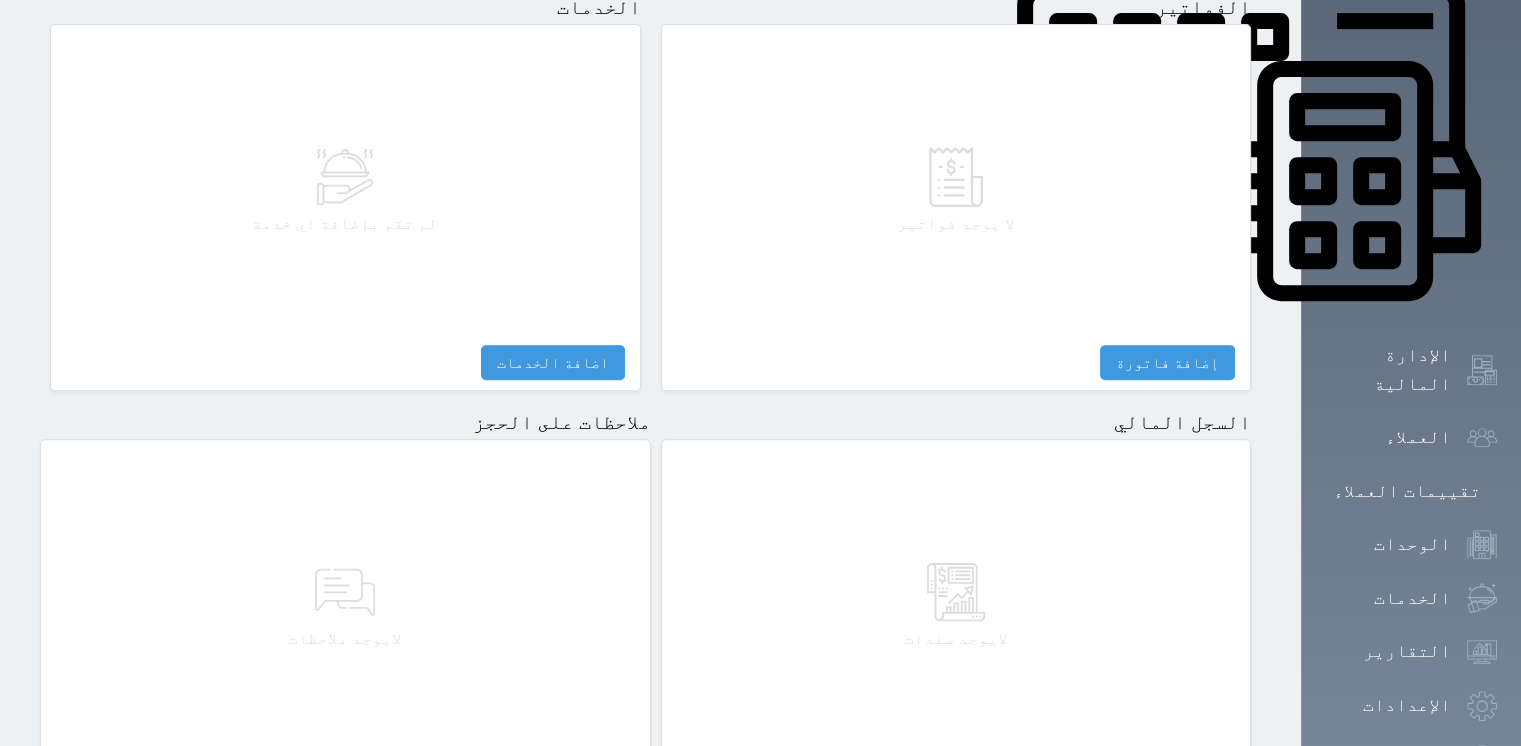 scroll, scrollTop: 900, scrollLeft: 0, axis: vertical 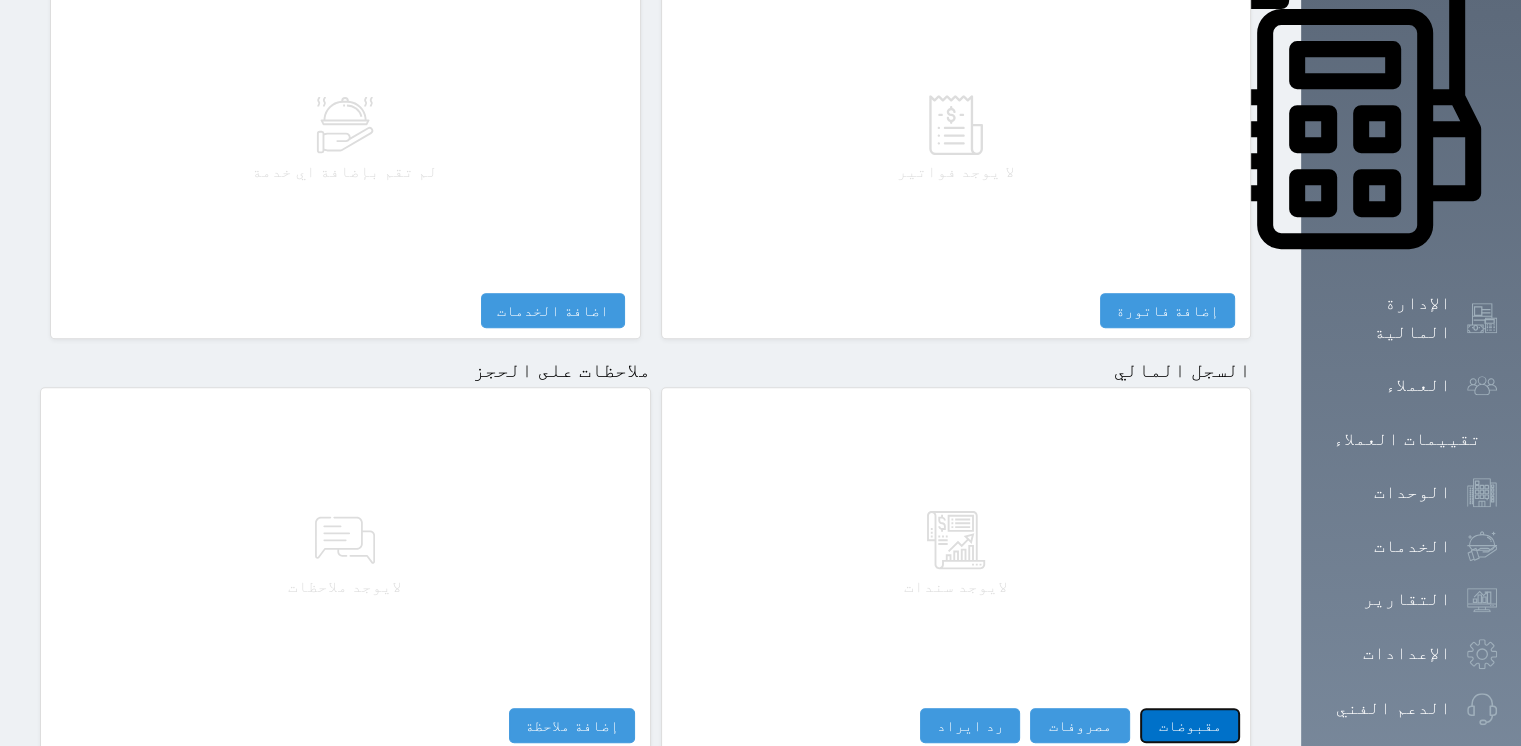 click on "مقبوضات" at bounding box center [1190, 725] 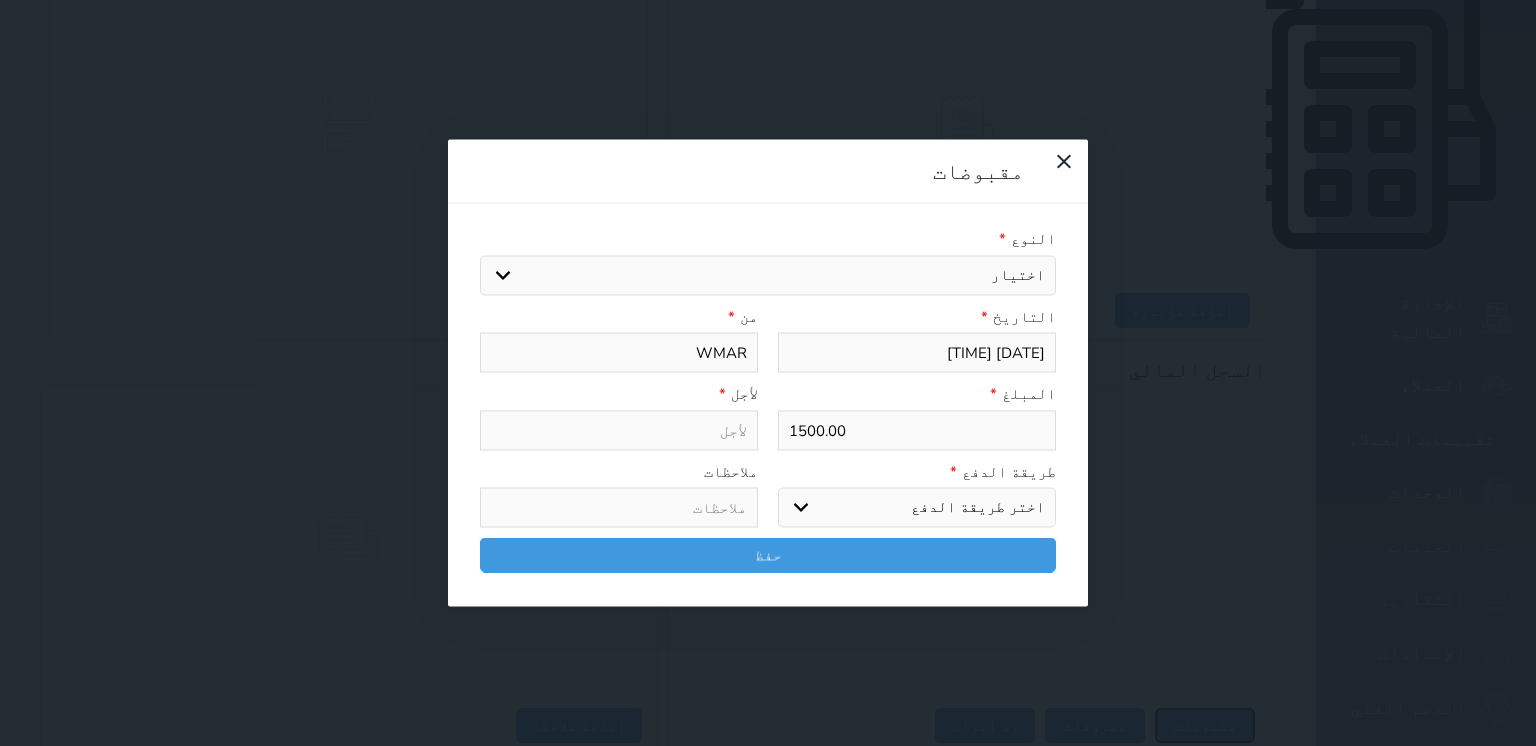 select 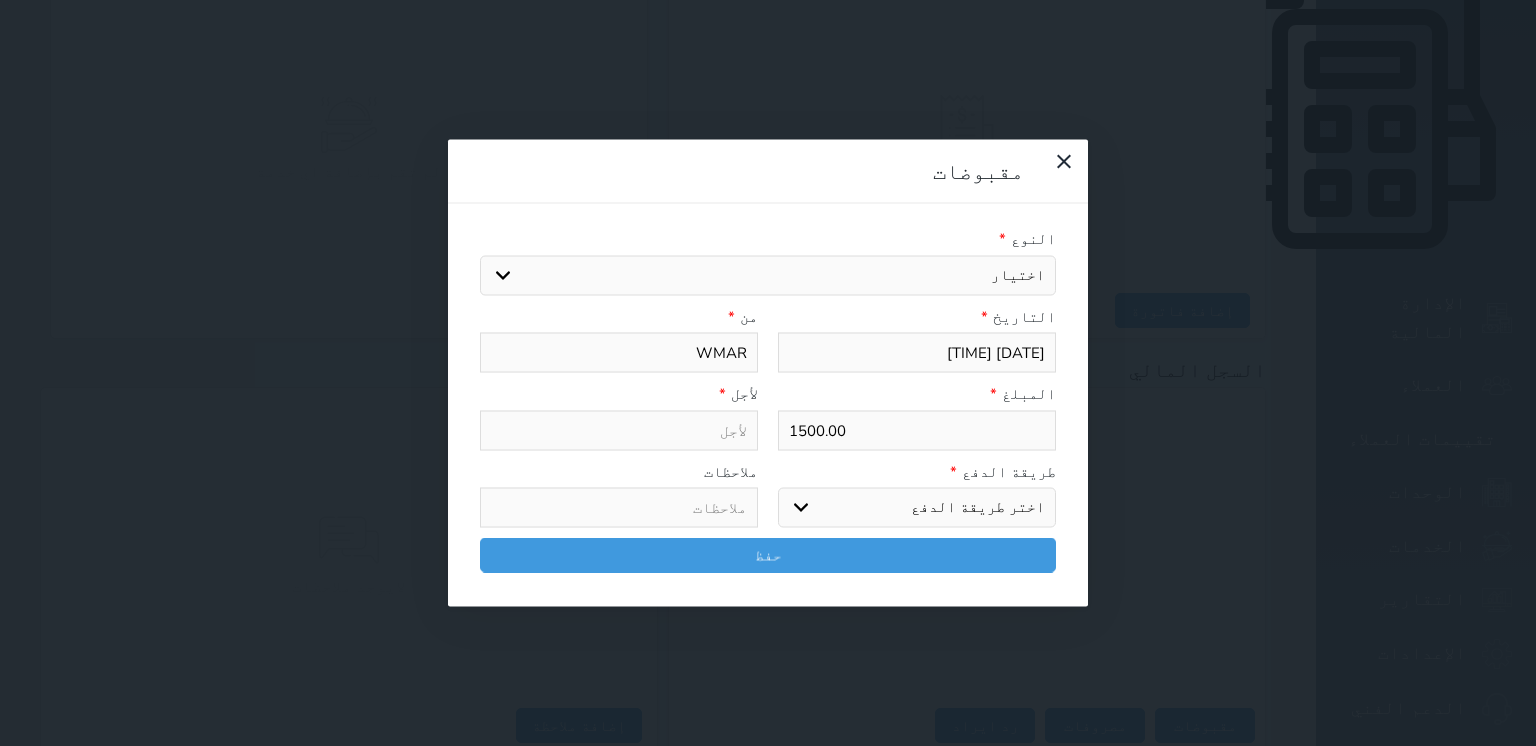 click on "اختيار   مقبوضات عامة قيمة إيجار فواتير تامين عربون لا ينطبق آخر مغسلة واي فاي - الإنترنت مواقف السيارات طعام الأغذية والمشروبات مشروبات المشروبات الباردة المشروبات الساخنة الإفطار غداء عشاء مخبز و كعك حمام سباحة الصالة الرياضية سبا و خدمات الجمال اختيار وإسقاط (خدمات النقل) ميني بار كابل - تلفزيون سرير إضافي تصفيف الشعر التسوق خدمات الجولات السياحية المنظمة خدمات الدليل السياحي" at bounding box center (768, 275) 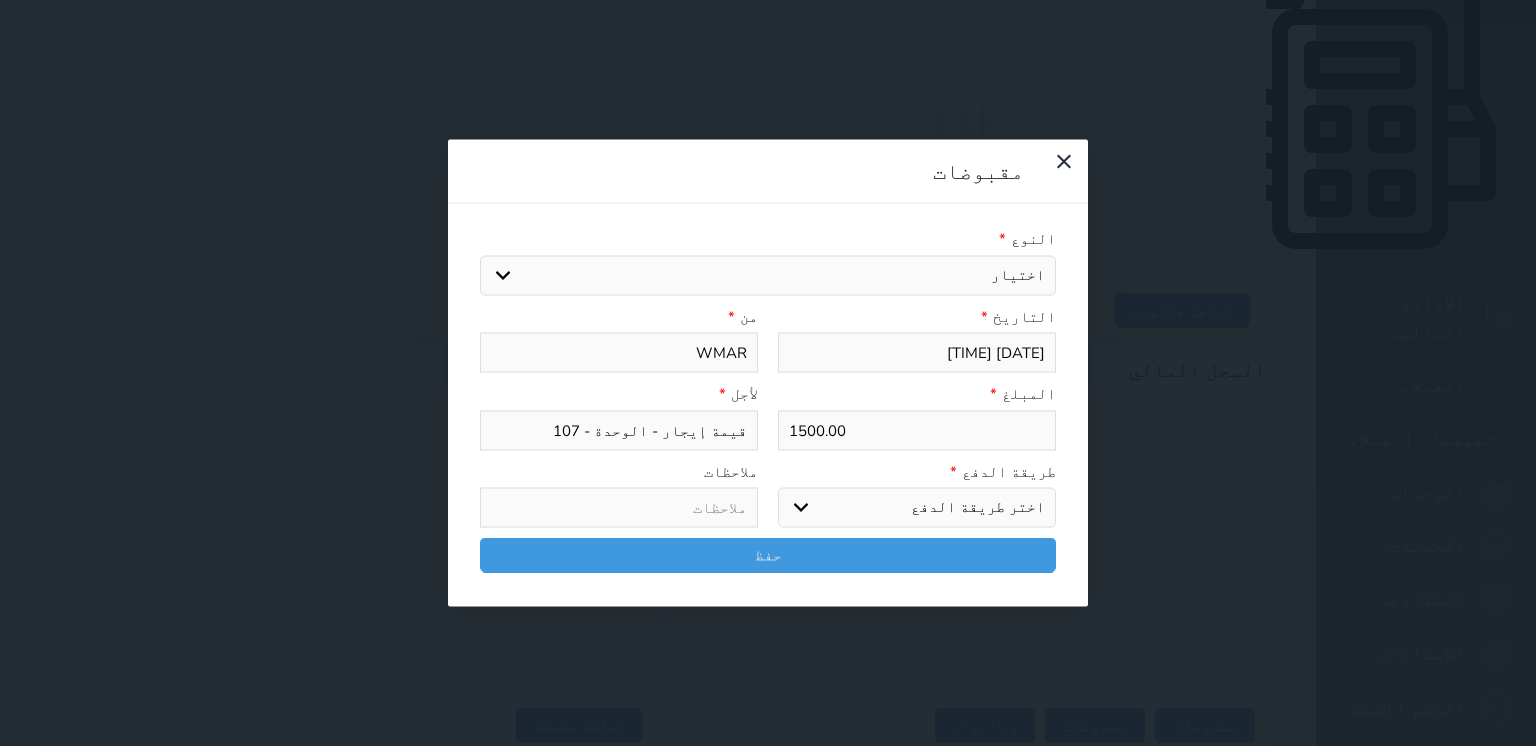 click on "اختر طريقة الدفع   دفع نقدى   تحويل بنكى   مدى   بطاقة ائتمان   آجل" at bounding box center [917, 508] 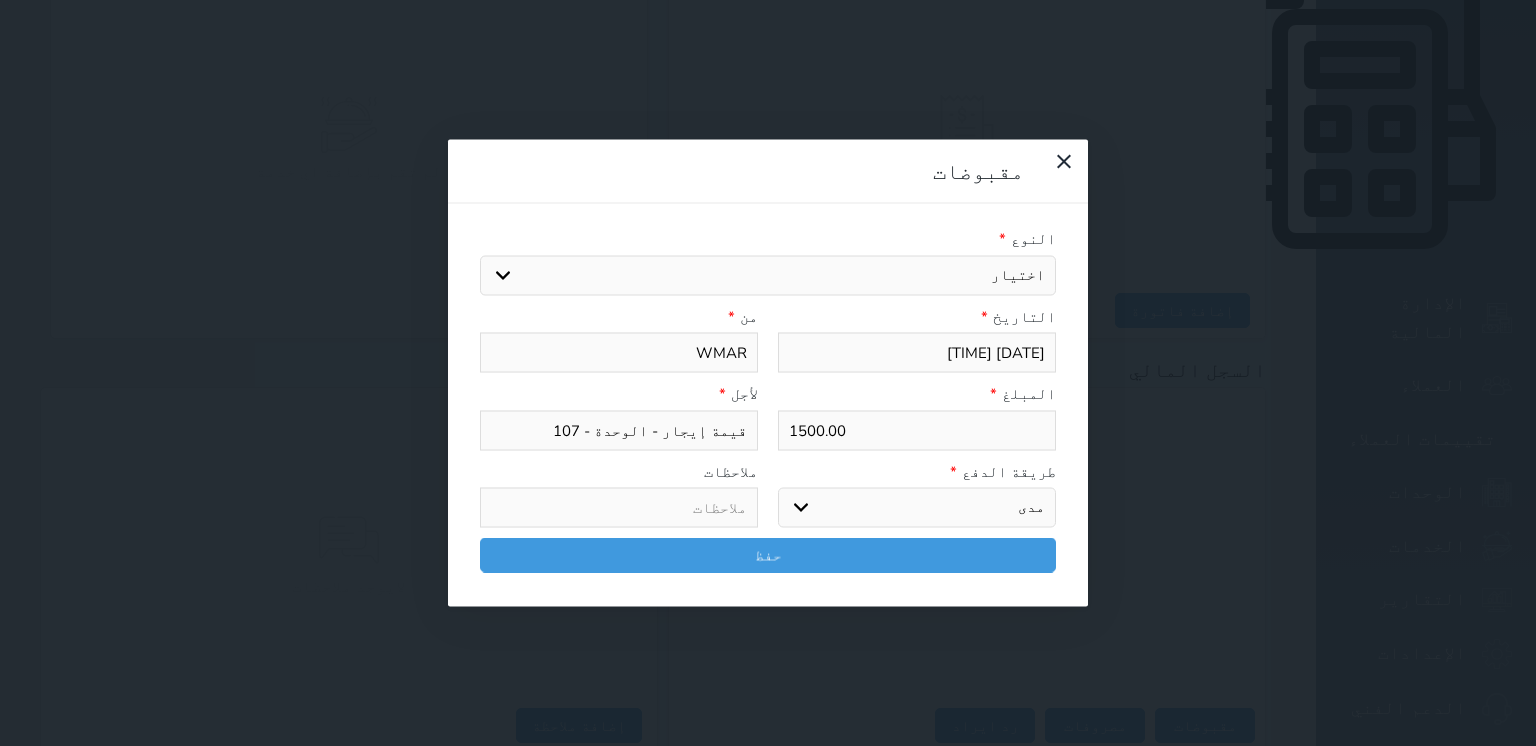 click on "اختر طريقة الدفع   دفع نقدى   تحويل بنكى   مدى   بطاقة ائتمان   آجل" at bounding box center (917, 508) 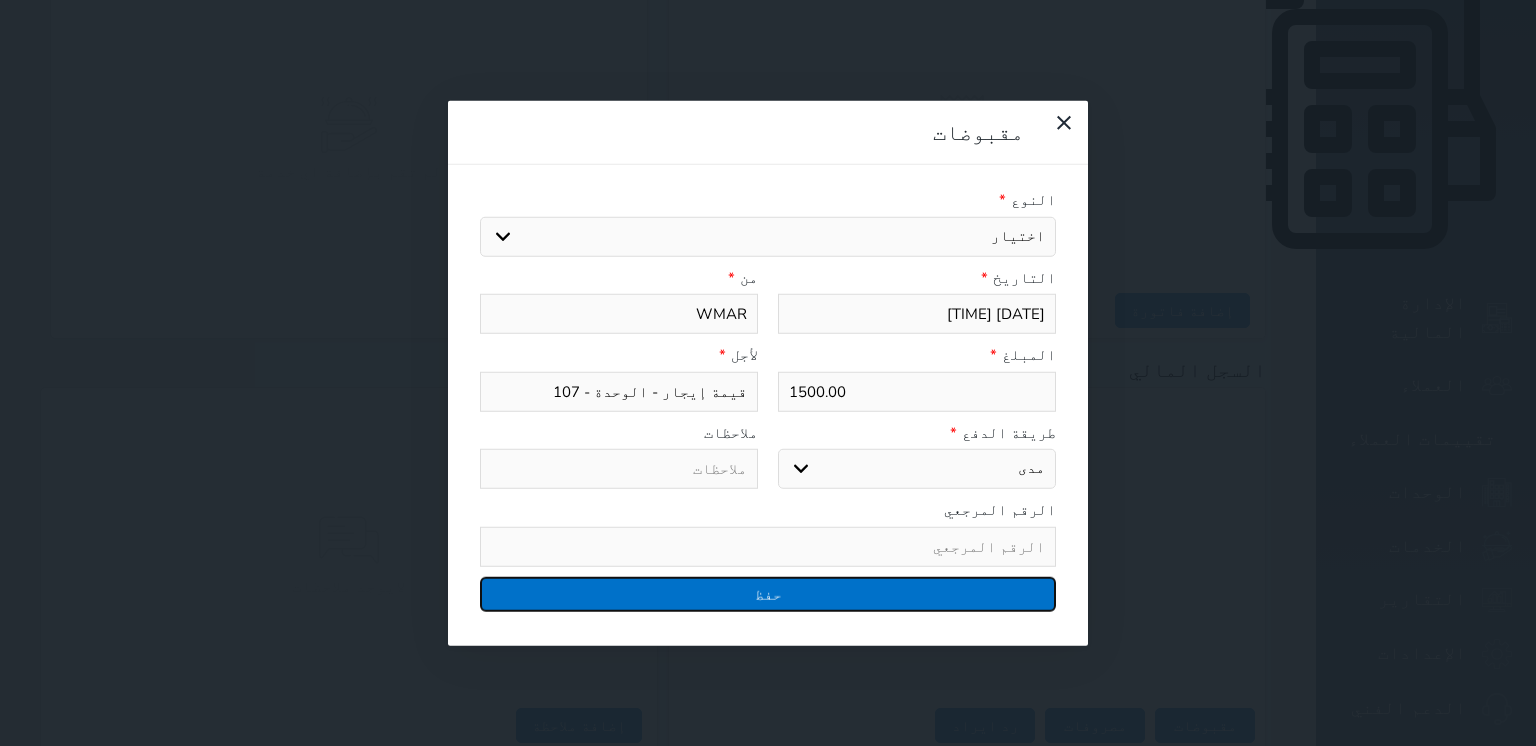 click on "حفظ" at bounding box center (768, 593) 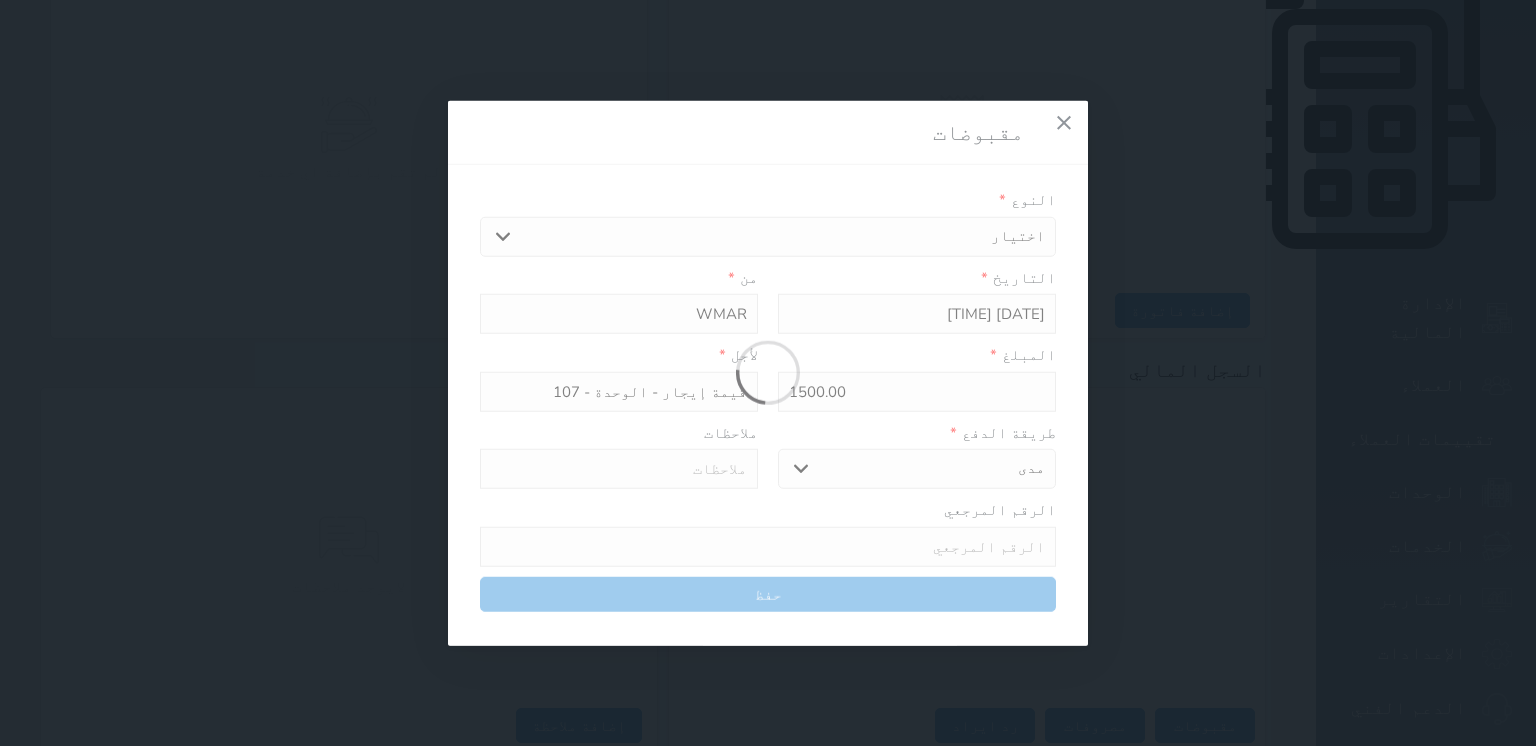 select 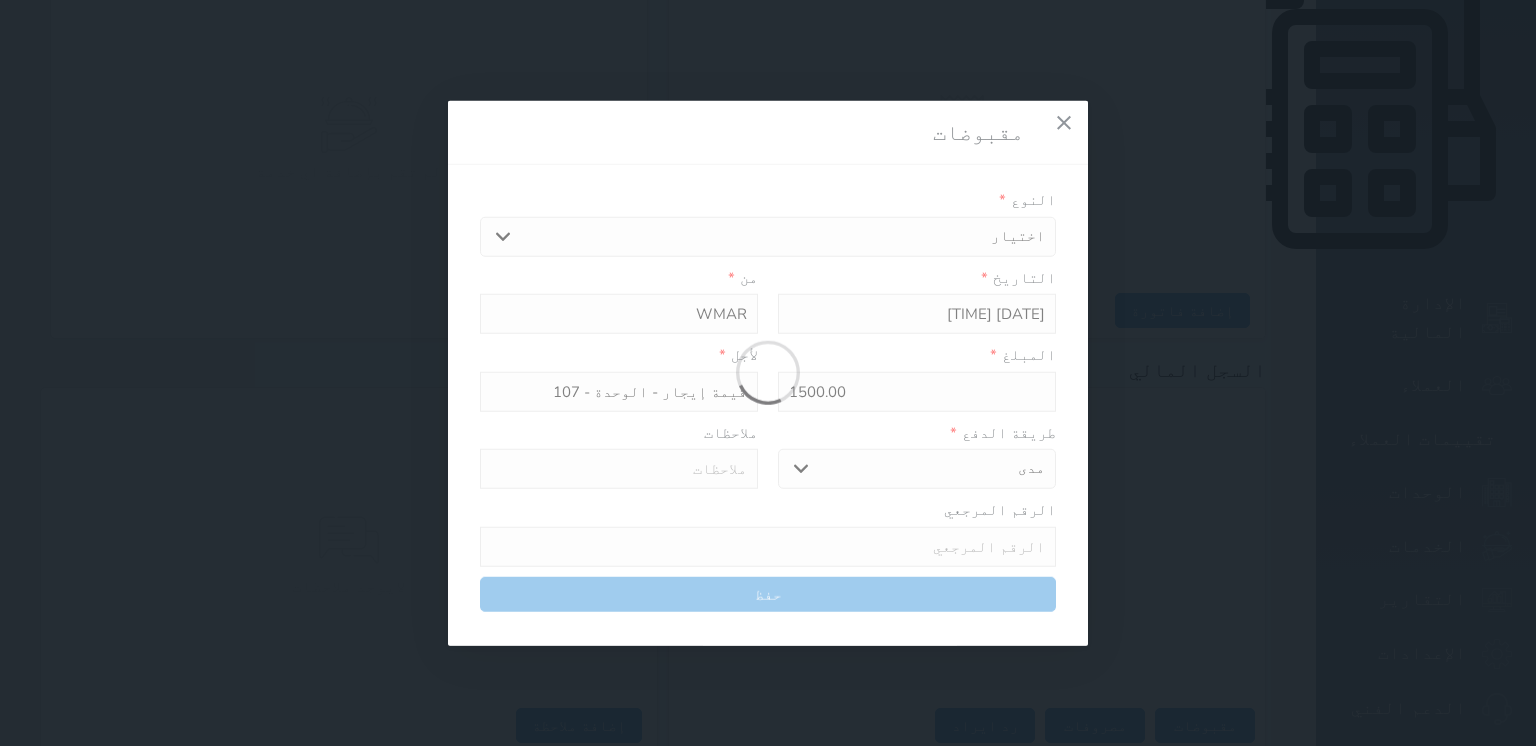 type 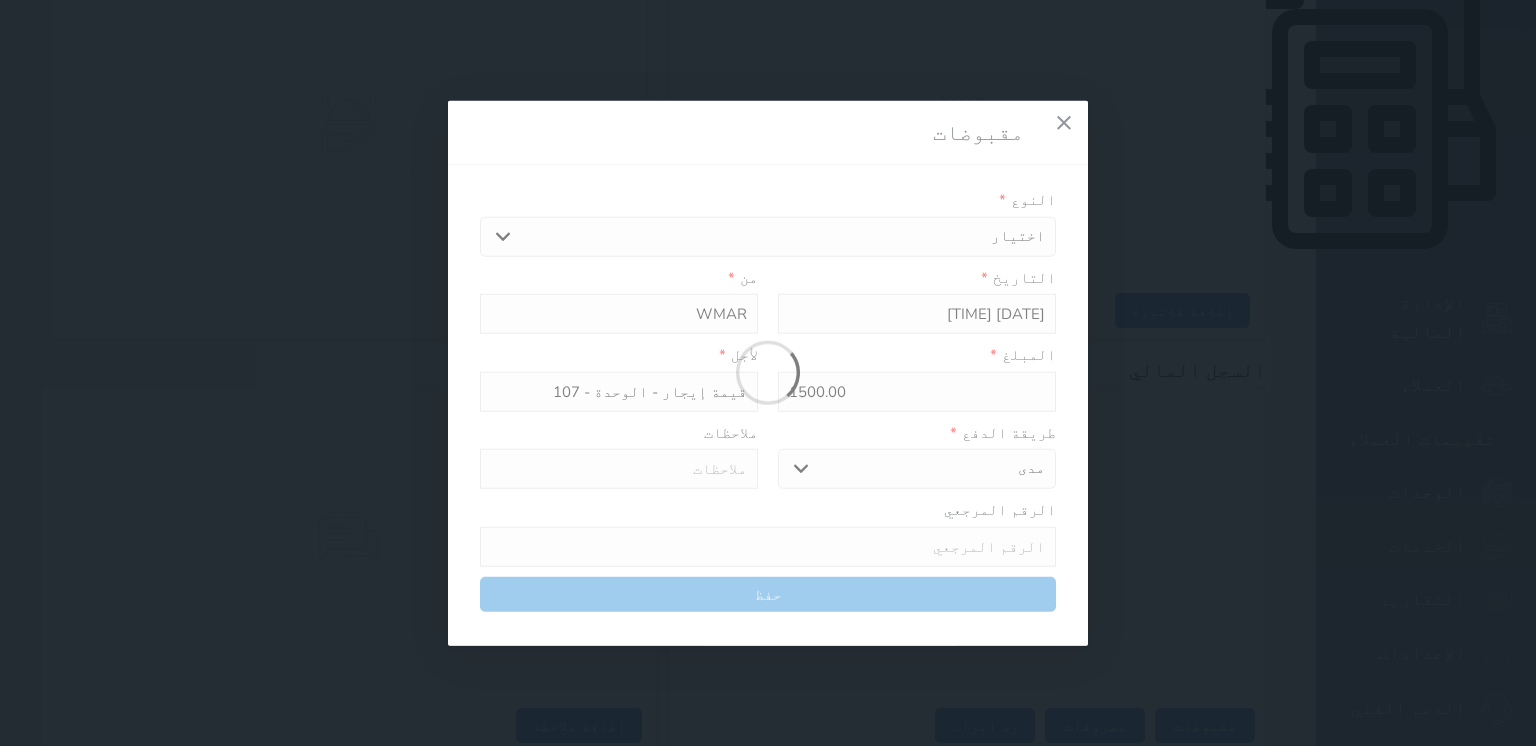 type on "0" 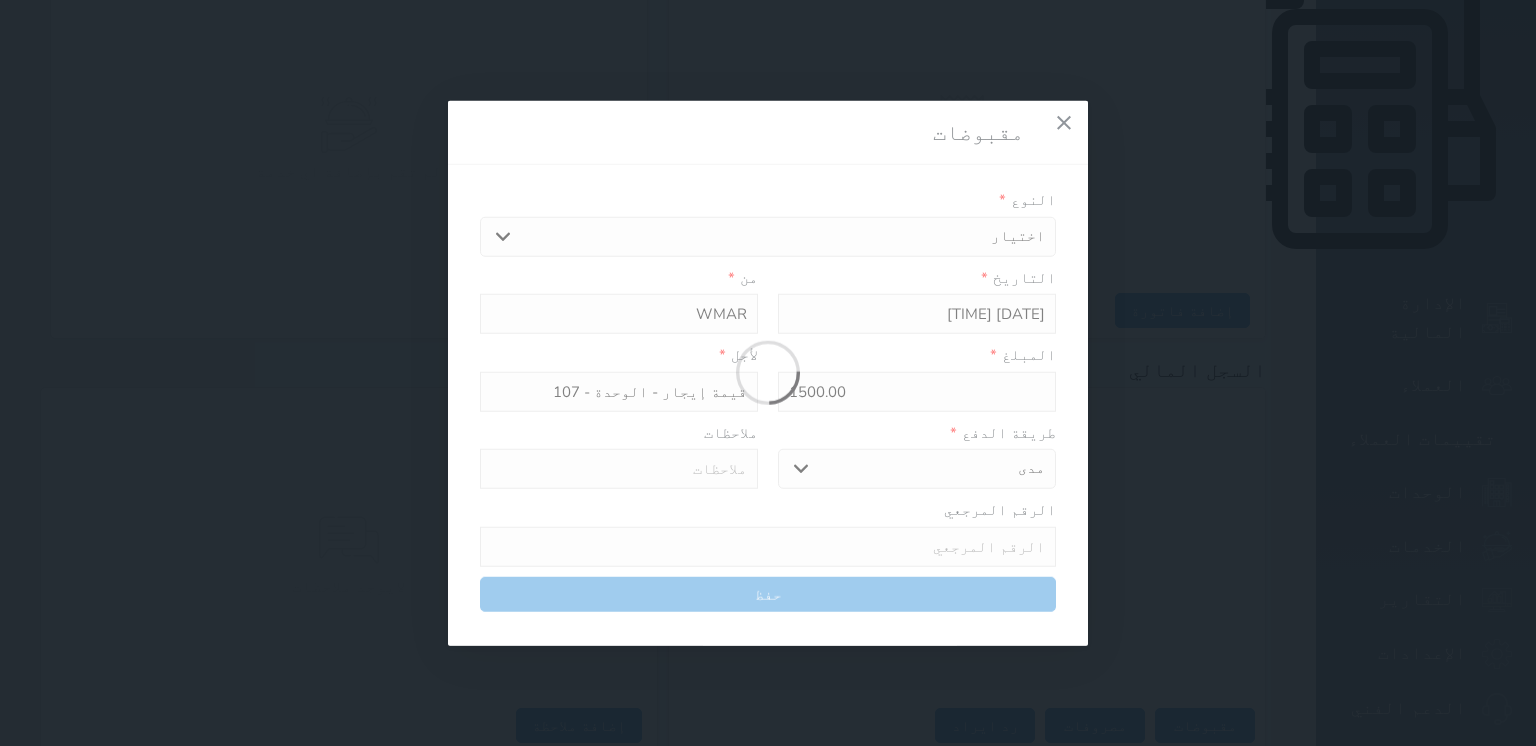 select 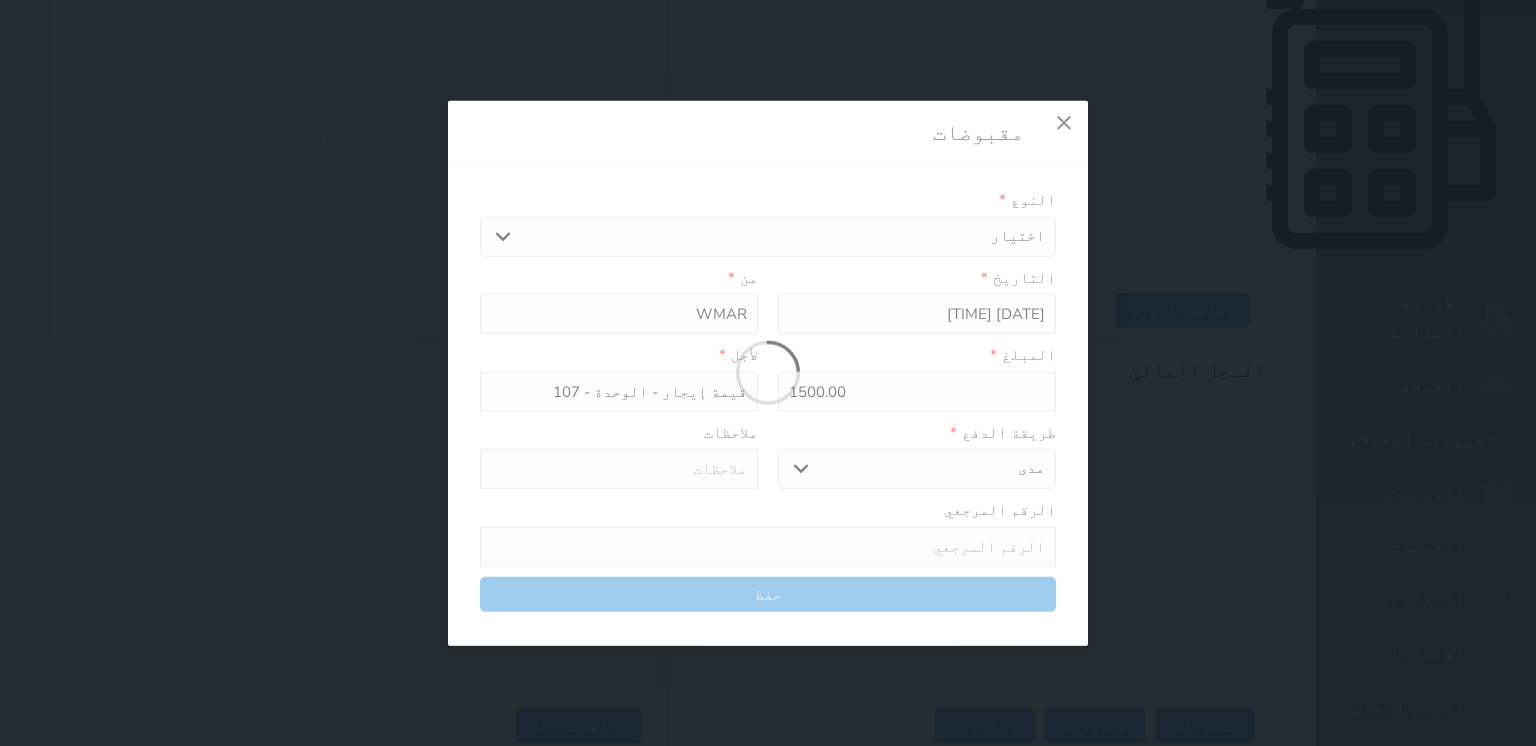 type on "0" 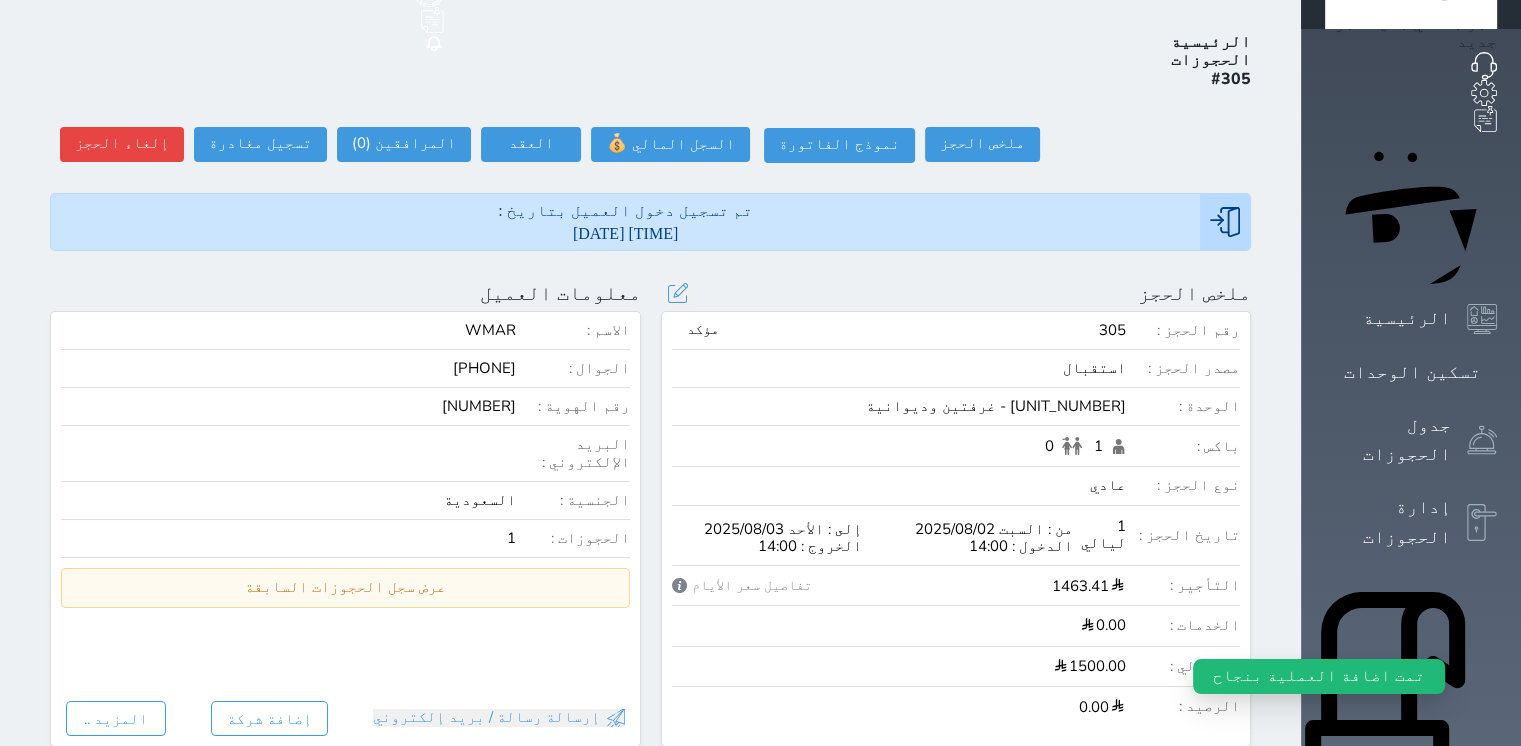 scroll, scrollTop: 0, scrollLeft: 0, axis: both 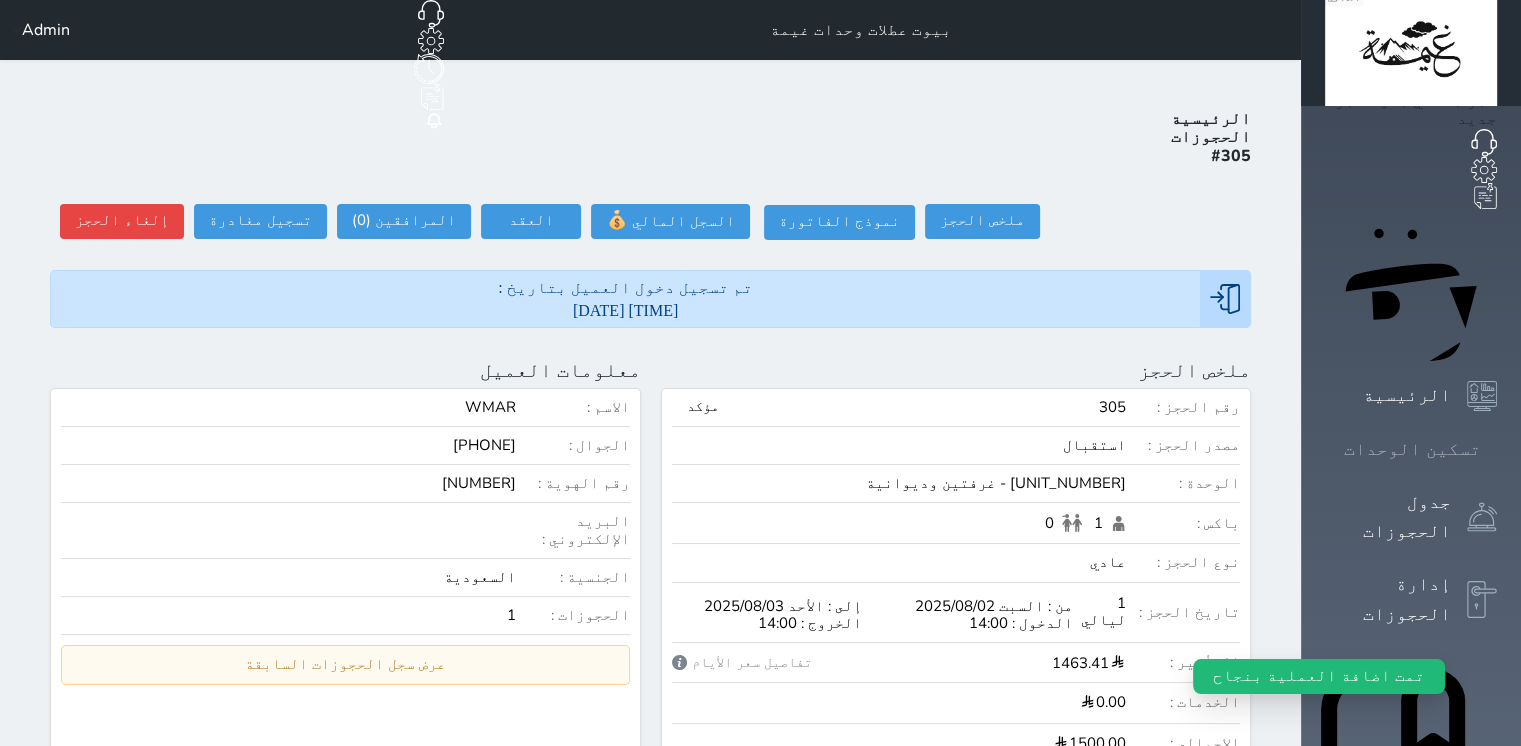 click at bounding box center [1497, 449] 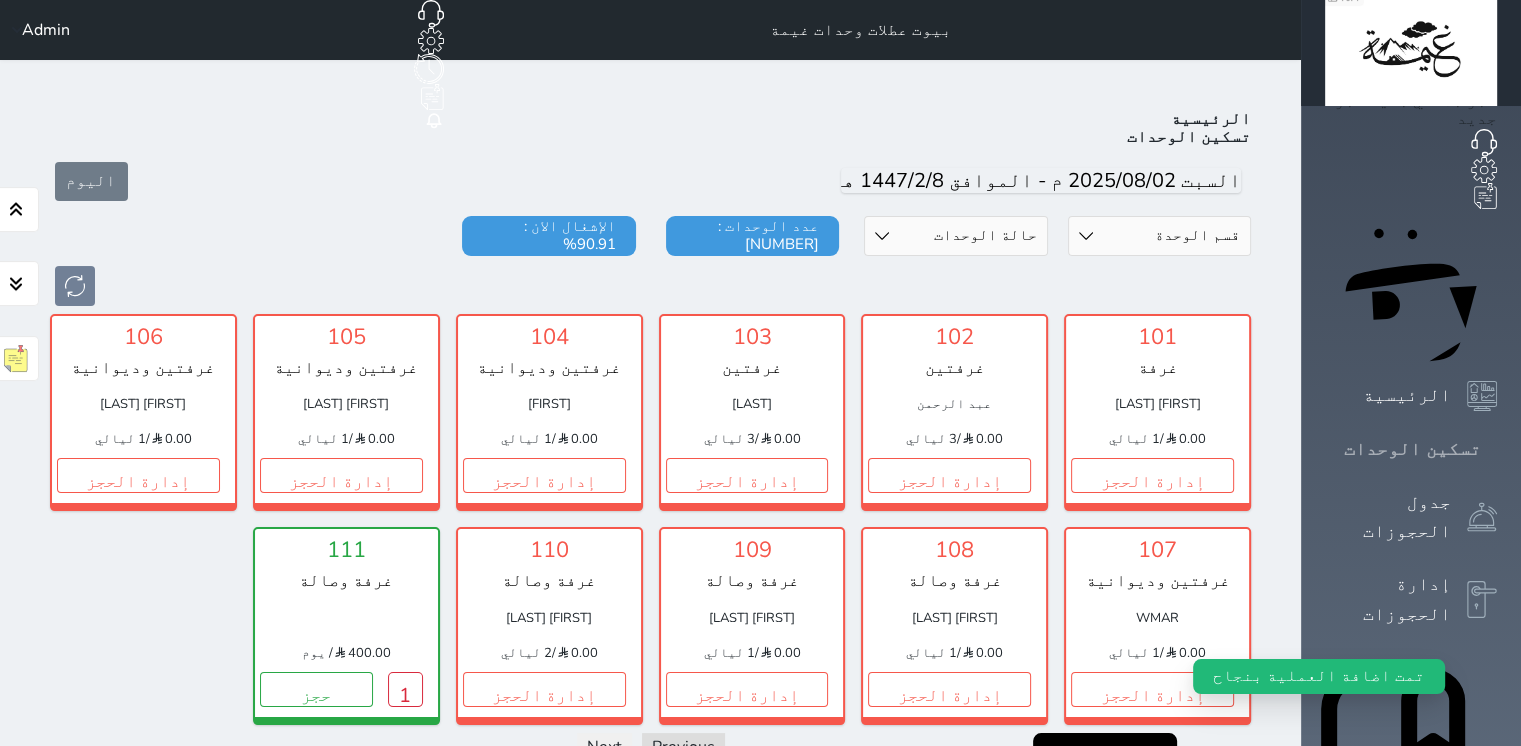 scroll, scrollTop: 78, scrollLeft: 0, axis: vertical 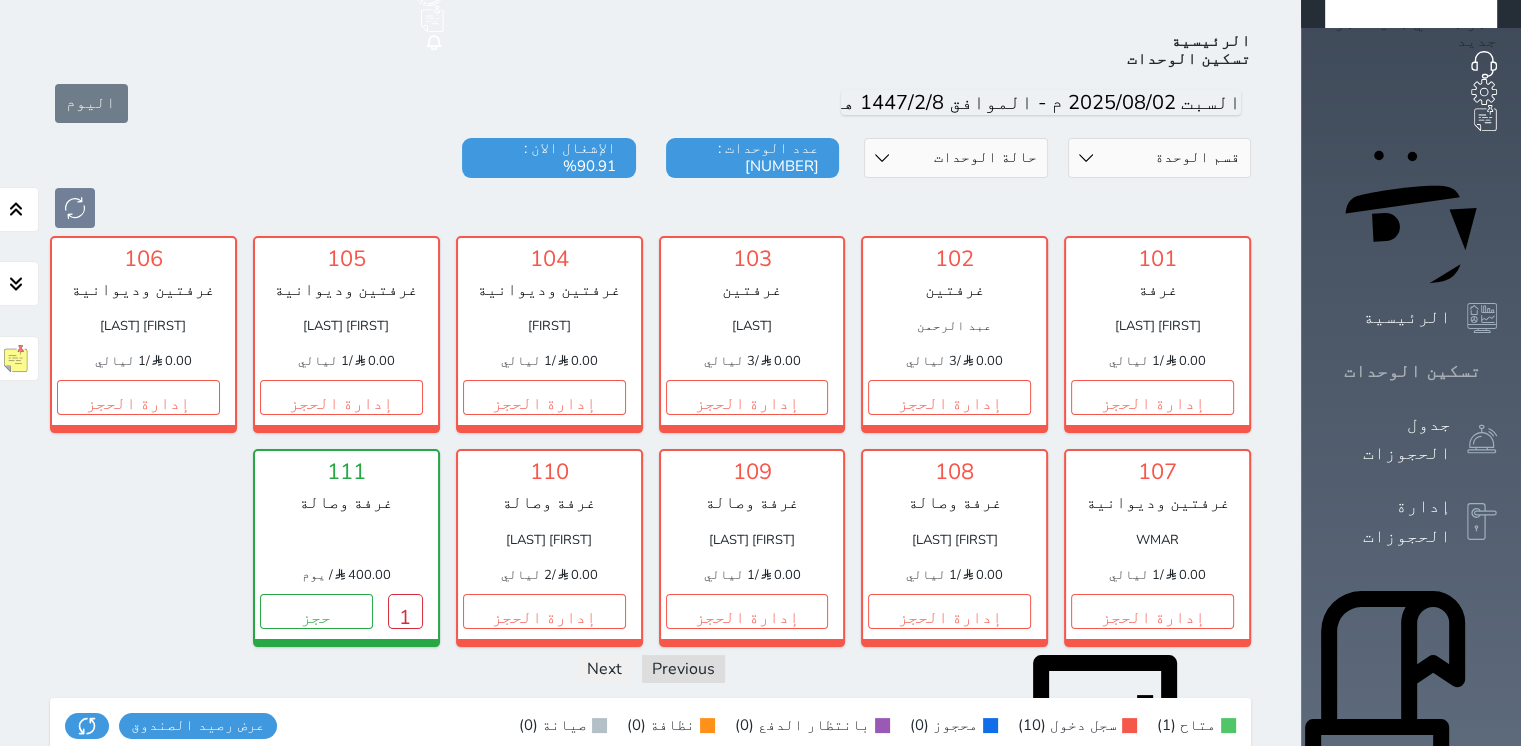 click on "تسكين الوحدات" at bounding box center (1411, 371) 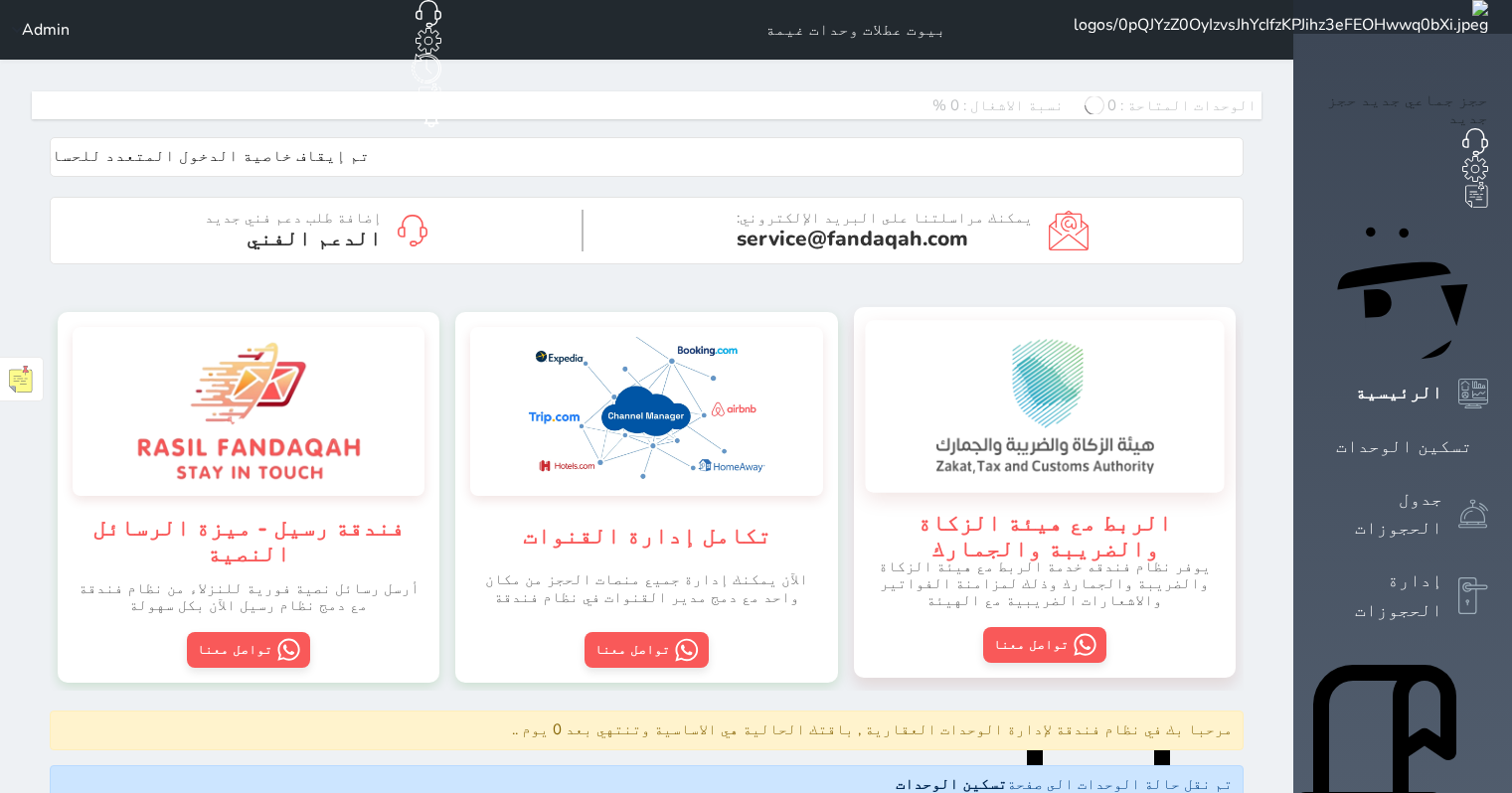 scroll, scrollTop: 0, scrollLeft: 0, axis: both 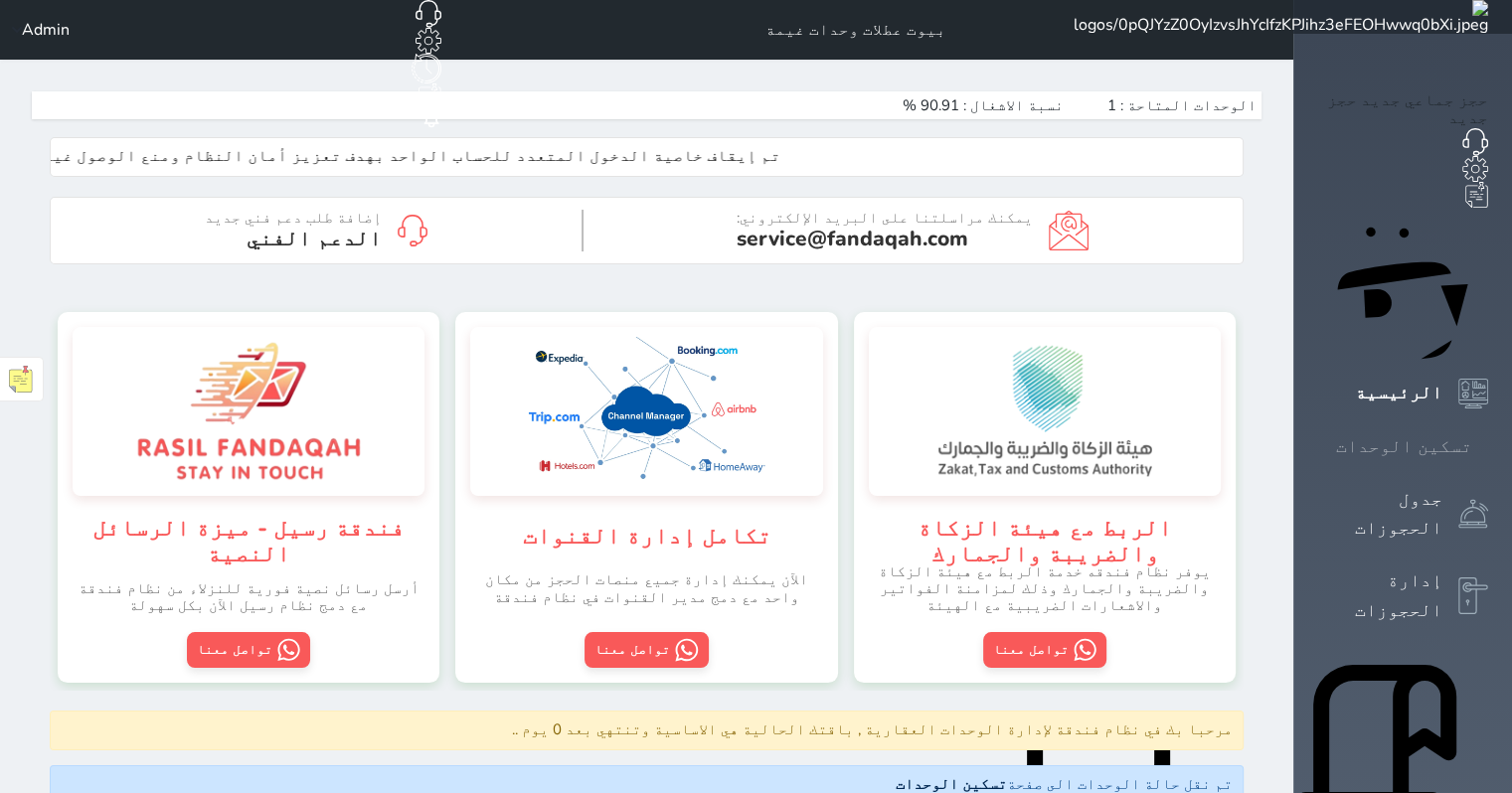 click at bounding box center (1488, 446) 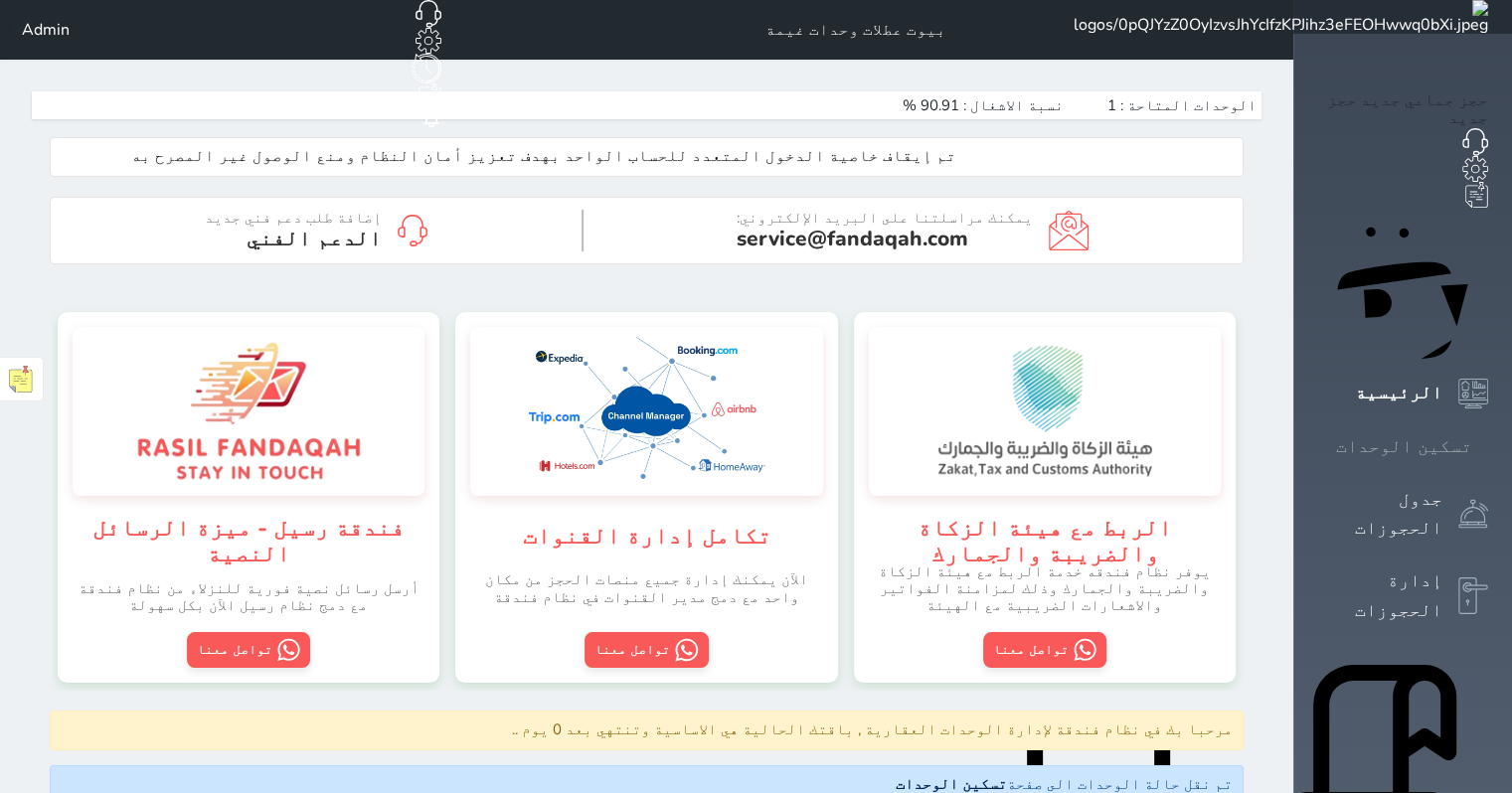 click at bounding box center (1488, 446) 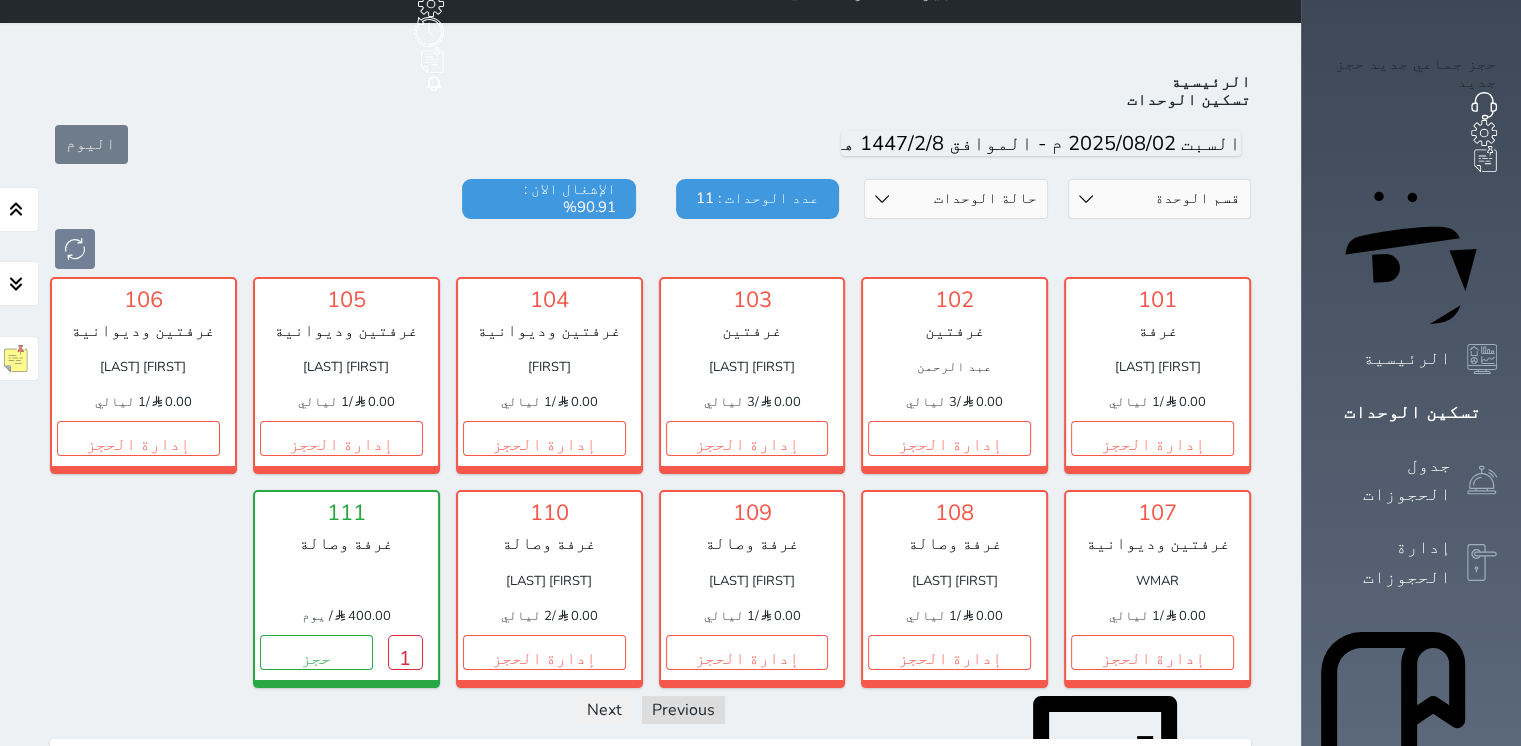 scroll, scrollTop: 0, scrollLeft: 0, axis: both 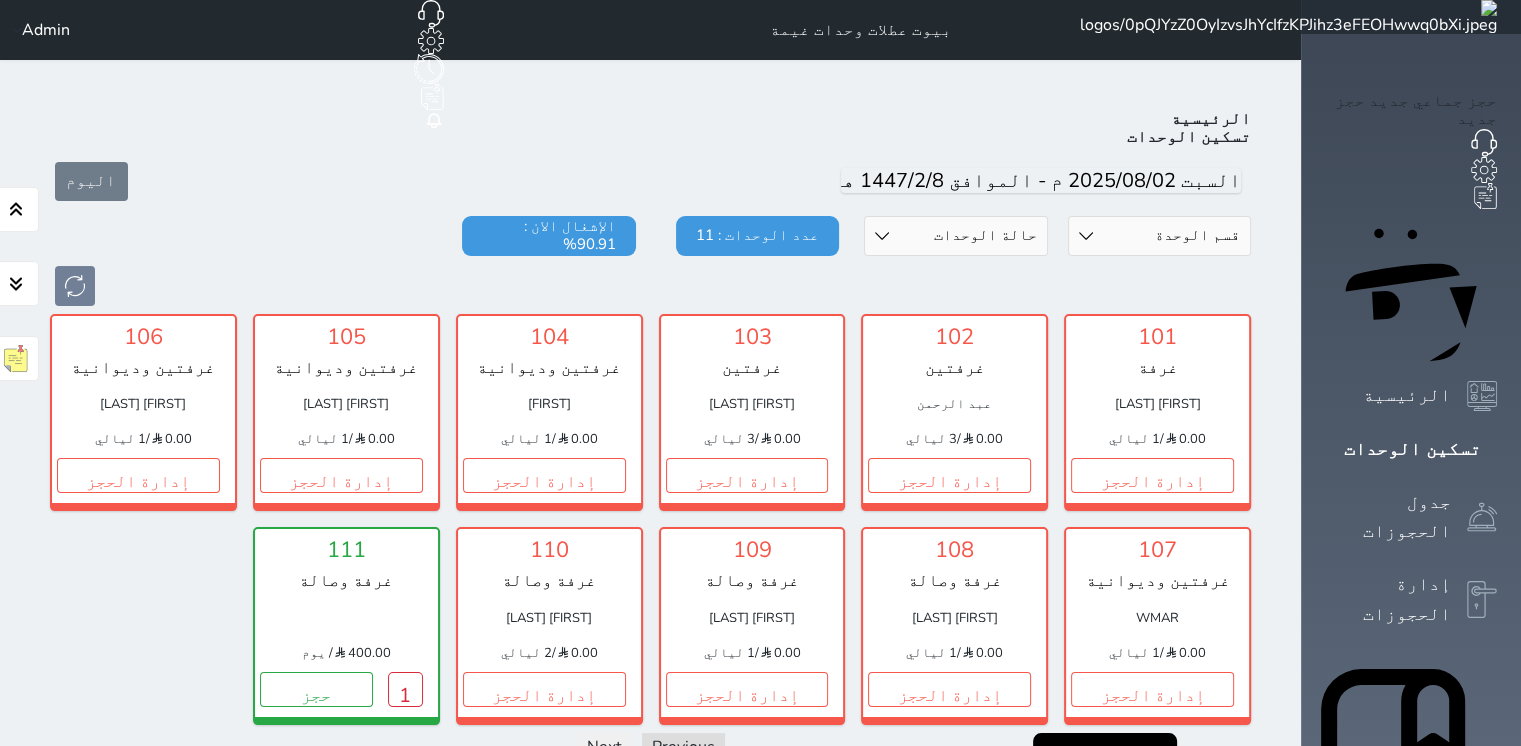 click at bounding box center (1288, 17) 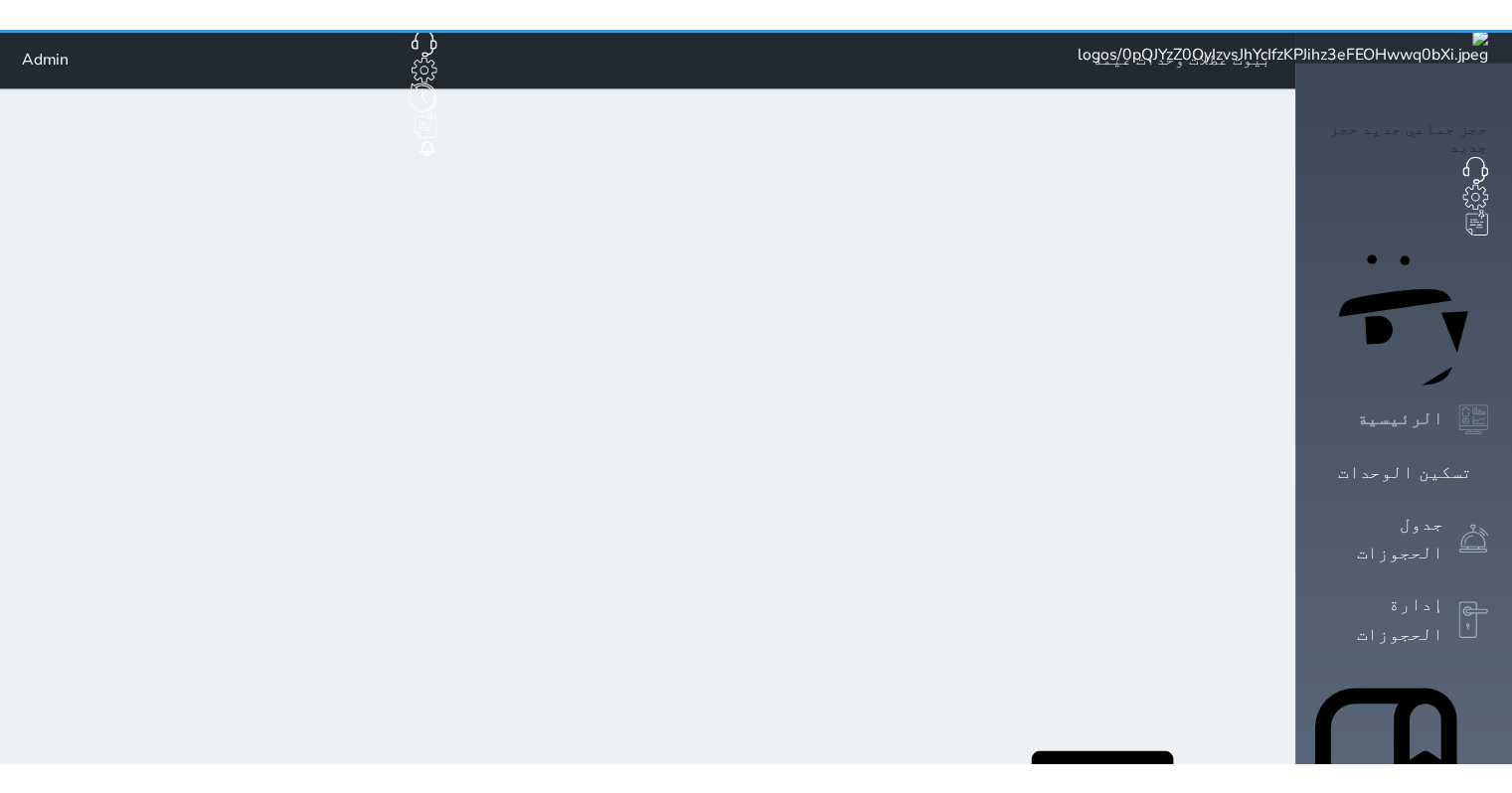 scroll, scrollTop: 0, scrollLeft: 0, axis: both 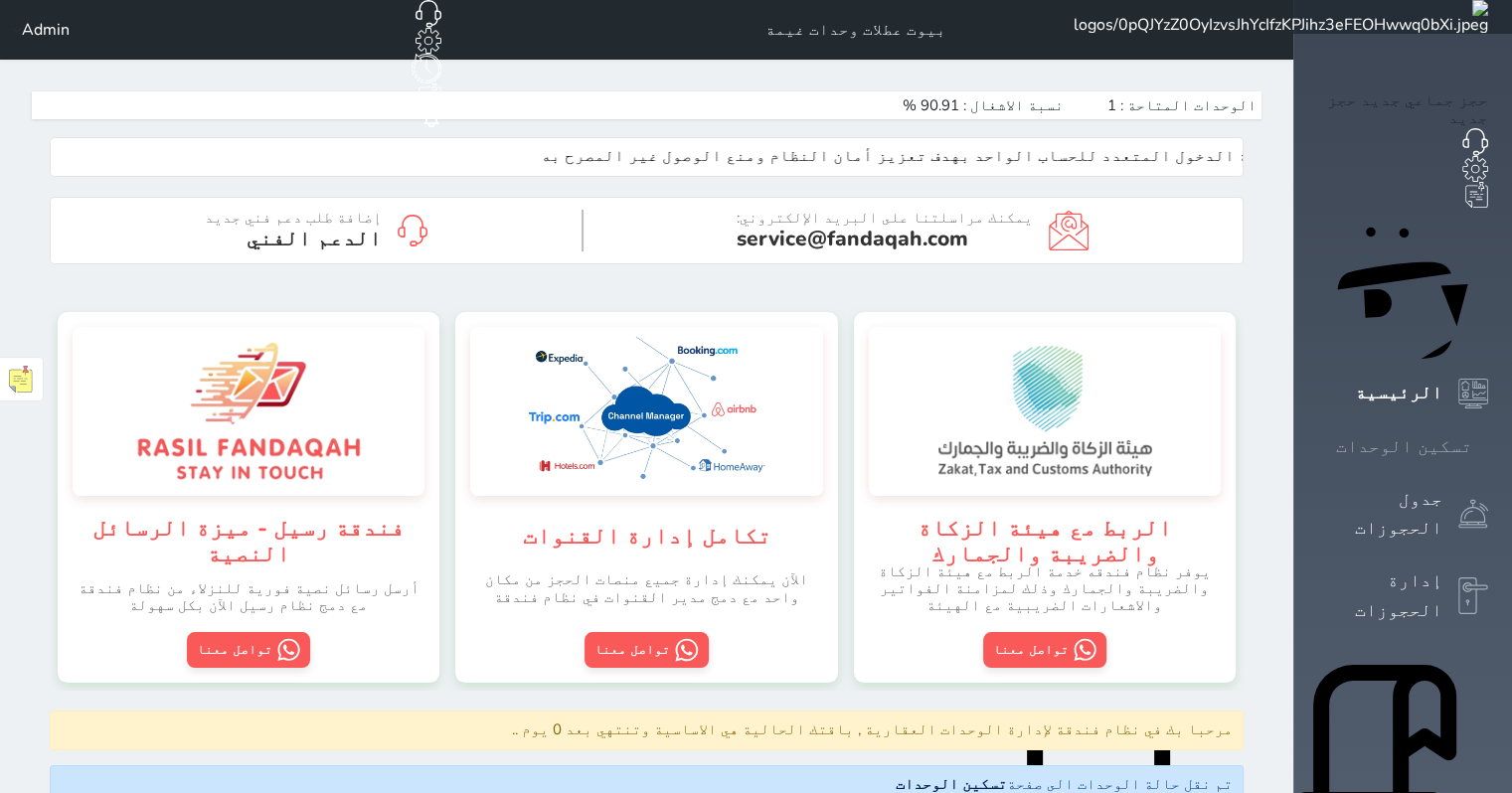 click at bounding box center (1488, 446) 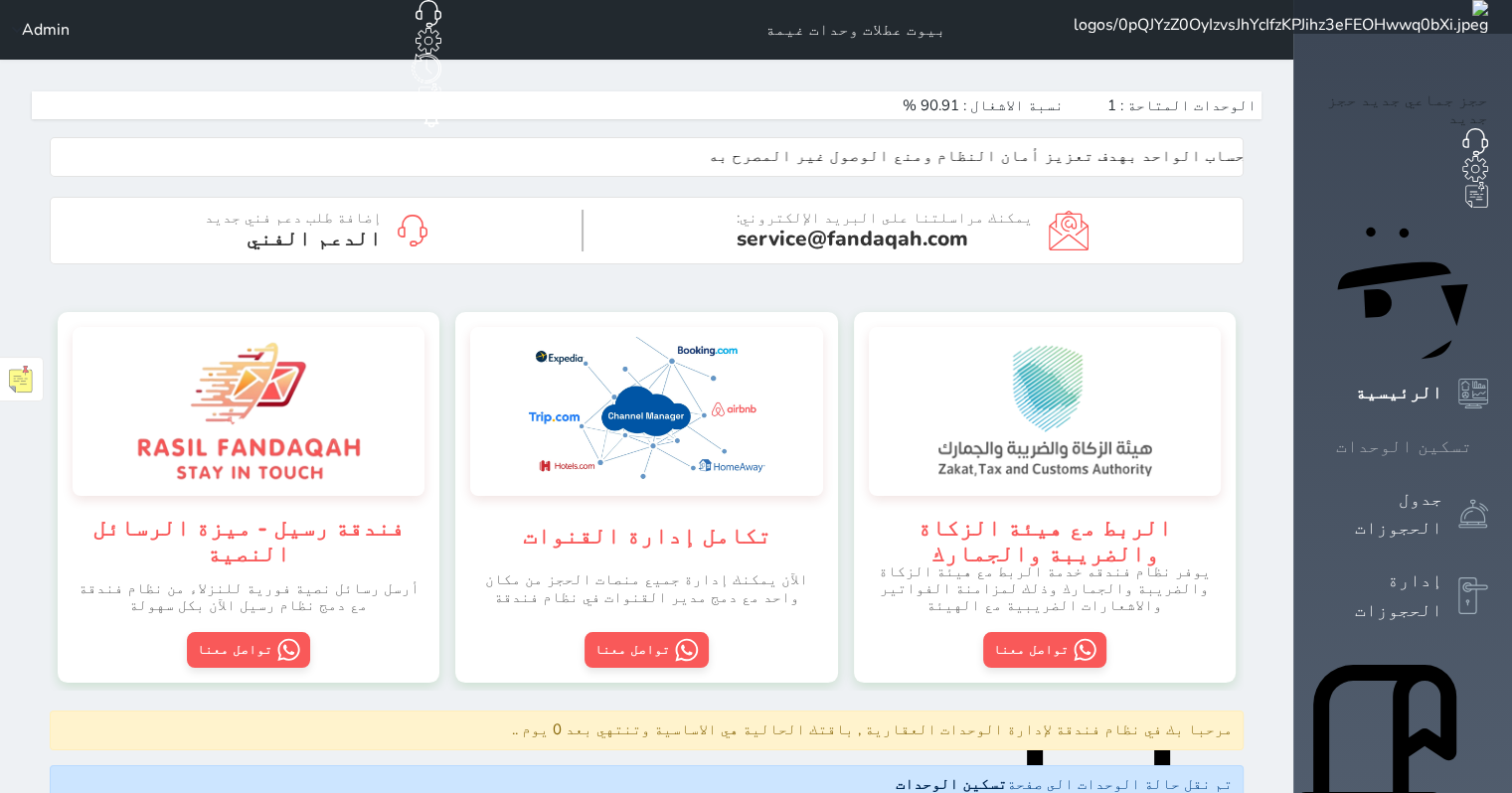 click at bounding box center (1488, 446) 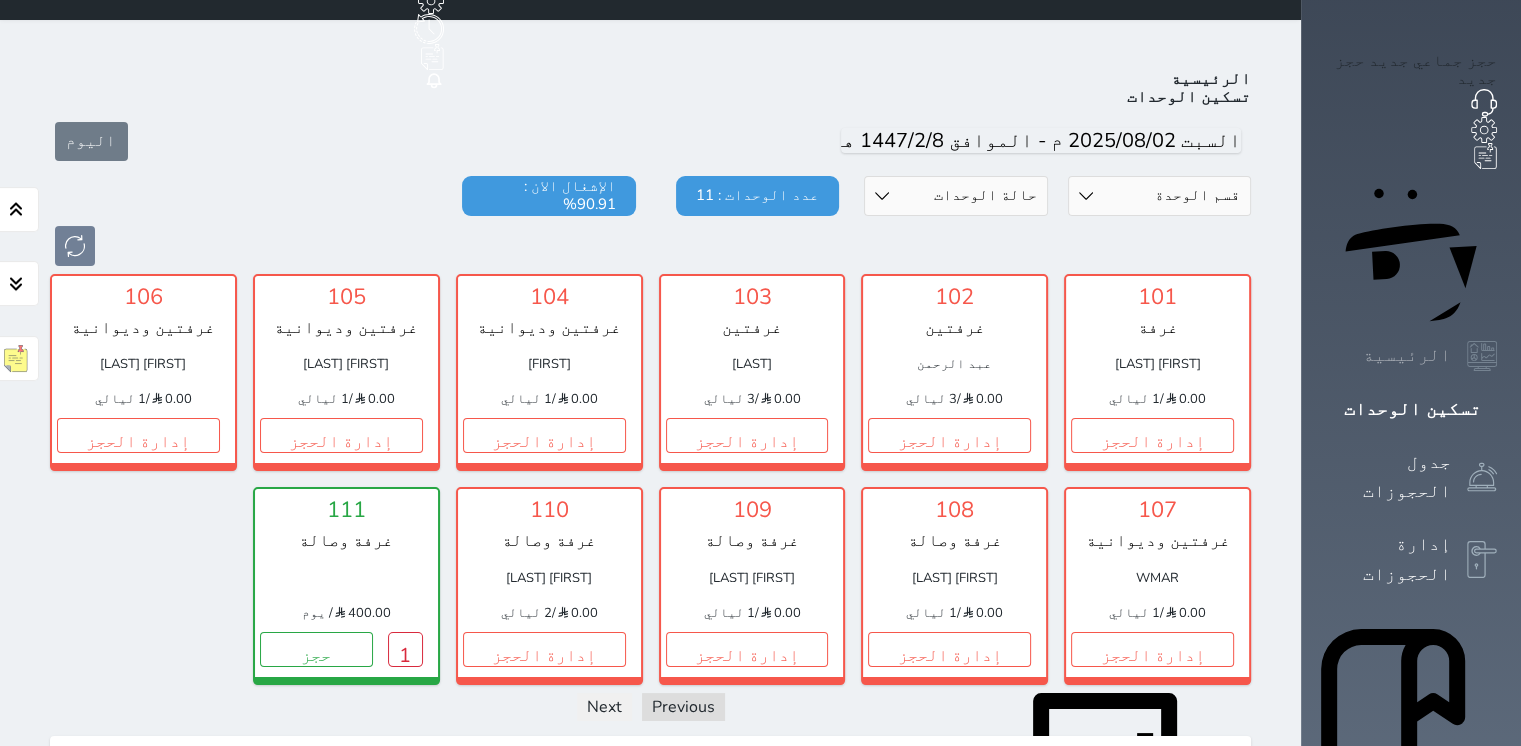 scroll, scrollTop: 78, scrollLeft: 0, axis: vertical 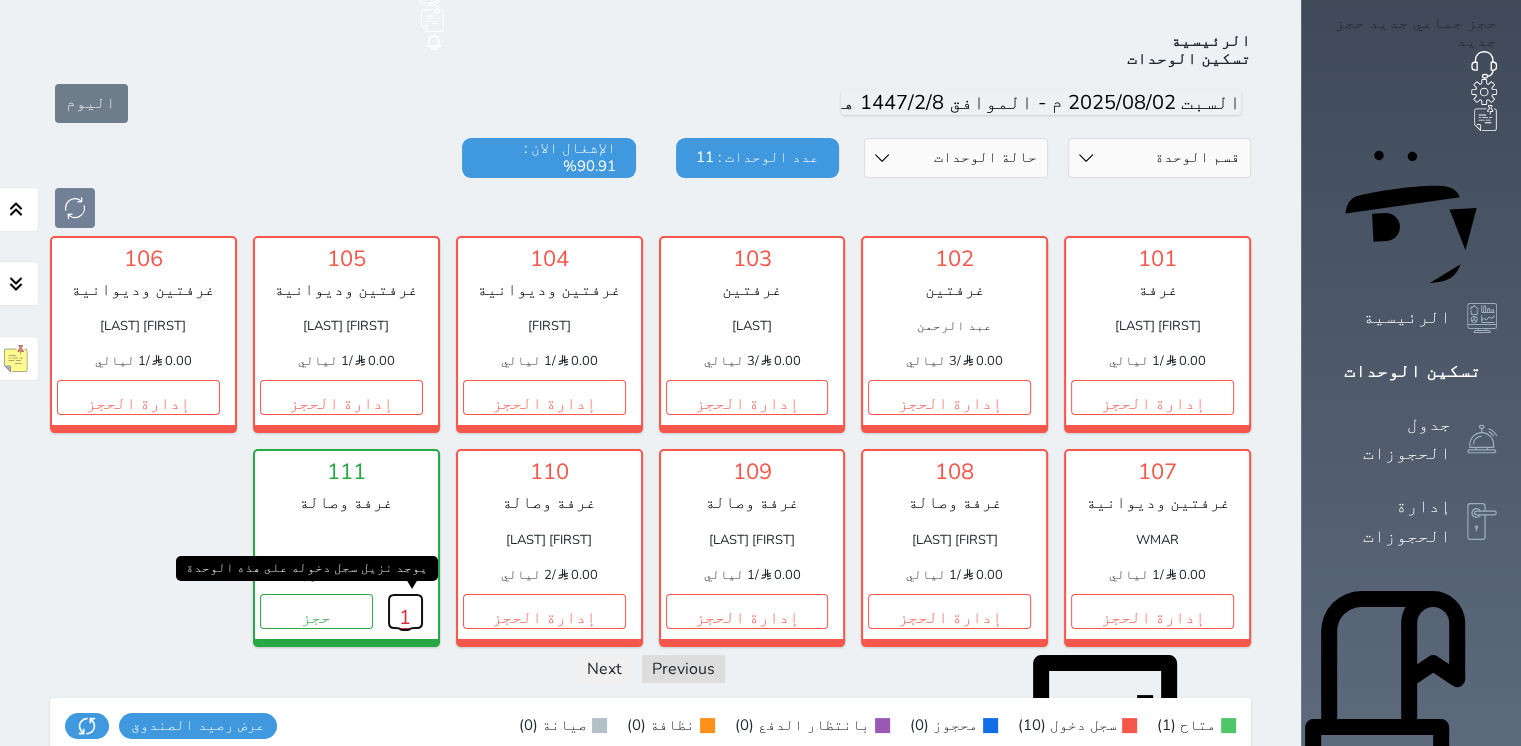 click on "1" at bounding box center (405, 611) 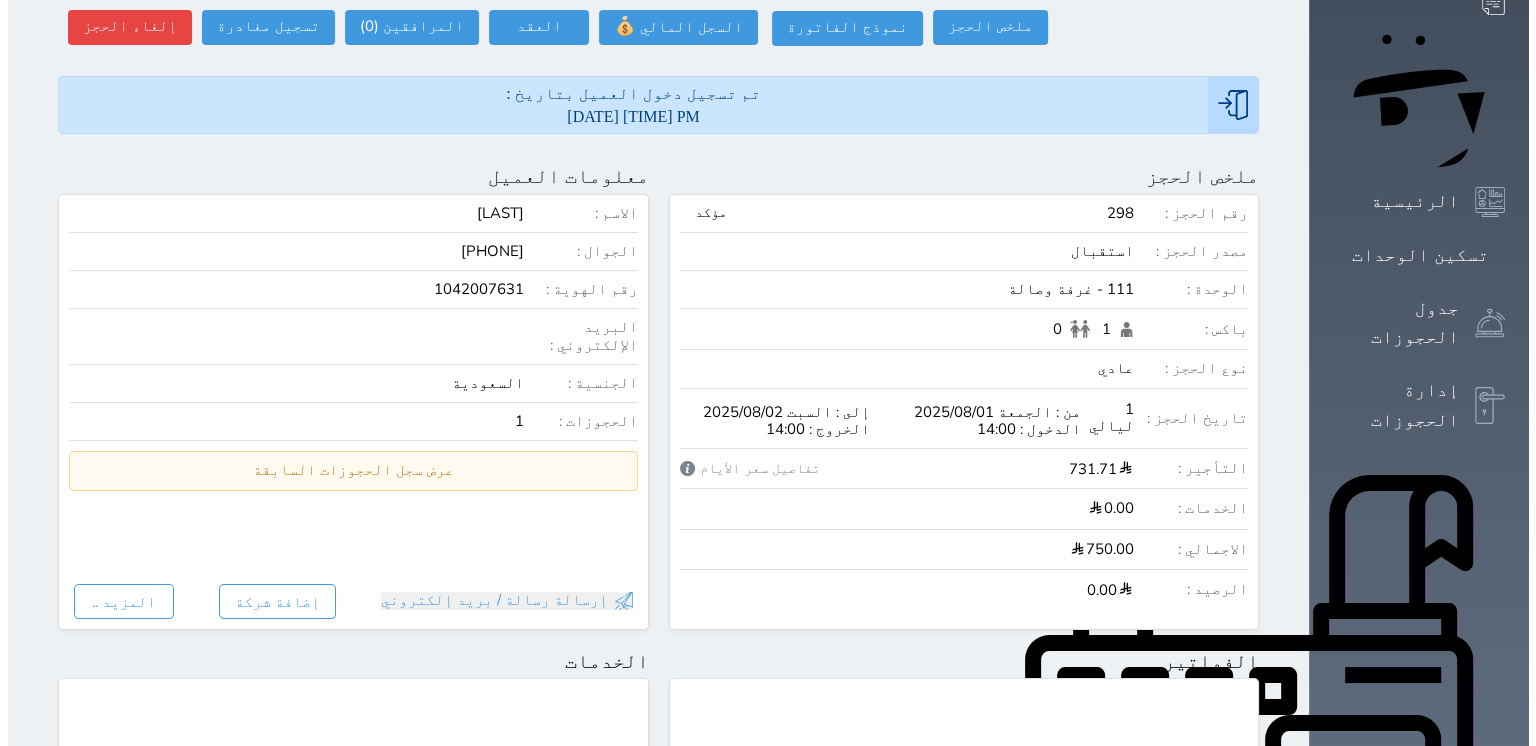 scroll, scrollTop: 76, scrollLeft: 0, axis: vertical 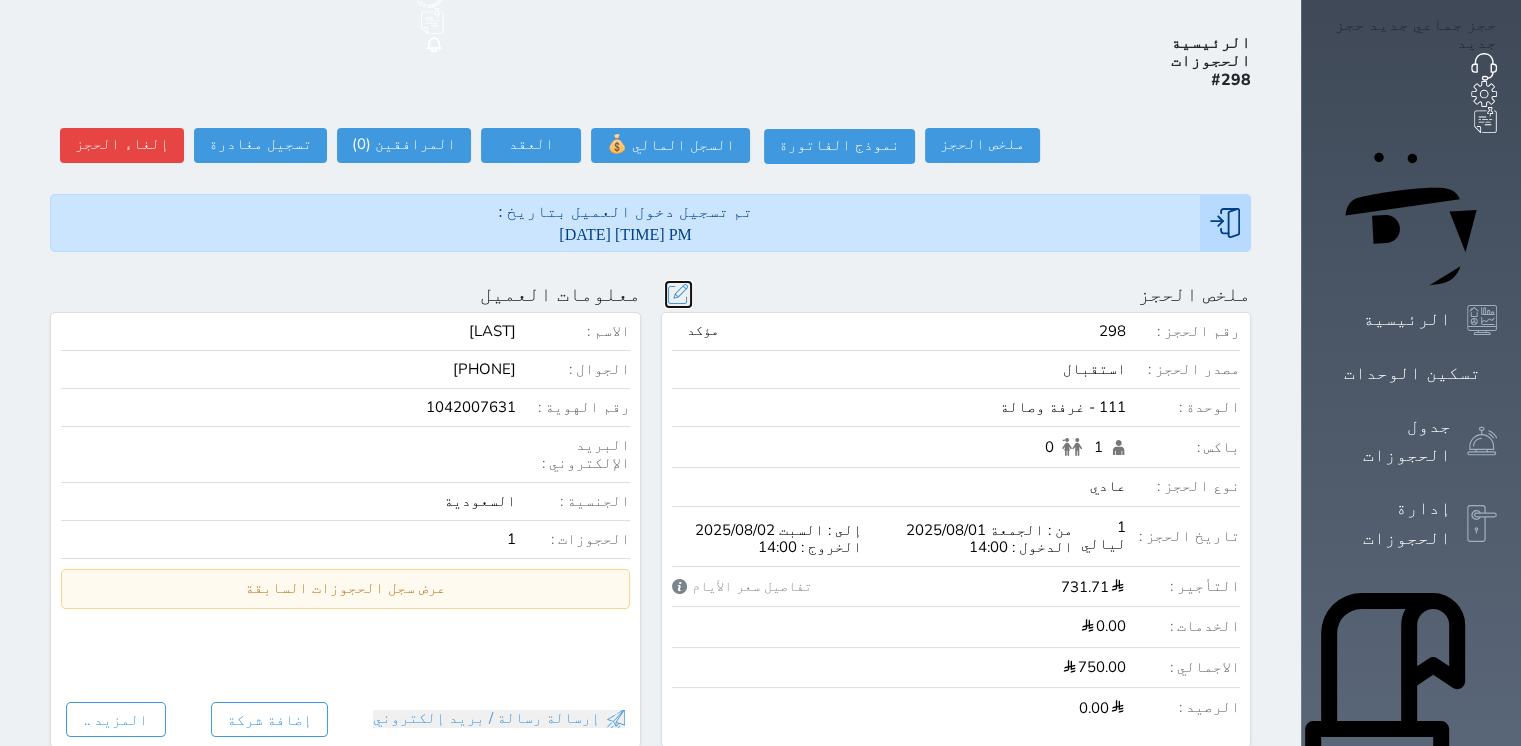 click at bounding box center [678, 294] 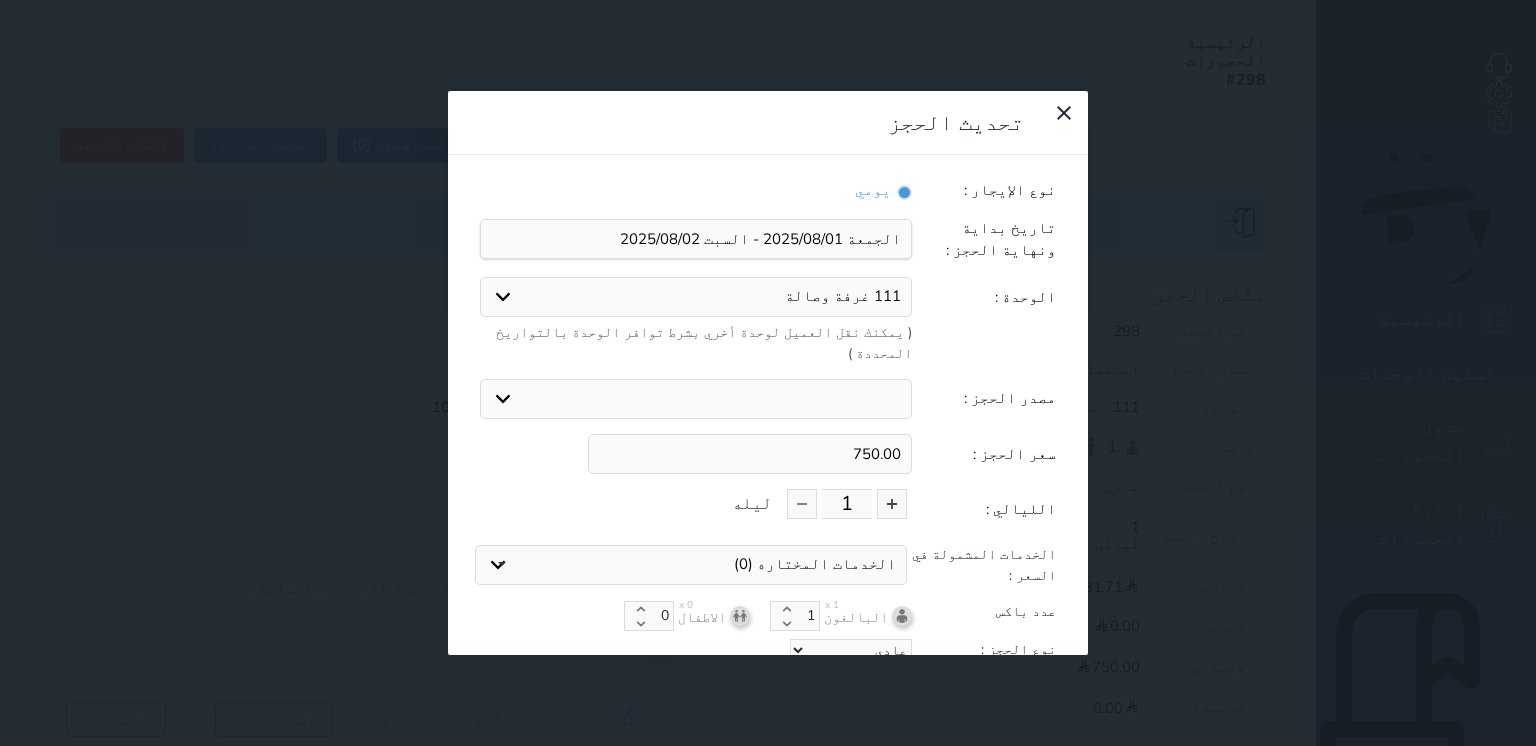 drag, startPoint x: 861, startPoint y: 347, endPoint x: 915, endPoint y: 353, distance: 54.33231 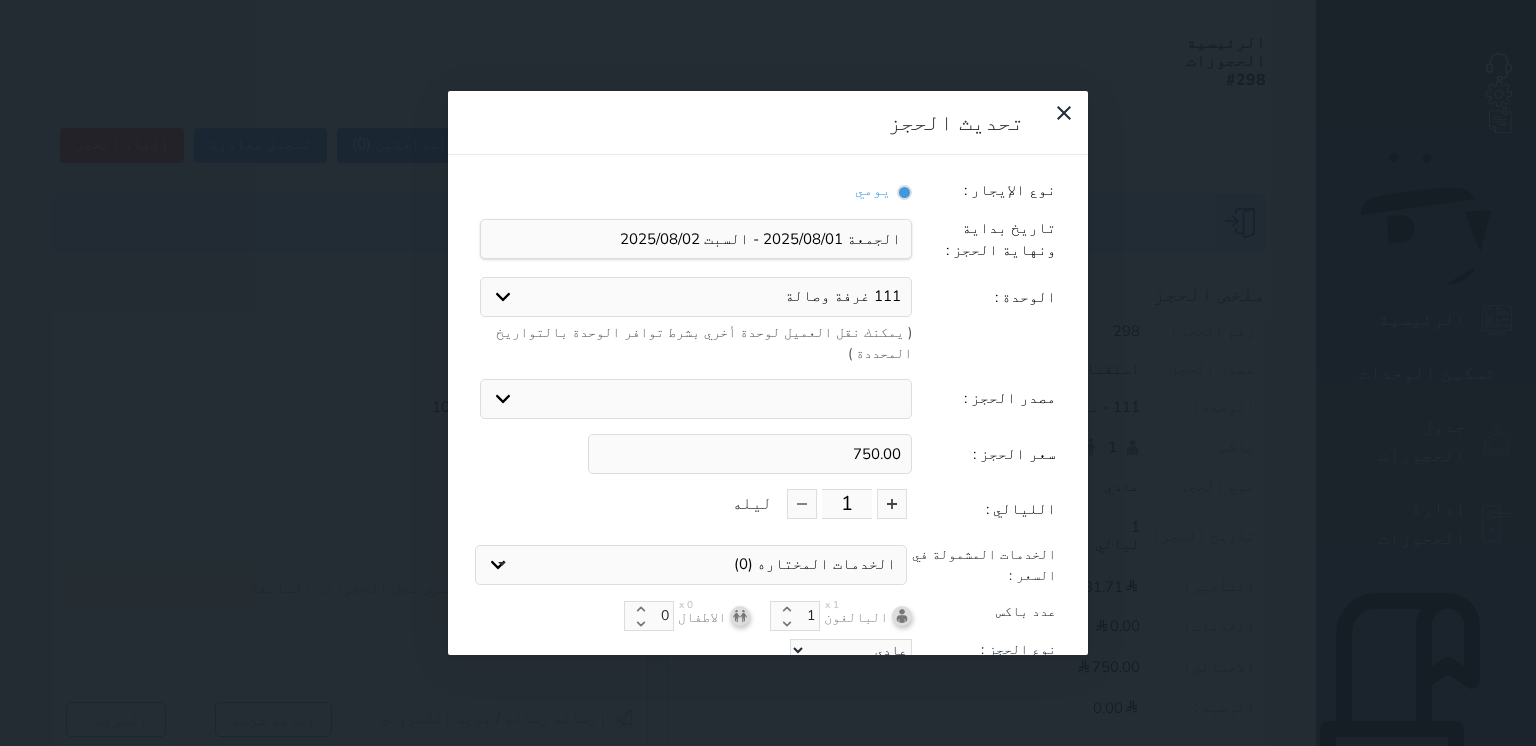 click on "750.00" at bounding box center (750, 454) 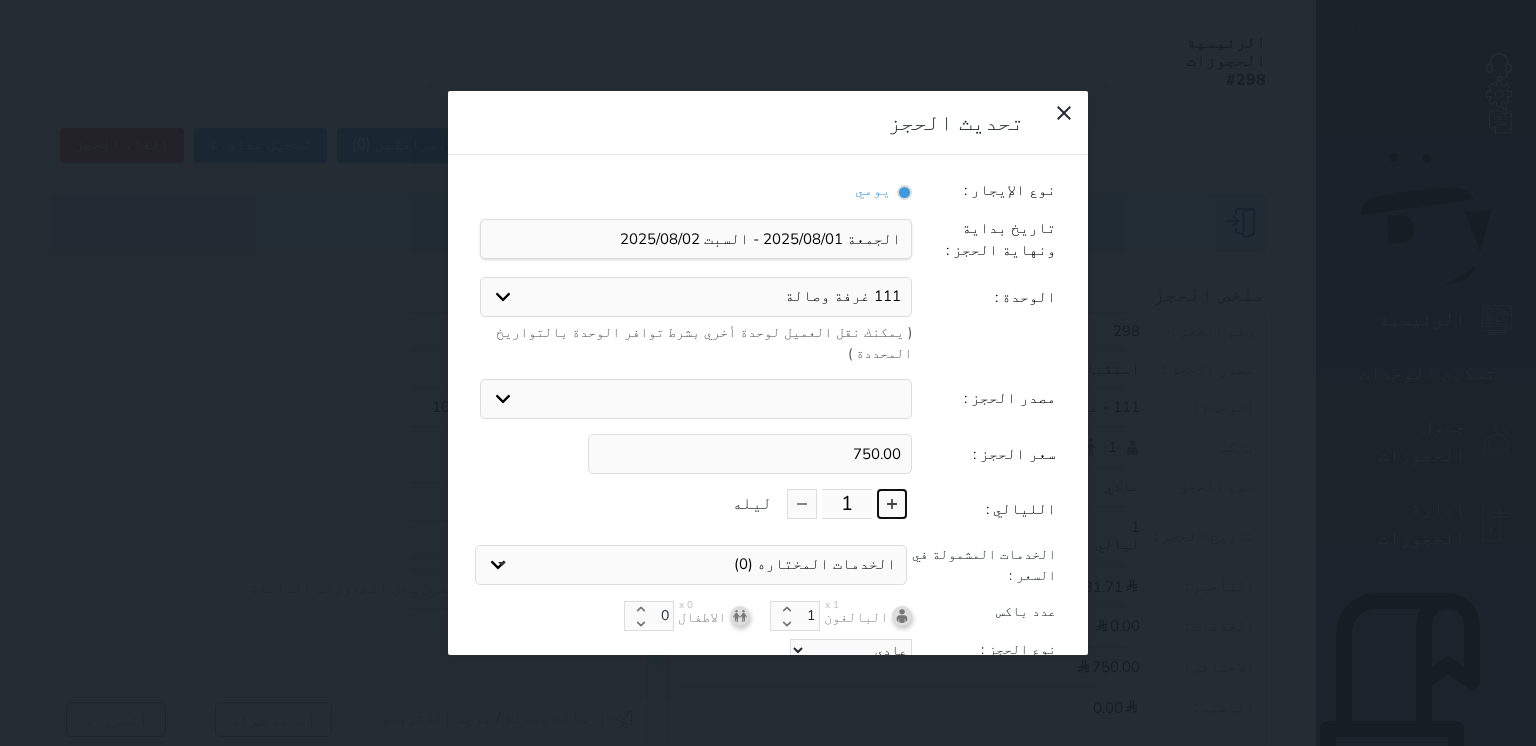 click at bounding box center (892, 504) 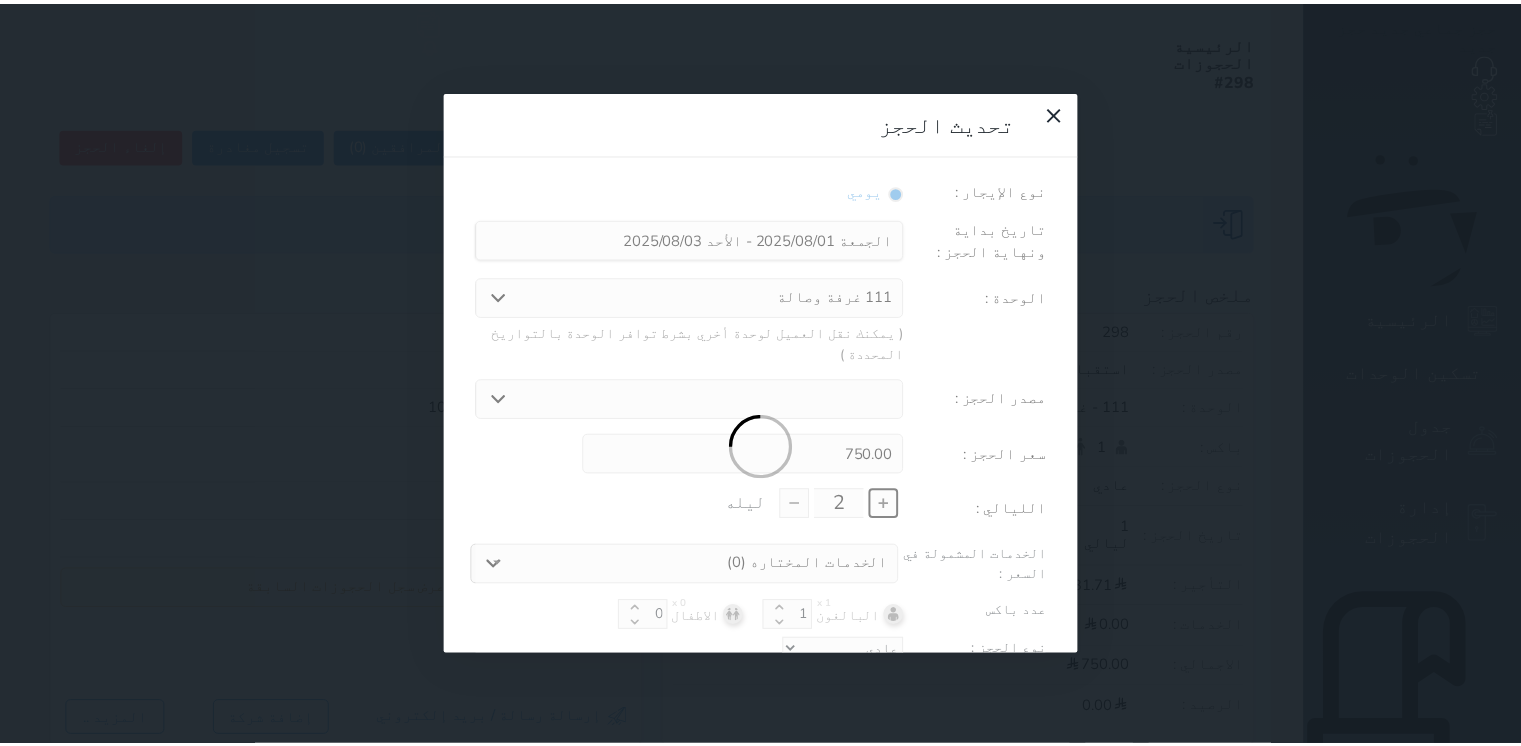 scroll, scrollTop: 44, scrollLeft: 0, axis: vertical 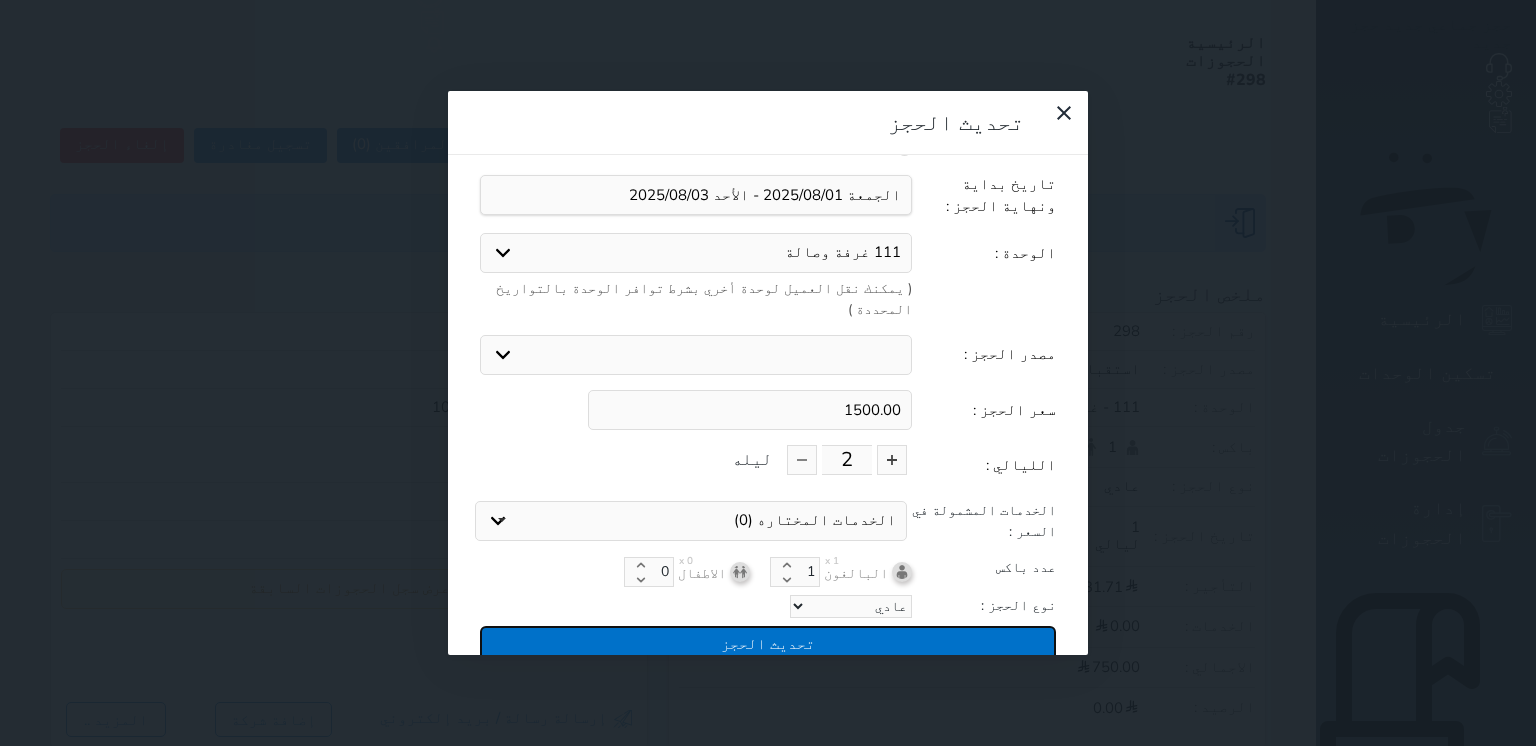 click on "تحديث الحجز" at bounding box center [768, 643] 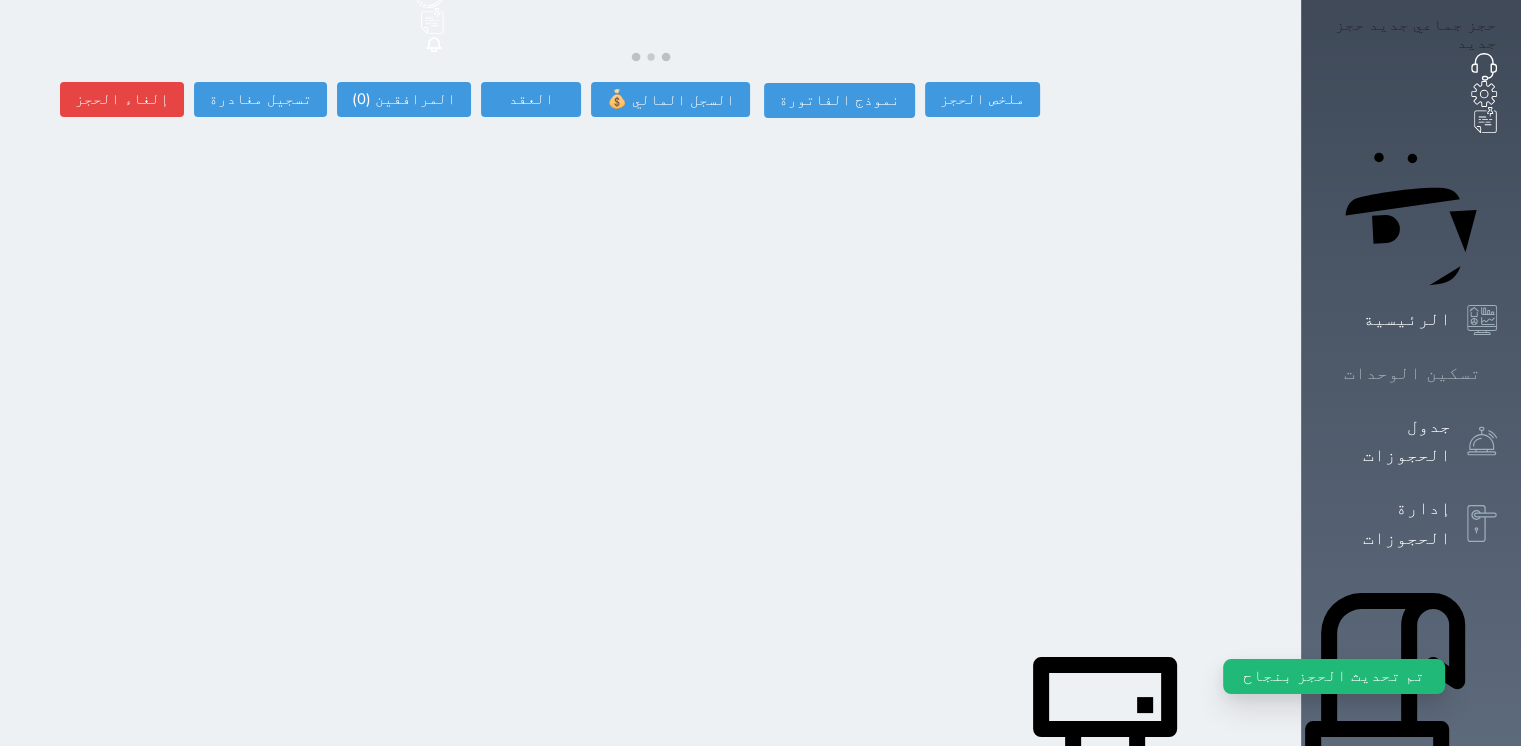select 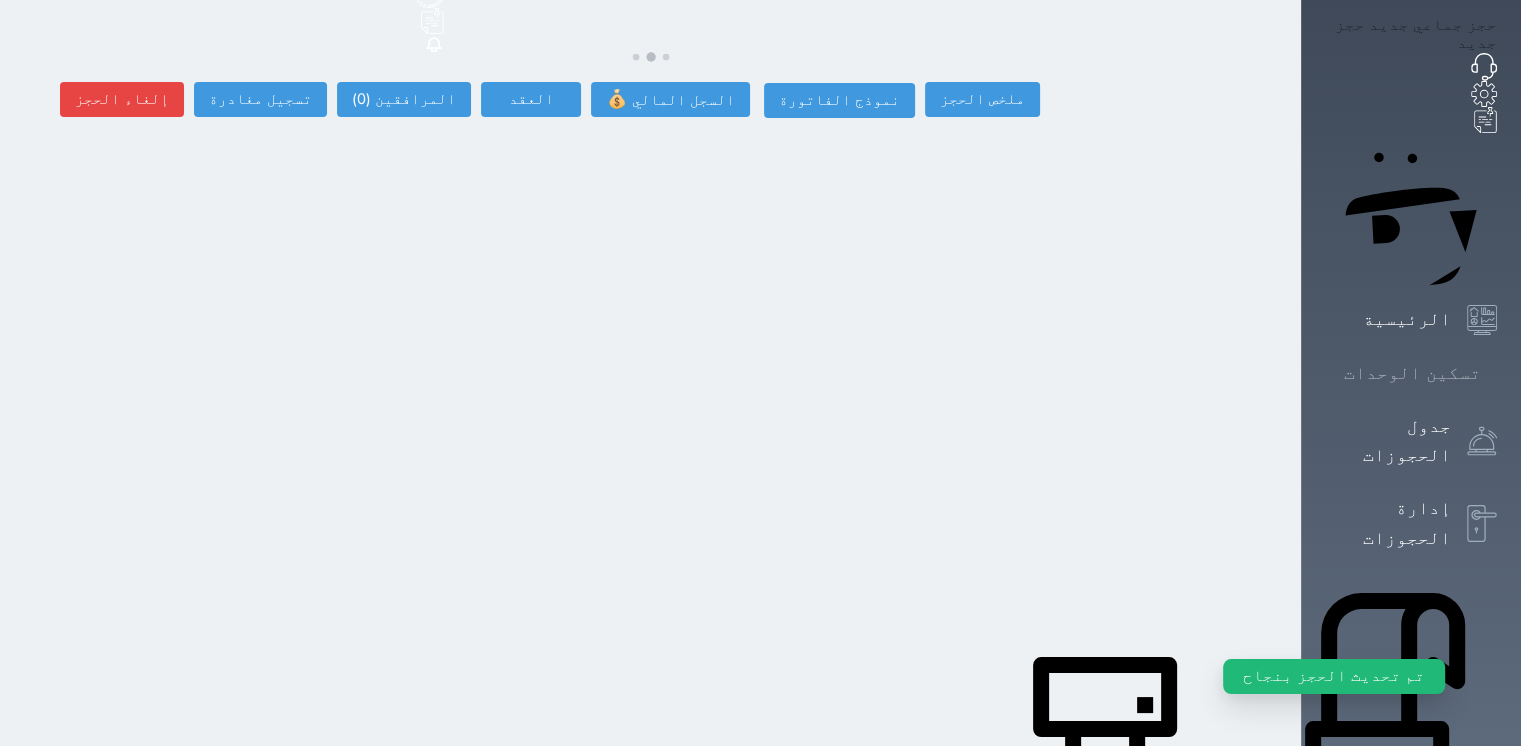 select 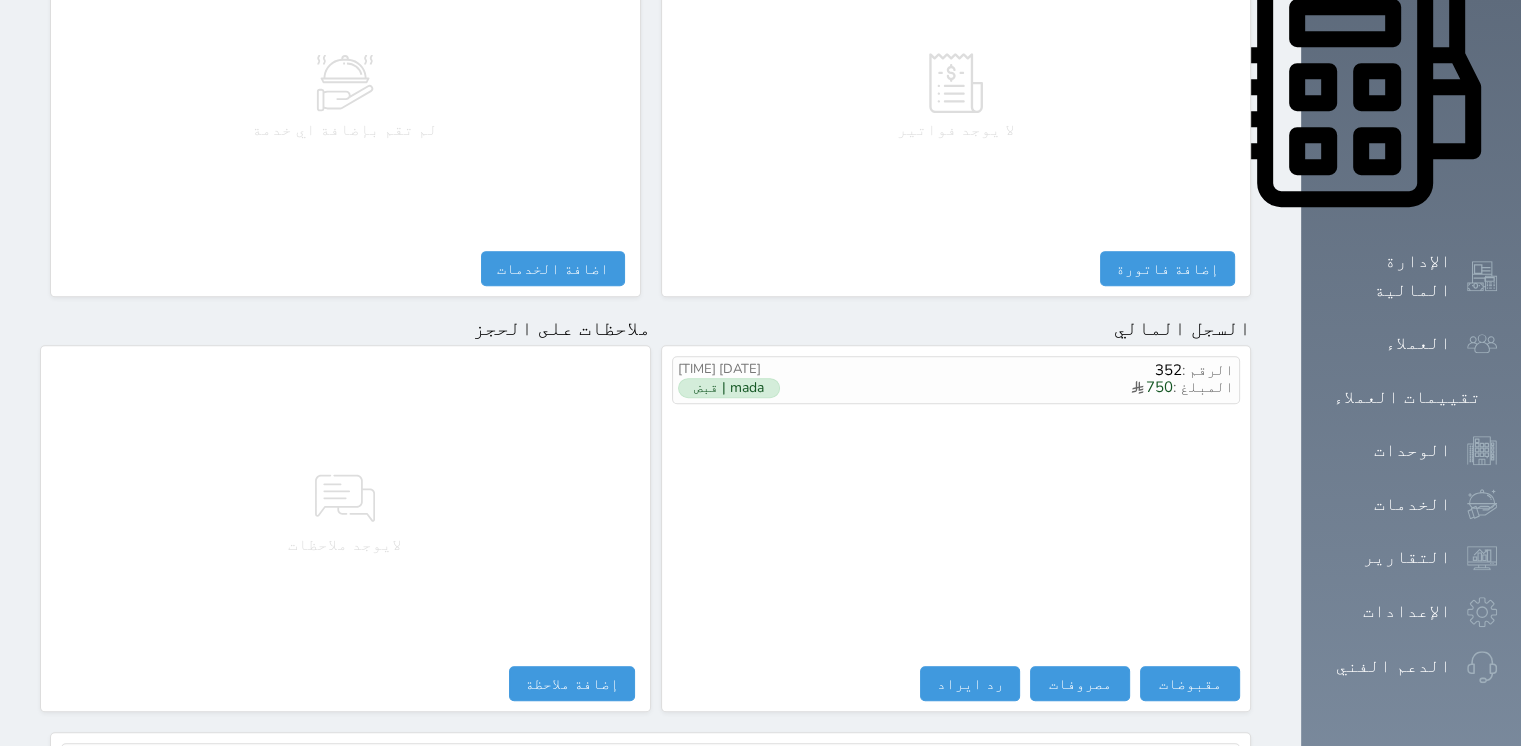 scroll, scrollTop: 976, scrollLeft: 0, axis: vertical 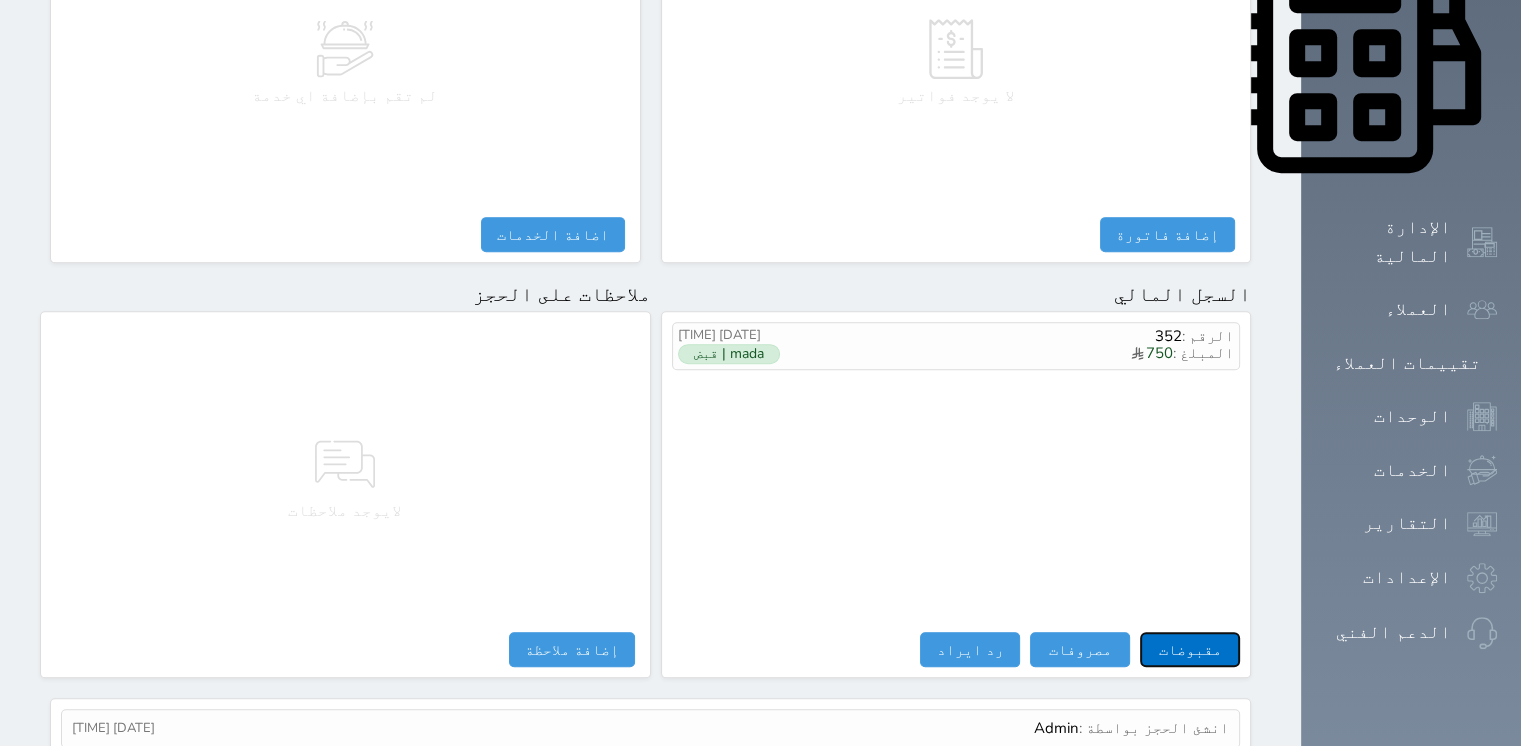 click on "مقبوضات" at bounding box center (1190, 649) 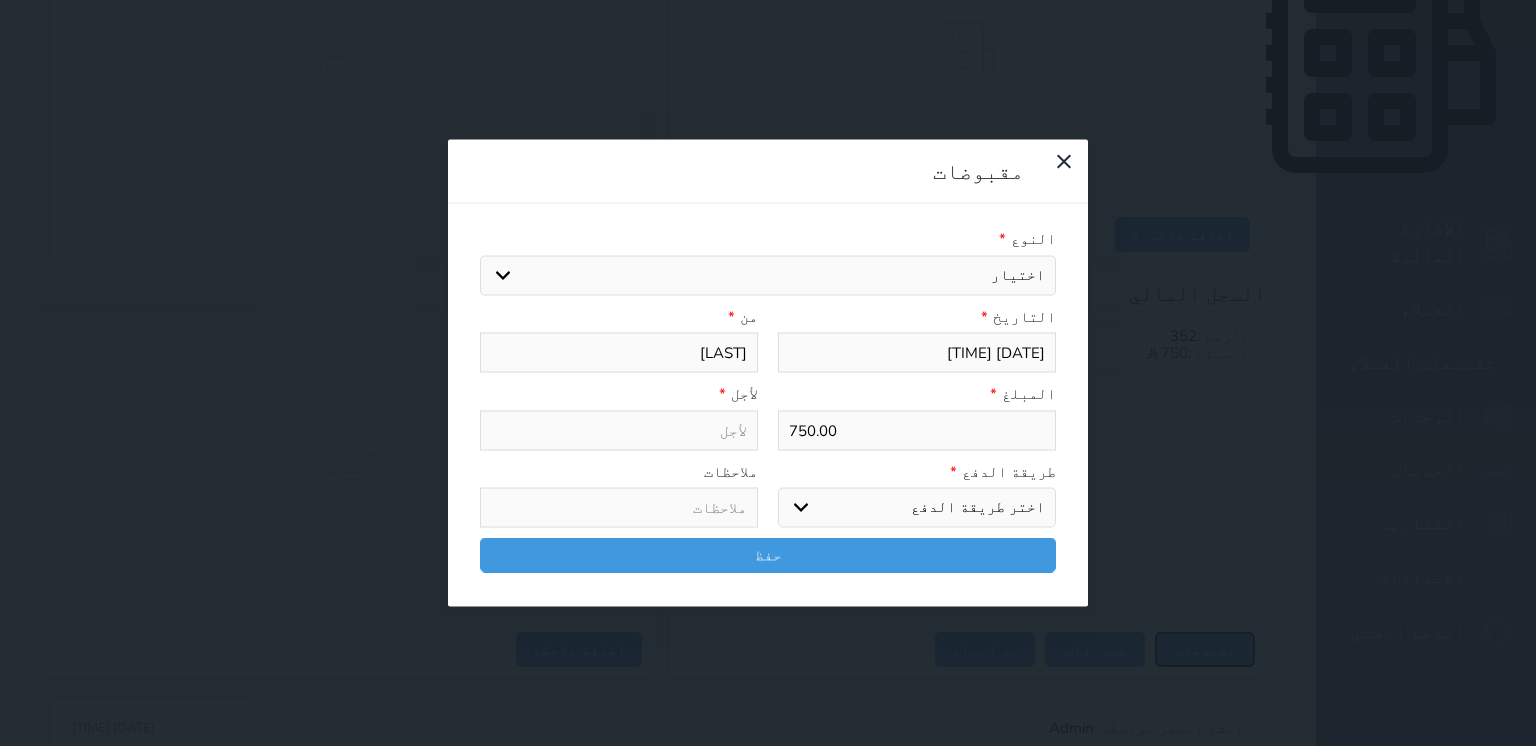 select 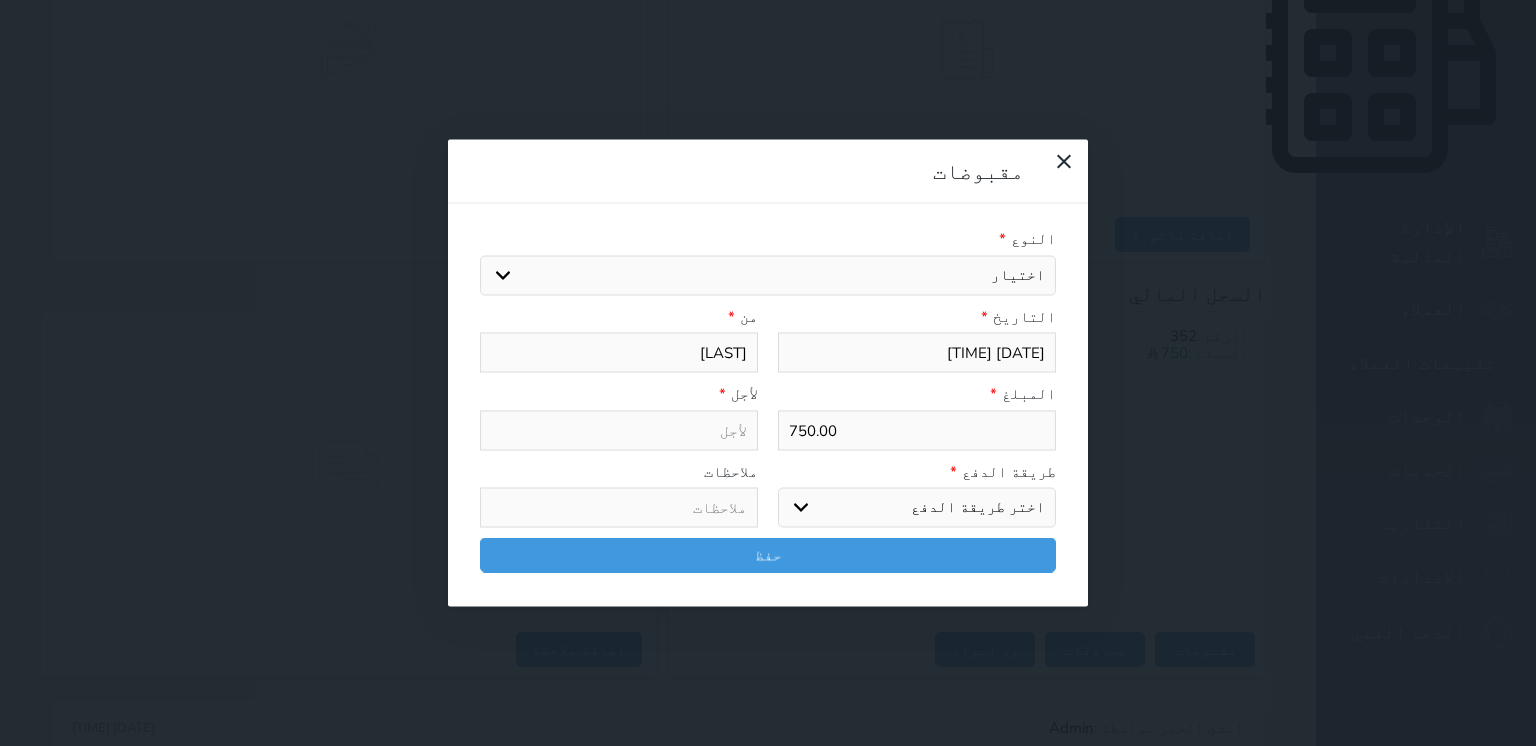 click on "اختيار   مقبوضات عامة قيمة إيجار فواتير تامين عربون لا ينطبق آخر مغسلة واي فاي - الإنترنت مواقف السيارات طعام الأغذية والمشروبات مشروبات المشروبات الباردة المشروبات الساخنة الإفطار غداء عشاء مخبز و كعك حمام سباحة الصالة الرياضية سبا و خدمات الجمال اختيار وإسقاط (خدمات النقل) ميني بار كابل - تلفزيون سرير إضافي تصفيف الشعر التسوق خدمات الجولات السياحية المنظمة خدمات الدليل السياحي" at bounding box center [768, 275] 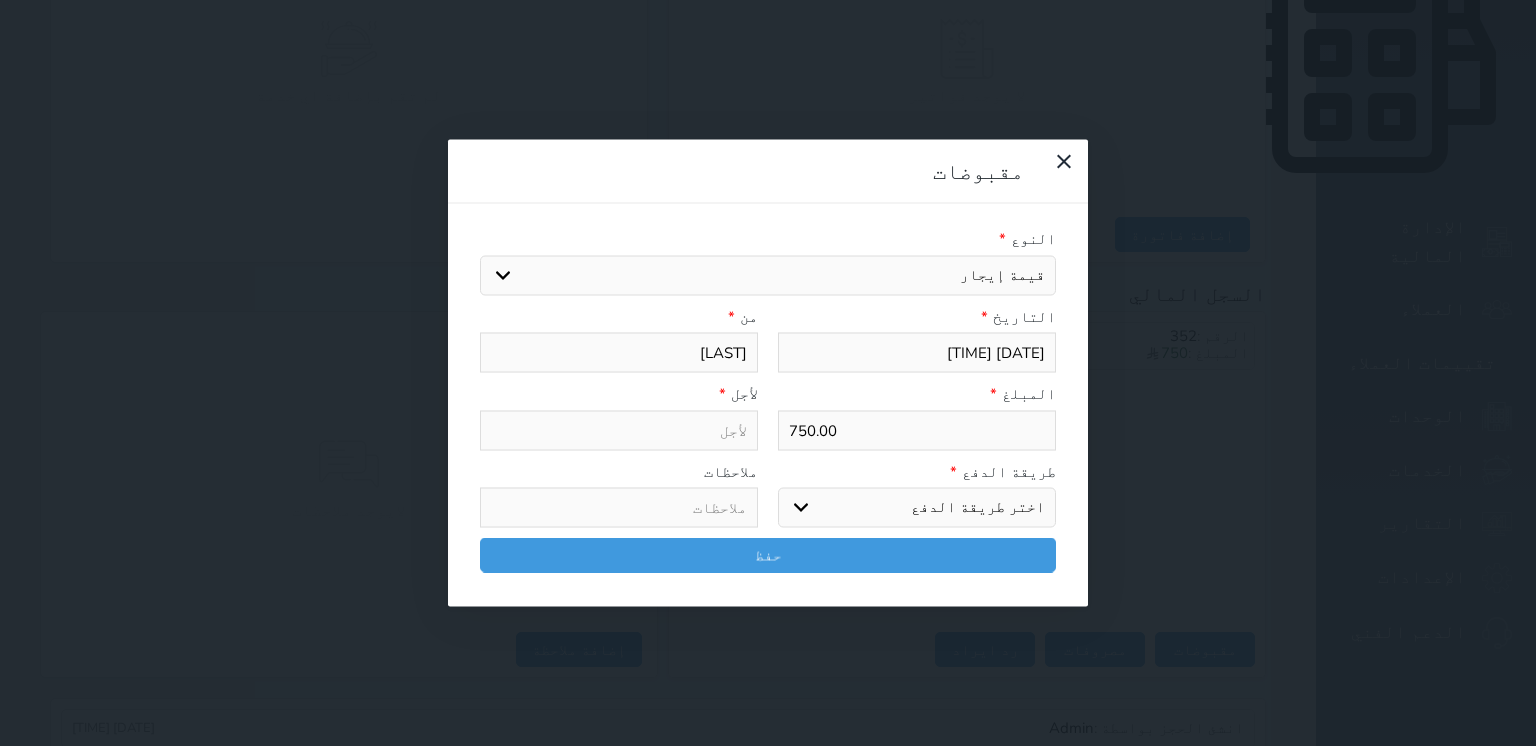 click on "اختيار   مقبوضات عامة قيمة إيجار فواتير تامين عربون لا ينطبق آخر مغسلة واي فاي - الإنترنت مواقف السيارات طعام الأغذية والمشروبات مشروبات المشروبات الباردة المشروبات الساخنة الإفطار غداء عشاء مخبز و كعك حمام سباحة الصالة الرياضية سبا و خدمات الجمال اختيار وإسقاط (خدمات النقل) ميني بار كابل - تلفزيون سرير إضافي تصفيف الشعر التسوق خدمات الجولات السياحية المنظمة خدمات الدليل السياحي" at bounding box center [768, 275] 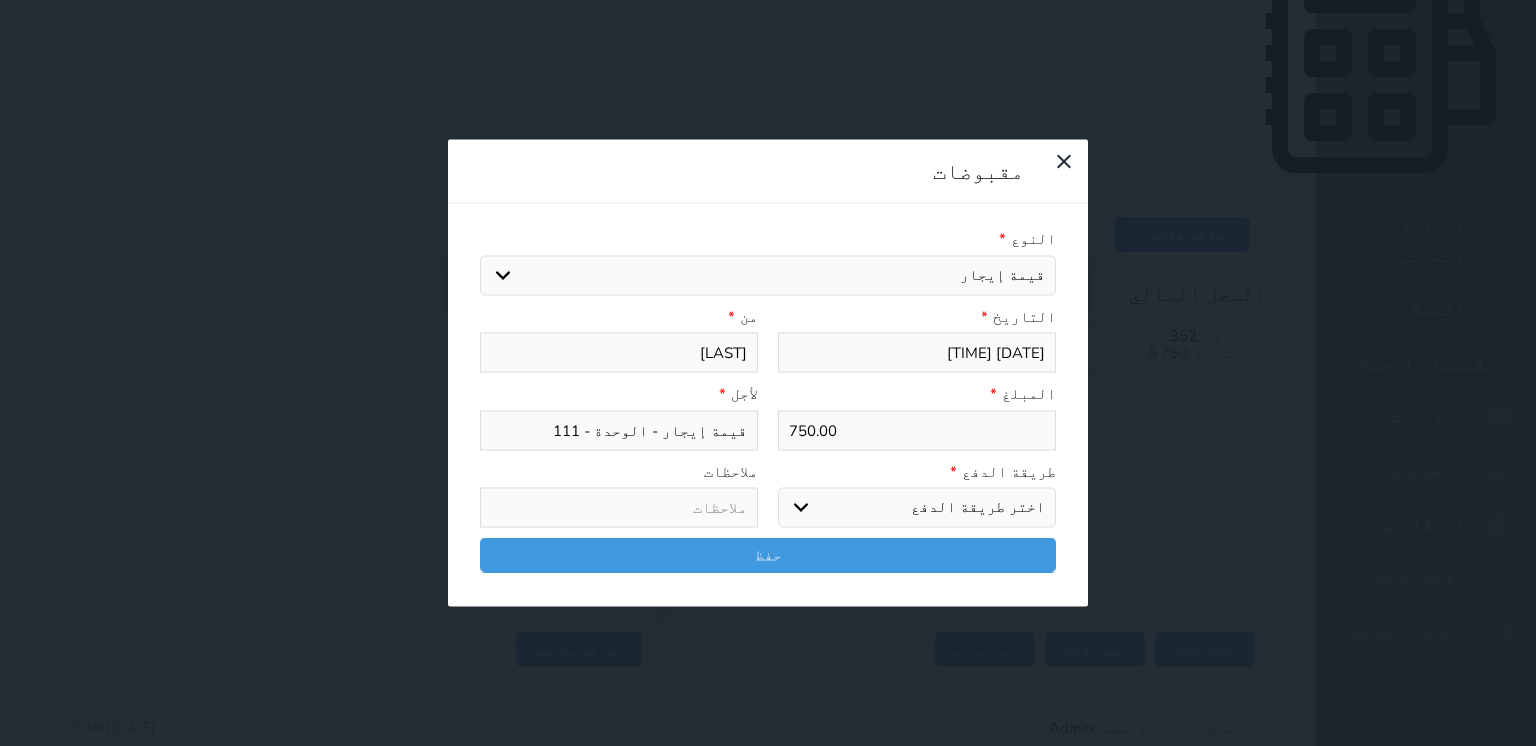 click on "اختر طريقة الدفع   دفع نقدى   تحويل بنكى   مدى   بطاقة ائتمان   آجل" at bounding box center (917, 508) 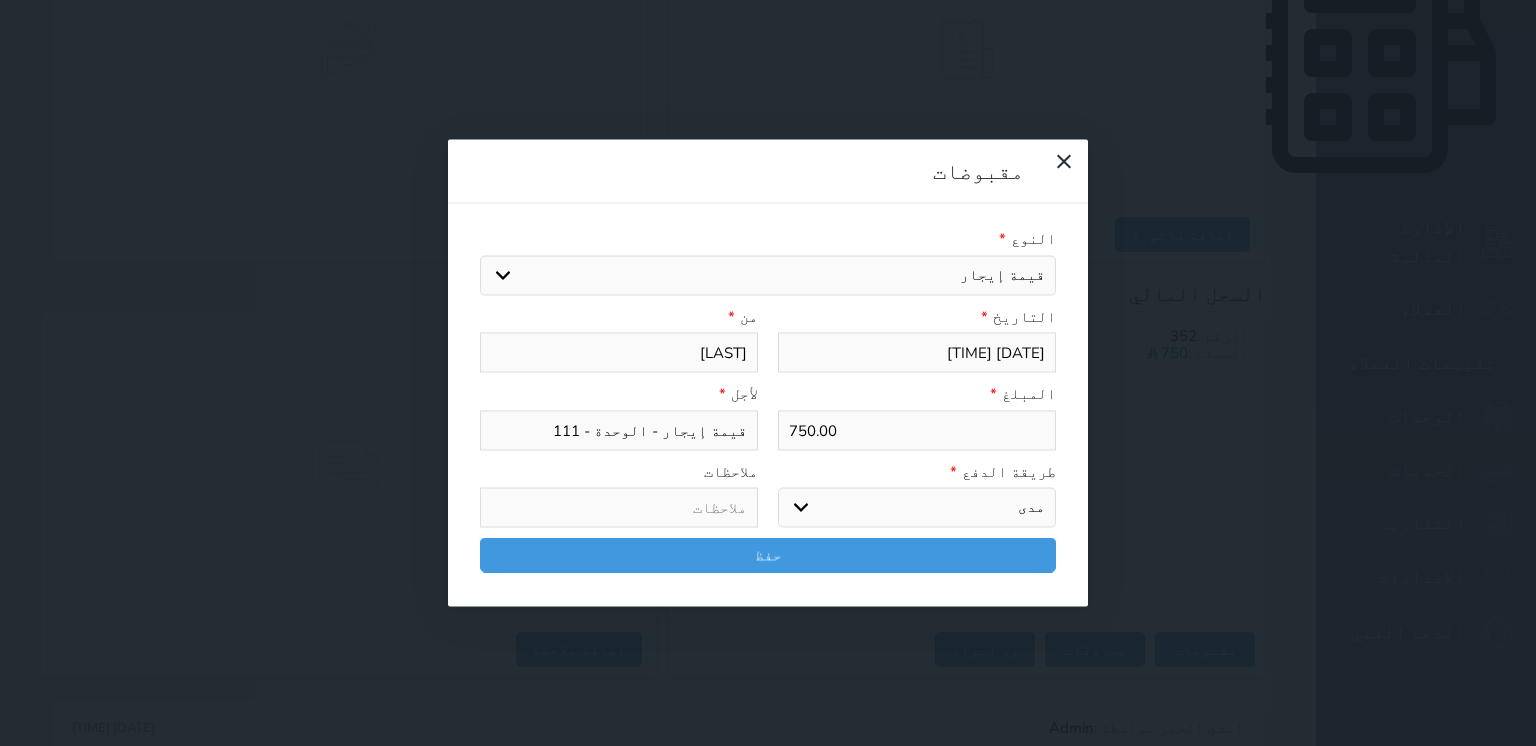 click on "اختر طريقة الدفع   دفع نقدى   تحويل بنكى   مدى   بطاقة ائتمان   آجل" at bounding box center (917, 508) 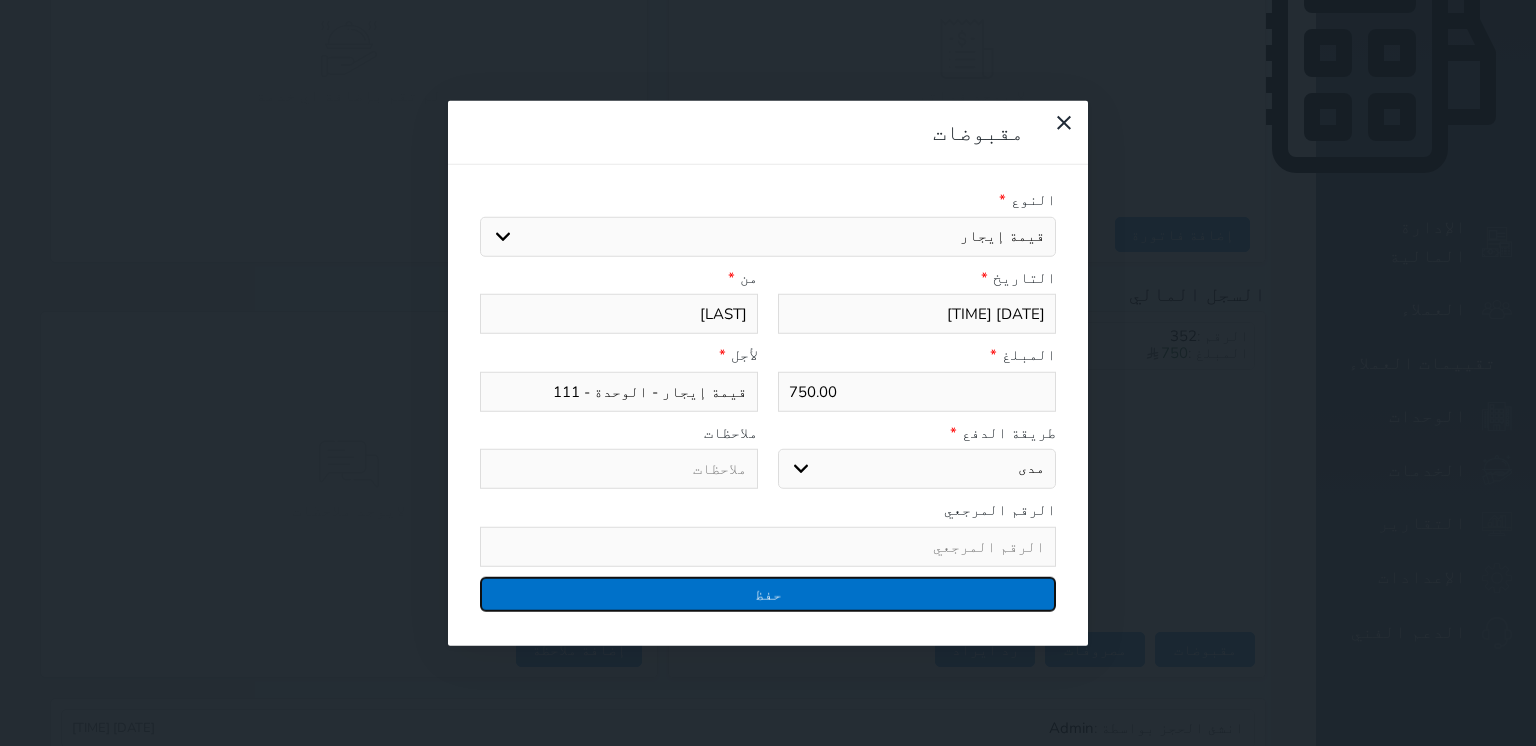 click on "حفظ" at bounding box center (768, 593) 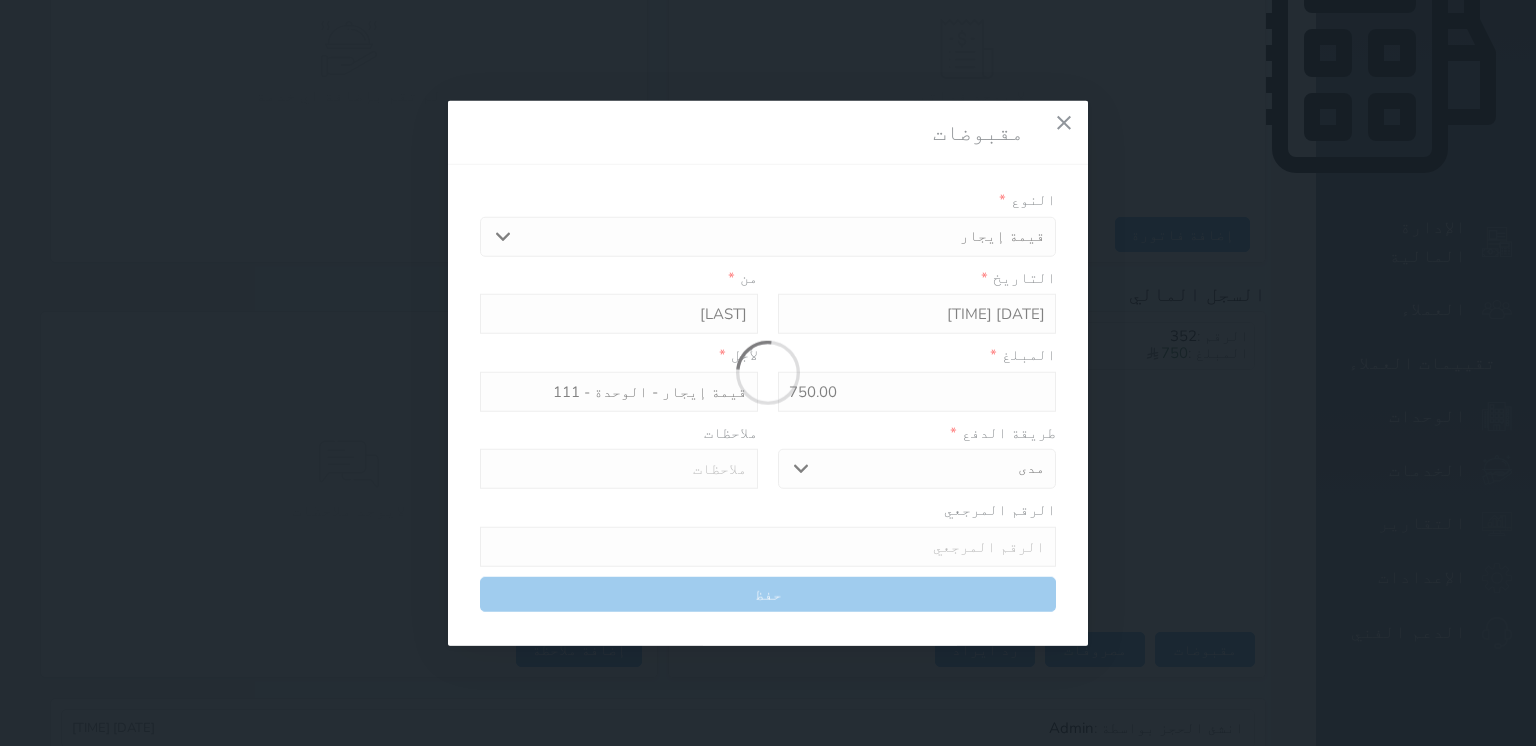 select 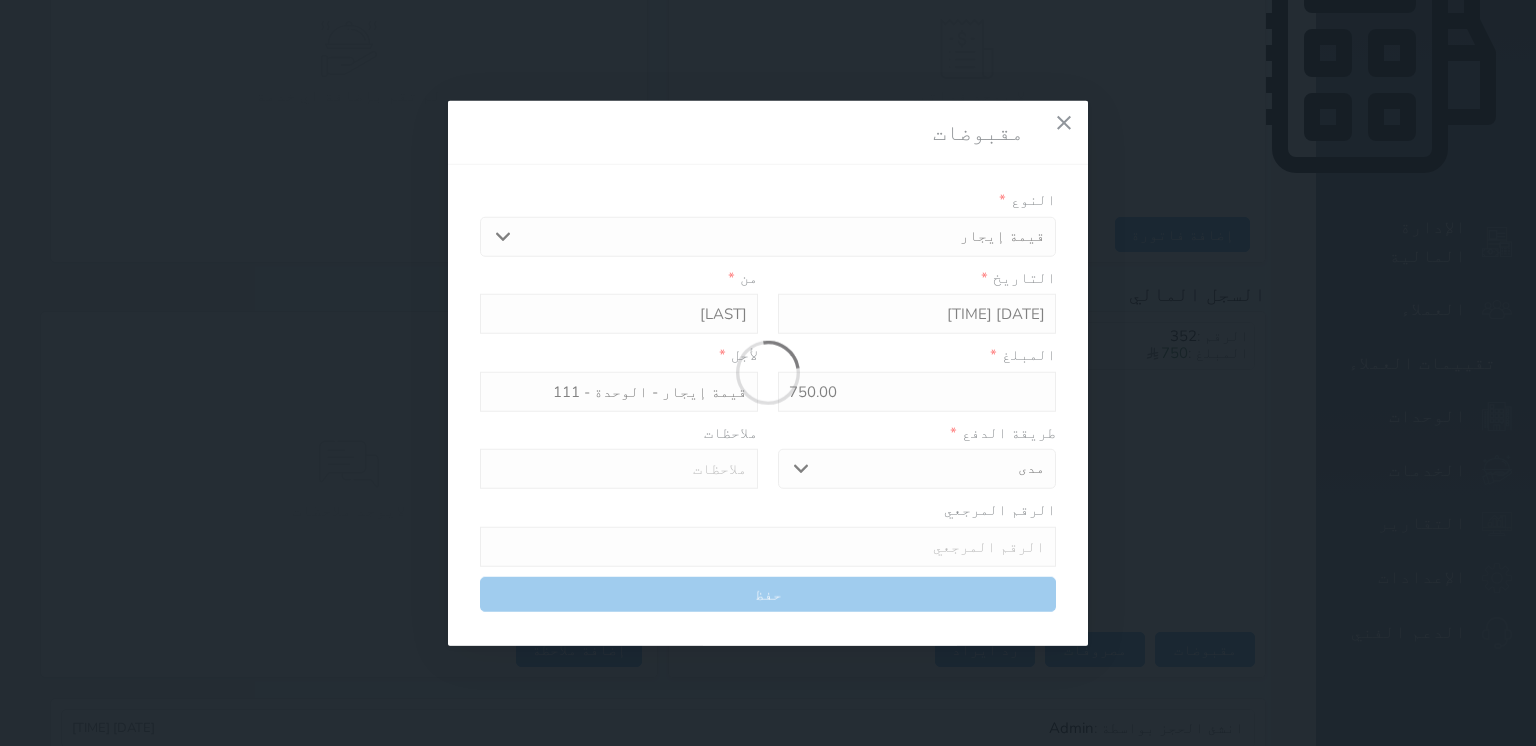 type 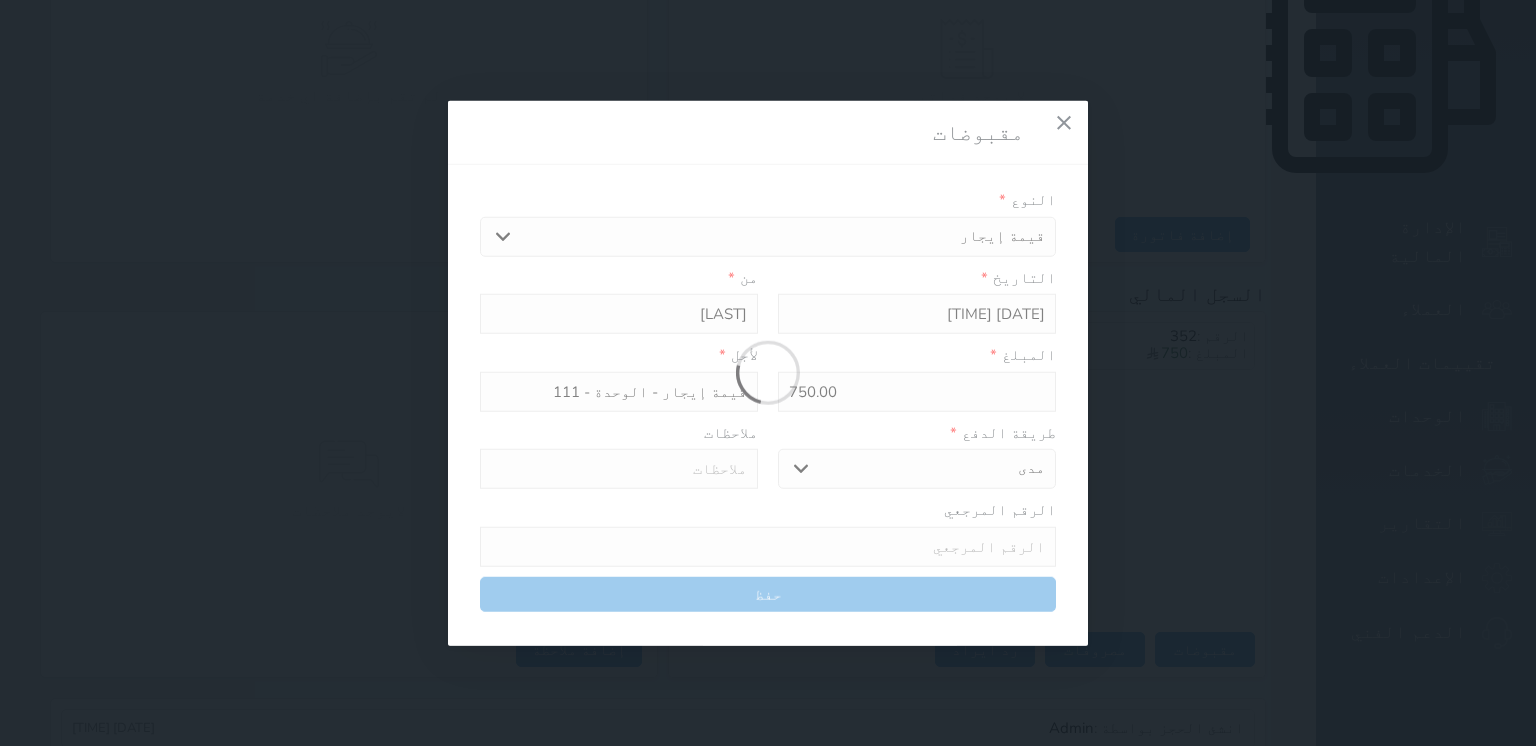 type on "0" 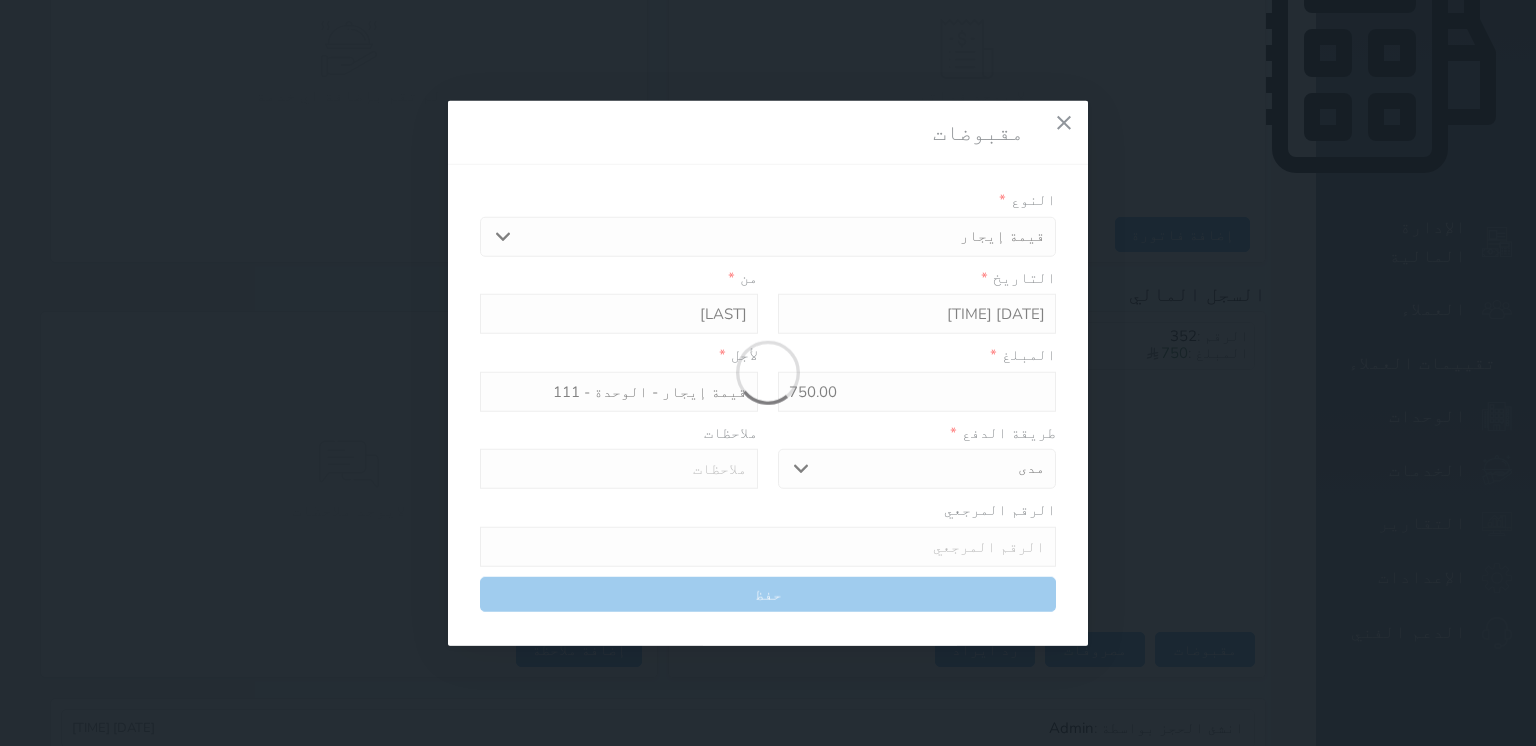 select 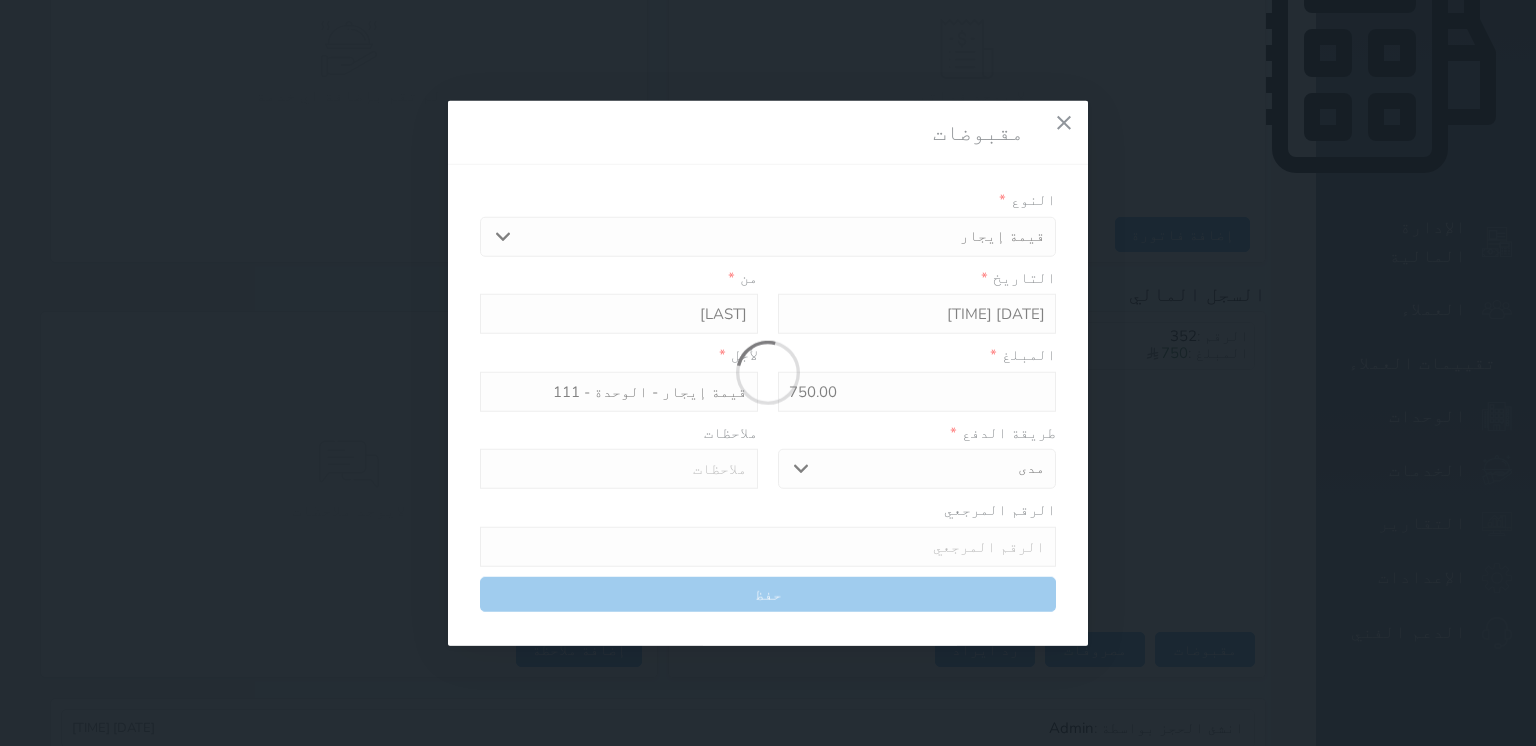 type on "0" 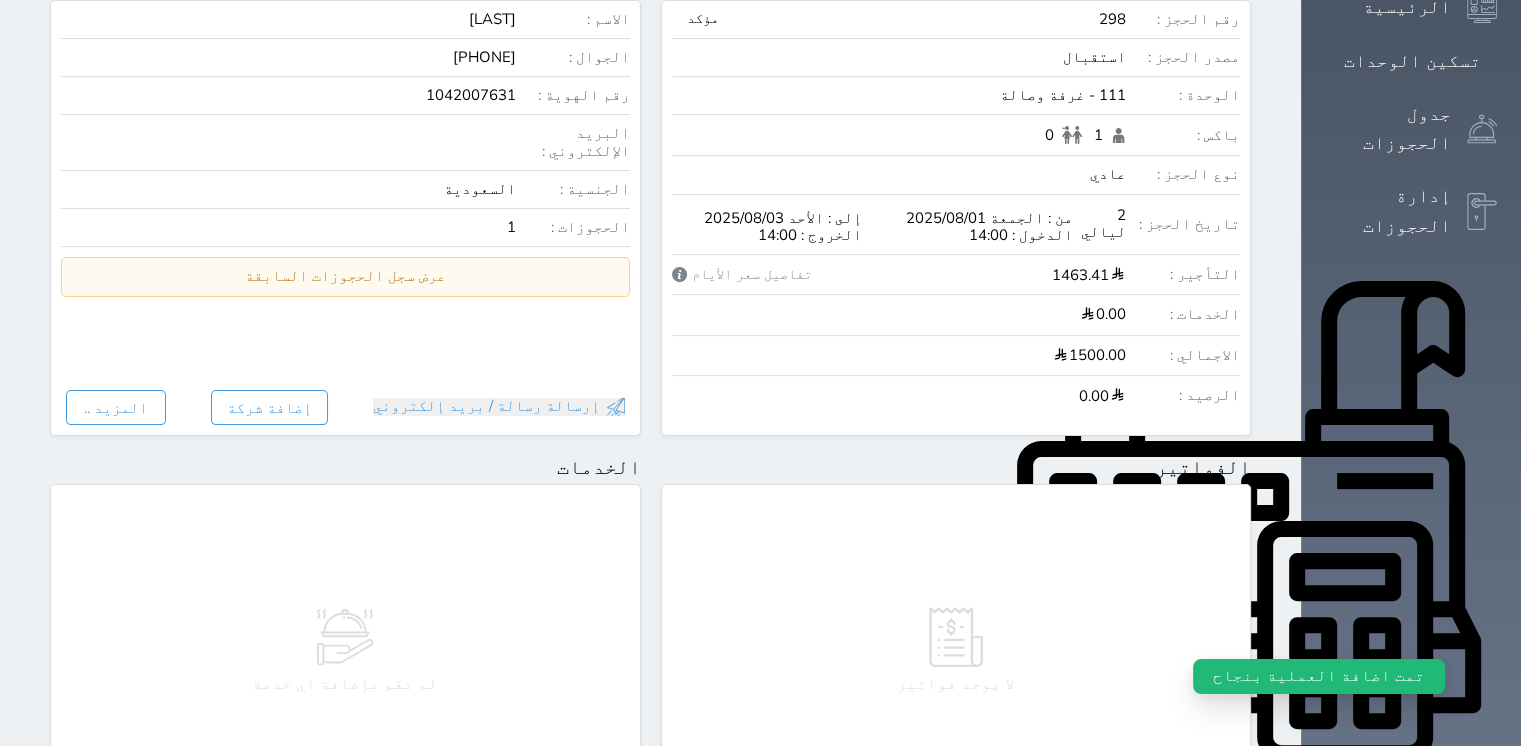 scroll, scrollTop: 176, scrollLeft: 0, axis: vertical 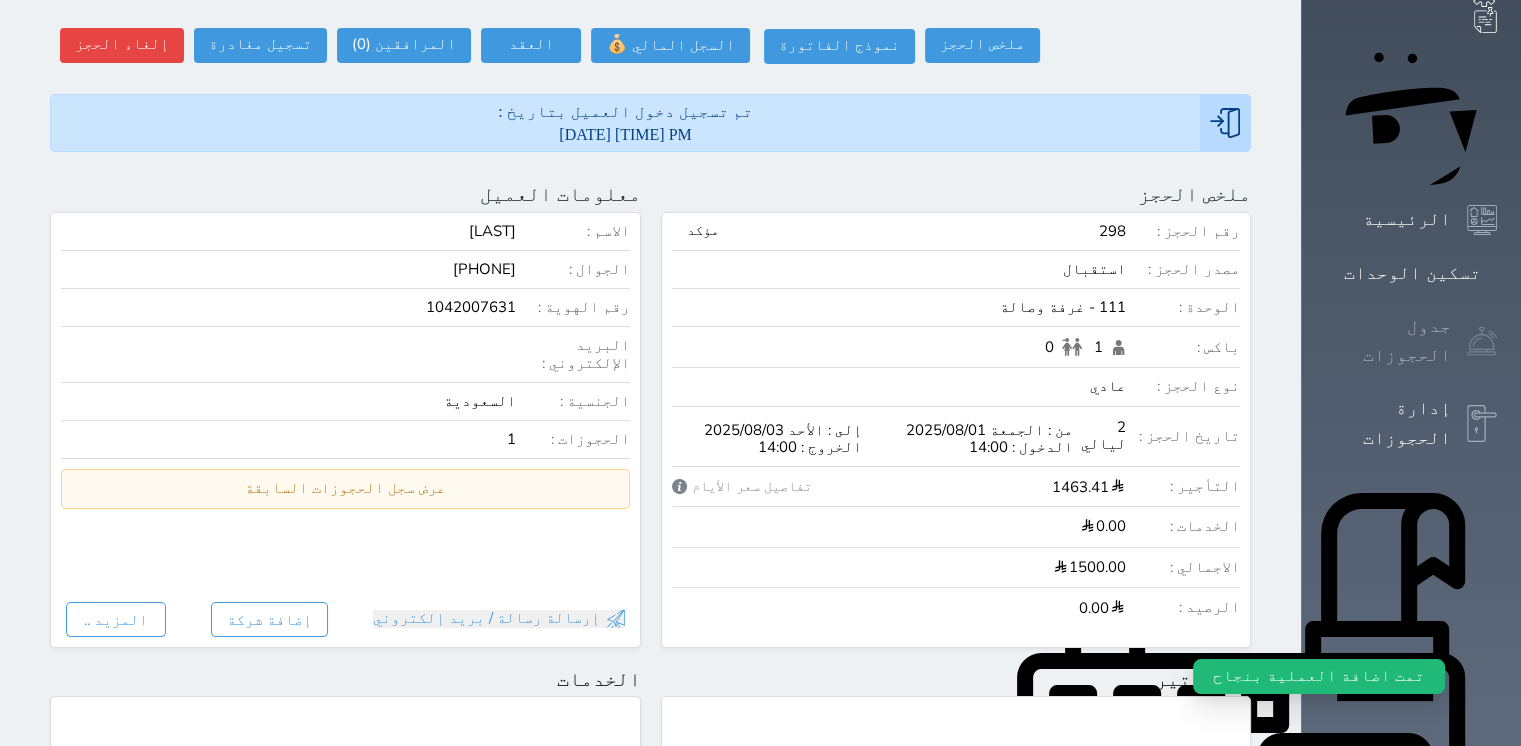 click on "جدول الحجوزات" at bounding box center (1388, 341) 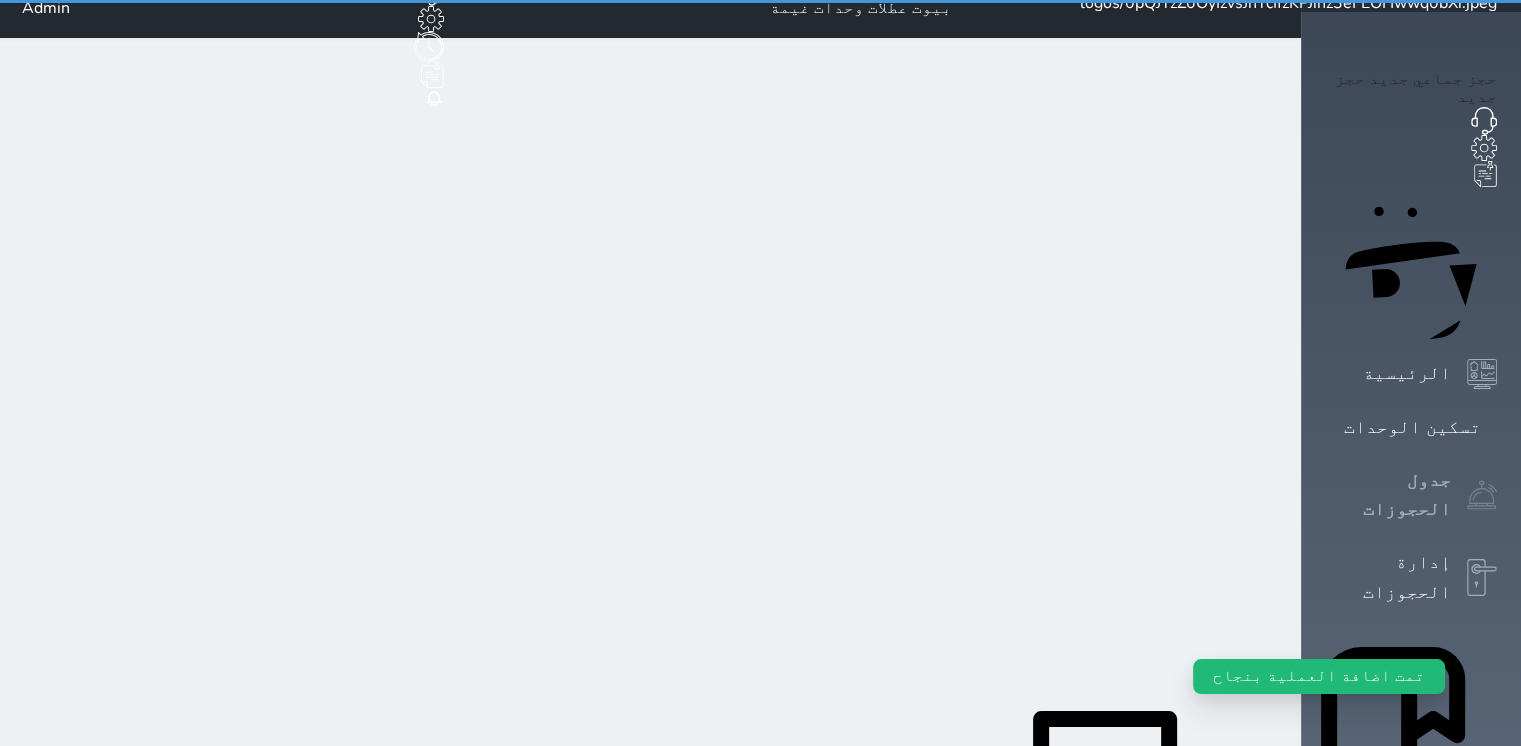 scroll, scrollTop: 0, scrollLeft: 0, axis: both 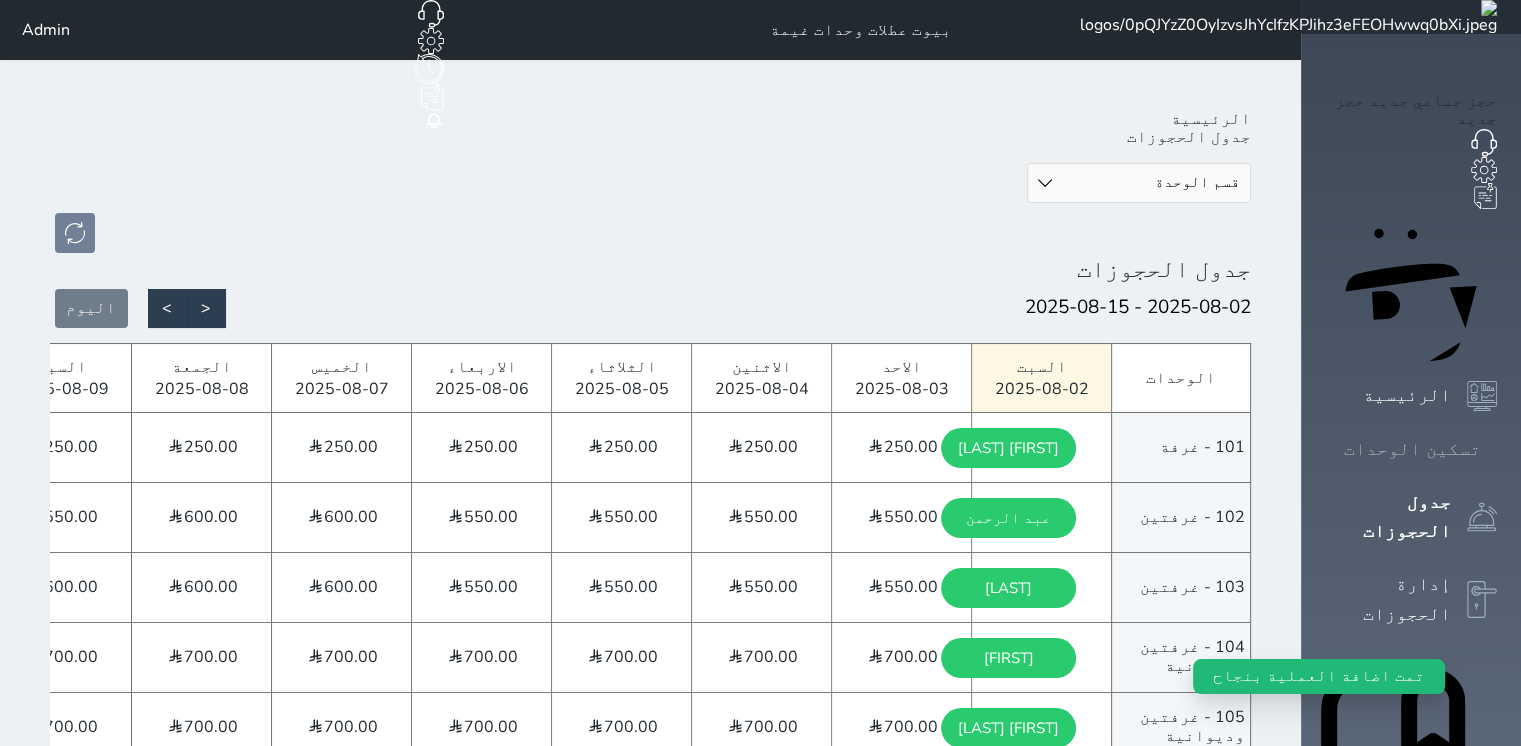 click on "تسكين الوحدات" at bounding box center (1412, 449) 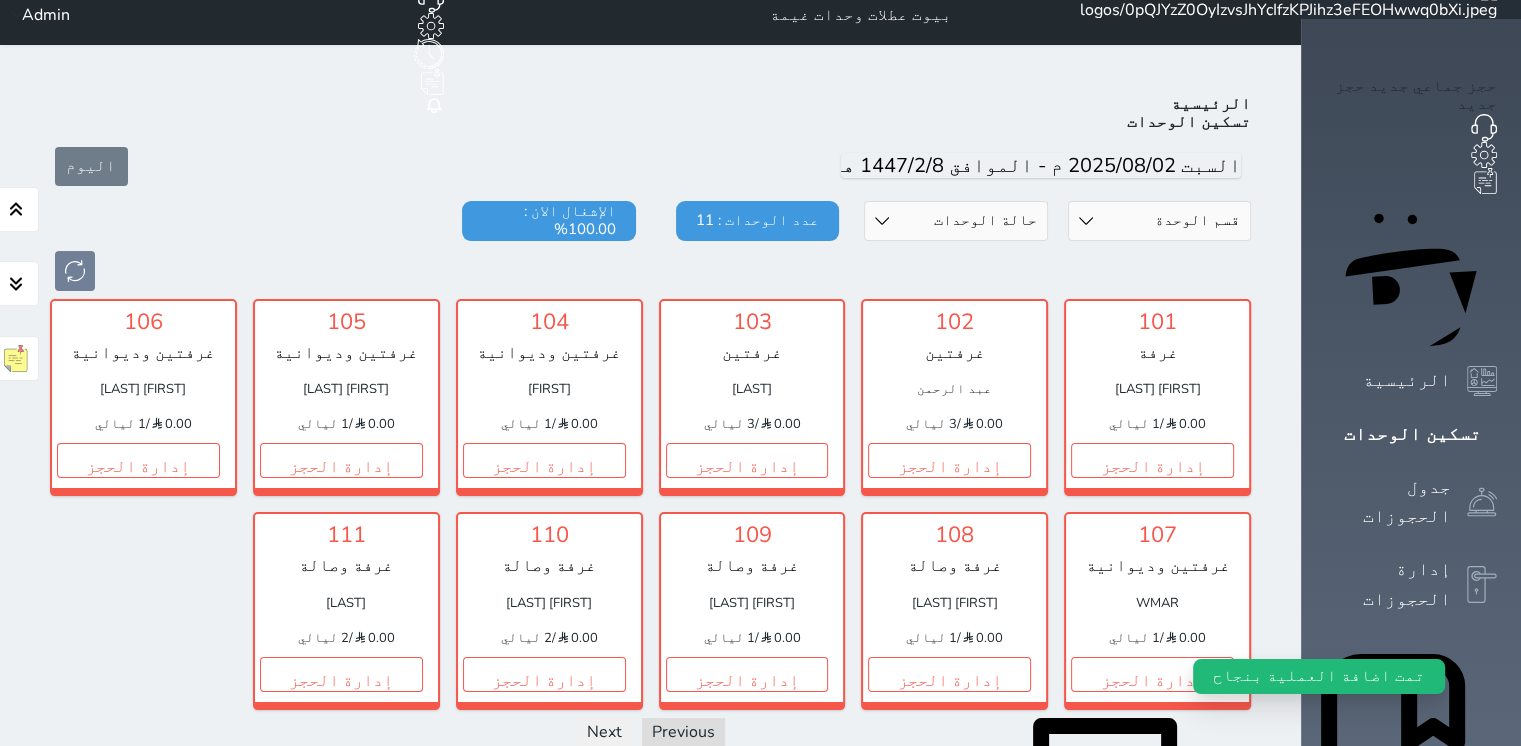 scroll, scrollTop: 78, scrollLeft: 0, axis: vertical 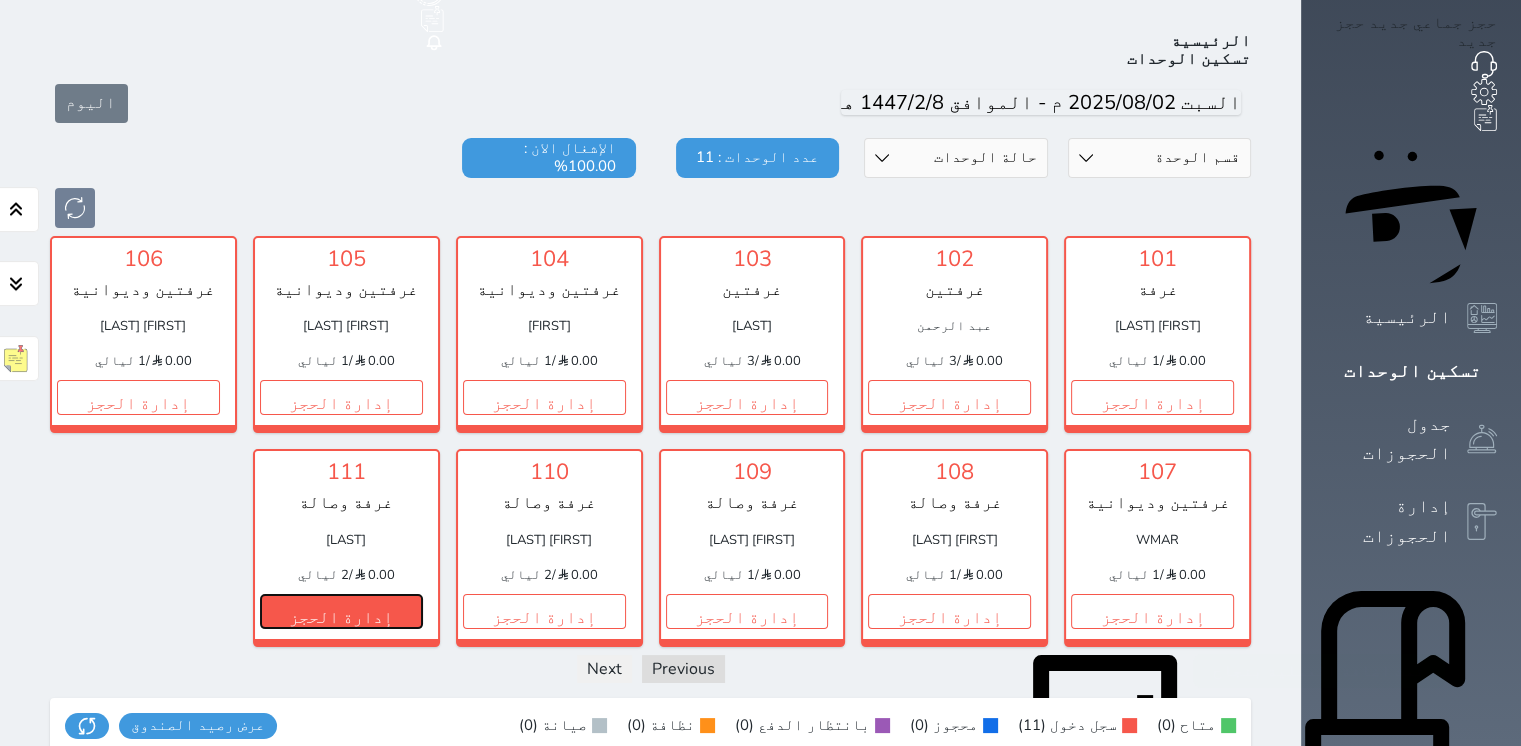 click on "إدارة الحجز" at bounding box center [341, 611] 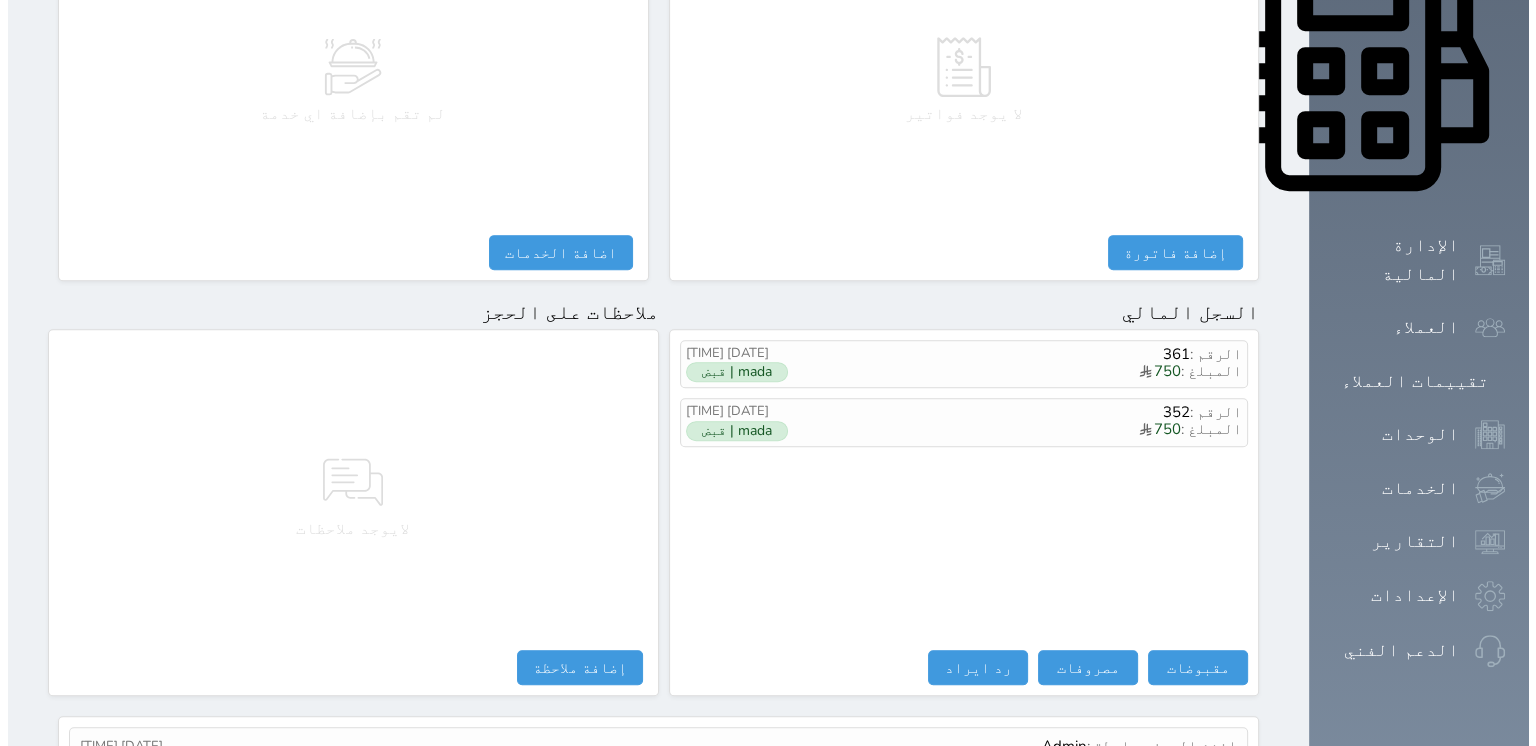 scroll, scrollTop: 976, scrollLeft: 0, axis: vertical 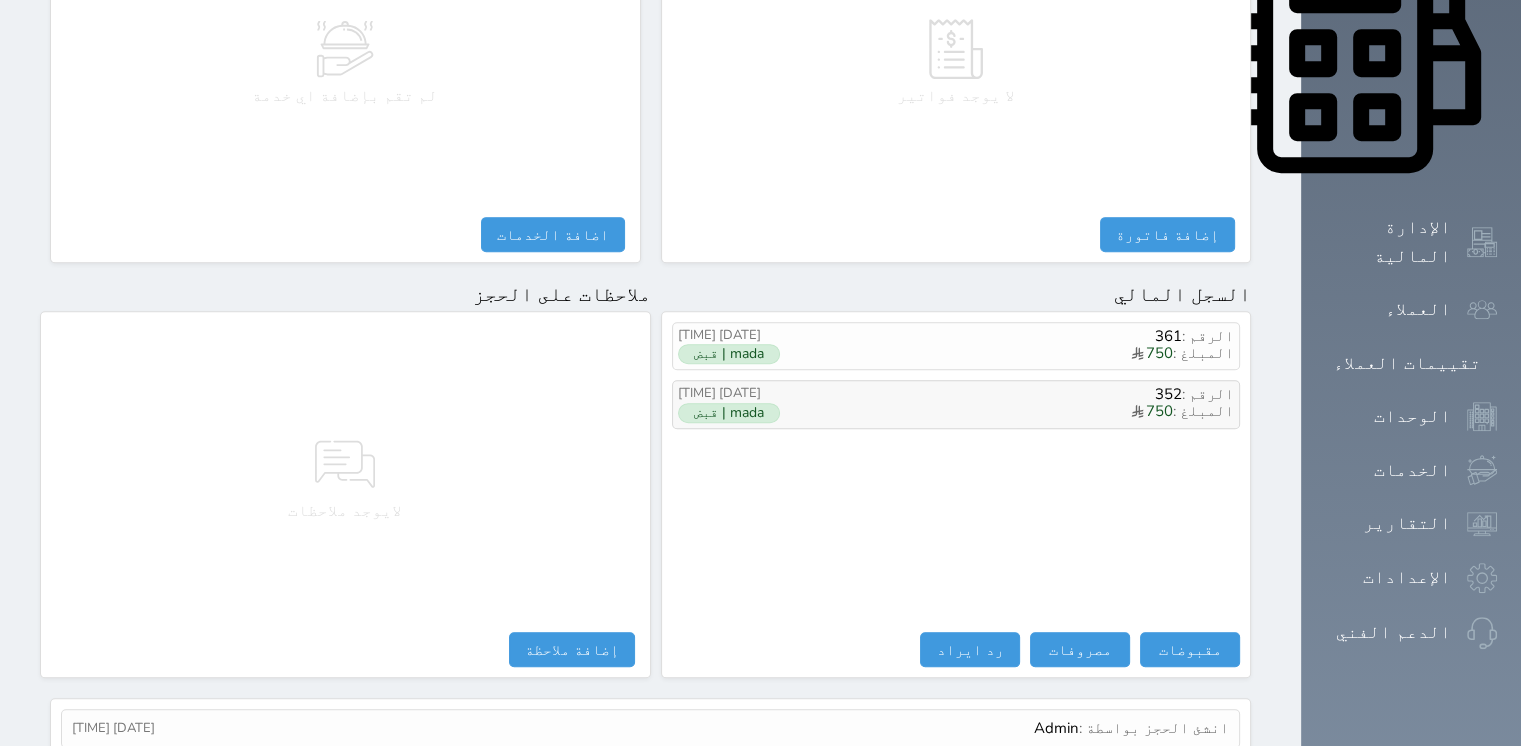 click on "الرقم :  352" at bounding box center (1039, 394) 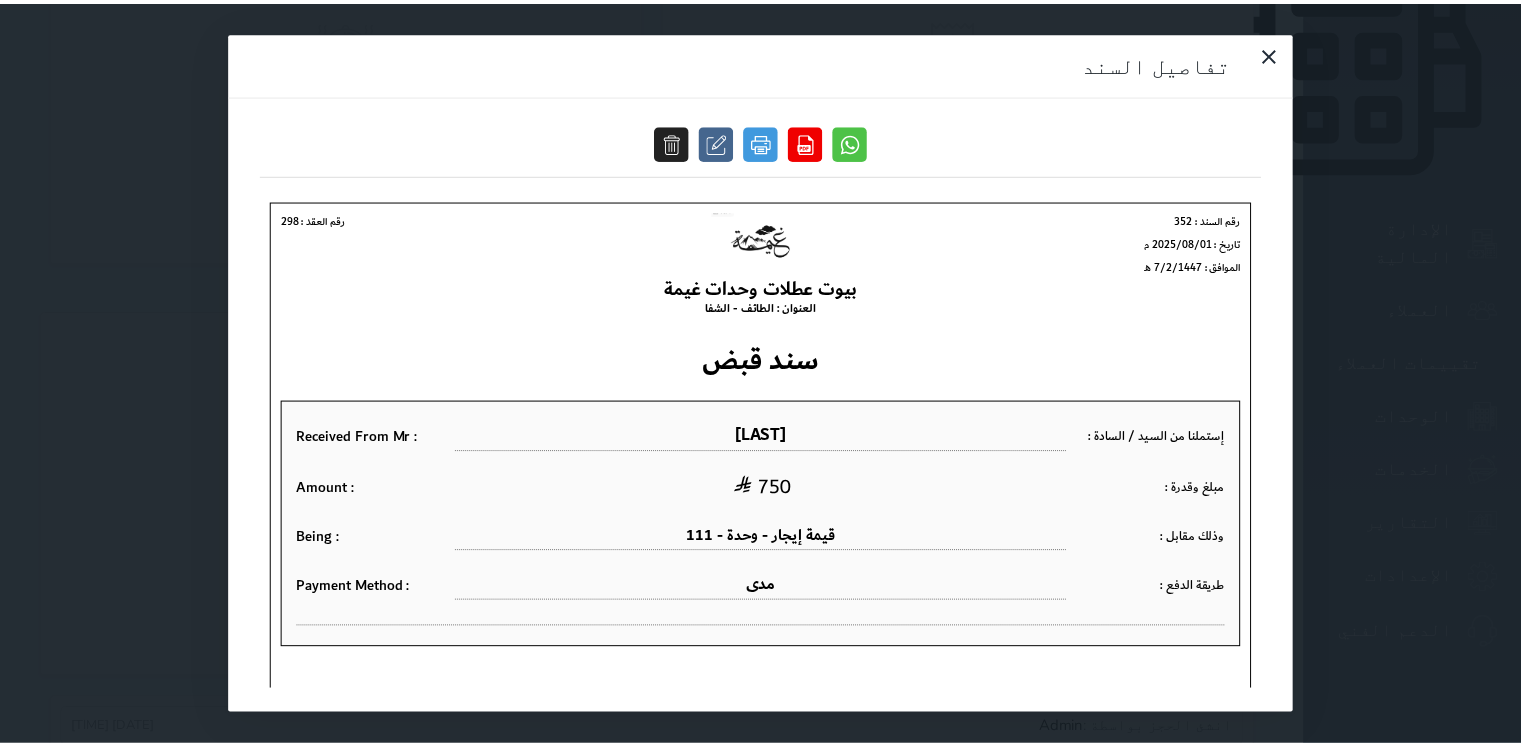 scroll, scrollTop: 0, scrollLeft: 0, axis: both 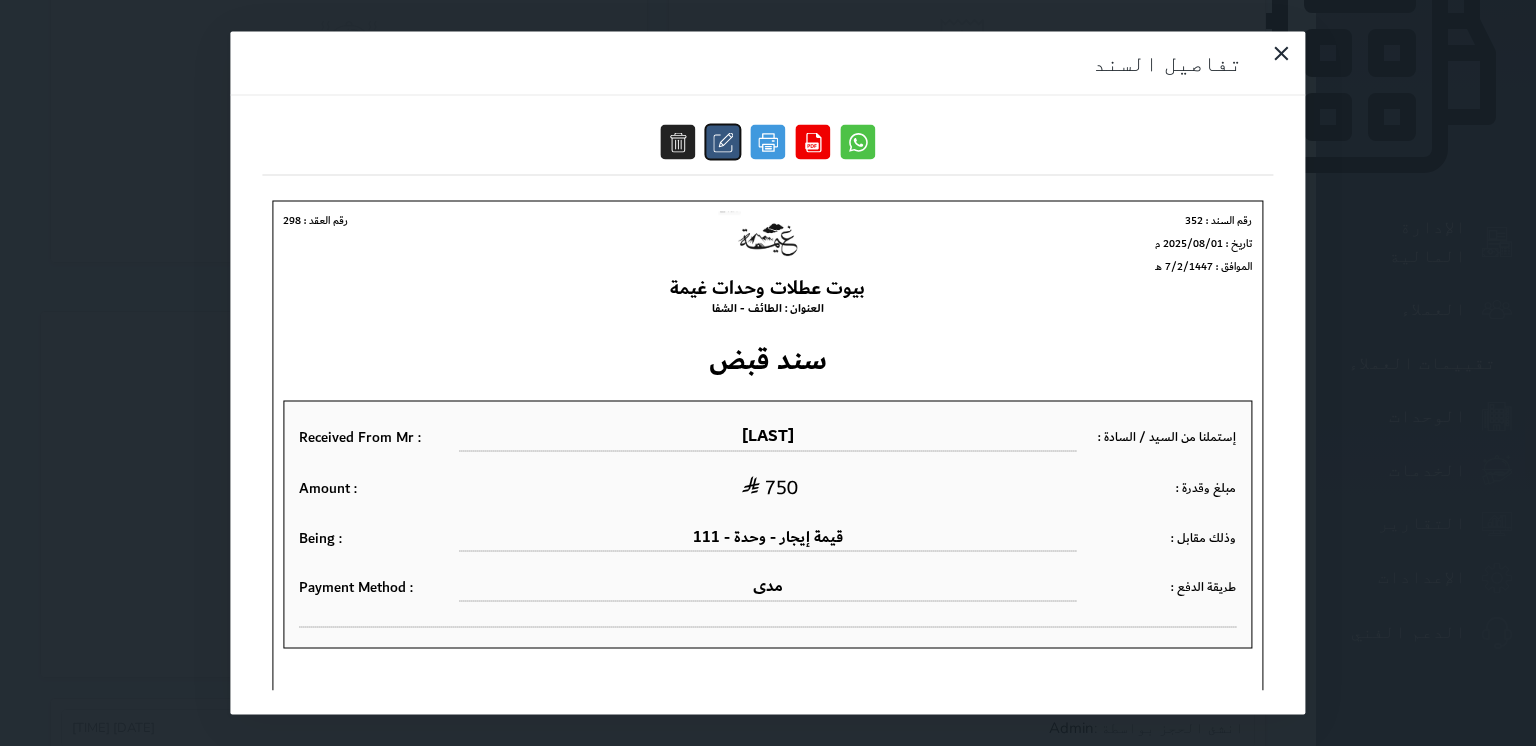 click at bounding box center (723, 142) 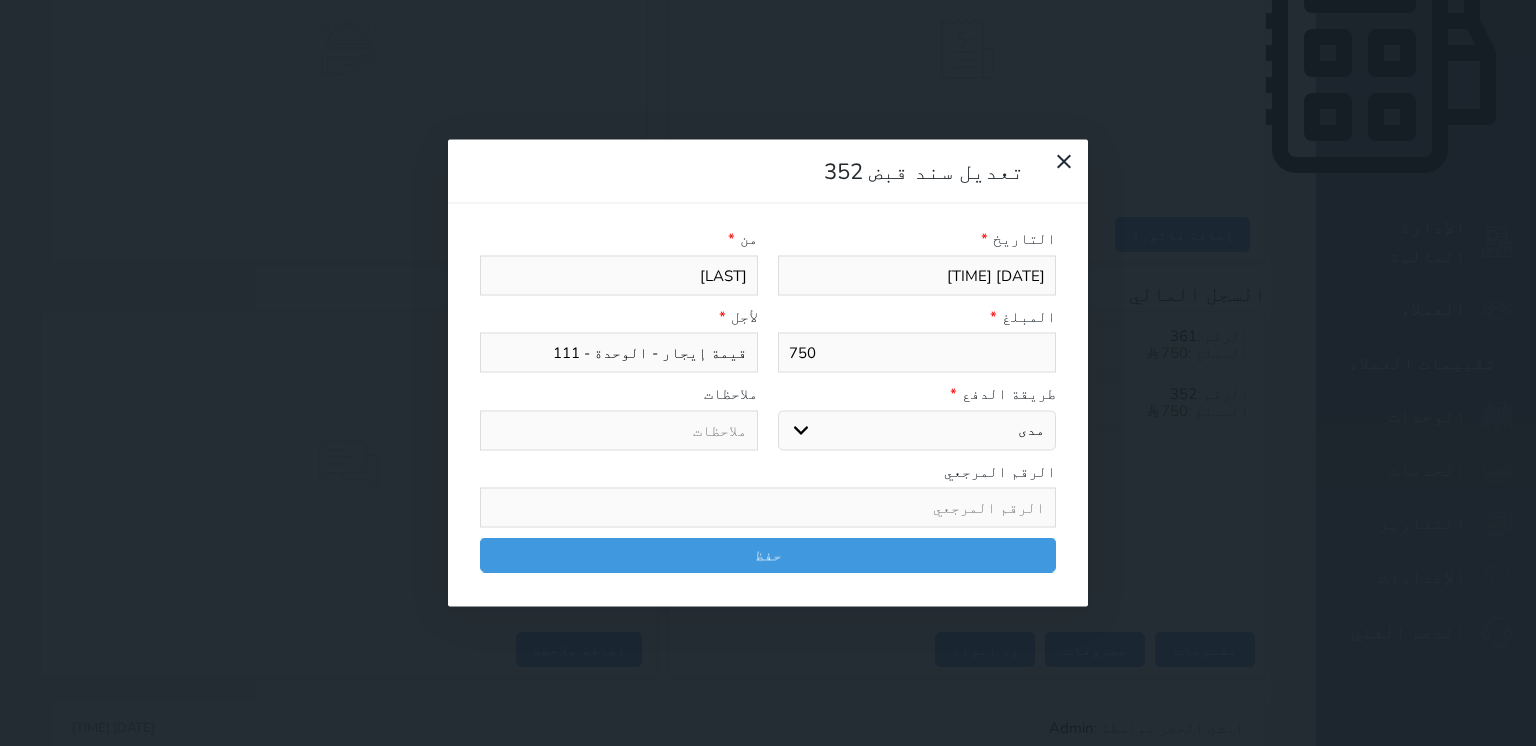 select on "154198" 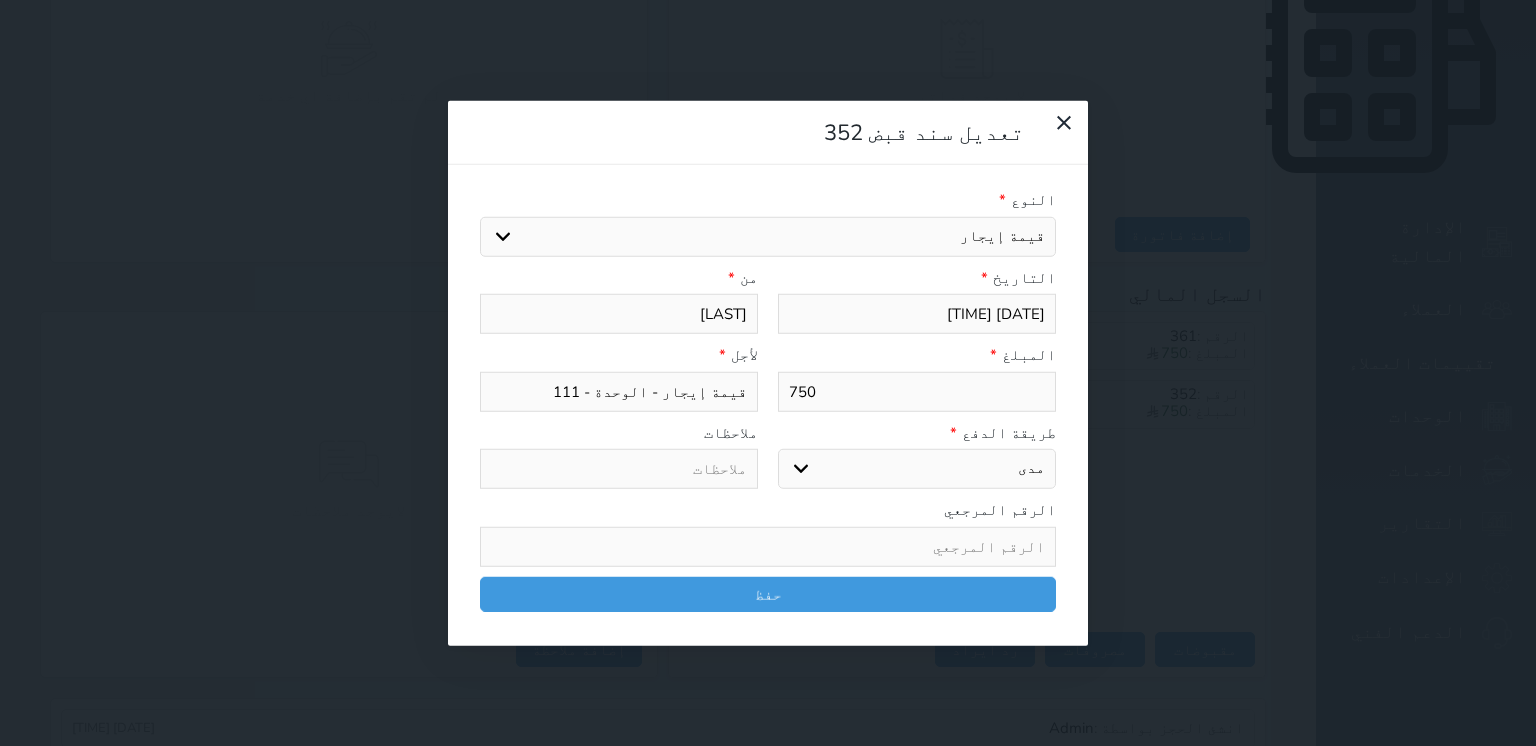 click on "اختر طريقة الدفع   دفع نقدى   تحويل بنكى   مدى   بطاقة ائتمان   آجل   رد ايراد" at bounding box center [917, 469] 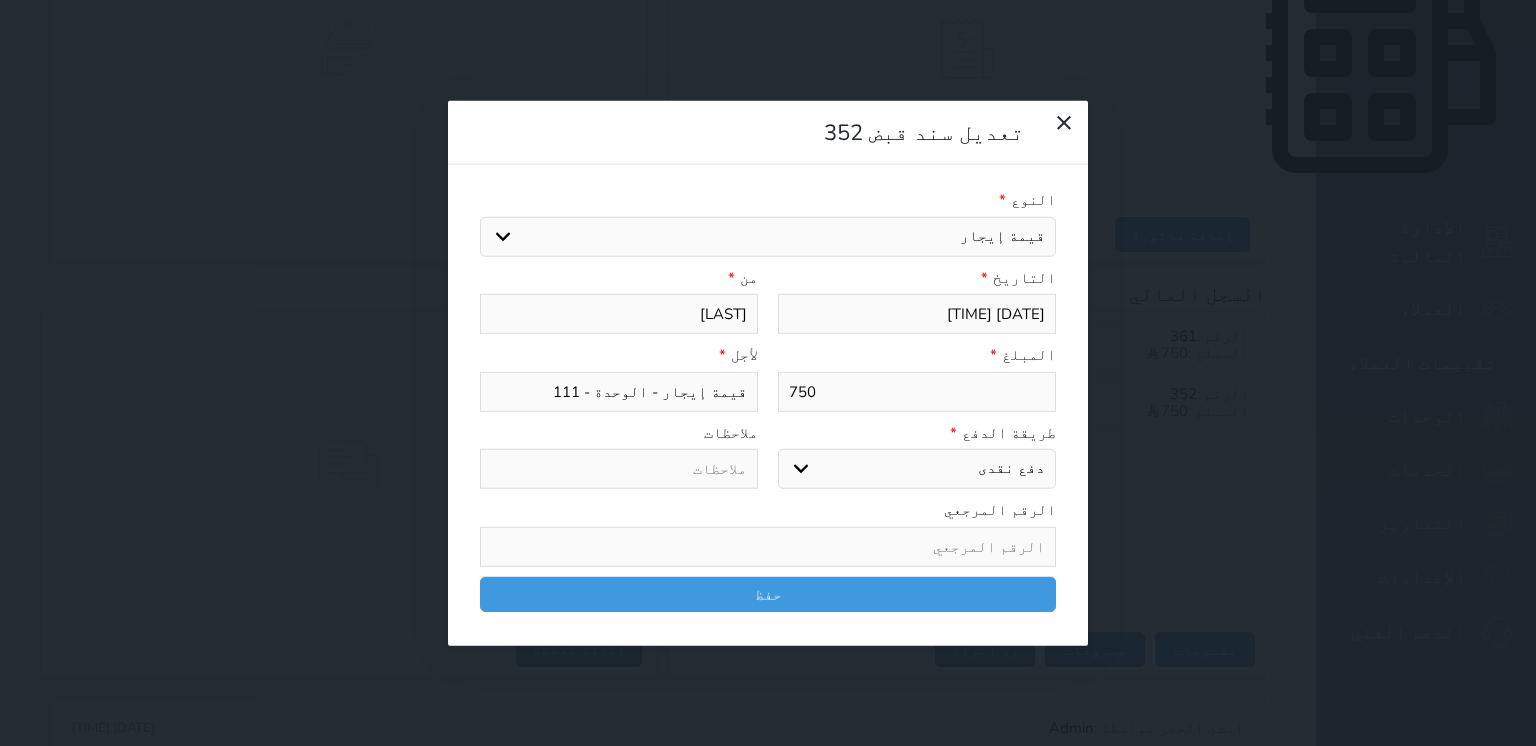 click on "اختر طريقة الدفع   دفع نقدى   تحويل بنكى   مدى   بطاقة ائتمان   آجل   رد ايراد" at bounding box center [917, 469] 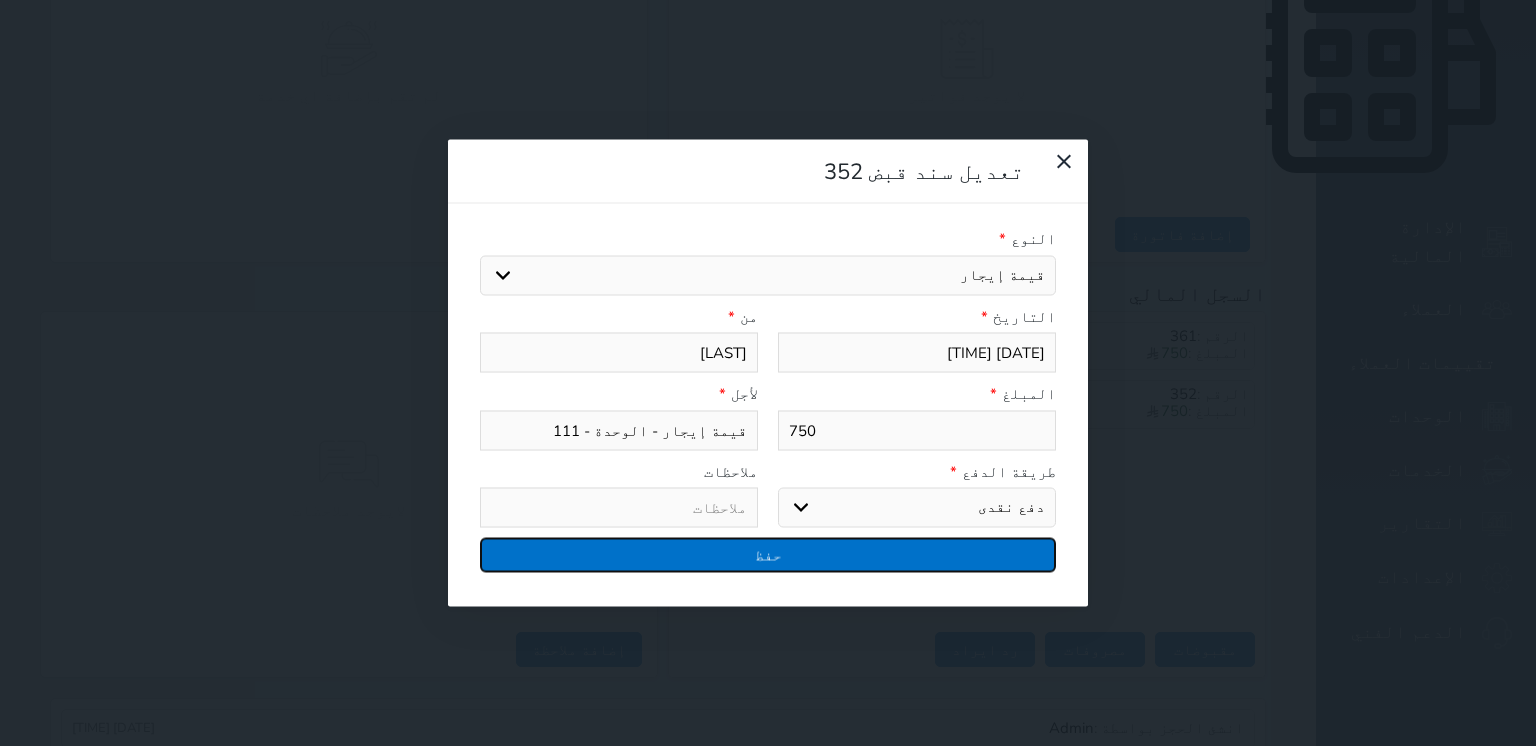 click on "حفظ" at bounding box center (768, 555) 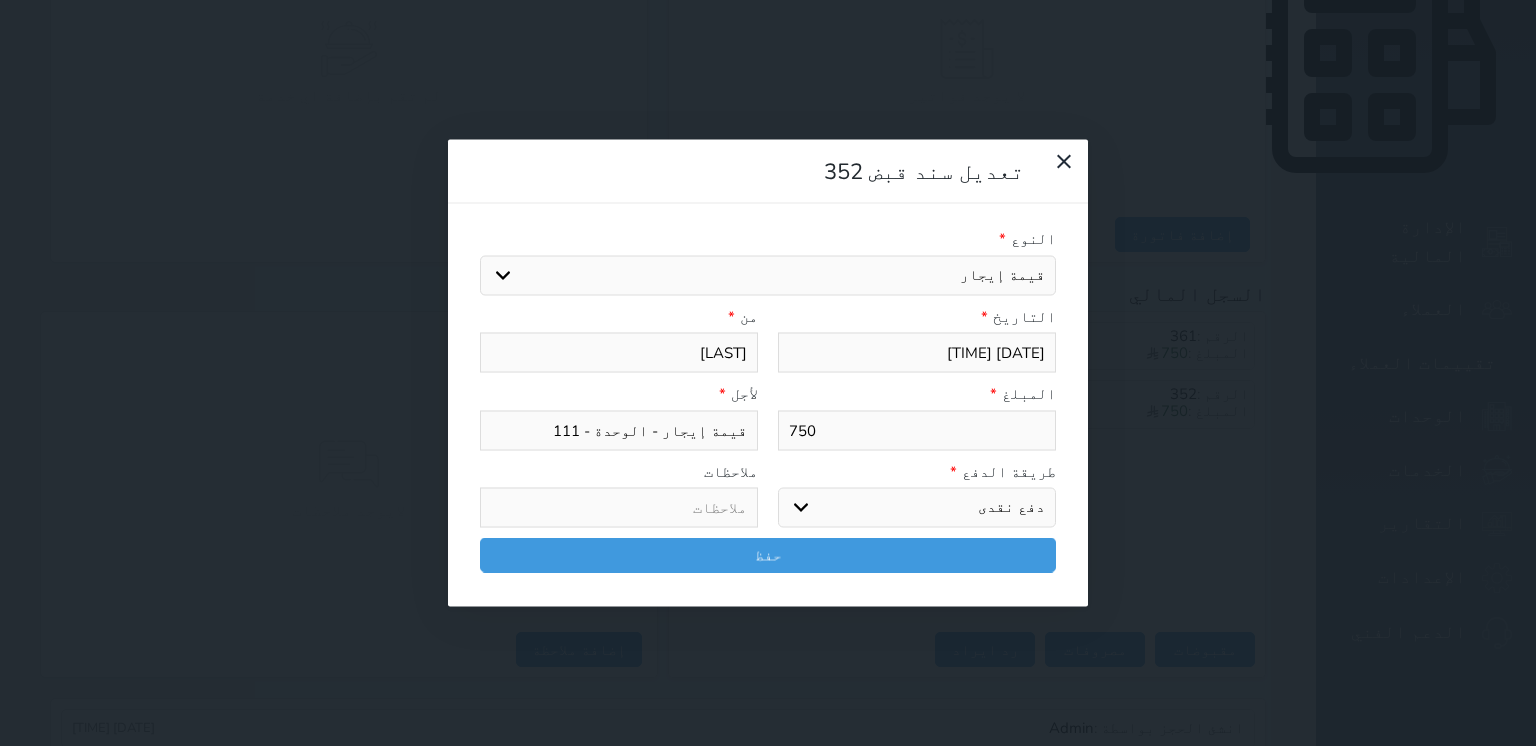 select on "mada" 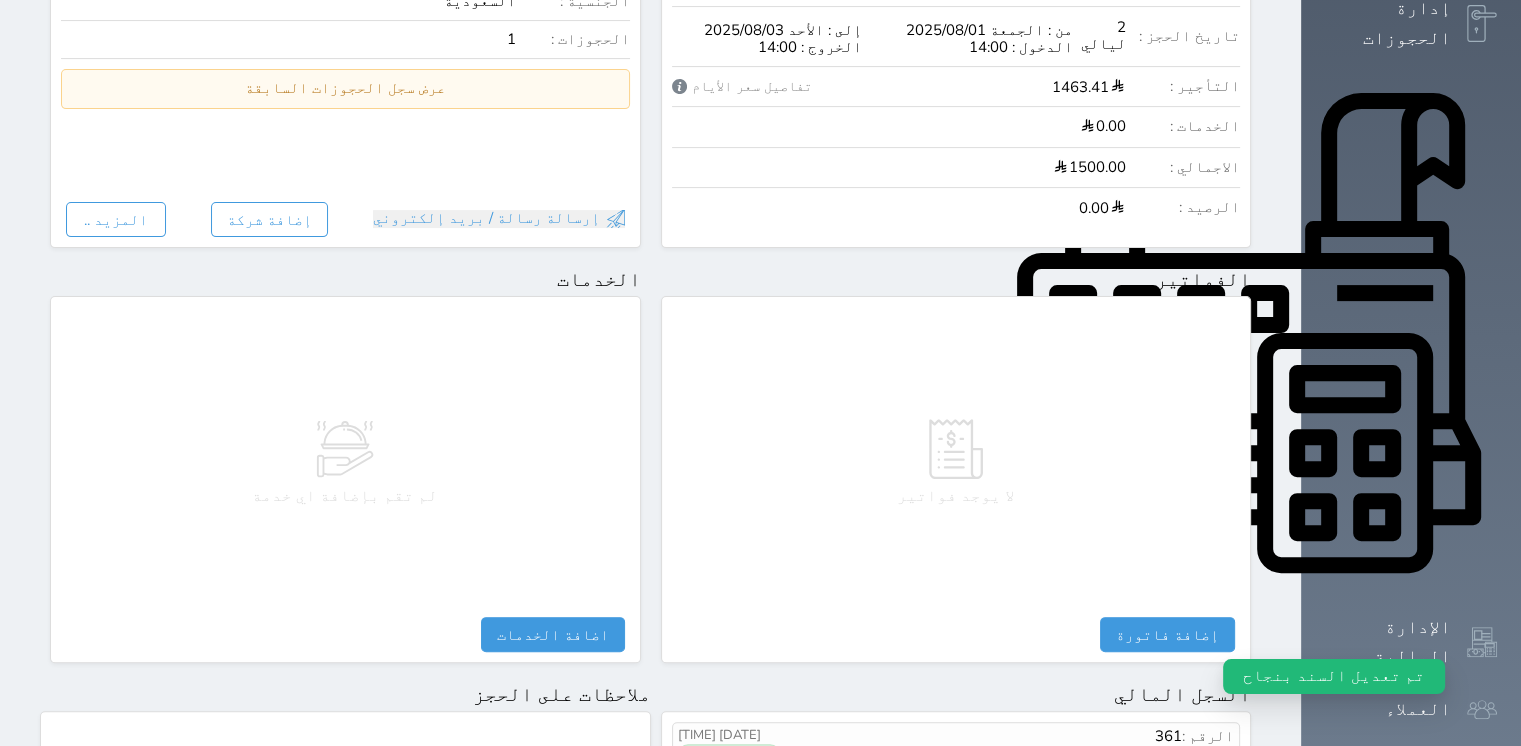 scroll, scrollTop: 0, scrollLeft: 0, axis: both 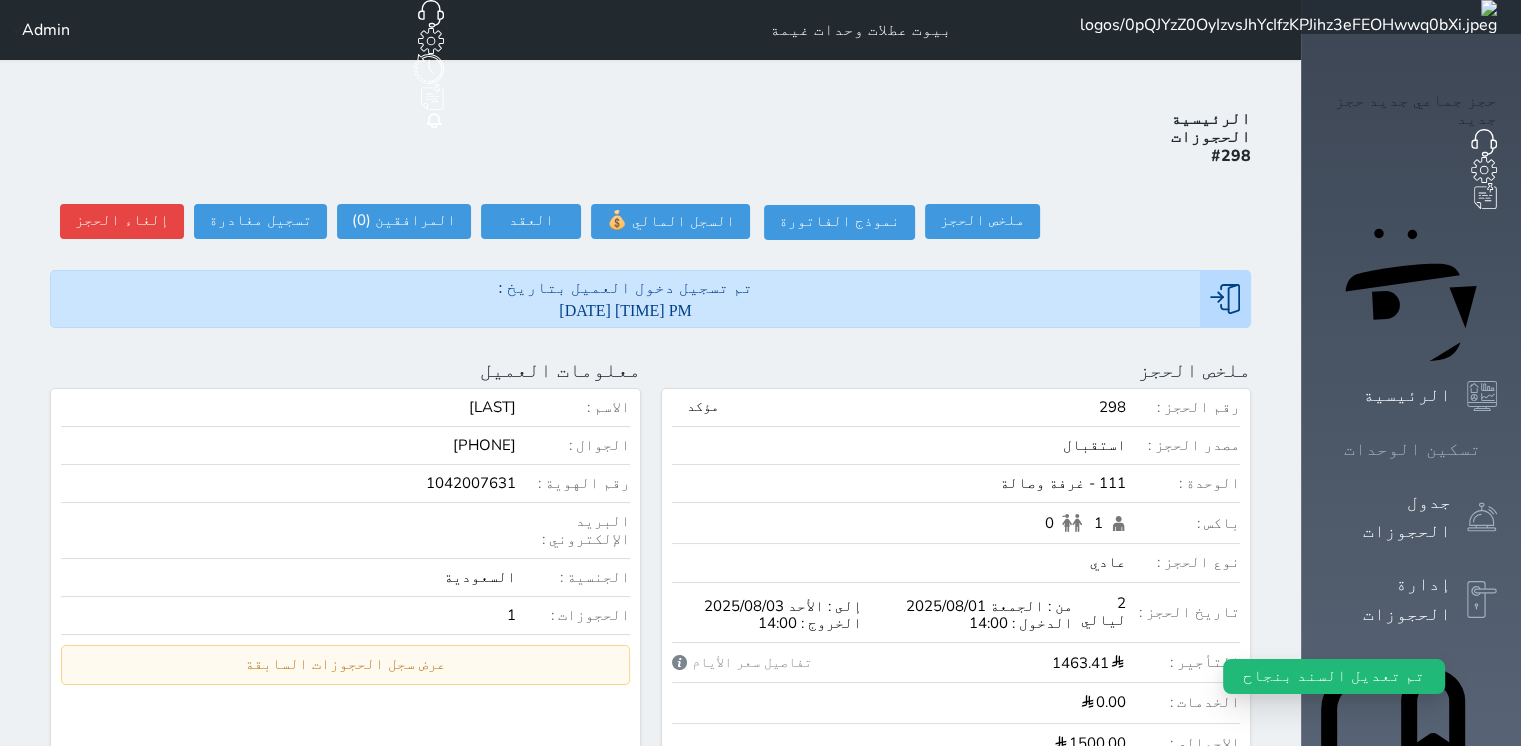 click at bounding box center [1497, 449] 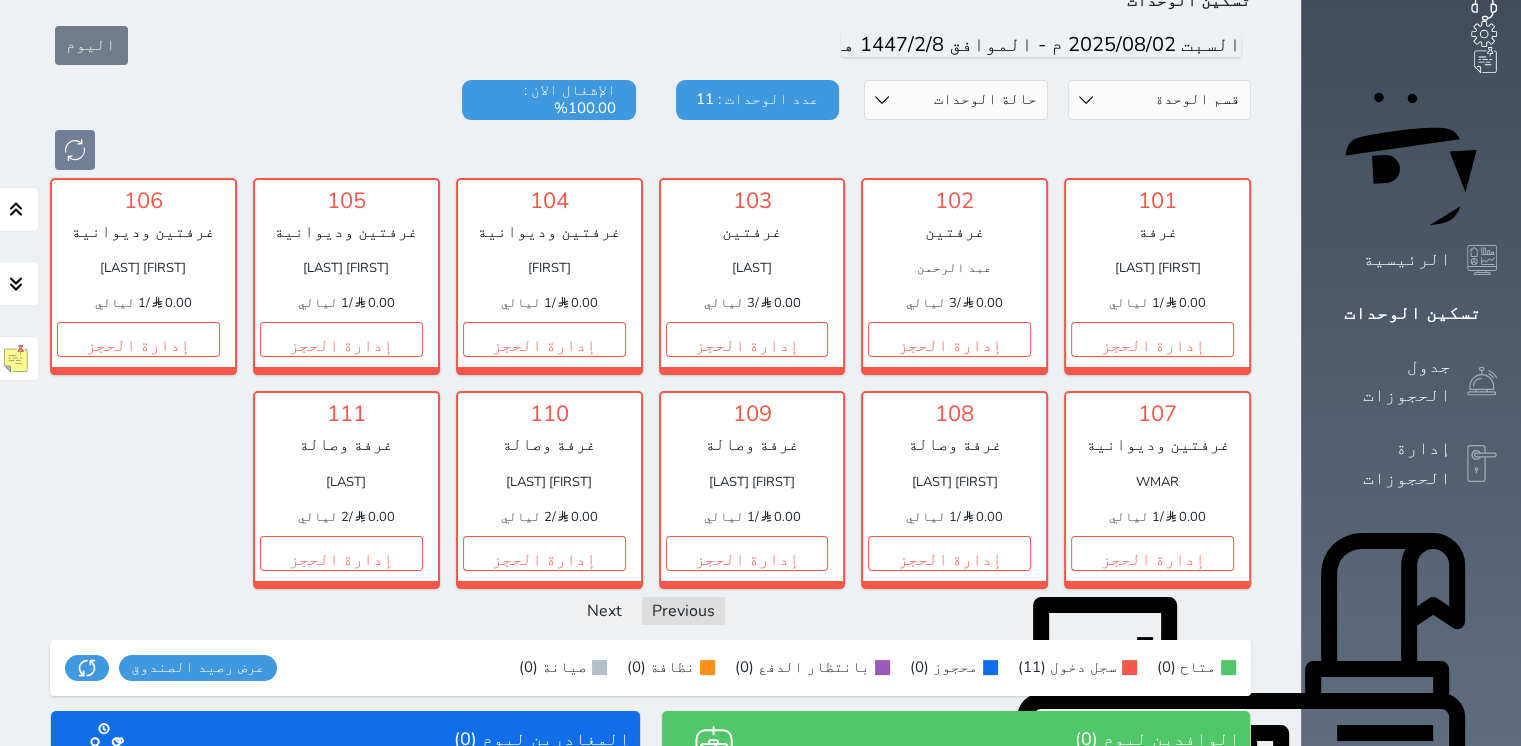 scroll, scrollTop: 0, scrollLeft: 0, axis: both 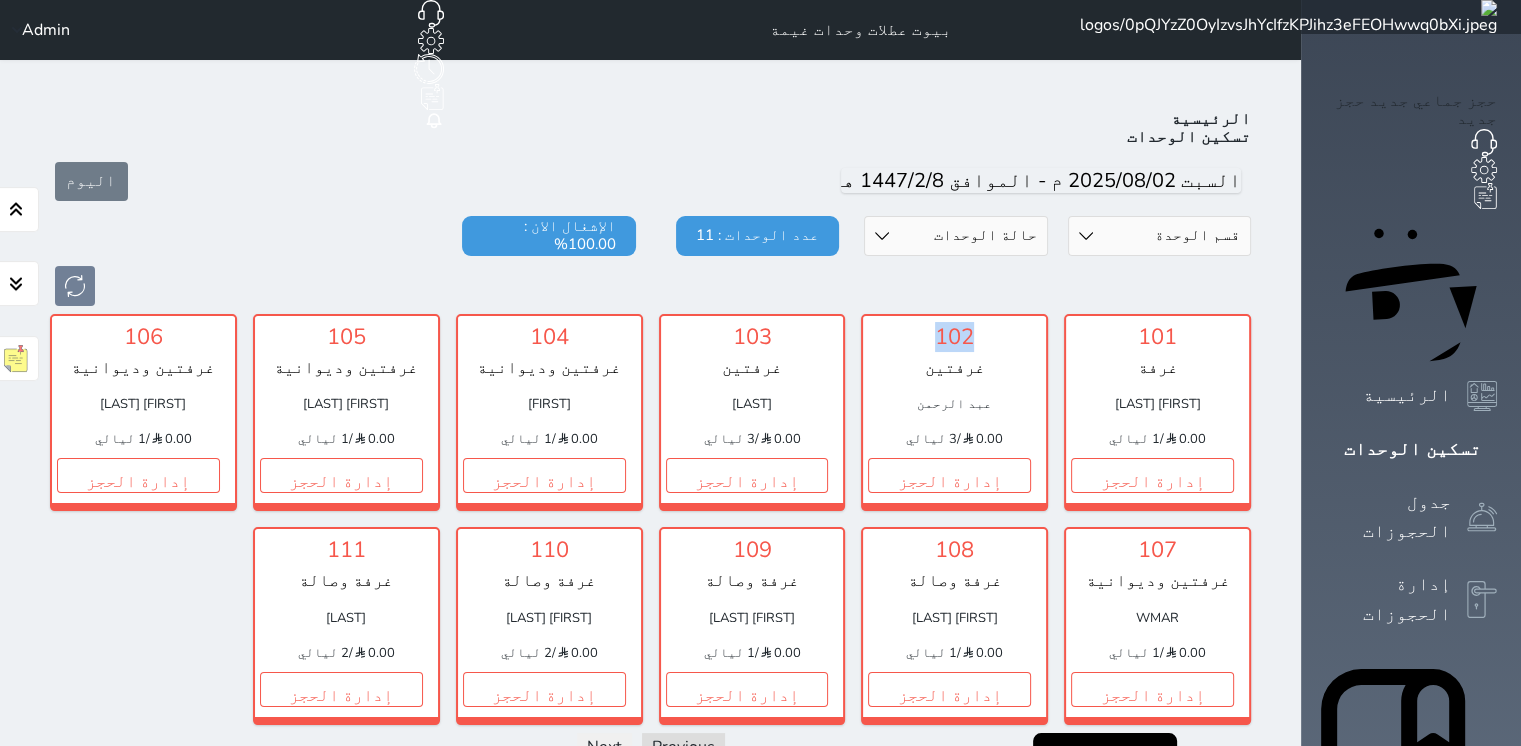 drag, startPoint x: 995, startPoint y: 283, endPoint x: 1044, endPoint y: 293, distance: 50.01 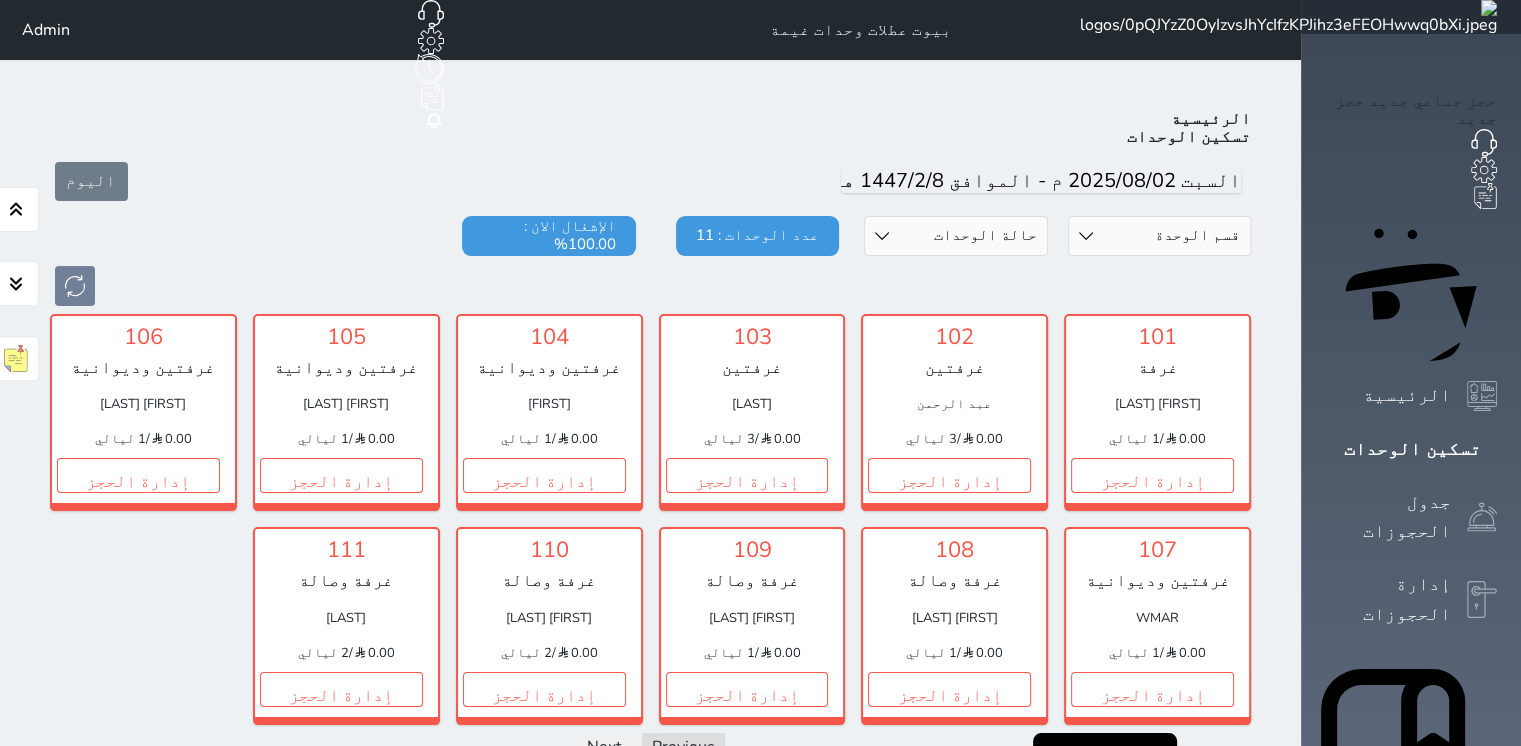 click on "غرفتين" at bounding box center (954, 368) 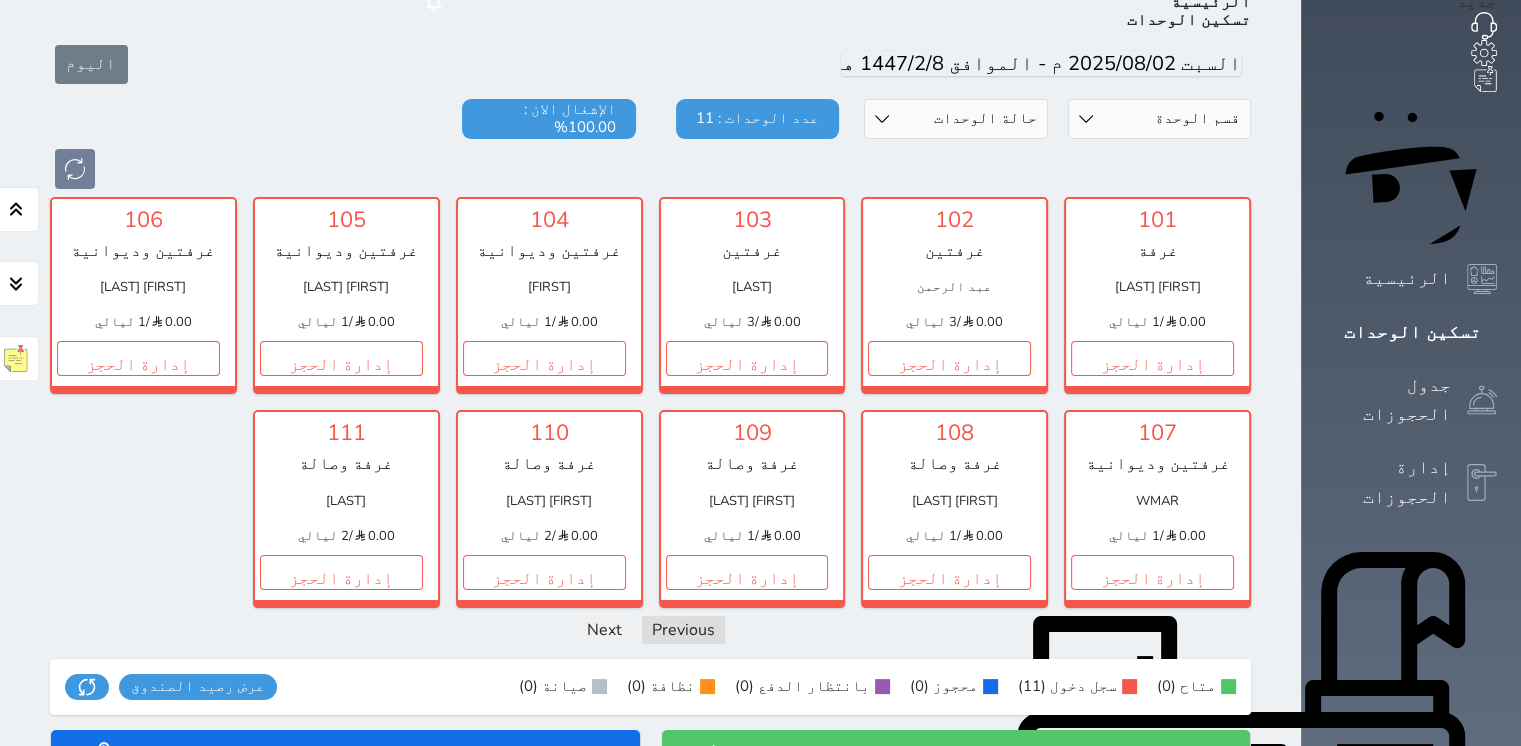 scroll, scrollTop: 100, scrollLeft: 0, axis: vertical 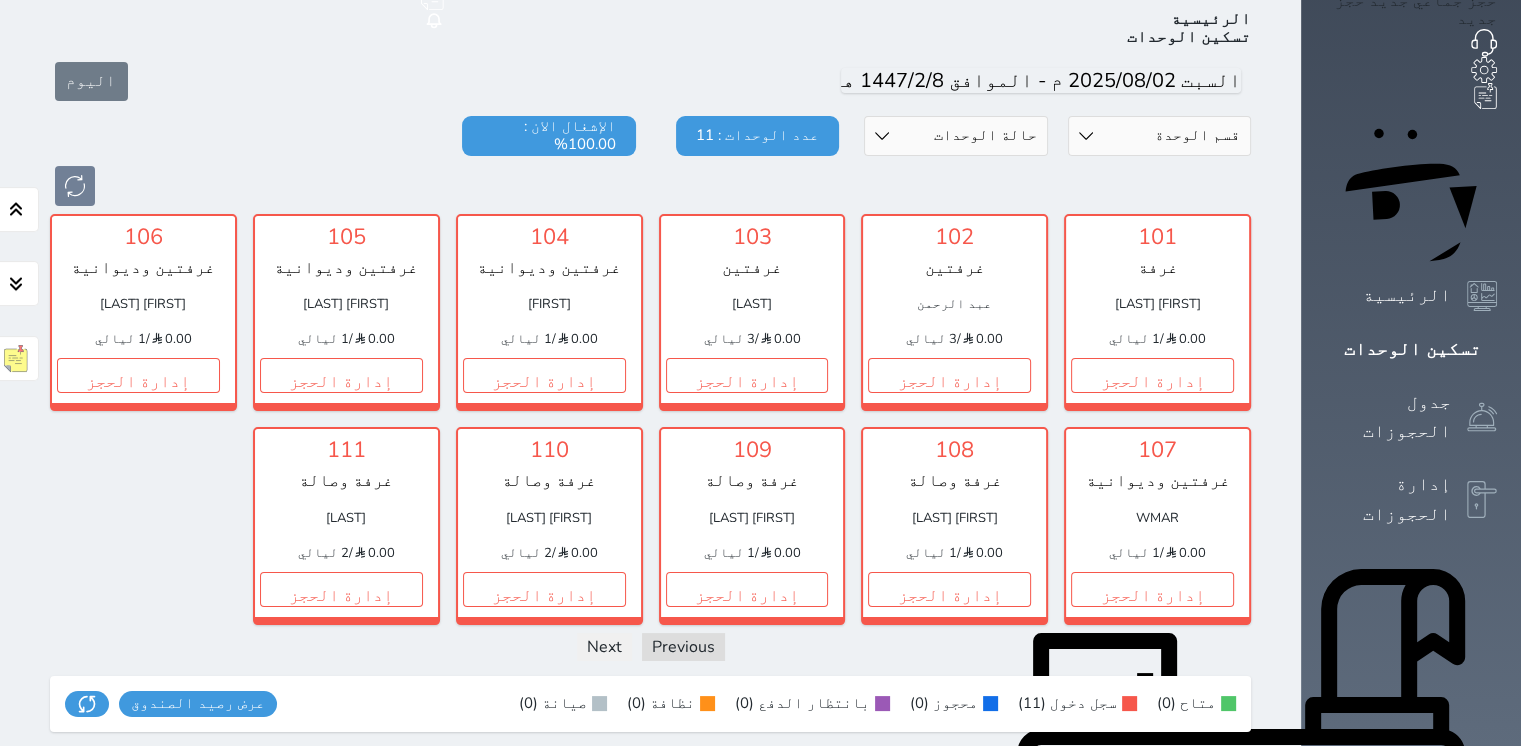 drag, startPoint x: 624, startPoint y: 478, endPoint x: 519, endPoint y: 470, distance: 105.30432 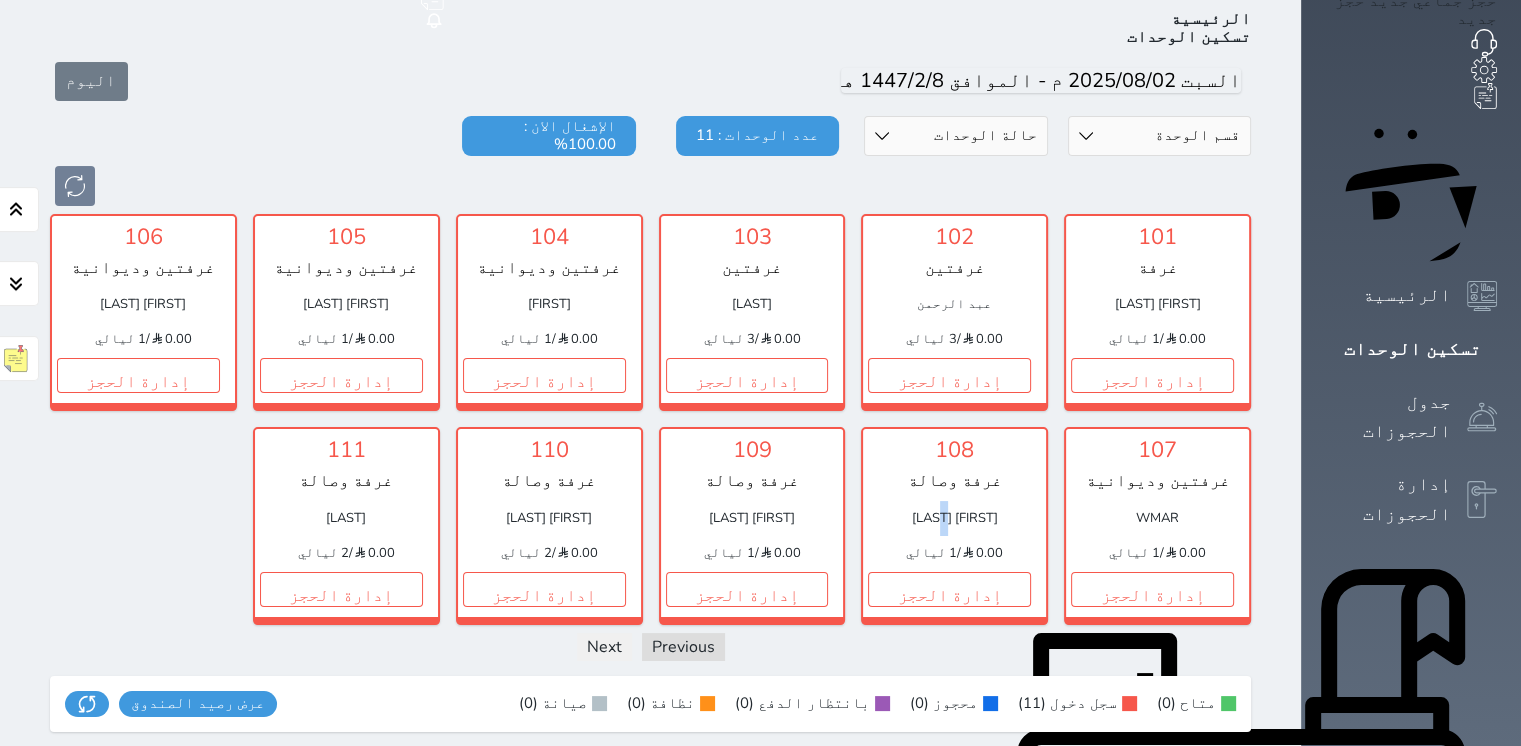 drag, startPoint x: 1052, startPoint y: 476, endPoint x: 1063, endPoint y: 474, distance: 11.18034 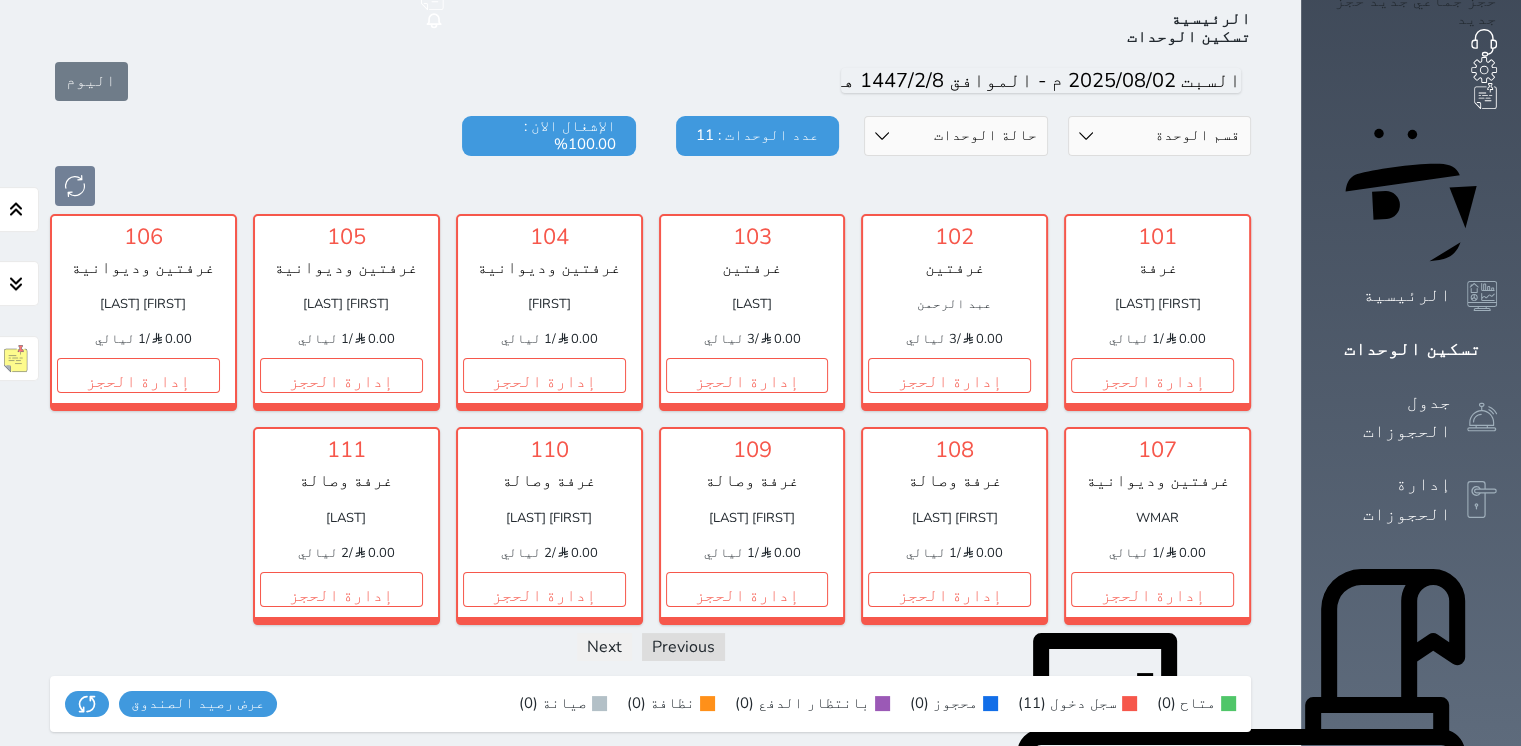 click on "[FIRST] [LAST]" at bounding box center (954, 518) 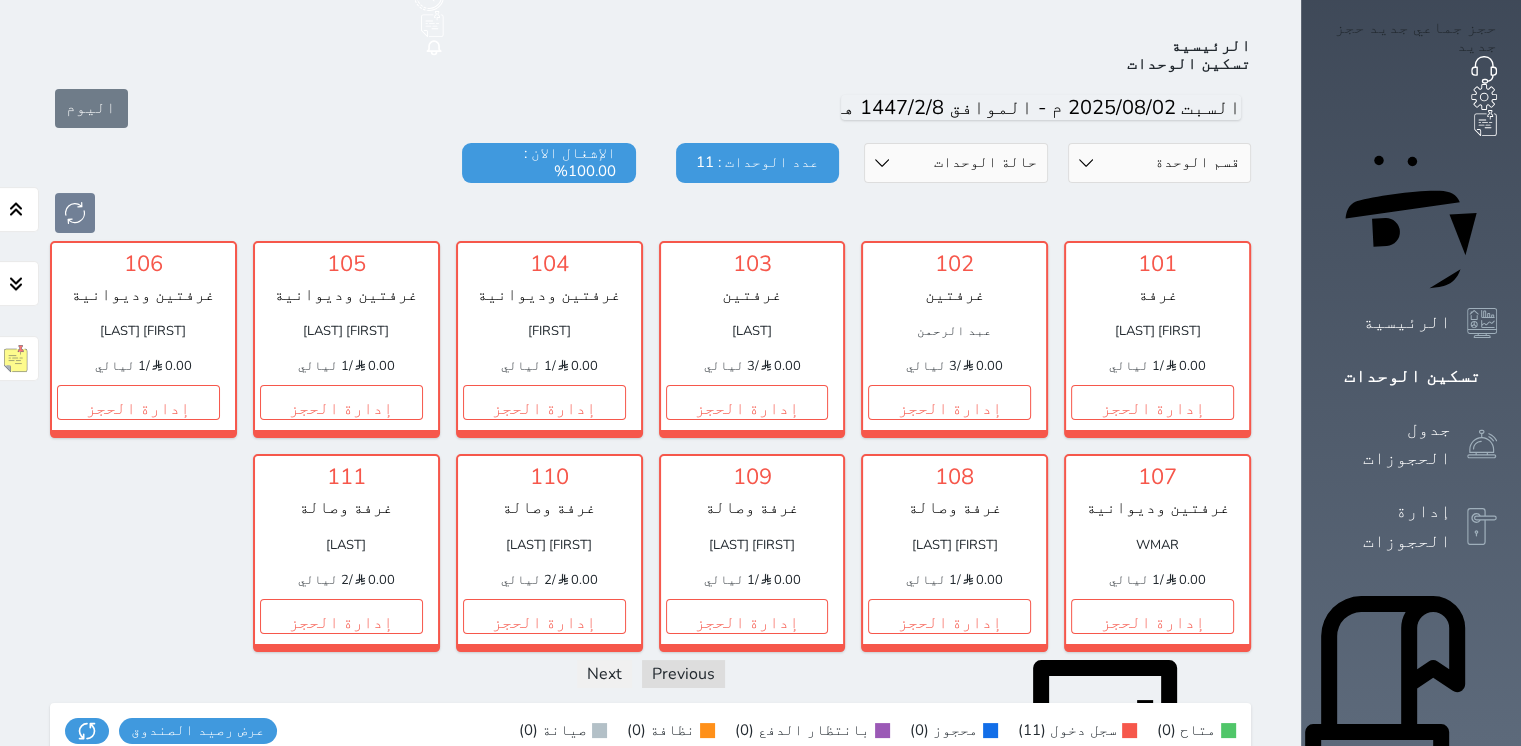 scroll, scrollTop: 0, scrollLeft: 0, axis: both 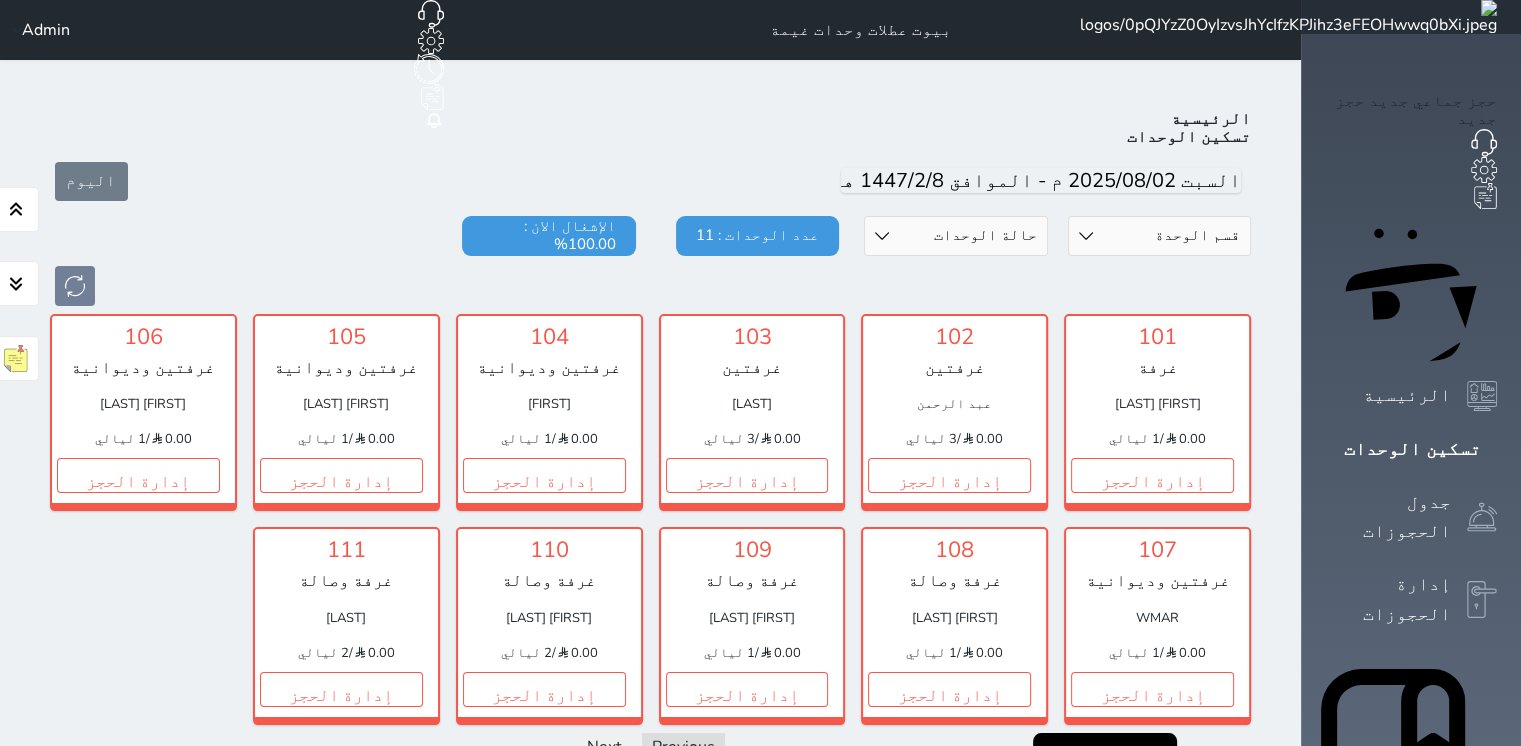 drag, startPoint x: 1068, startPoint y: 572, endPoint x: 978, endPoint y: 566, distance: 90.199776 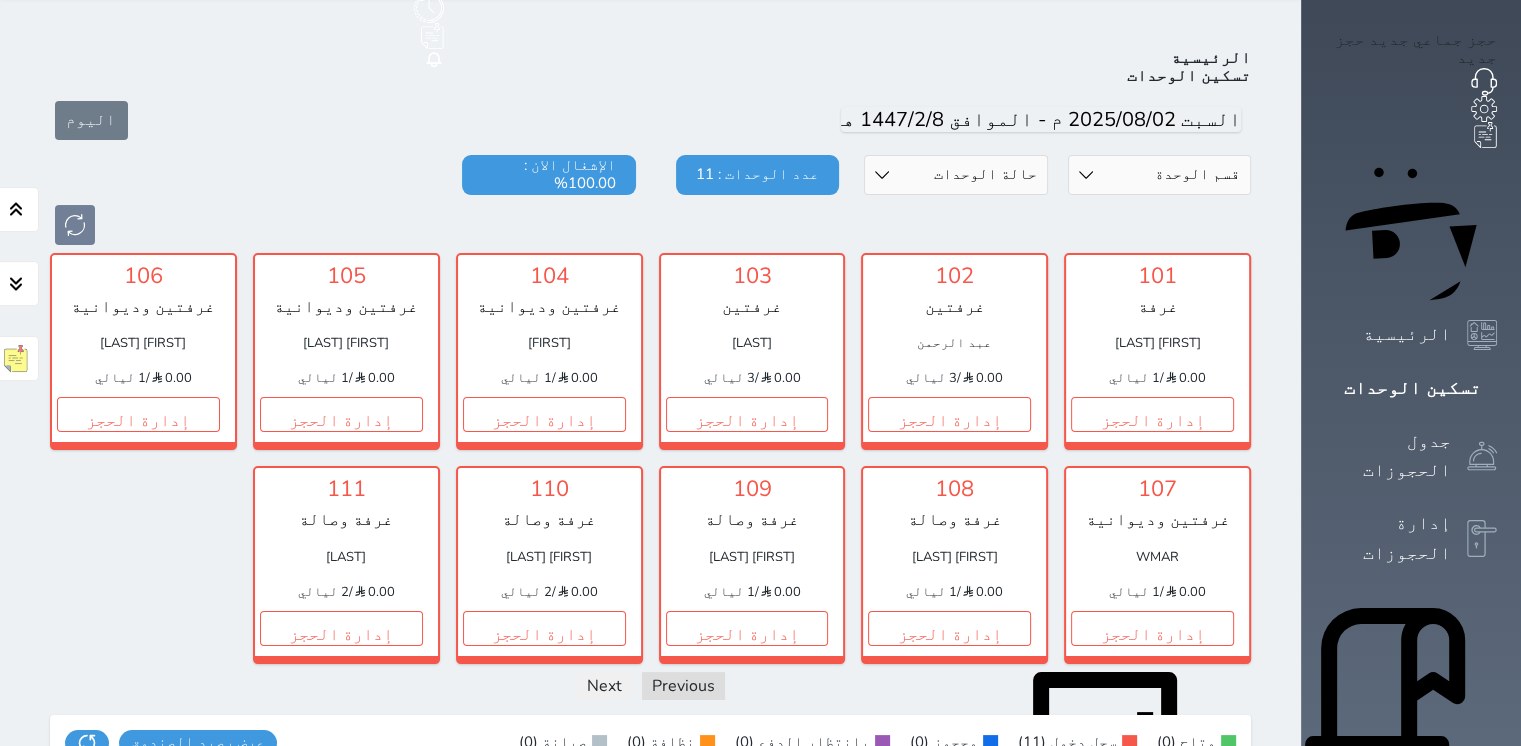scroll, scrollTop: 40, scrollLeft: 0, axis: vertical 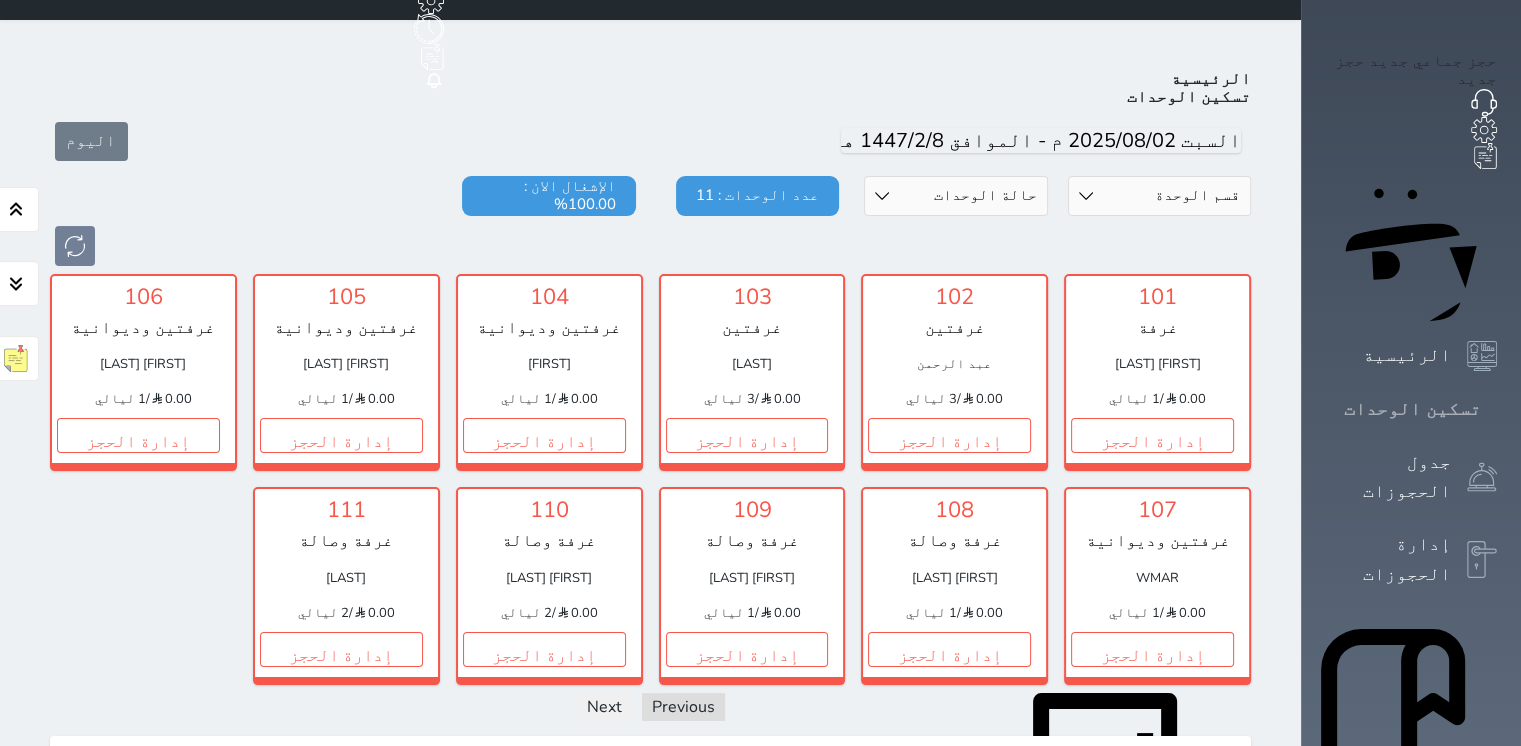 click 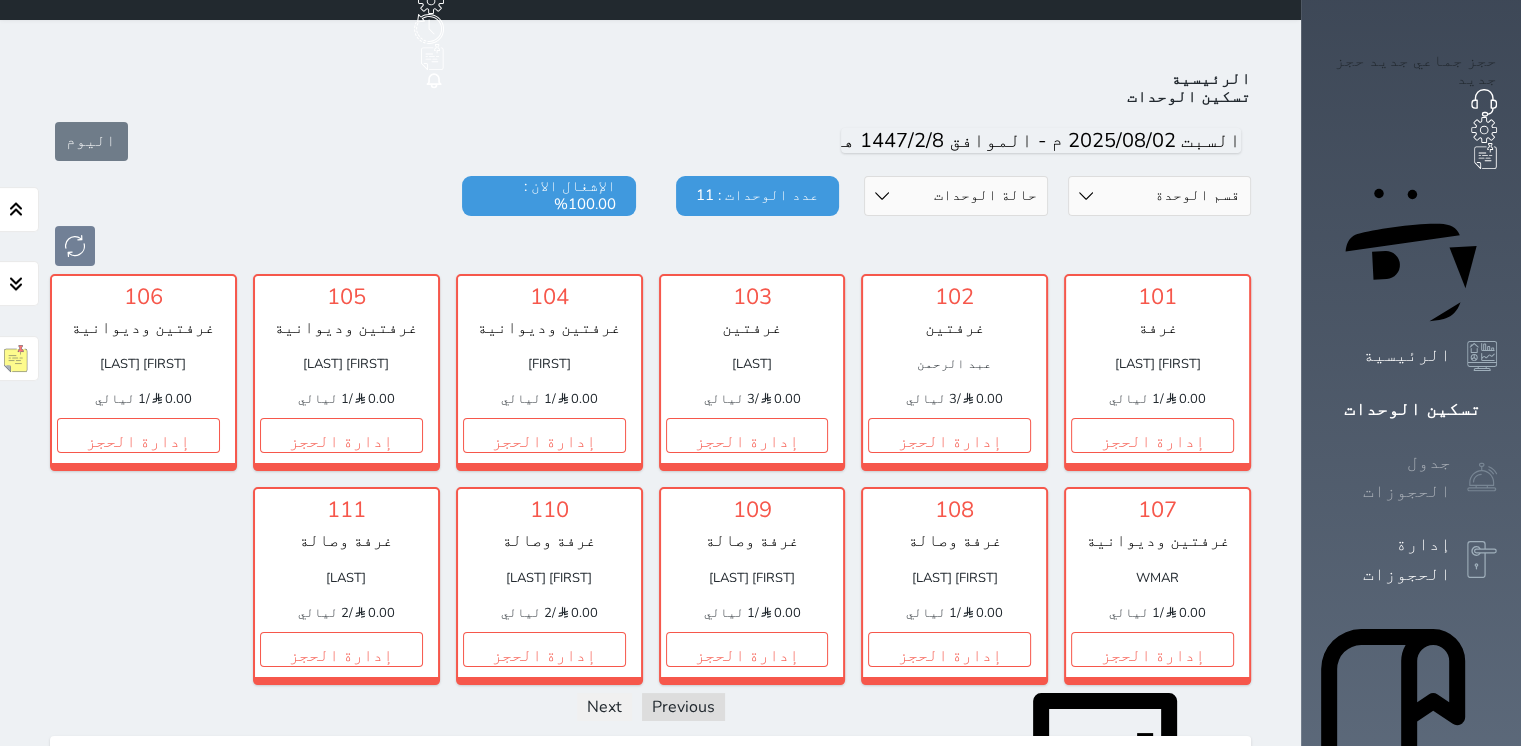 click on "جدول الحجوزات" at bounding box center [1388, 477] 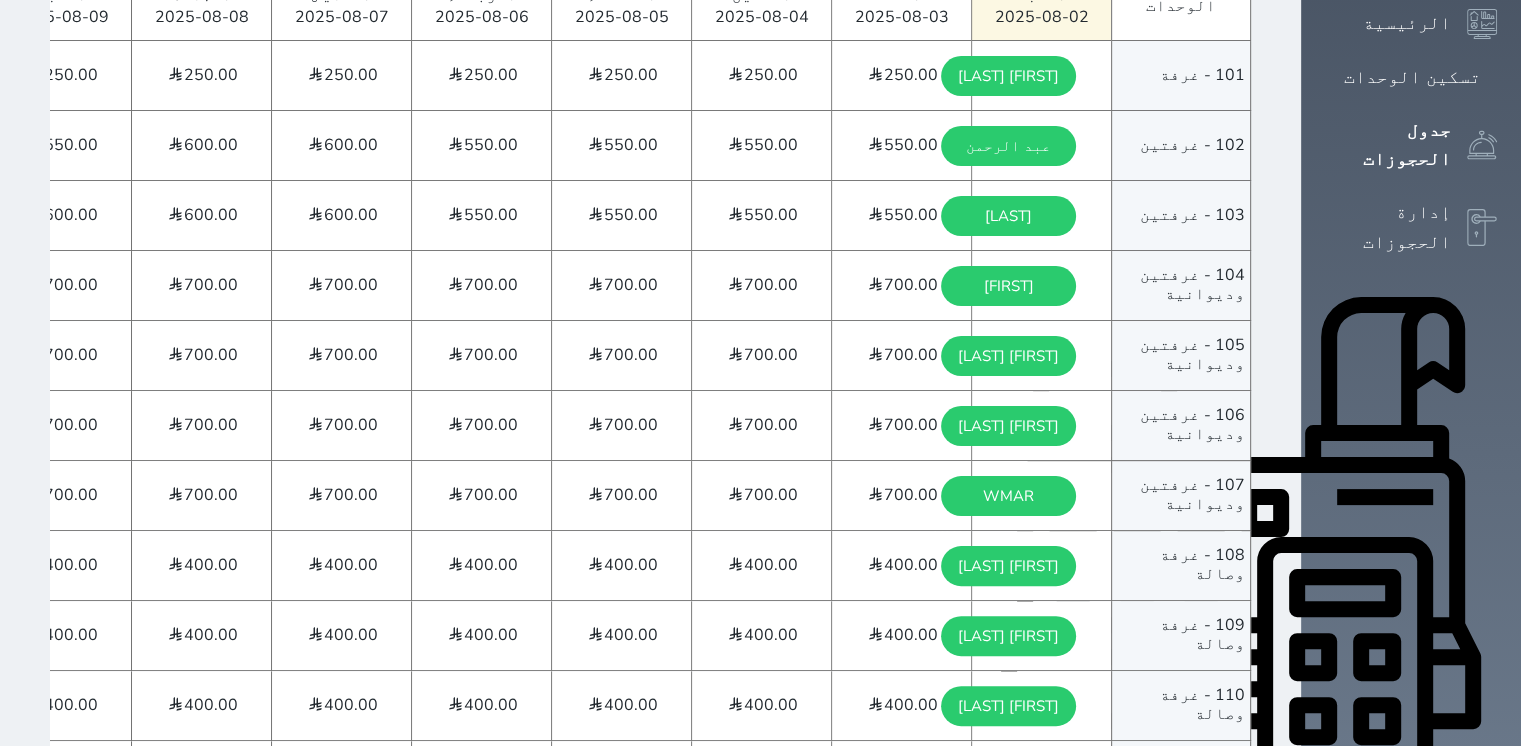 scroll, scrollTop: 452, scrollLeft: 0, axis: vertical 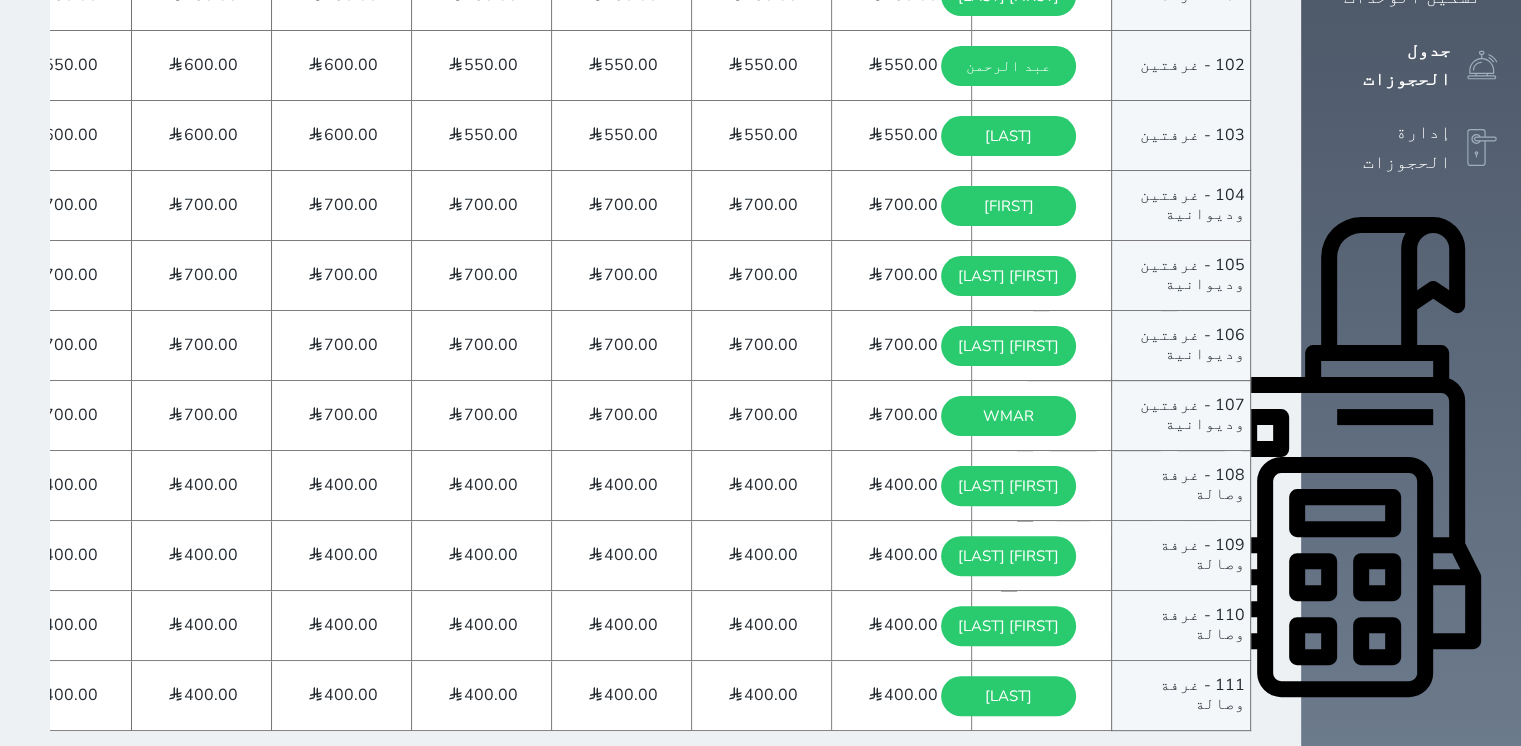 click on "[LAST]" at bounding box center [1041, 696] 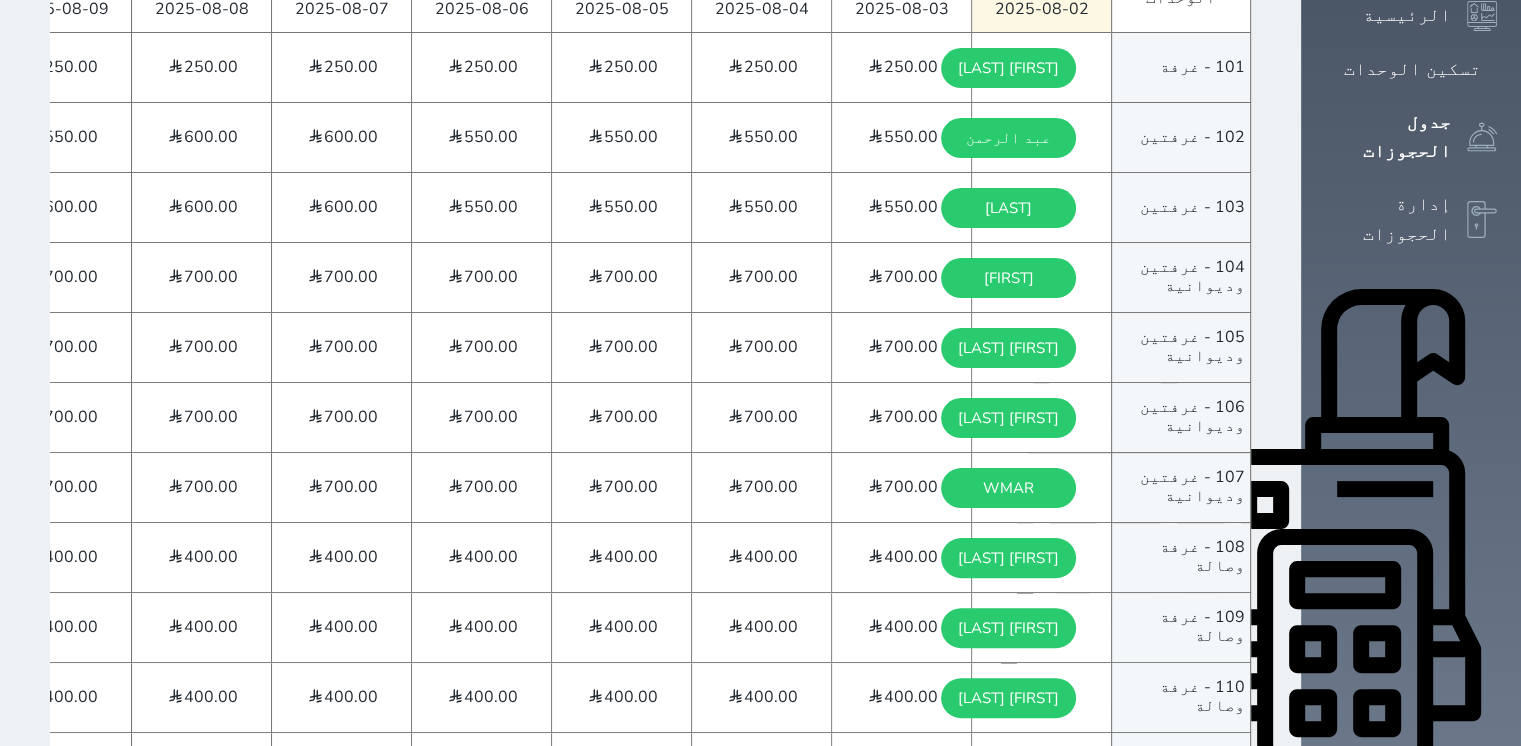 scroll, scrollTop: 452, scrollLeft: 0, axis: vertical 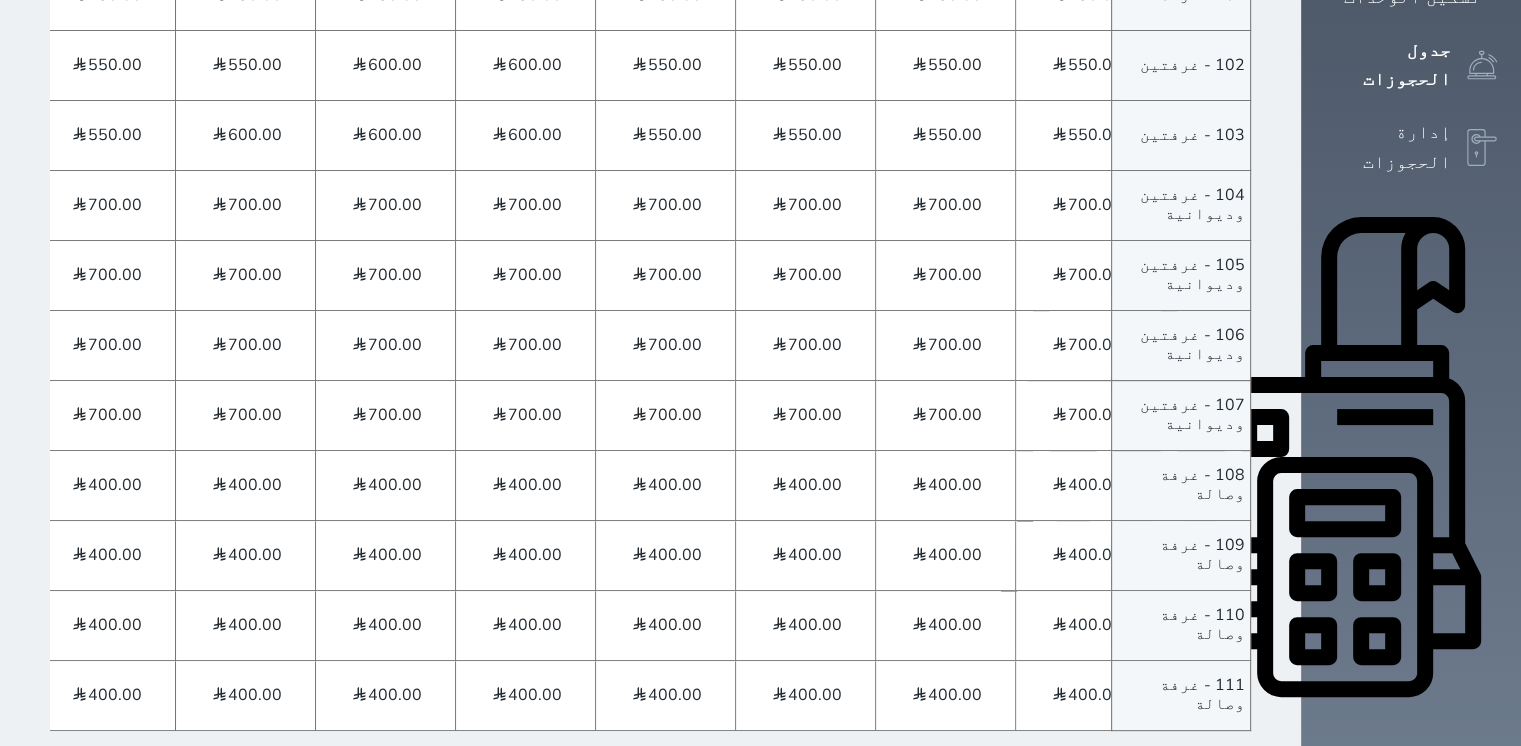click on "الرئيسية جدول الحجوزات
قسم الوحدة
غرفتين وديوانية
غرفتين
غرفة وصالة
غرفة
جدول الحجوزات    [DATE] - [DATE]
<
>
اليوم
الوحدات     101 - غرفة   102 - غرفتين   103 - غرفتين   104 - غرفتين وديوانية   105 - غرفتين وديوانية   106 - غرفتين وديوانية   107 - غرفتين وديوانية   108 - غرفة وصالة   109 - غرفة وصالة   110 - غرفة وصالة   111 - غرفة وصالة     السبت   [DATE] الاحد   [DATE] الاثنين   [DATE] الثلاثاء   [DATE] الاربعاء   [DATE] الخميس   [DATE] الجمعة   [DATE] السبت   [DATE]" at bounding box center (650, 213) 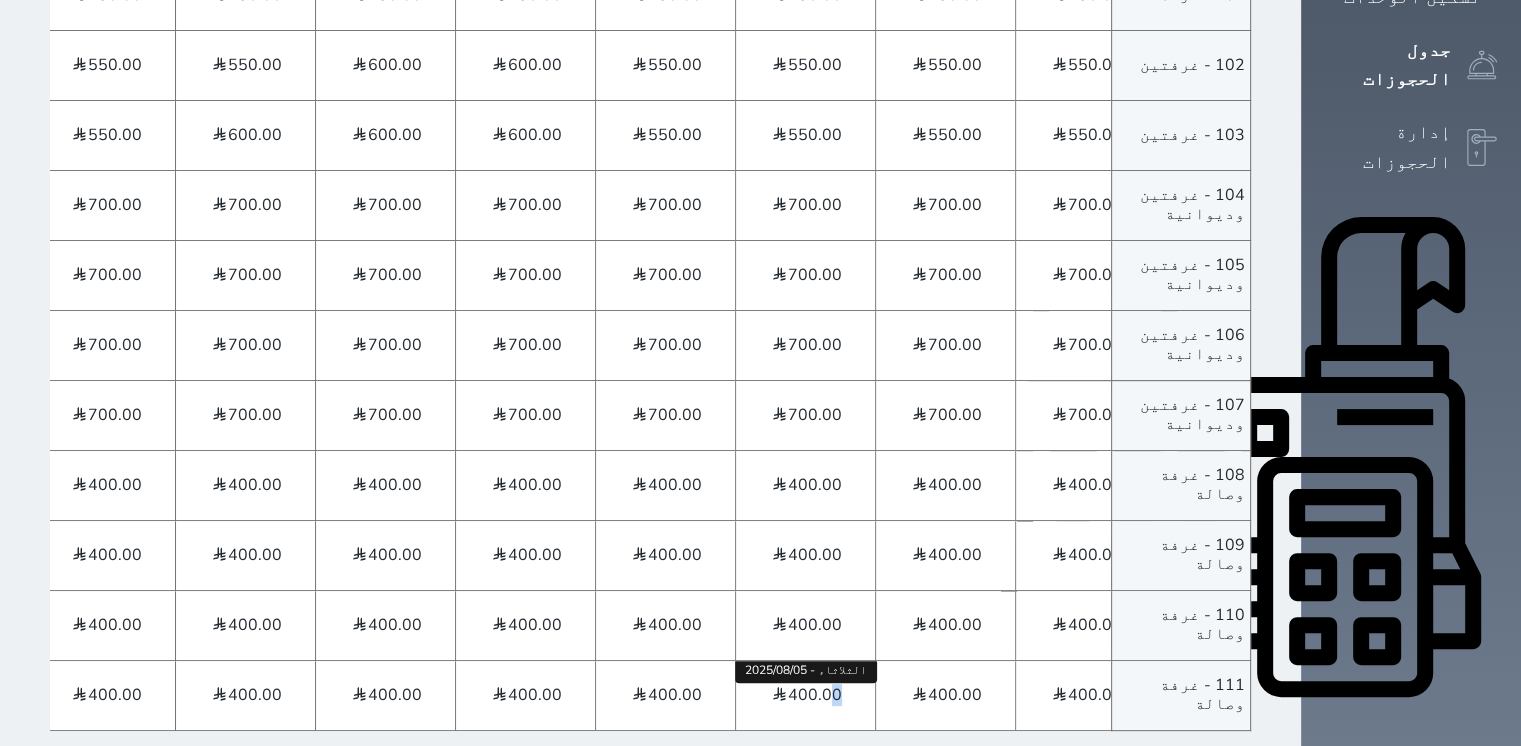 click on "400.00     [DAY] - [DATE]" at bounding box center (805, 696) 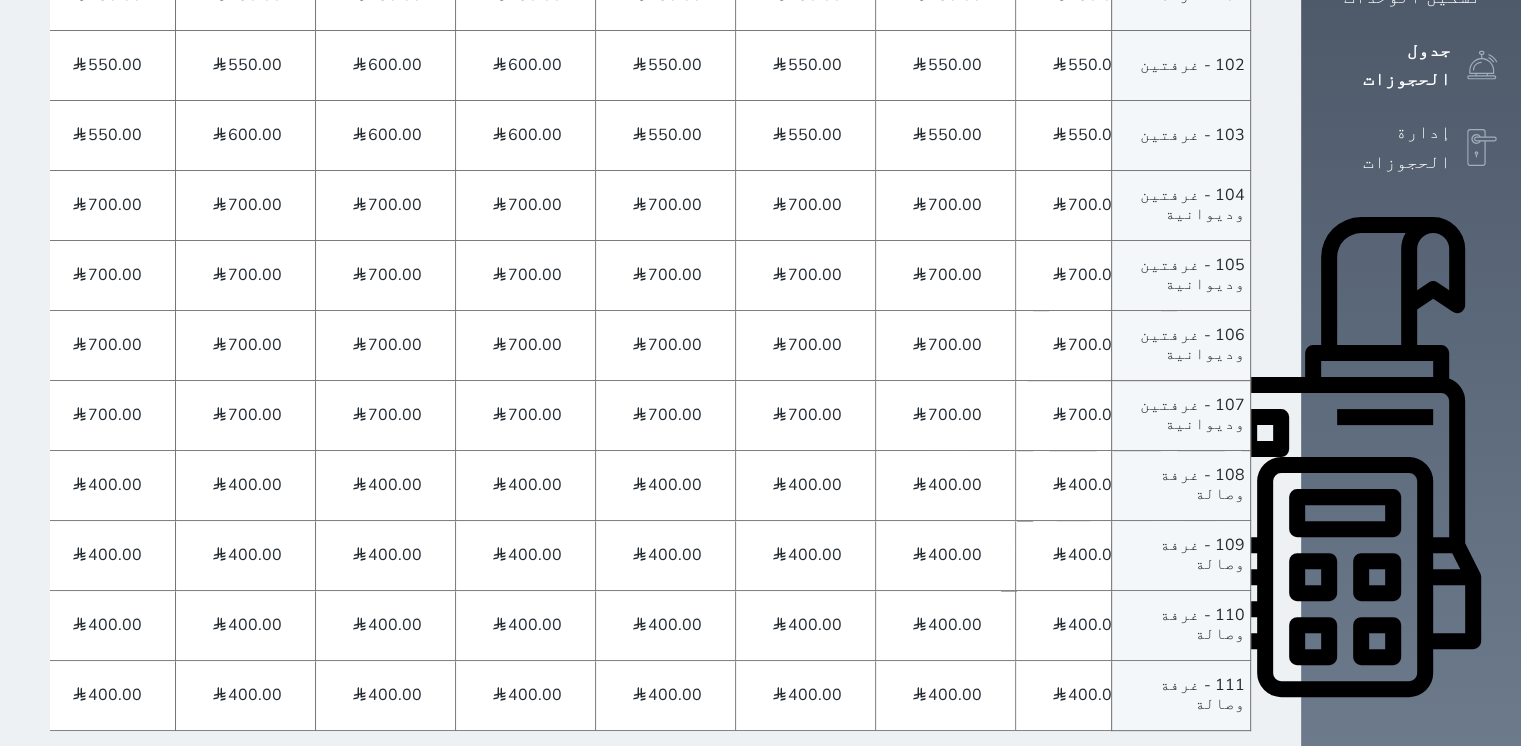 click on "الرئيسية جدول الحجوزات
قسم الوحدة
غرفتين وديوانية
غرفتين
غرفة وصالة
غرفة
جدول الحجوزات    [DATE] - [DATE]
<
>
اليوم
الوحدات     101 - غرفة   102 - غرفتين   103 - غرفتين   104 - غرفتين وديوانية   105 - غرفتين وديوانية   106 - غرفتين وديوانية   107 - غرفتين وديوانية   108 - غرفة وصالة   109 - غرفة وصالة   110 - غرفة وصالة   111 - غرفة وصالة     السبت   [DATE] الاحد   [DATE] الاثنين   [DATE] الثلاثاء   [DATE] الاربعاء   [DATE] الخميس   [DATE] الجمعة   [DATE] السبت   [DATE]" at bounding box center (650, 213) 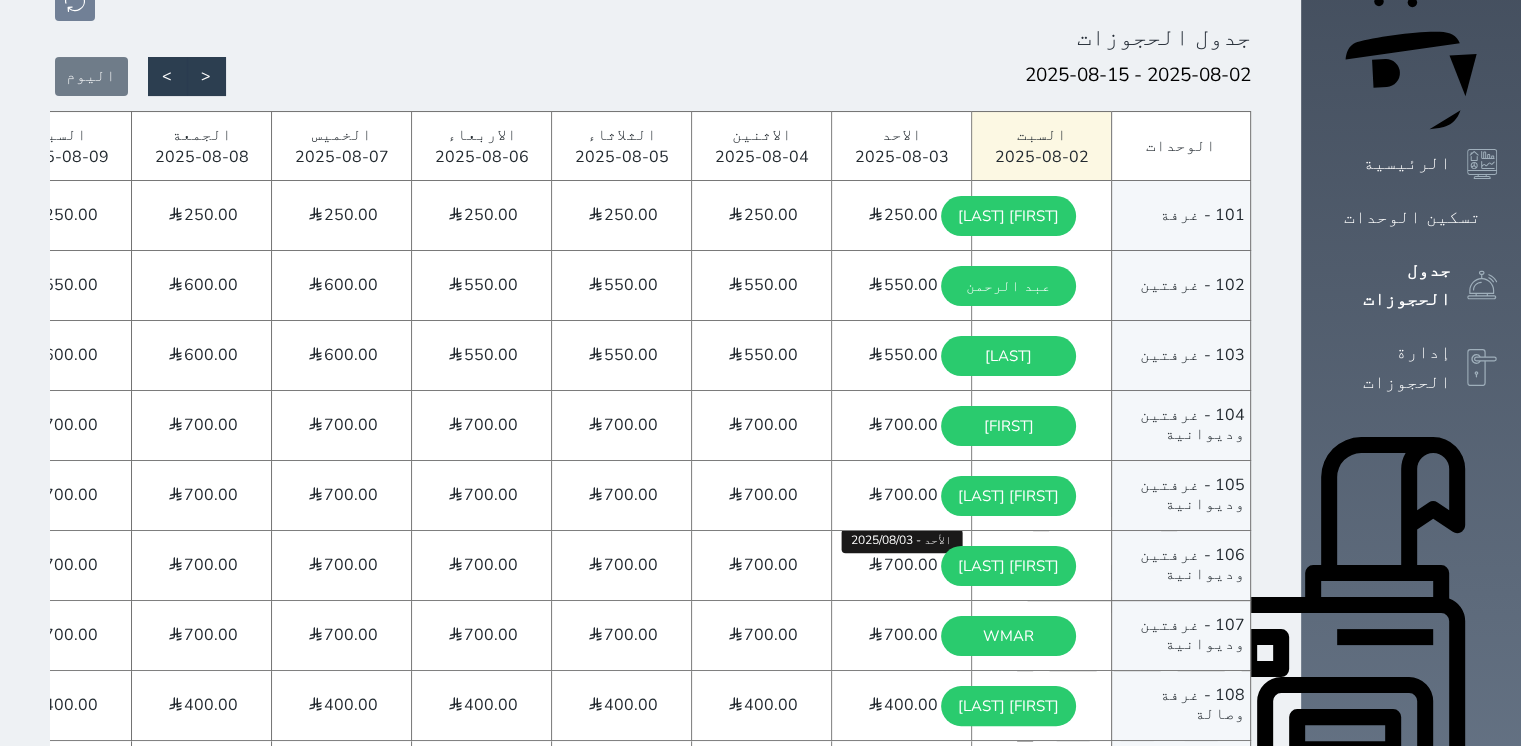 scroll, scrollTop: 452, scrollLeft: 0, axis: vertical 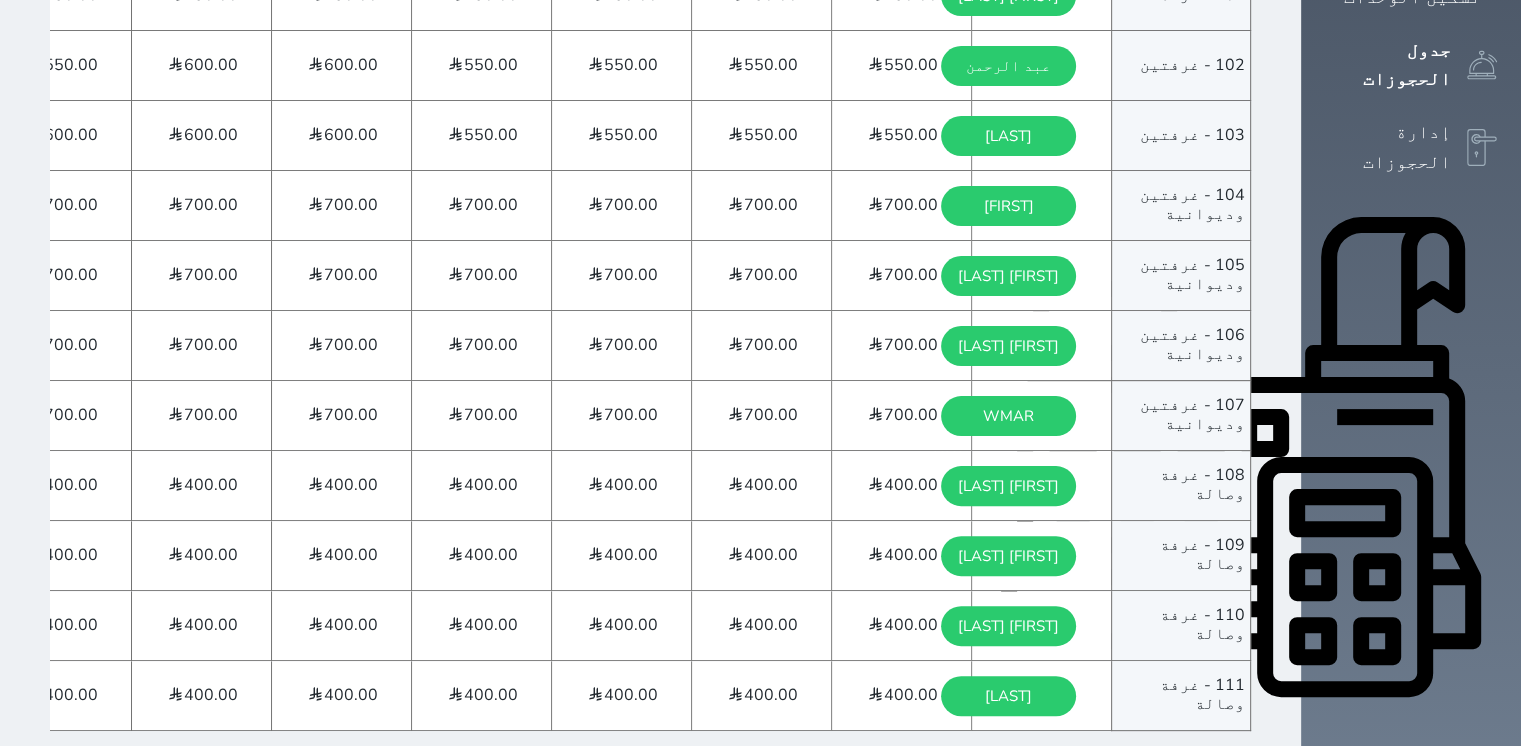 click 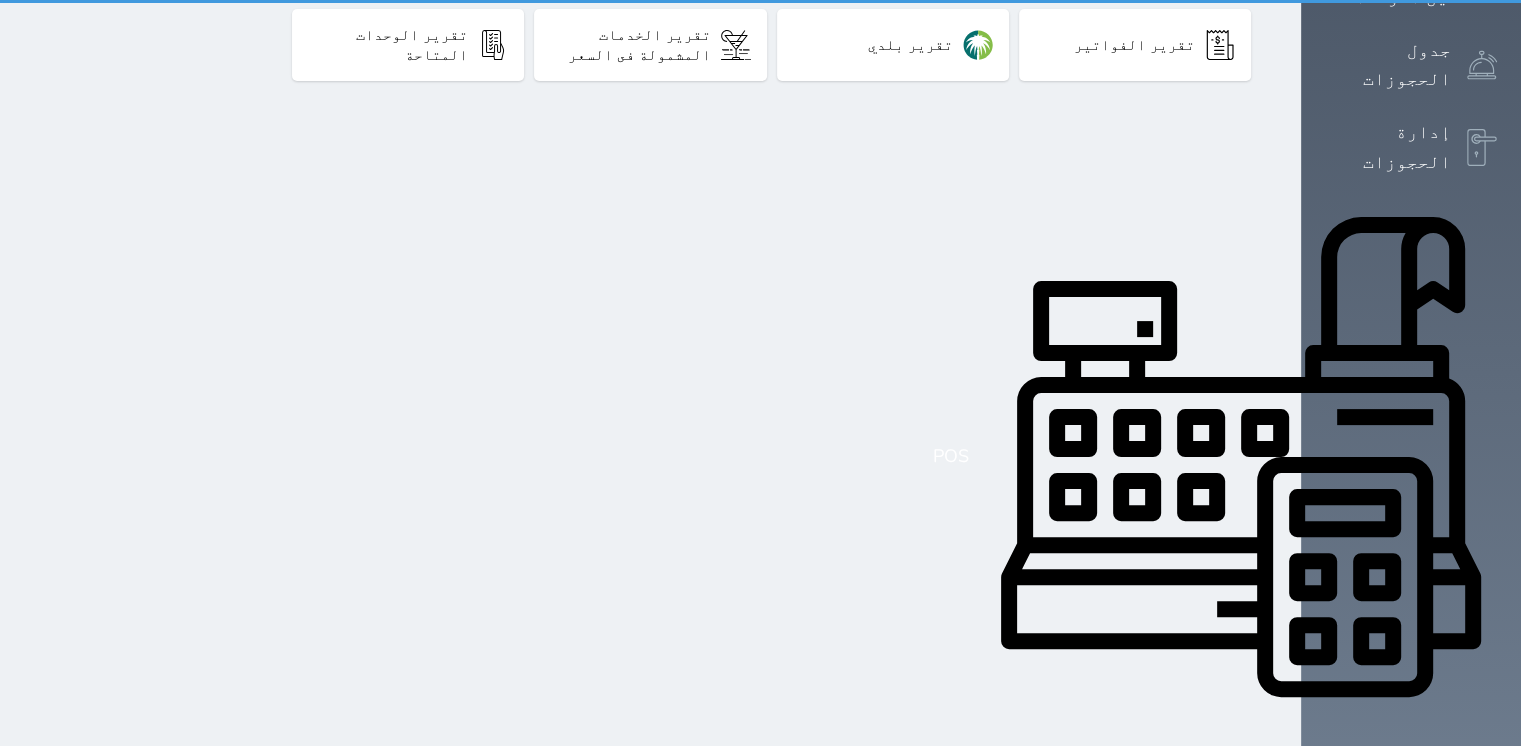 scroll, scrollTop: 0, scrollLeft: 0, axis: both 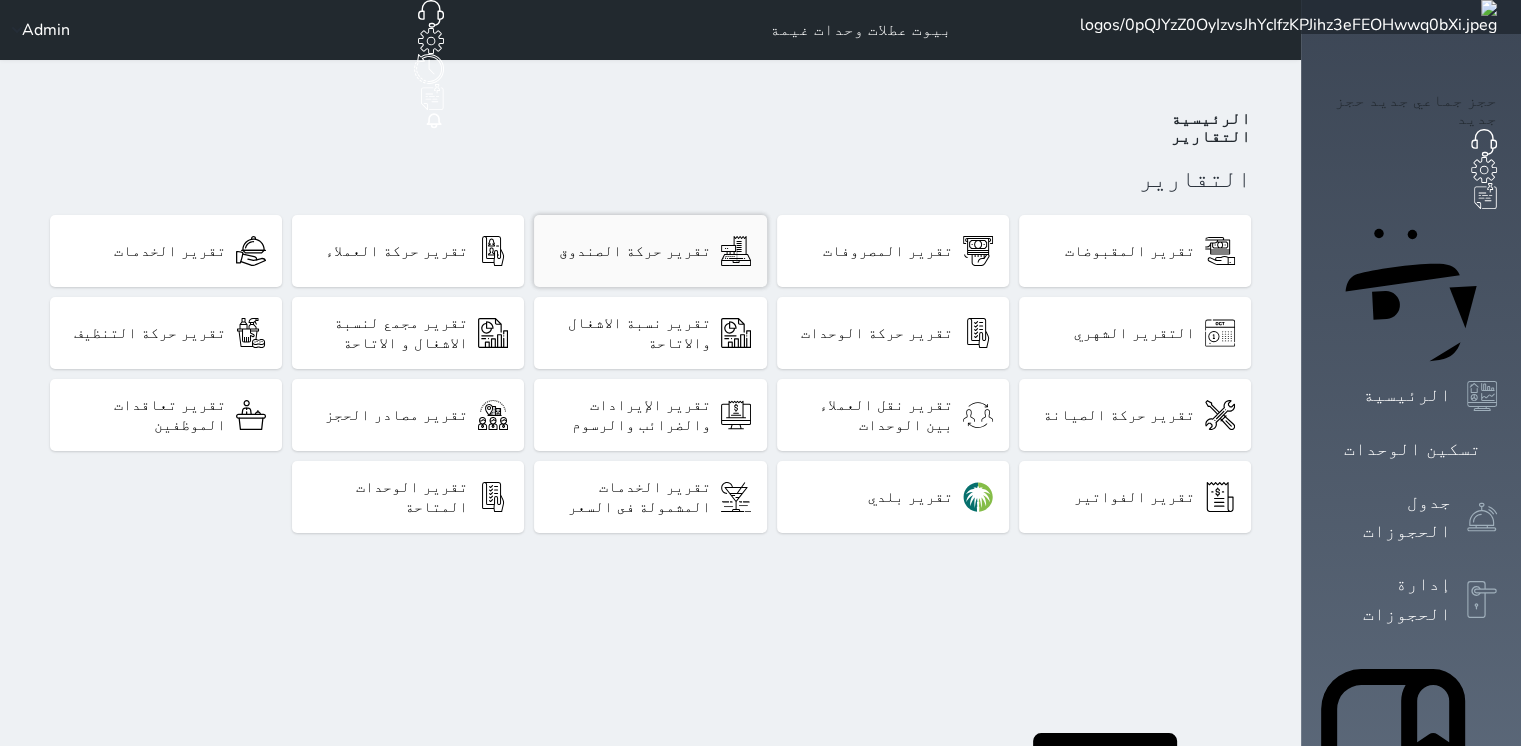 click 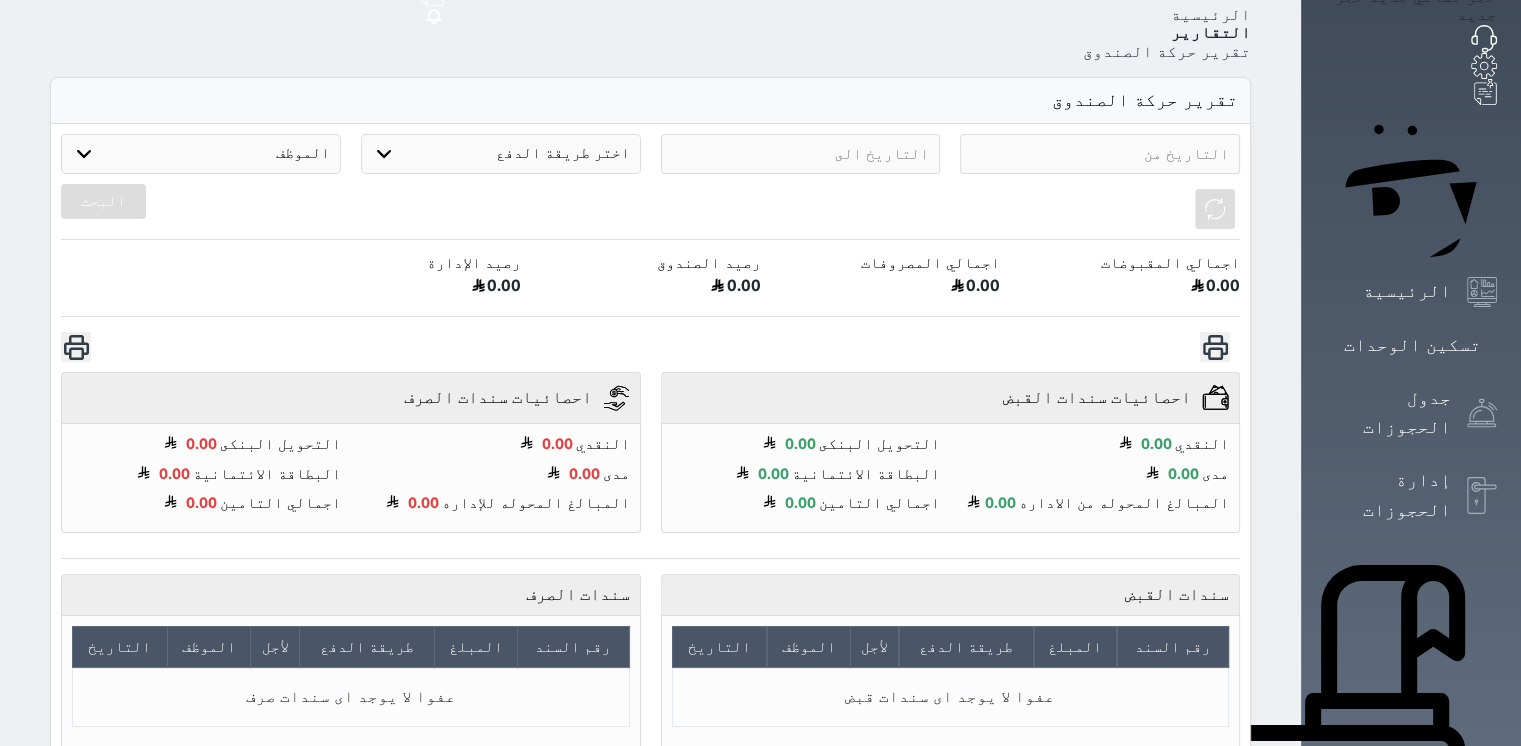 scroll, scrollTop: 100, scrollLeft: 0, axis: vertical 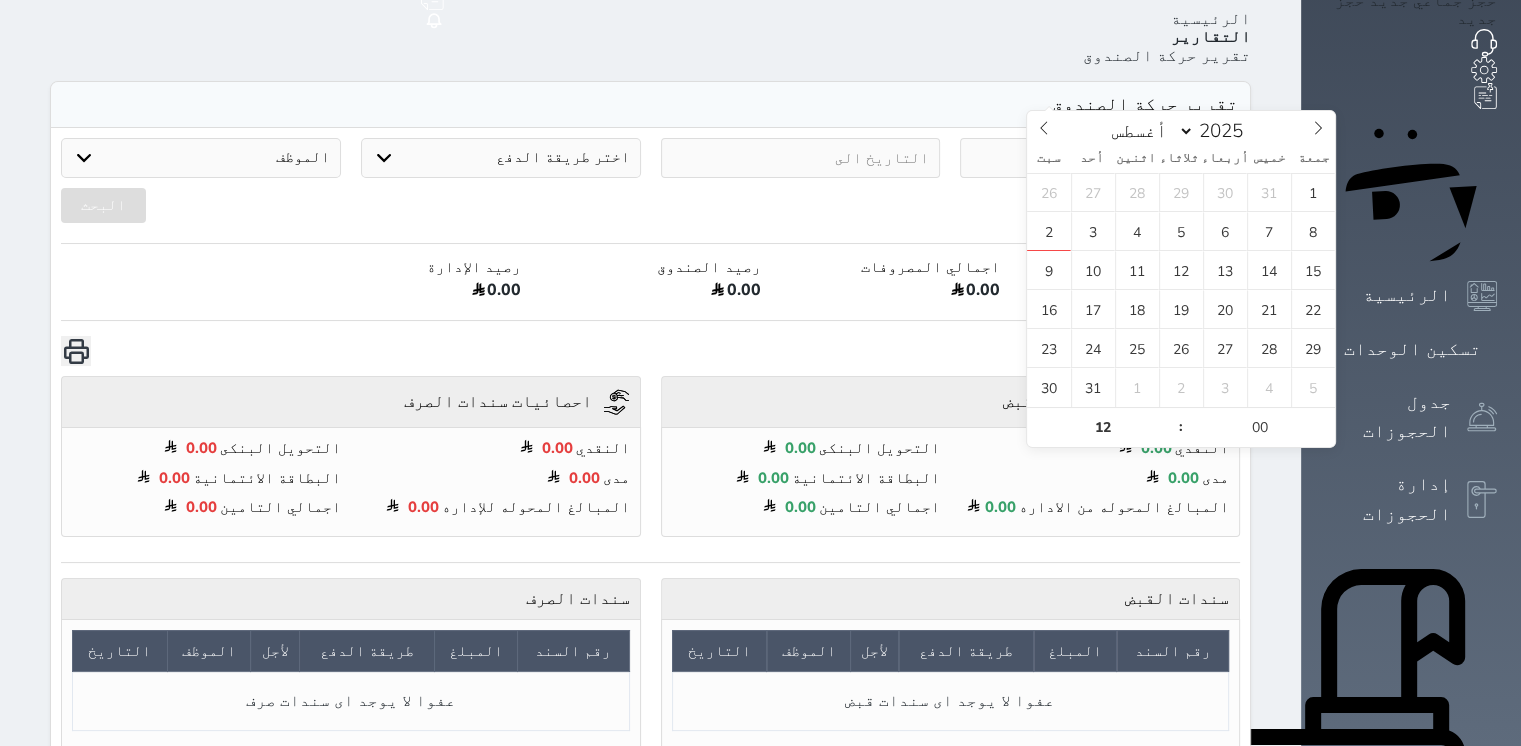 click at bounding box center (1100, 158) 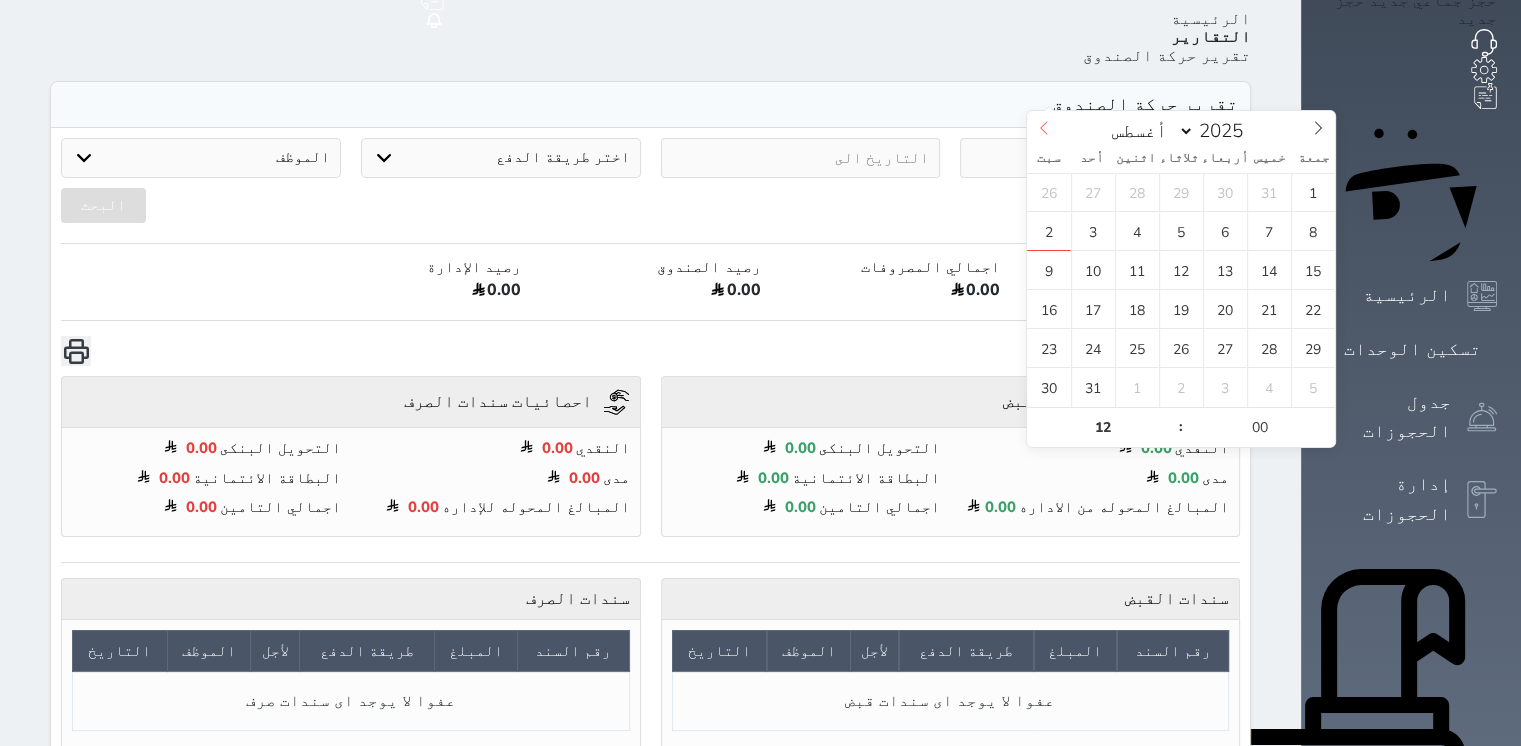 click 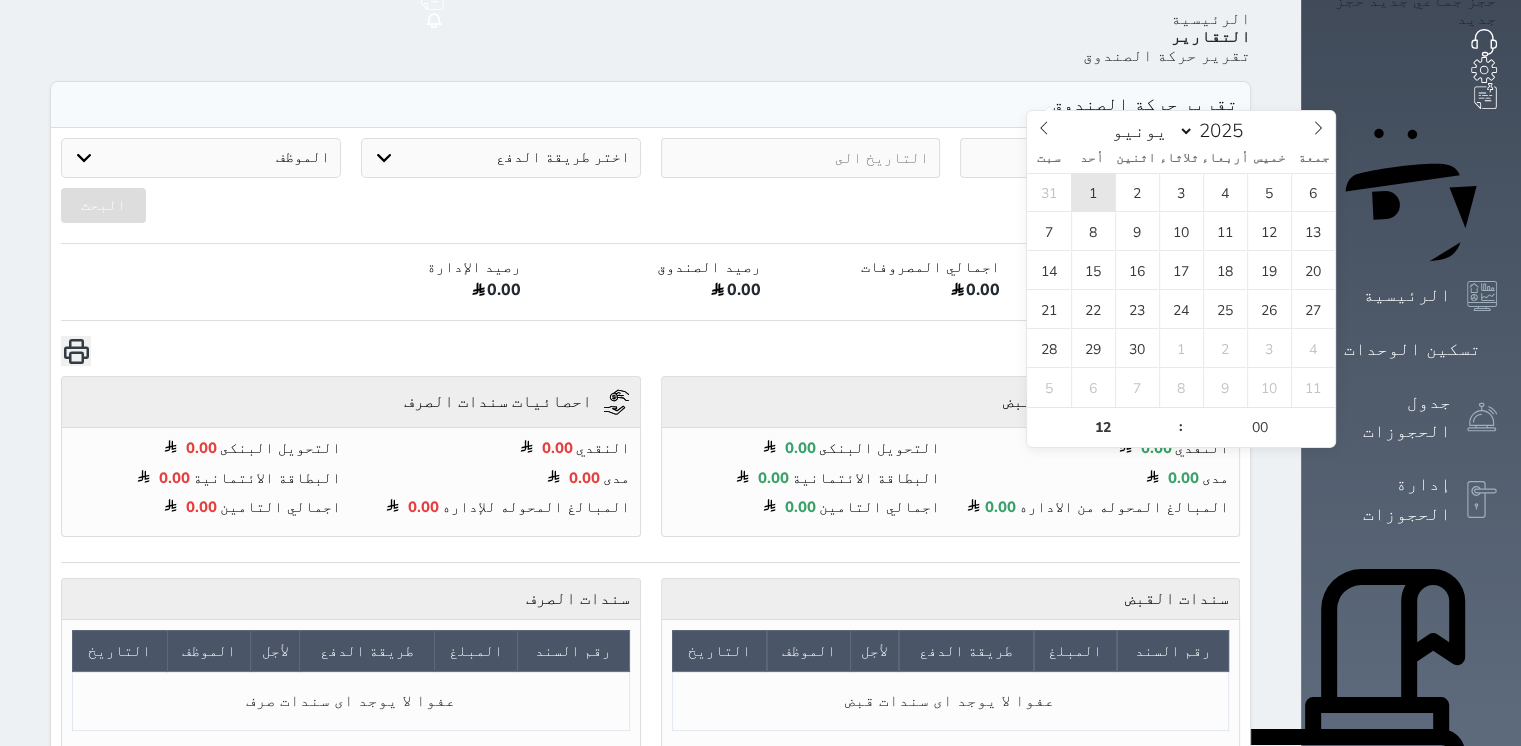 click on "1" at bounding box center [1093, 192] 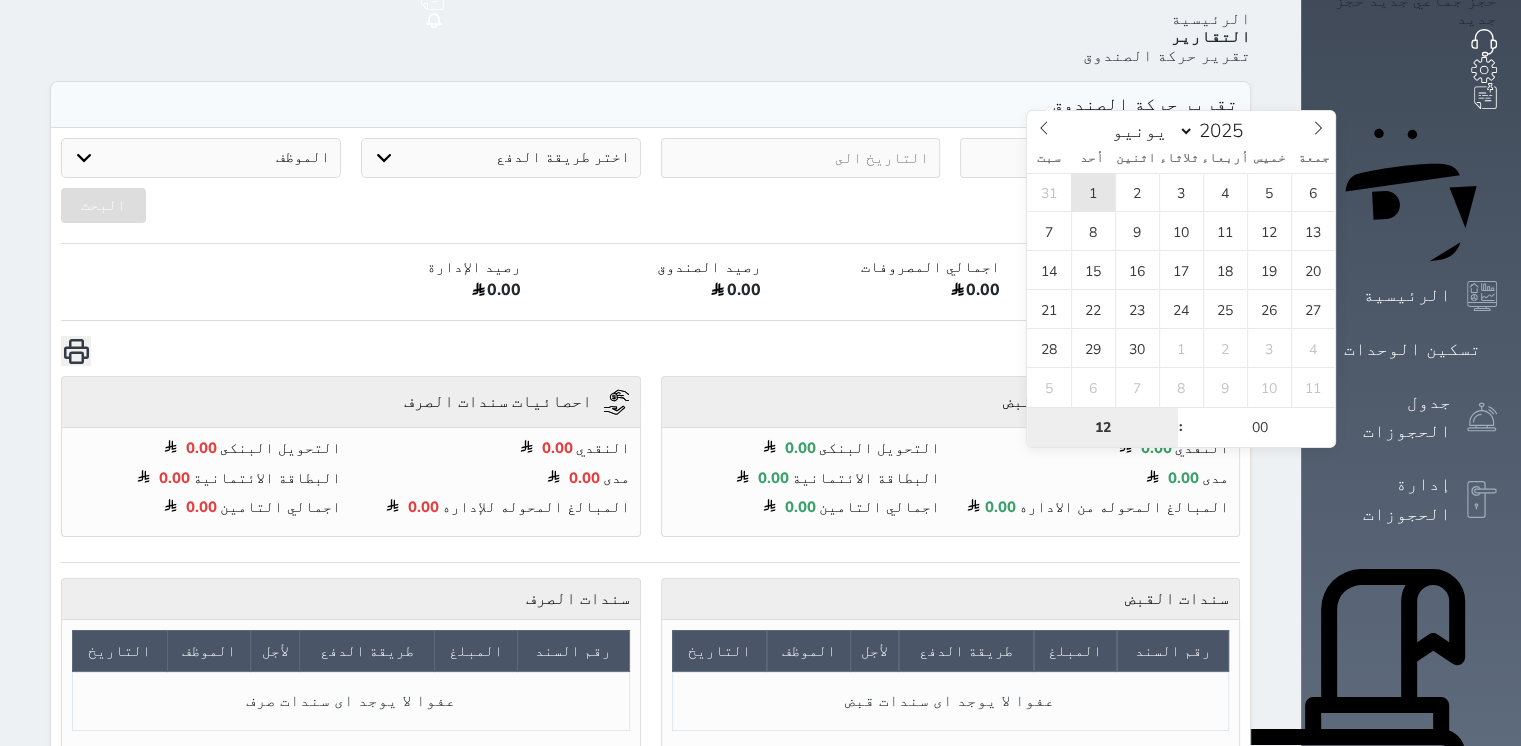 type on "[DATE] [TIME]" 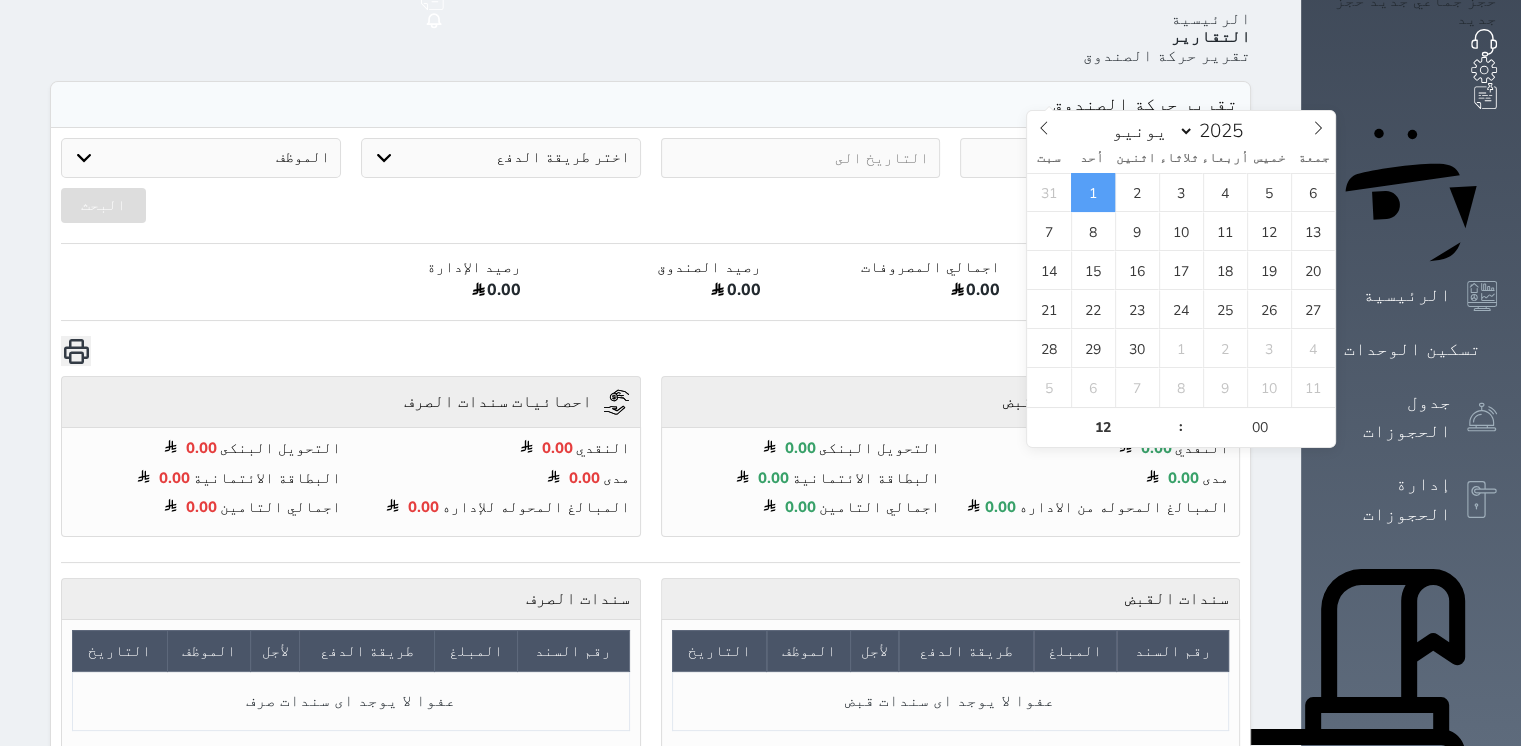 click at bounding box center [801, 158] 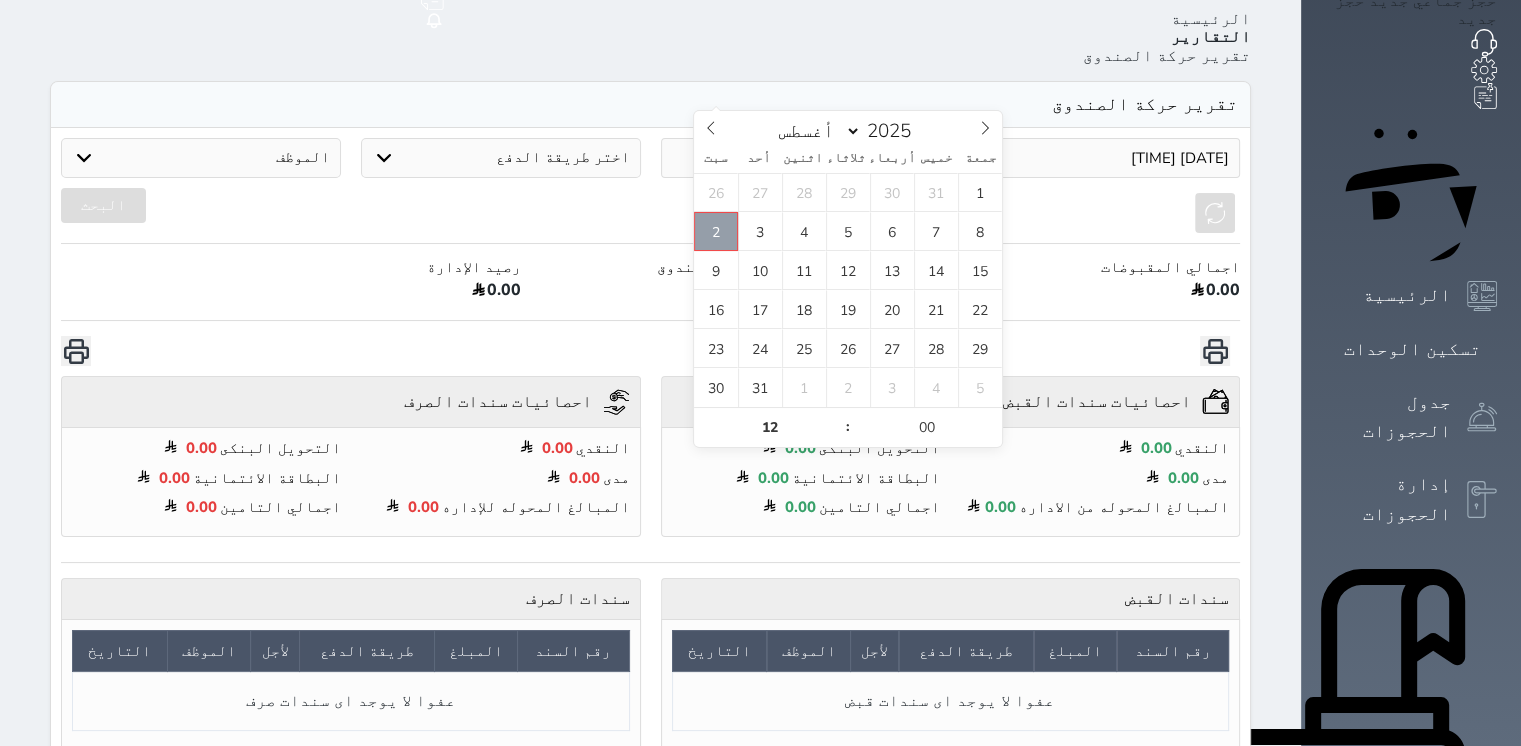 click on "2" at bounding box center [716, 231] 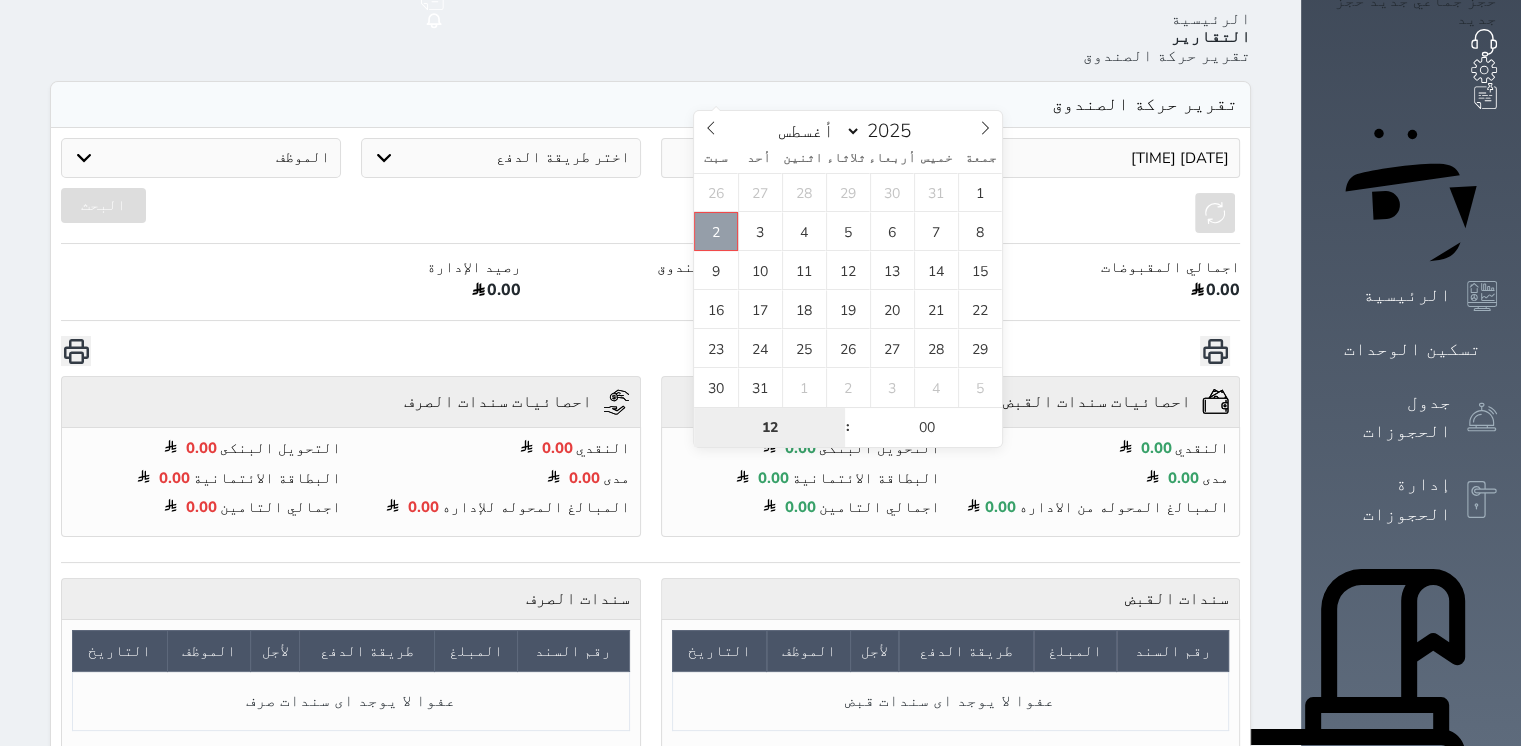 type on "2025-08-02 12:00" 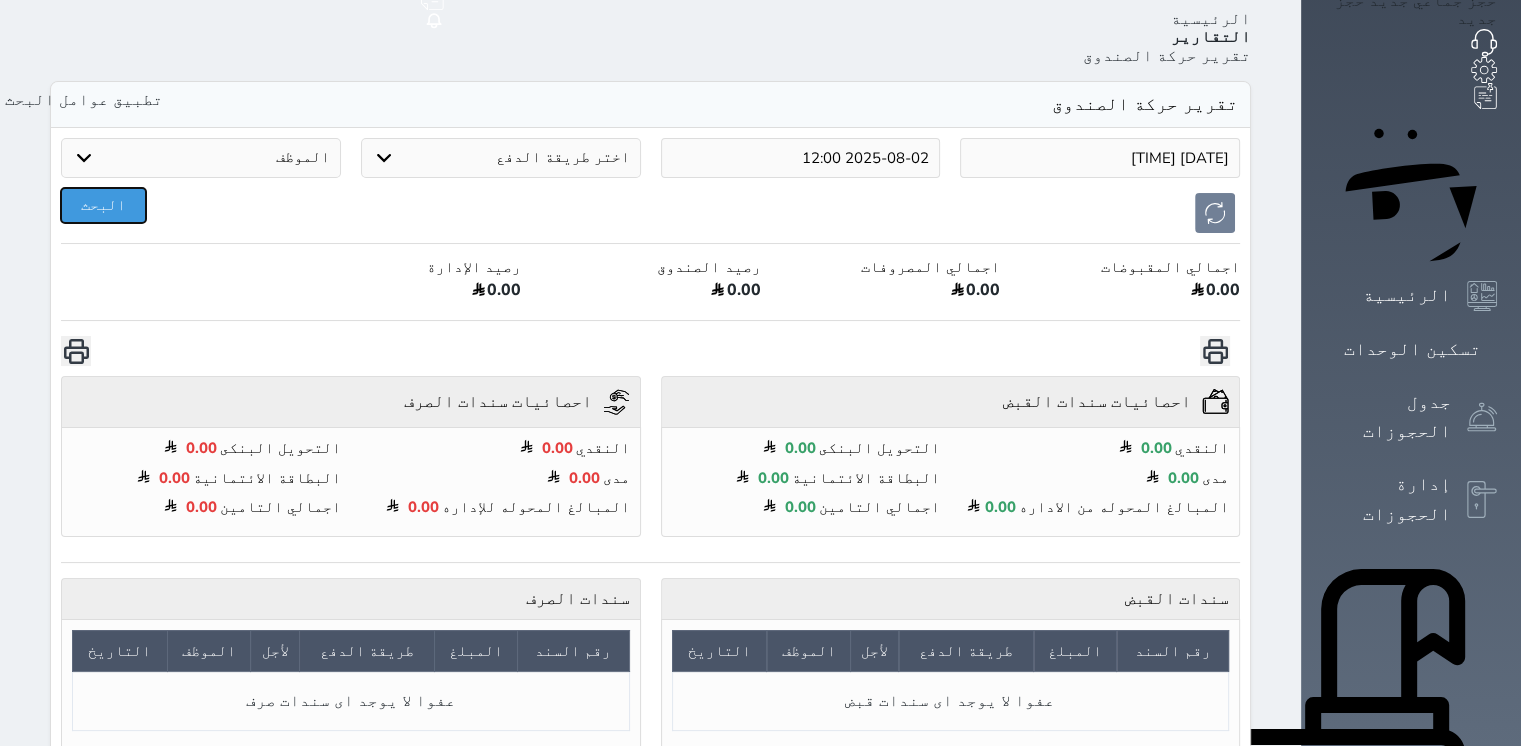 click on "البحث" at bounding box center (103, 205) 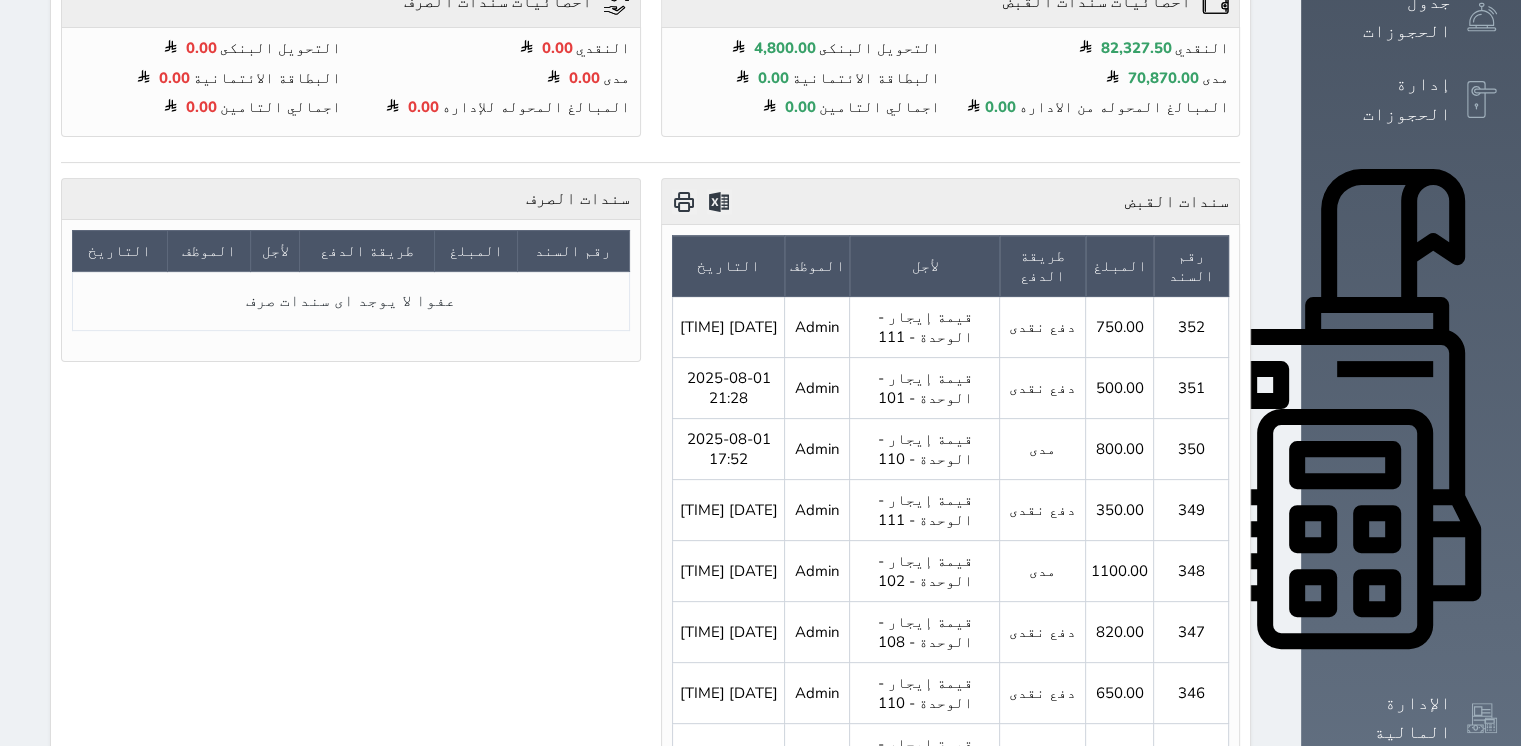 scroll, scrollTop: 300, scrollLeft: 0, axis: vertical 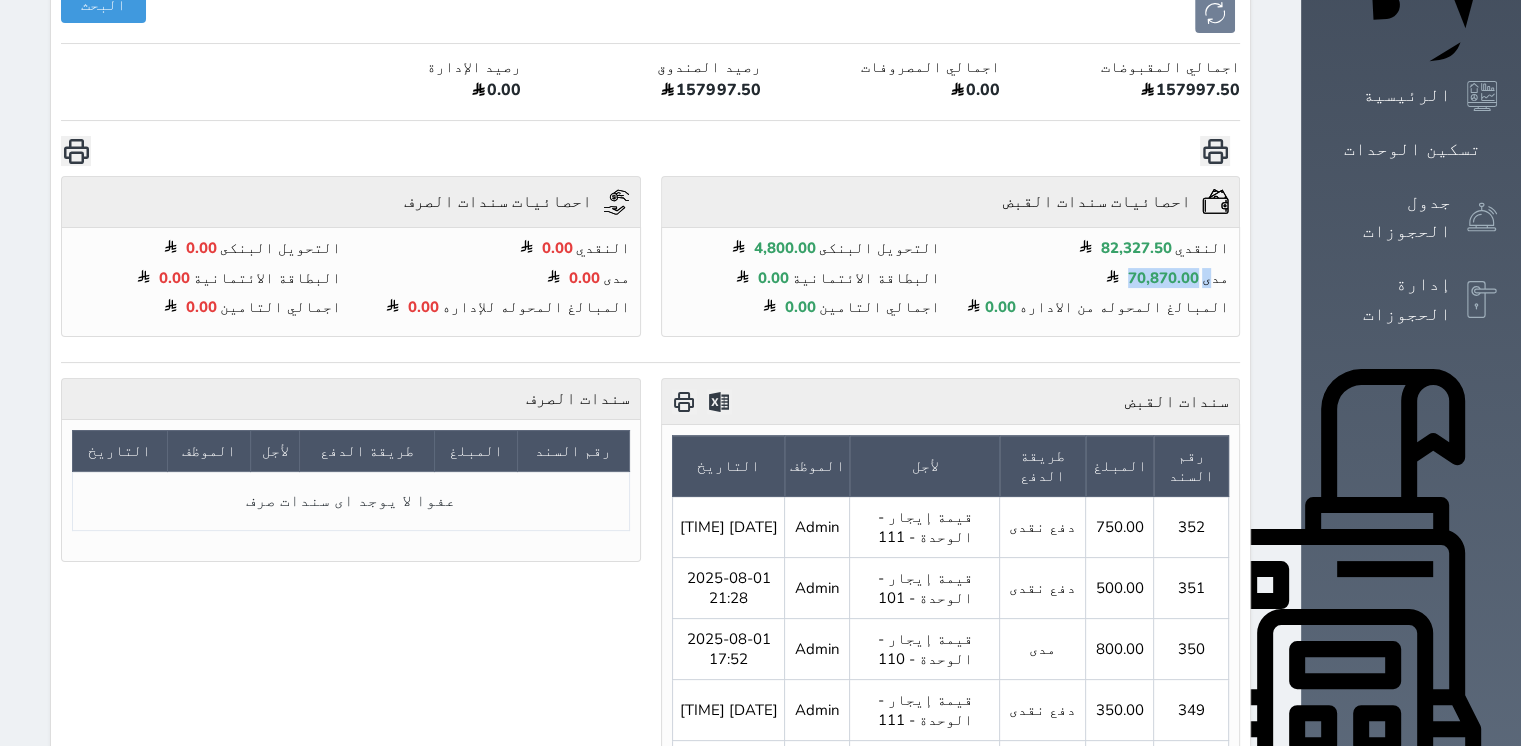drag, startPoint x: 1230, startPoint y: 210, endPoint x: 1323, endPoint y: 217, distance: 93.26307 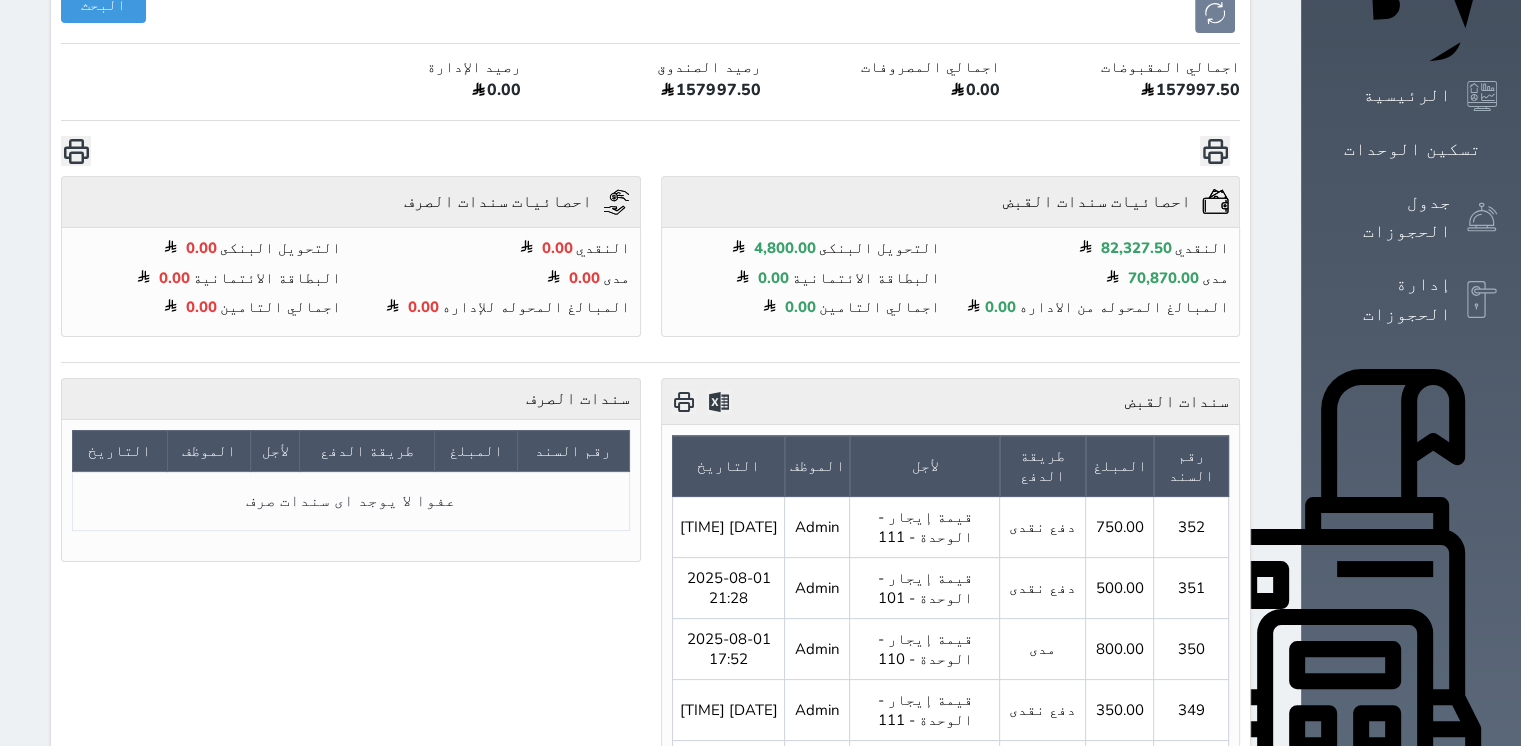 click on "احصائيات سندات القبض   undefined    النقدي  82,327.50      التحويل البنكى  4,800.00      مدى  70,870.00      البطاقة الائتمانية  0.00      المبالغ المحوله من الاداره  0.00   اجمالي التامين  0.00     احصائيات سندات الصرف   undefined    النقدي  0.00      التحويل البنكى  0.00      مدى  0.00      البطاقة الائتمانية  0.00      المبالغ المحوله للإداره  0.00     اجمالي التامين  0.00" at bounding box center (650, 266) 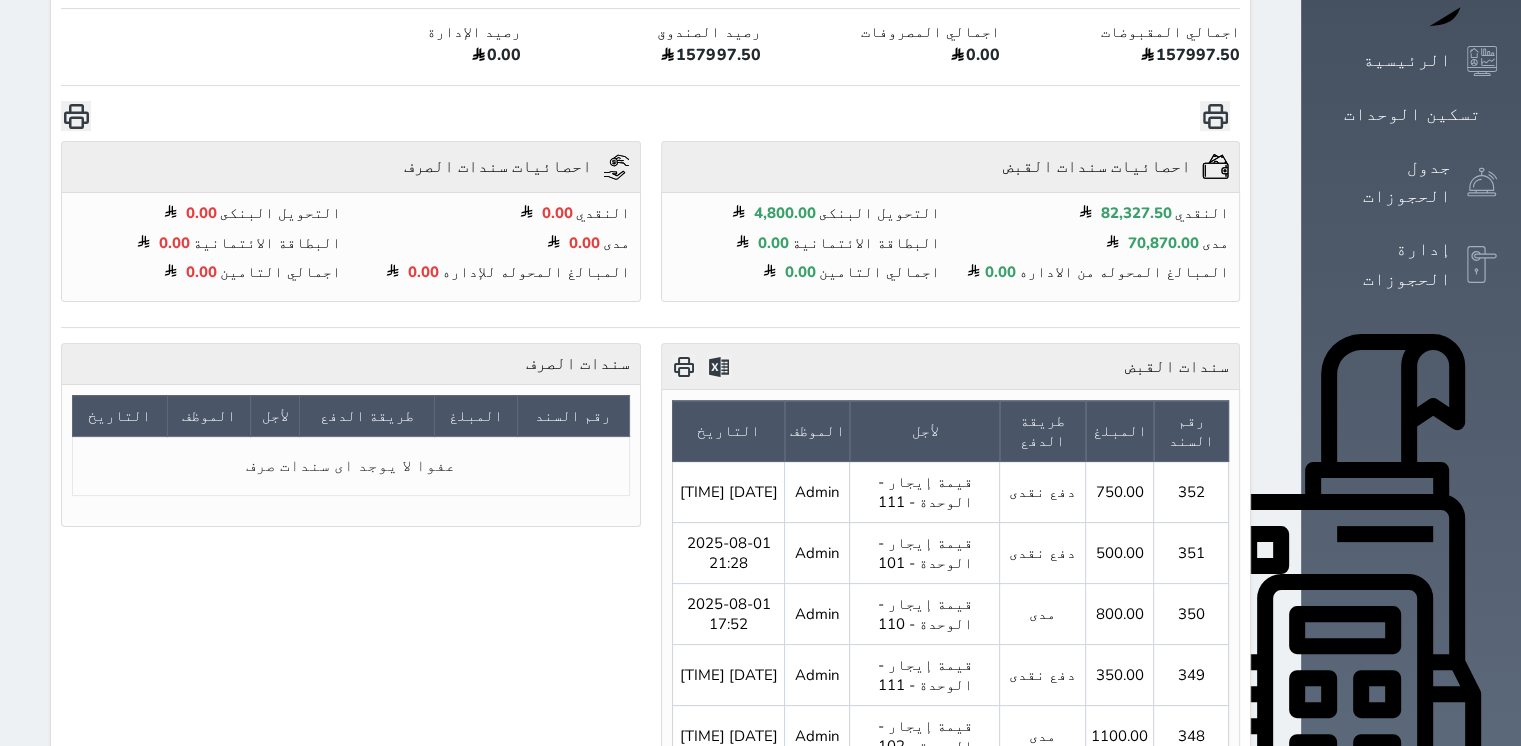scroll, scrollTop: 181, scrollLeft: 0, axis: vertical 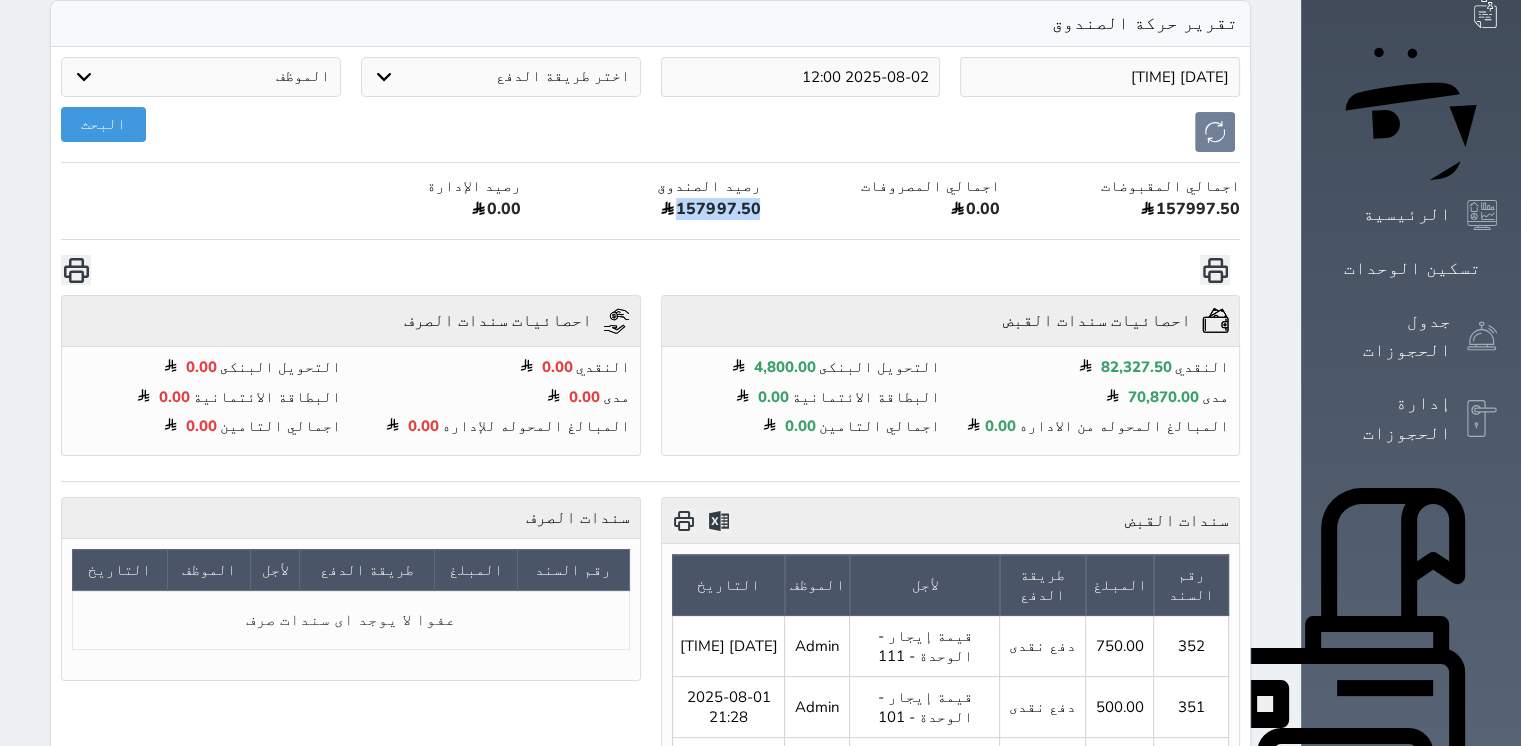 drag, startPoint x: 813, startPoint y: 140, endPoint x: 731, endPoint y: 139, distance: 82.006096 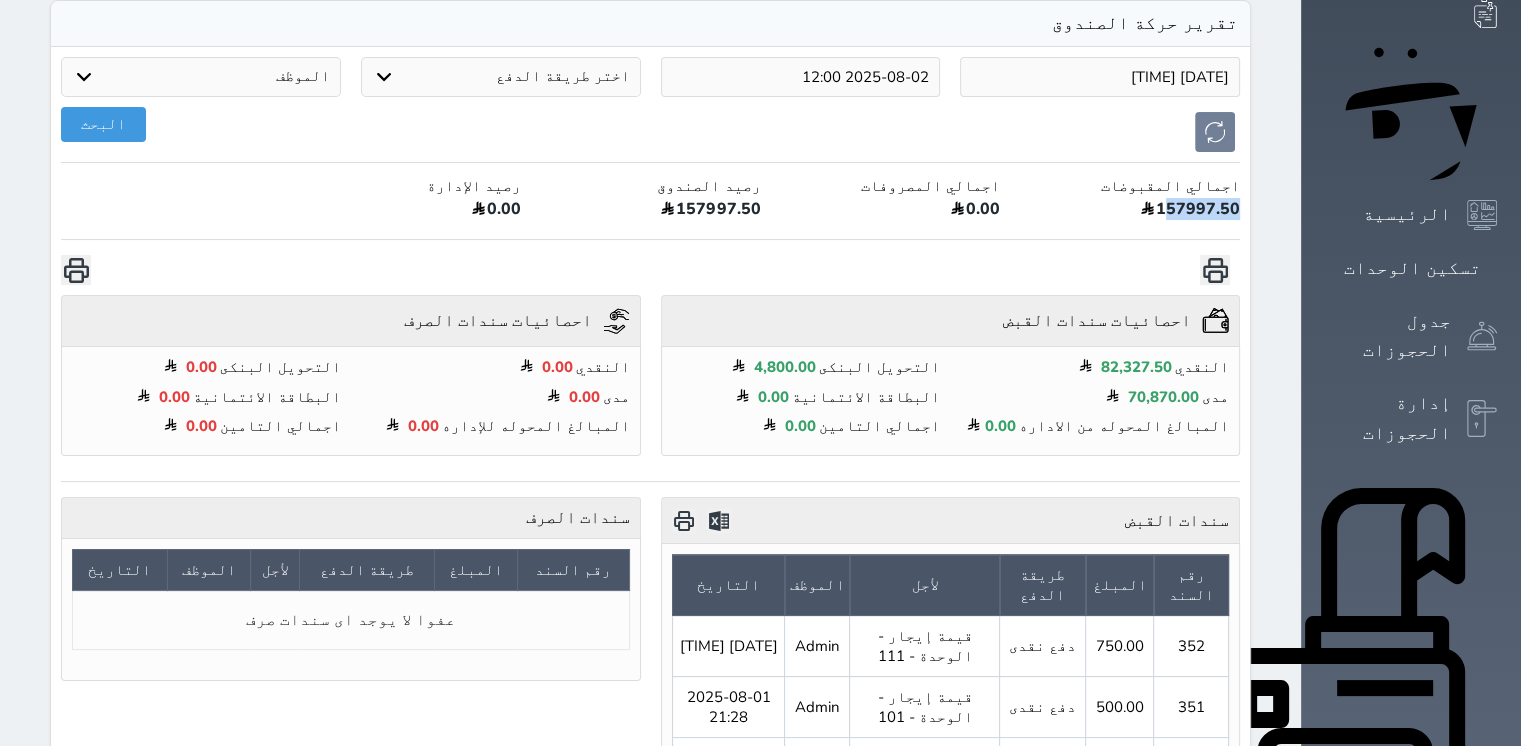 drag, startPoint x: 1259, startPoint y: 138, endPoint x: 1276, endPoint y: 142, distance: 17.464249 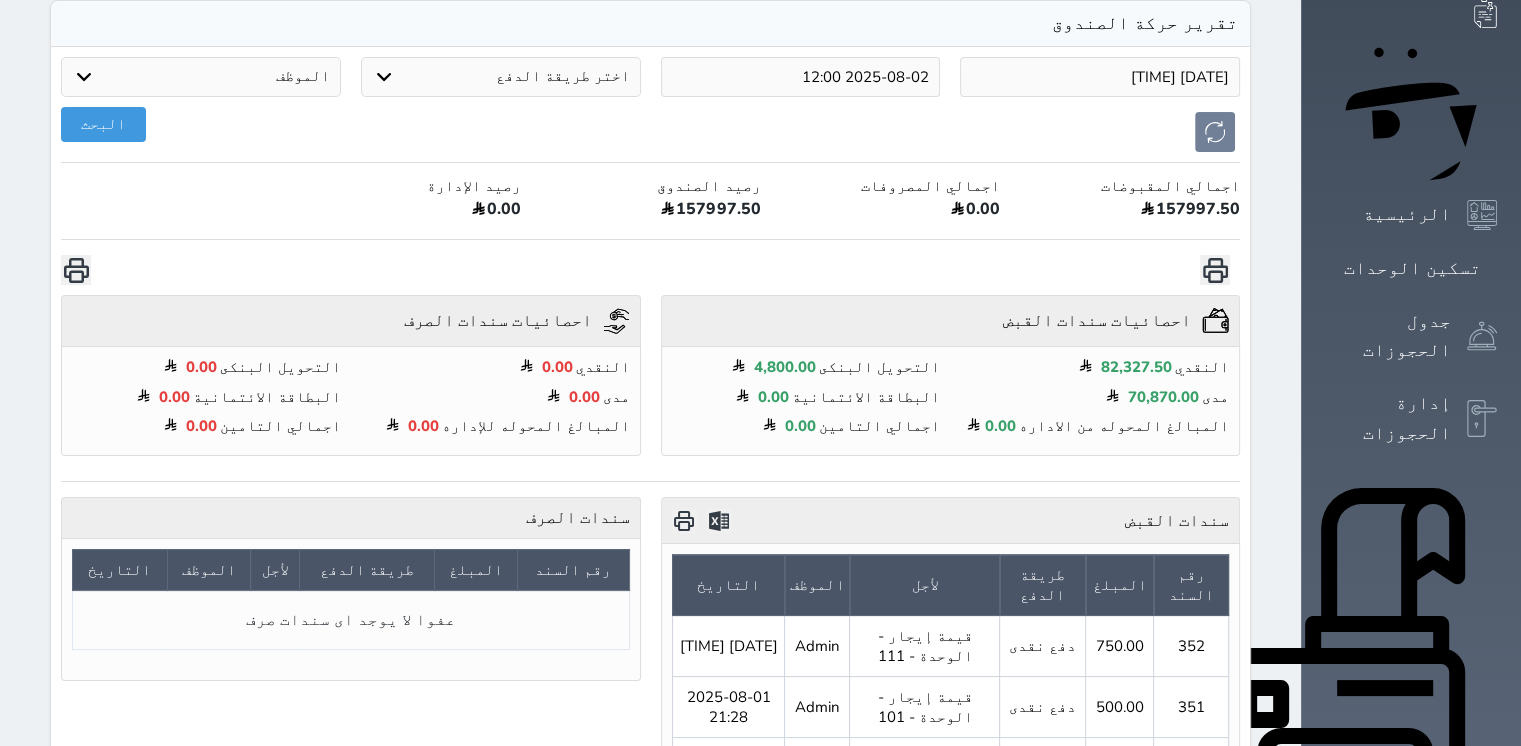 click on "[DATE] [TIME]   [DATE] [TIME]   اختر طريقة الدفع   دفع نقدى   تحويل بنكى   مدى   بطاقة ائتمان   آجل   الموظف   Admin
البحث
اجمالي المقبوضات   157997.50    اجمالي المصروفات   0.00    رصيد الصندوق   157997.50    رصيد الإدارة   0.00          احصائيات سندات القبض   undefined    النقدي  82,327.50      التحويل البنكى  4,800.00      مدى  70,870.00      البطاقة الائتمانية  0.00      المبالغ المحوله من الاداره  0.00   اجمالي التامين  0.00     احصائيات سندات الصرف   undefined    النقدي  0.00      التحويل البنكى  0.00      مدى  0.00      البطاقة الائتمانية  0.00      المبالغ المحوله للإداره  0.00     اجمالي التامين  0.00       undefined   سندات القبض" at bounding box center (650, 1034) 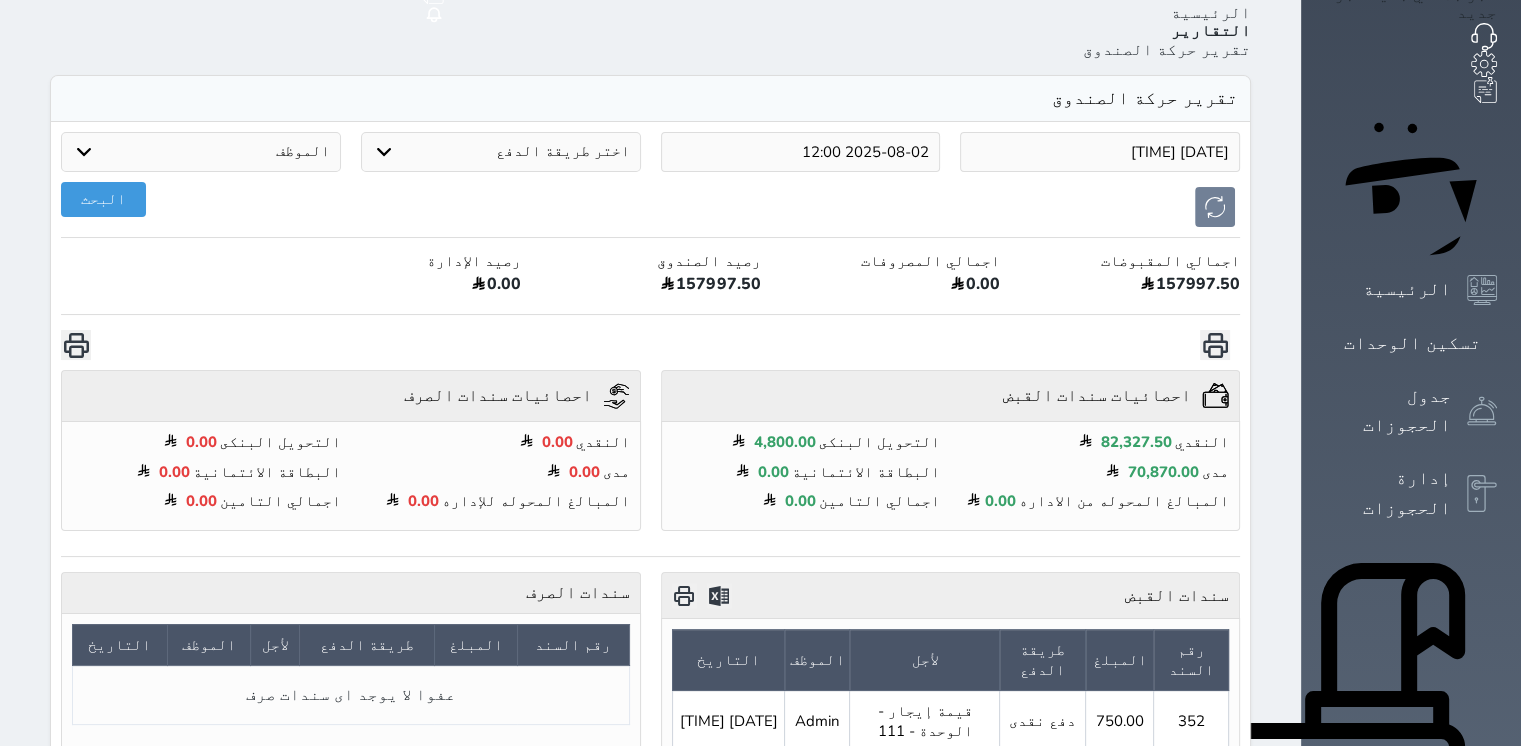 scroll, scrollTop: 0, scrollLeft: 0, axis: both 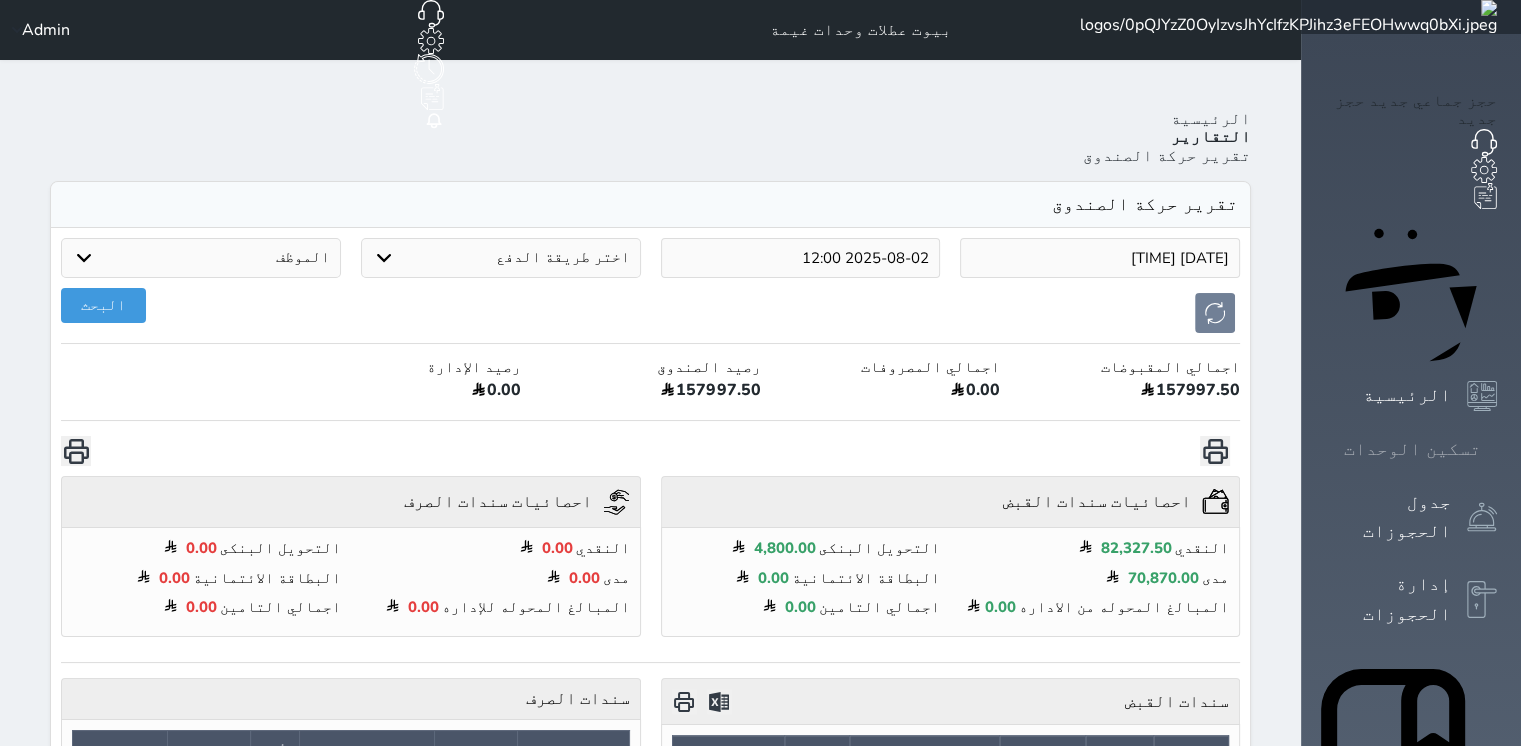 click at bounding box center [1497, 449] 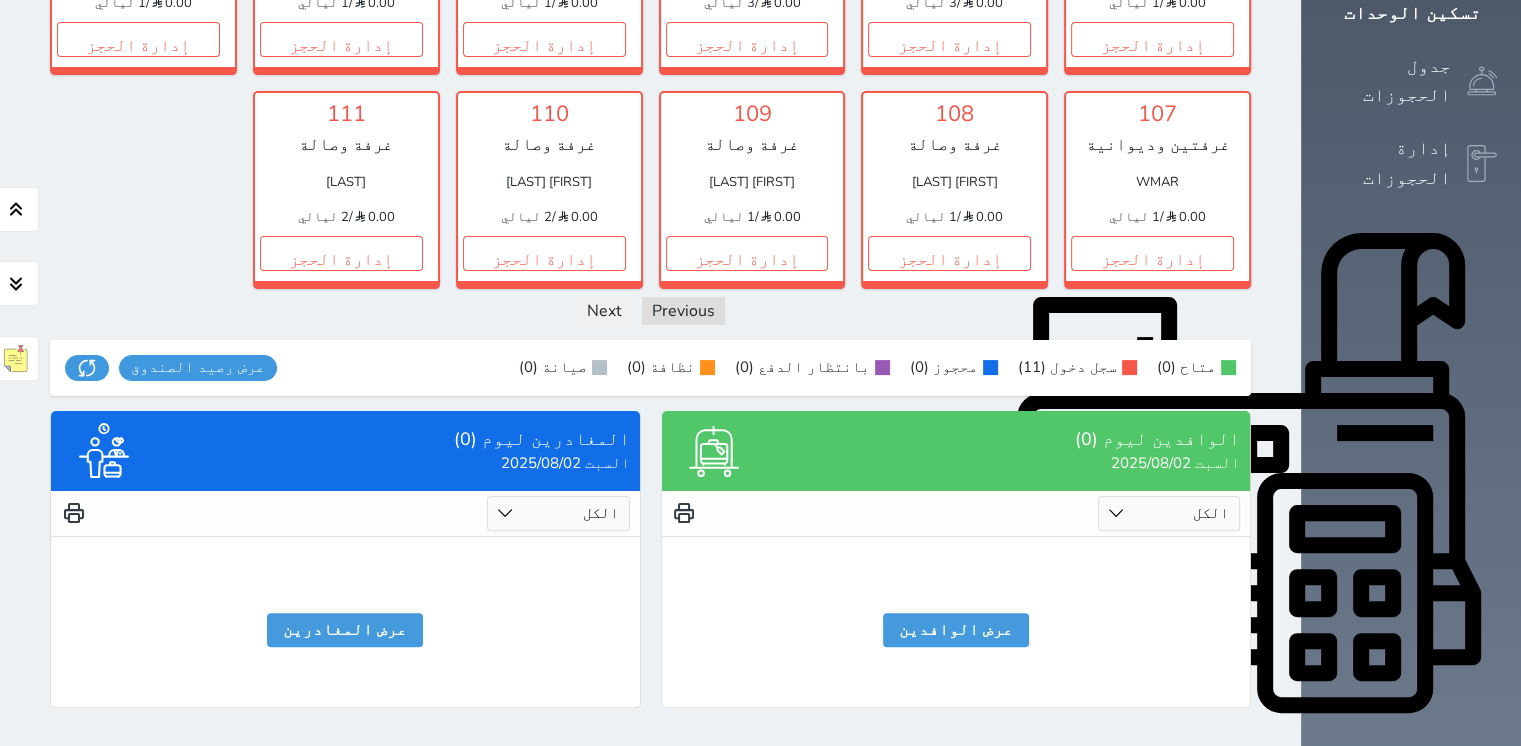 scroll, scrollTop: 440, scrollLeft: 0, axis: vertical 